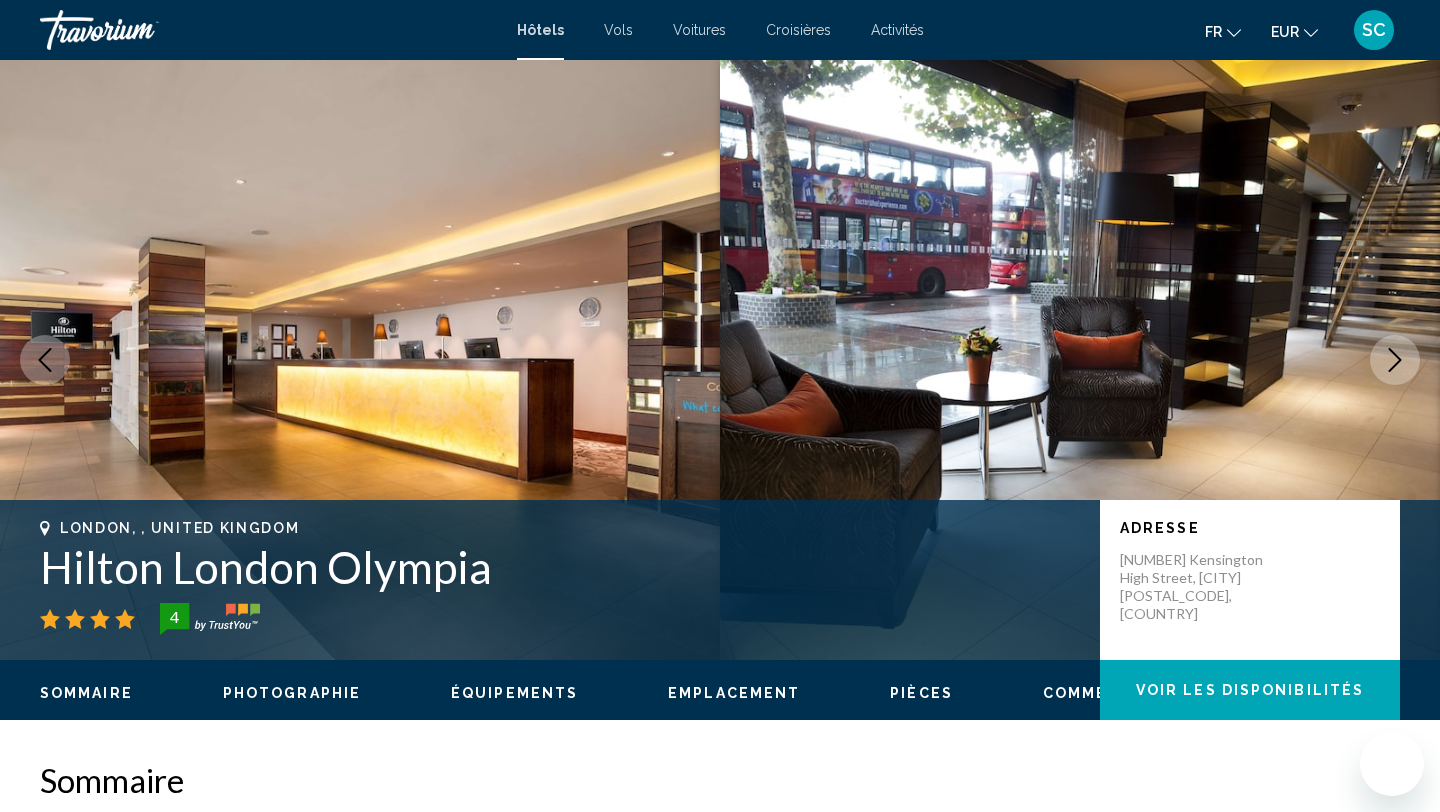 scroll, scrollTop: 0, scrollLeft: 0, axis: both 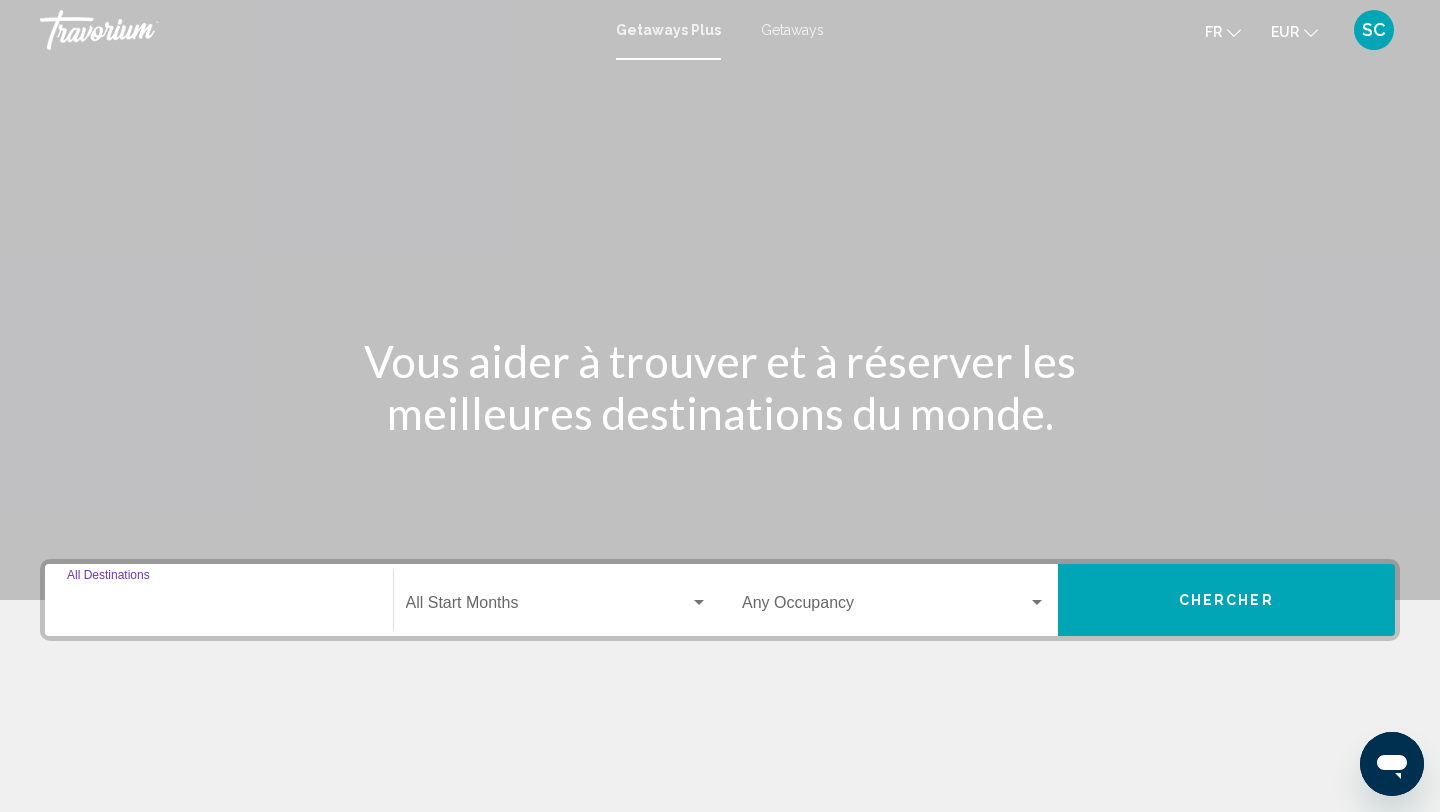 click on "Destination All Destinations" at bounding box center (219, 607) 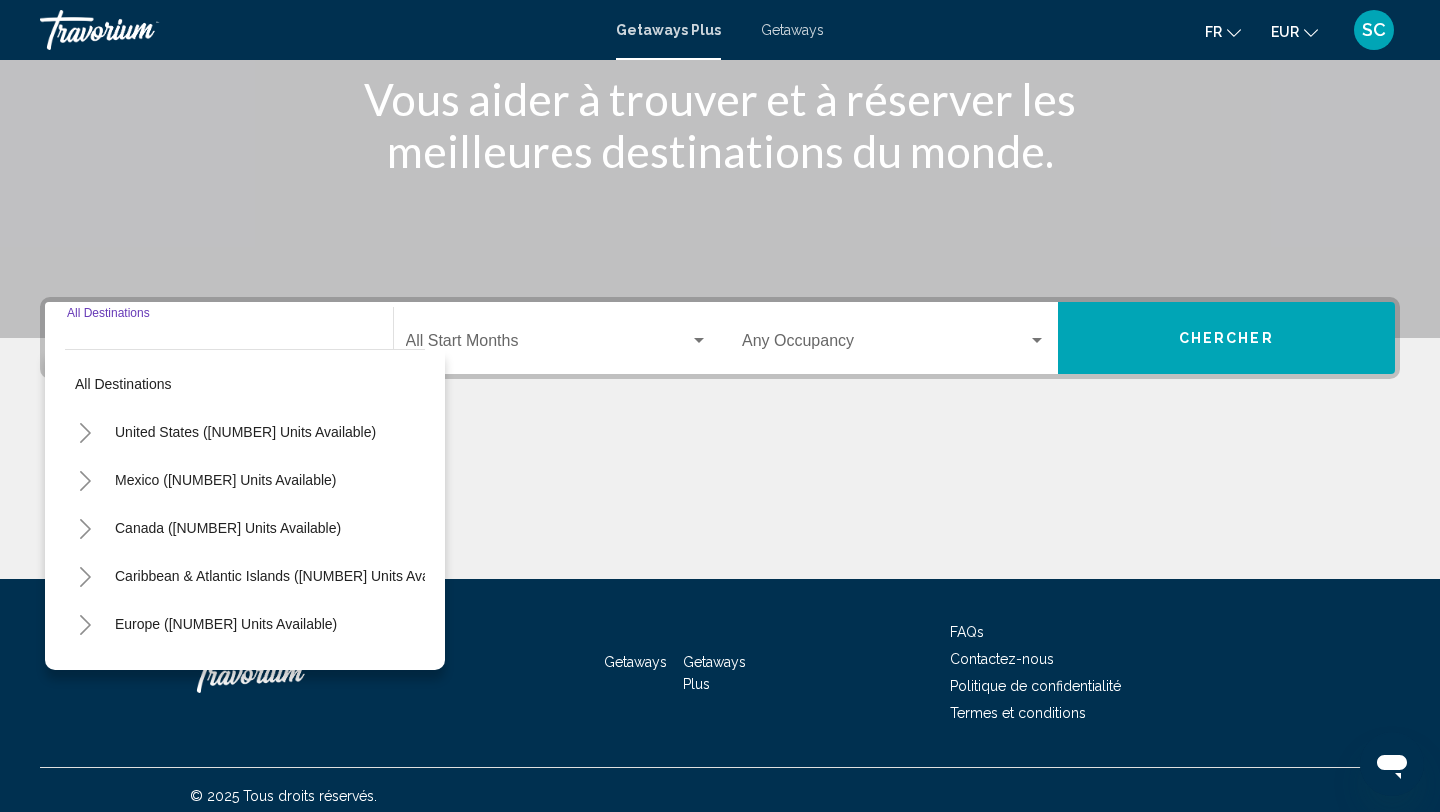 scroll, scrollTop: 274, scrollLeft: 0, axis: vertical 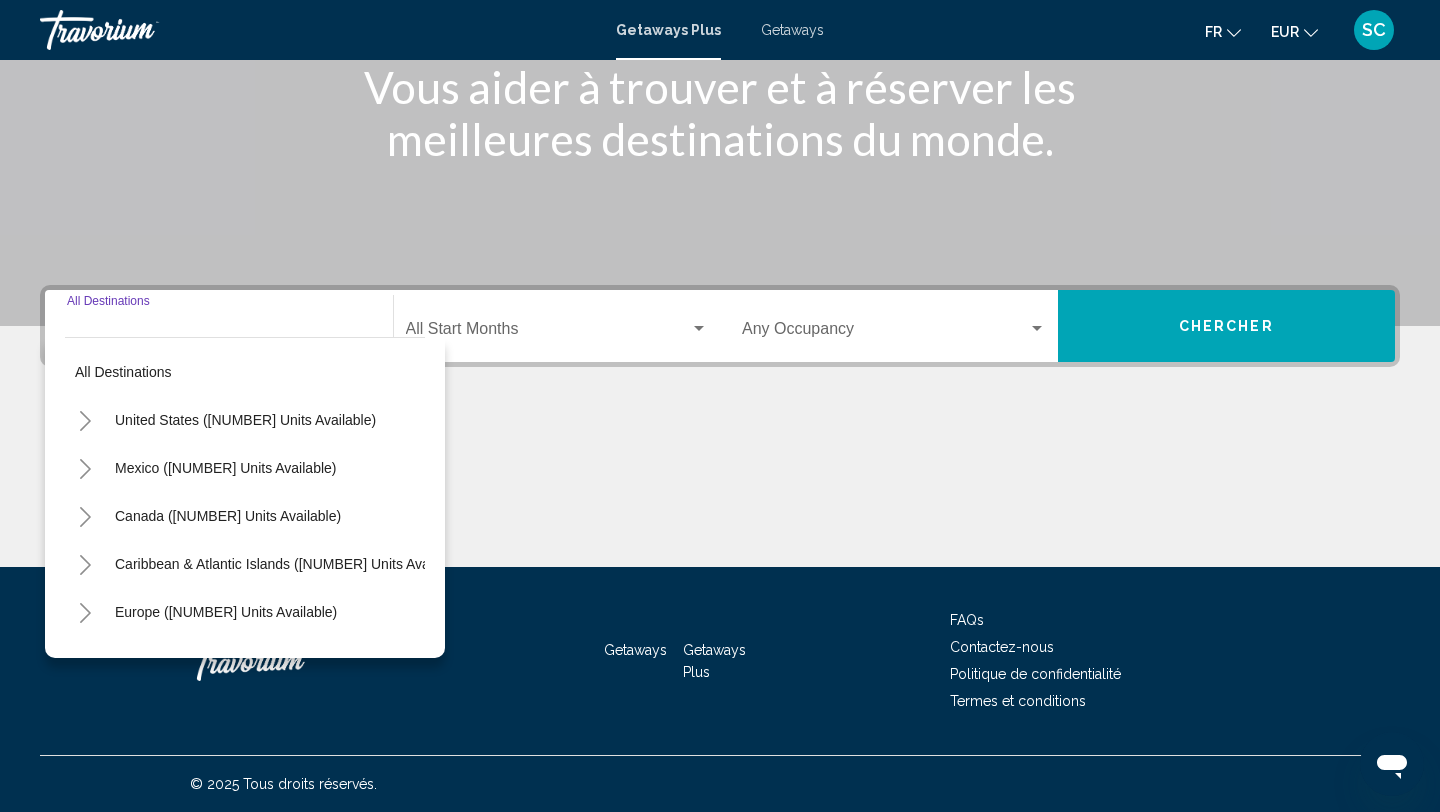 click on "Getaways" at bounding box center [792, 30] 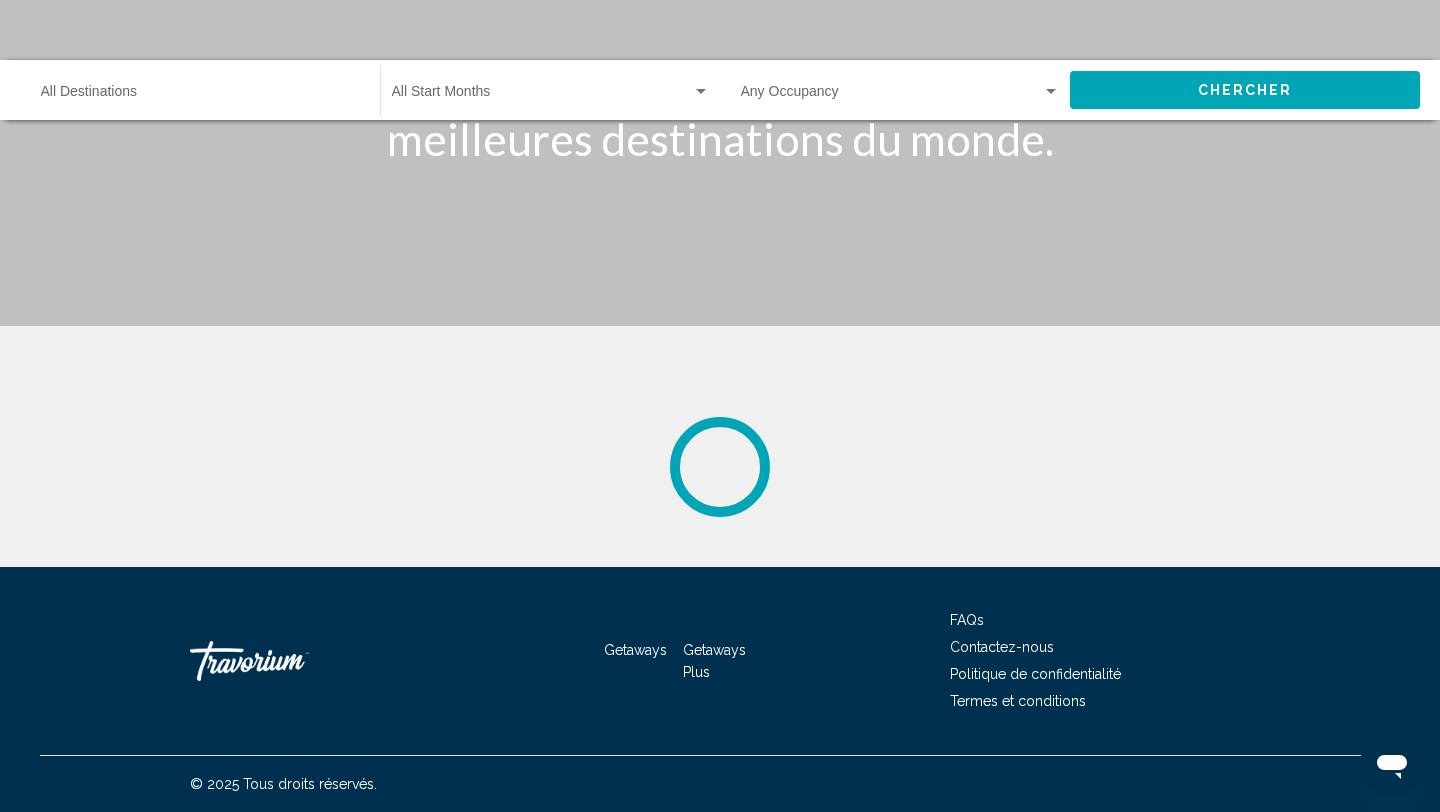 scroll, scrollTop: 0, scrollLeft: 0, axis: both 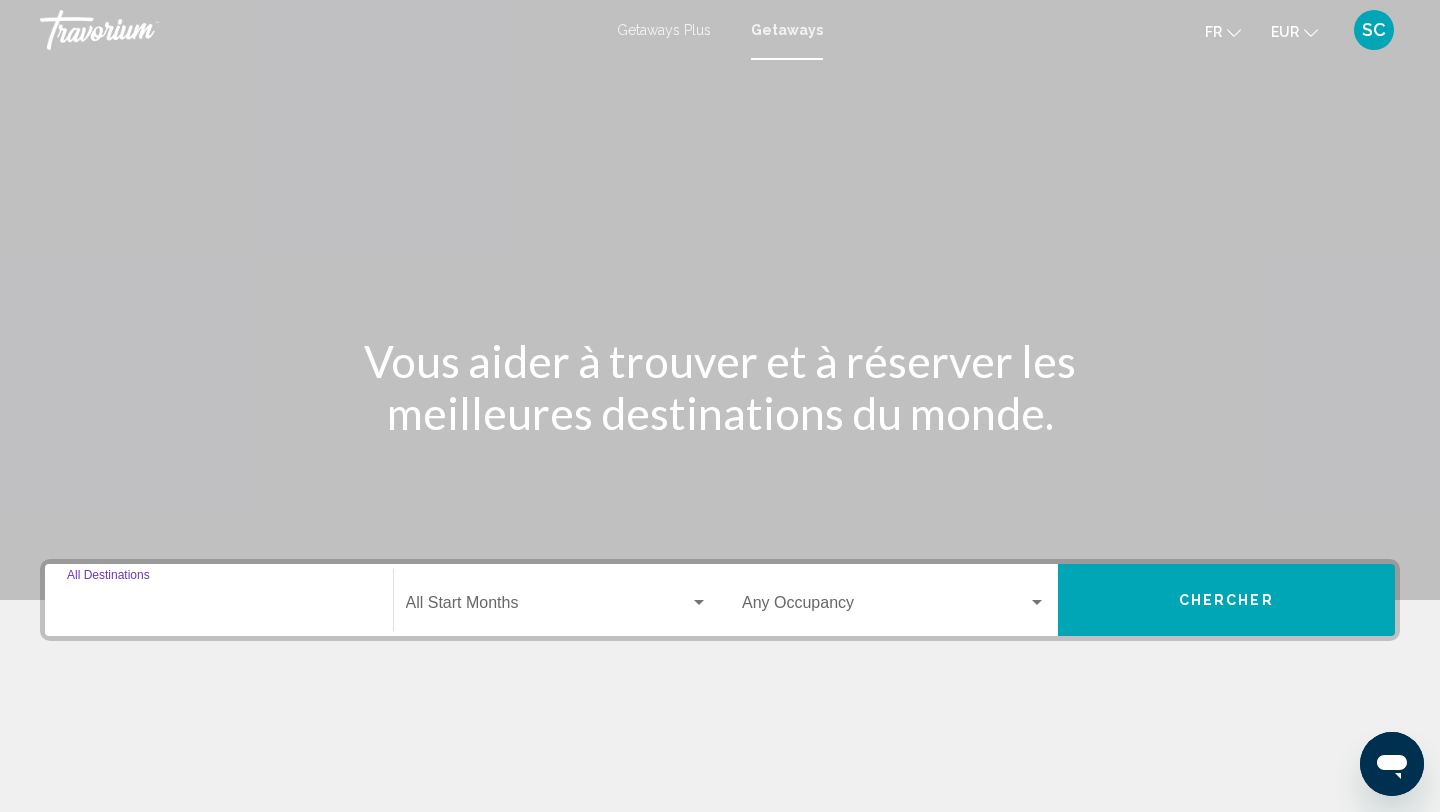 click on "Destination All Destinations" at bounding box center [219, 607] 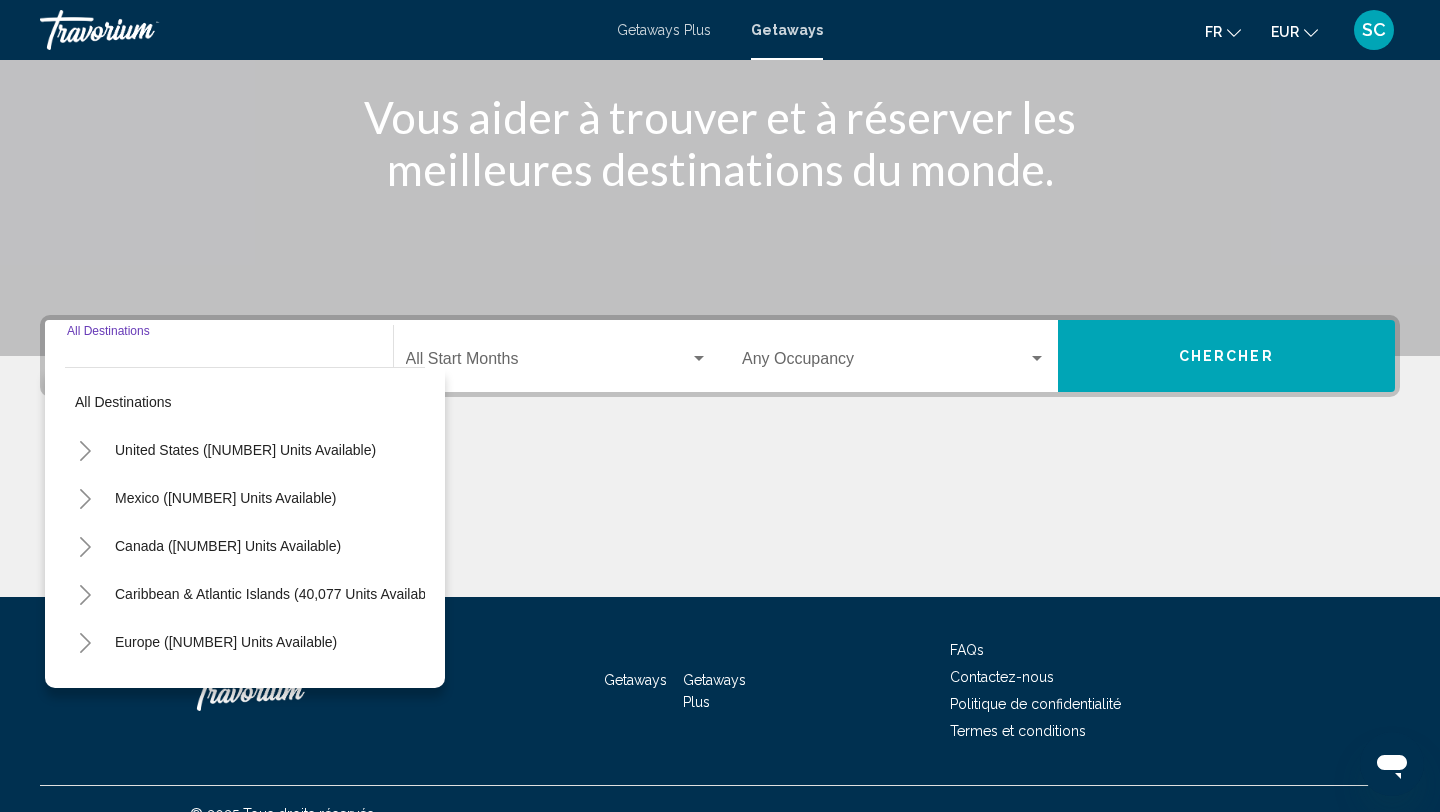 scroll, scrollTop: 274, scrollLeft: 0, axis: vertical 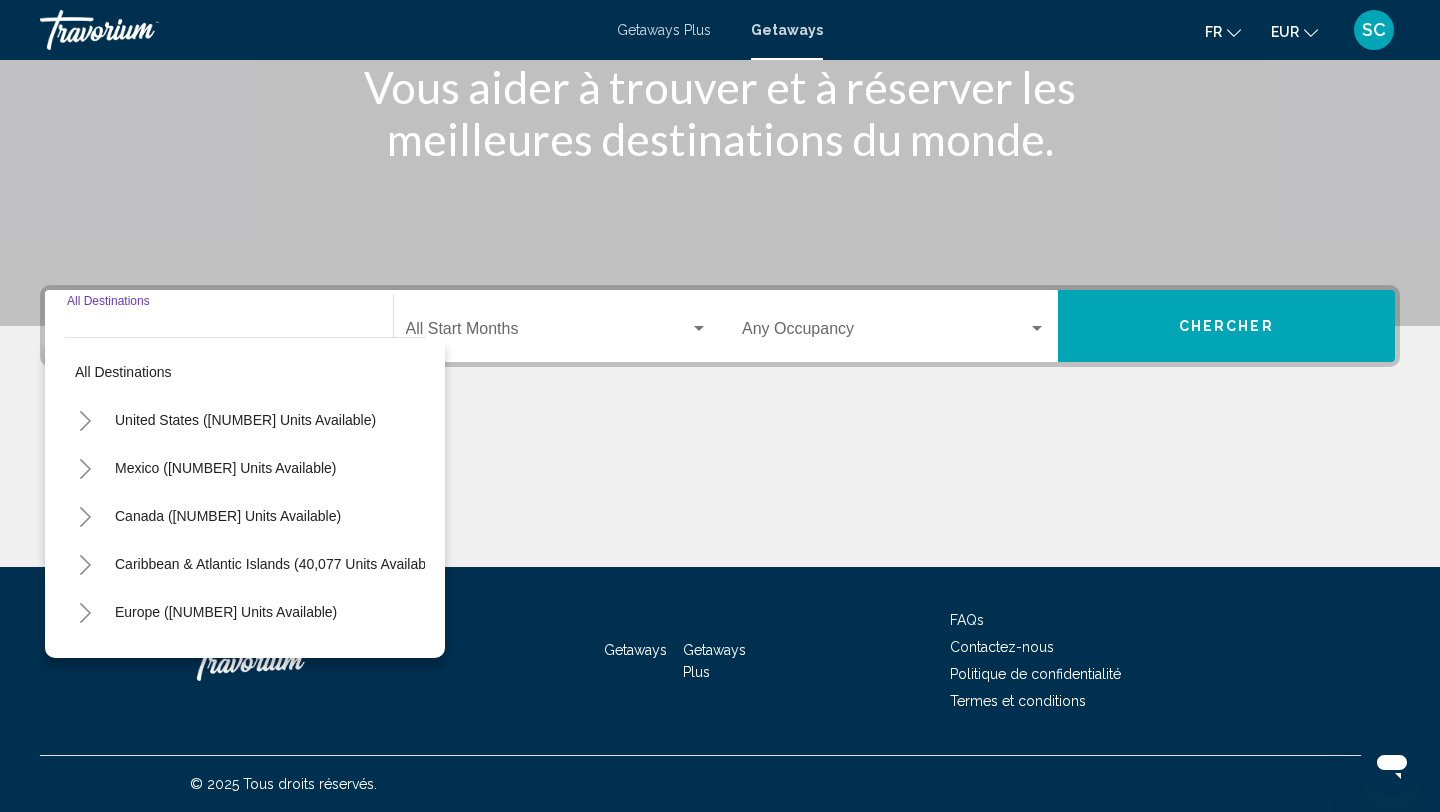 click at bounding box center (548, 333) 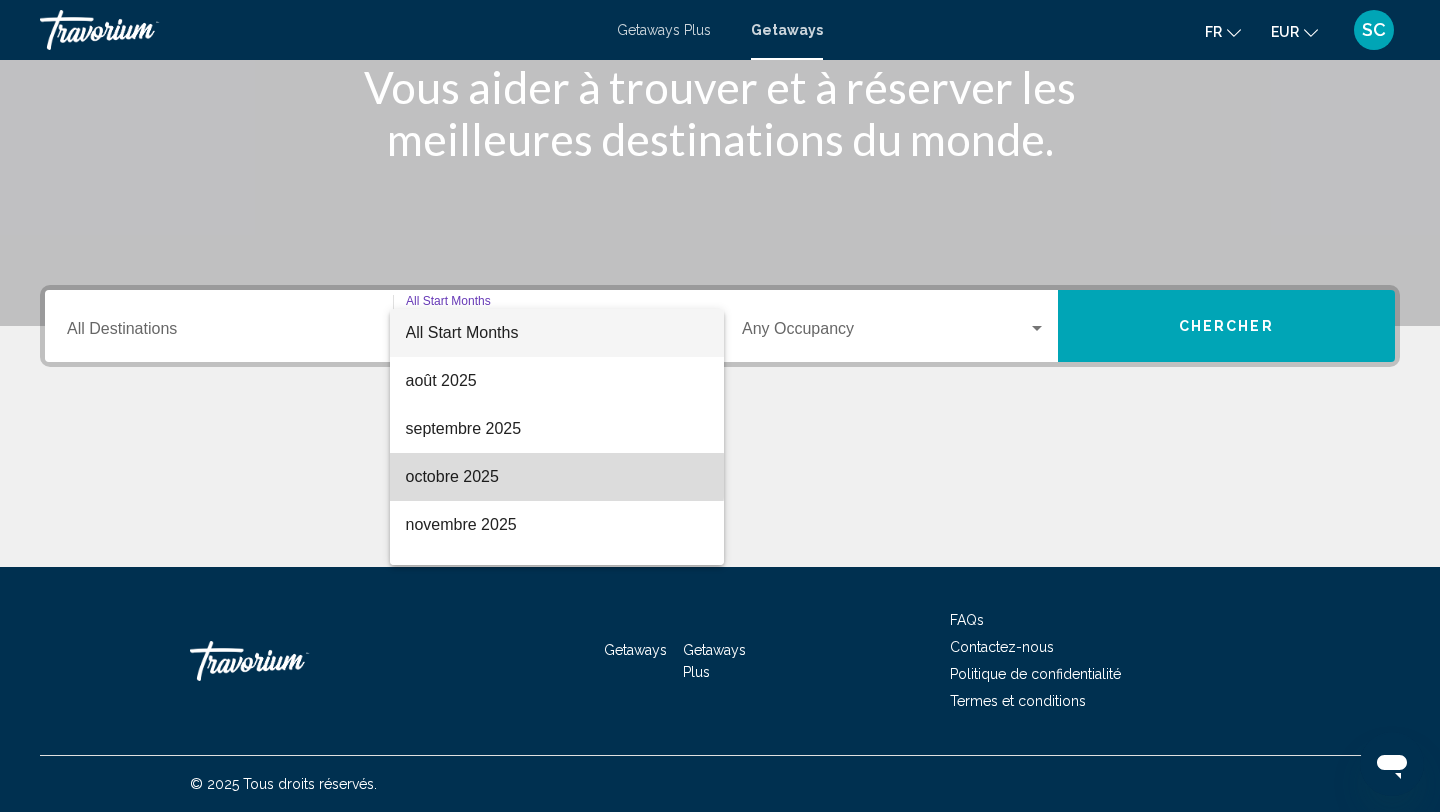 click on "octobre 2025" at bounding box center [557, 477] 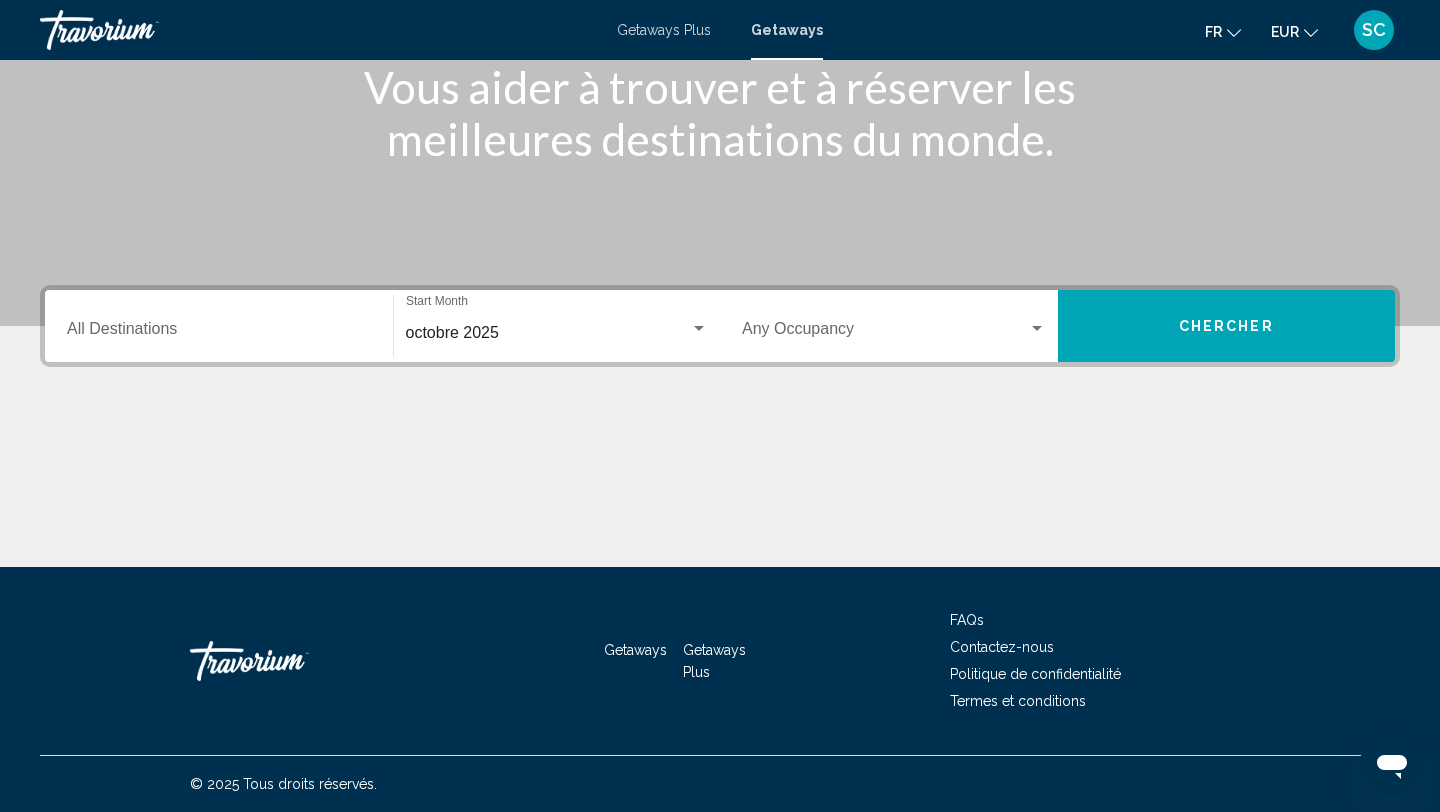 click on "Occupancy Any Occupancy" at bounding box center (894, 326) 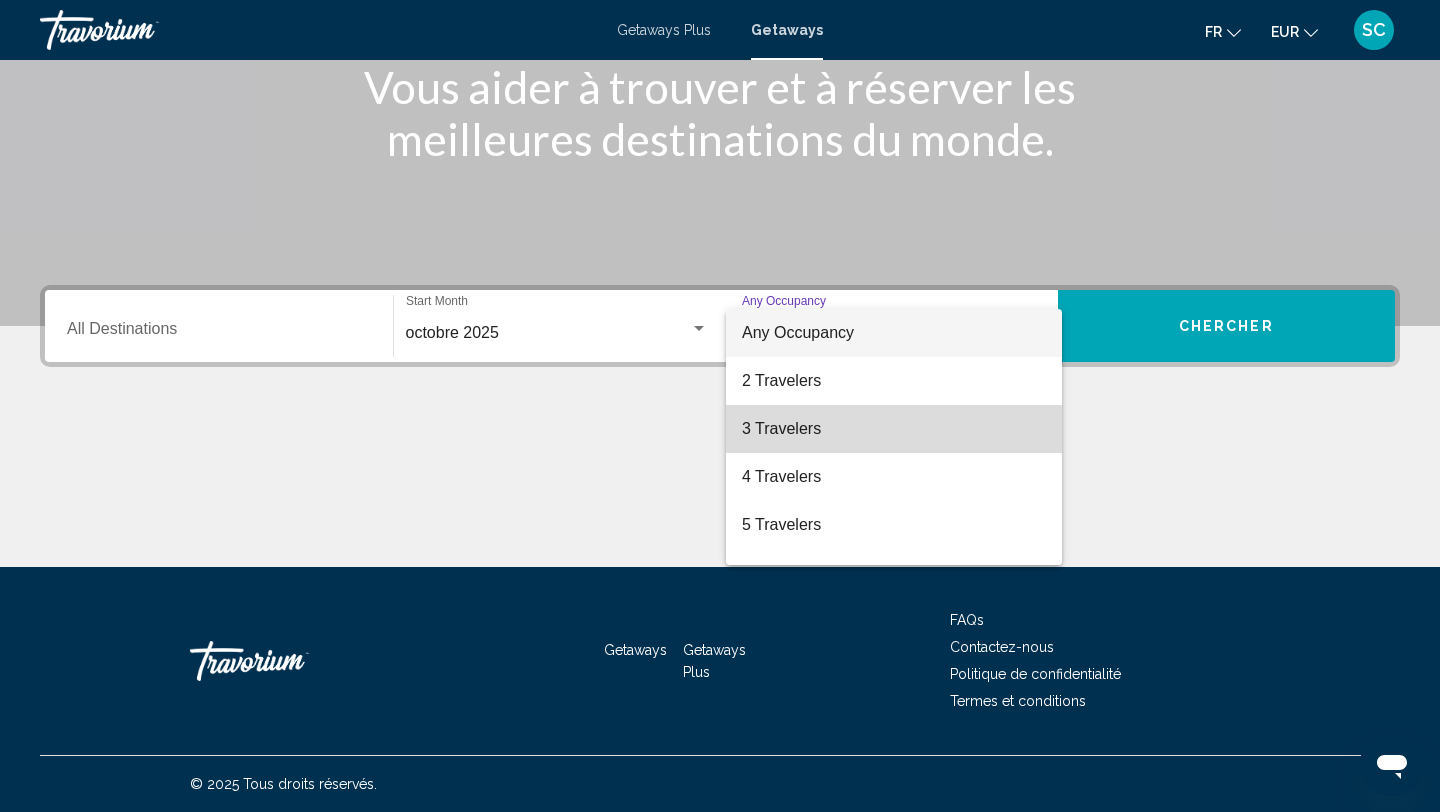 click on "3 Travelers" at bounding box center (894, 429) 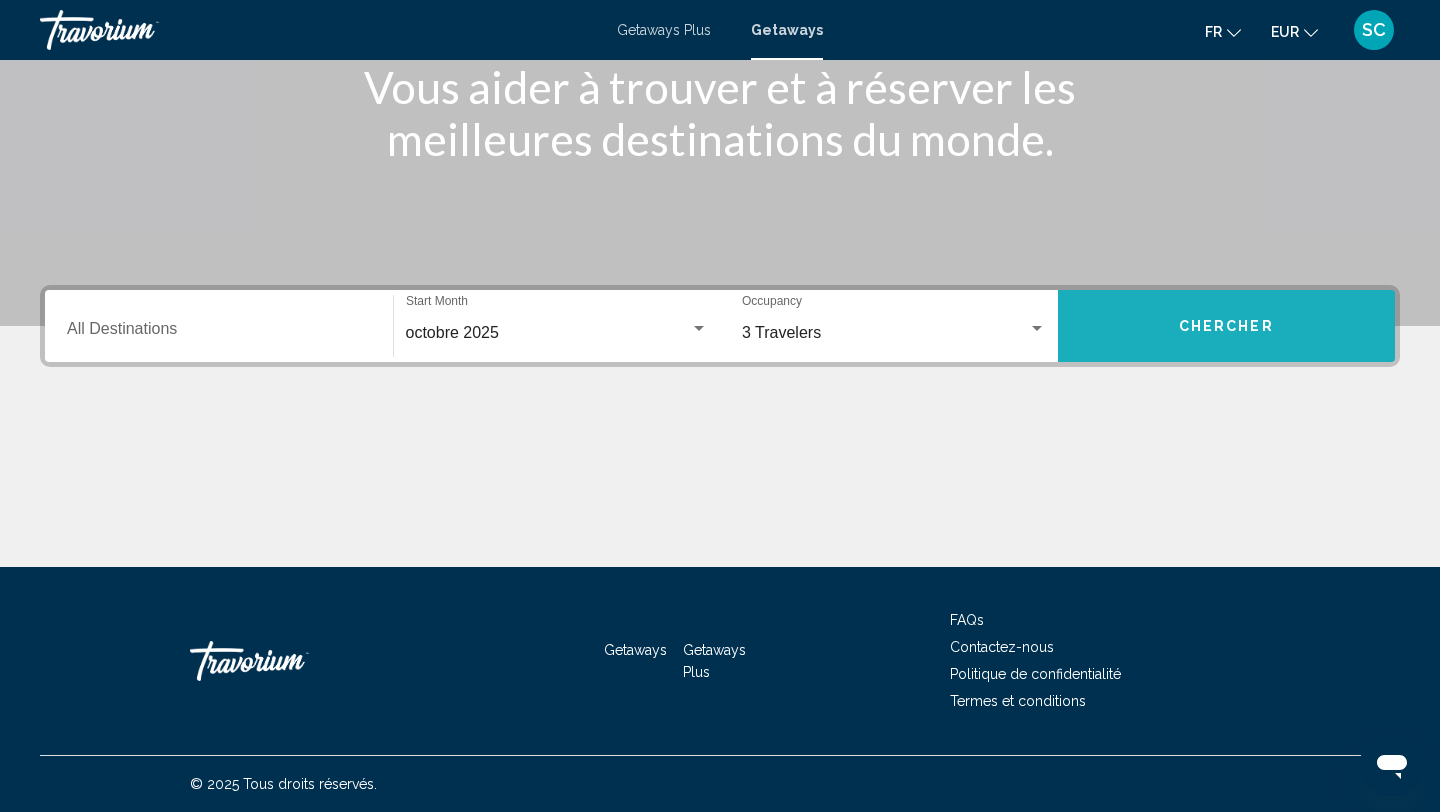 click on "Chercher" at bounding box center (1226, 327) 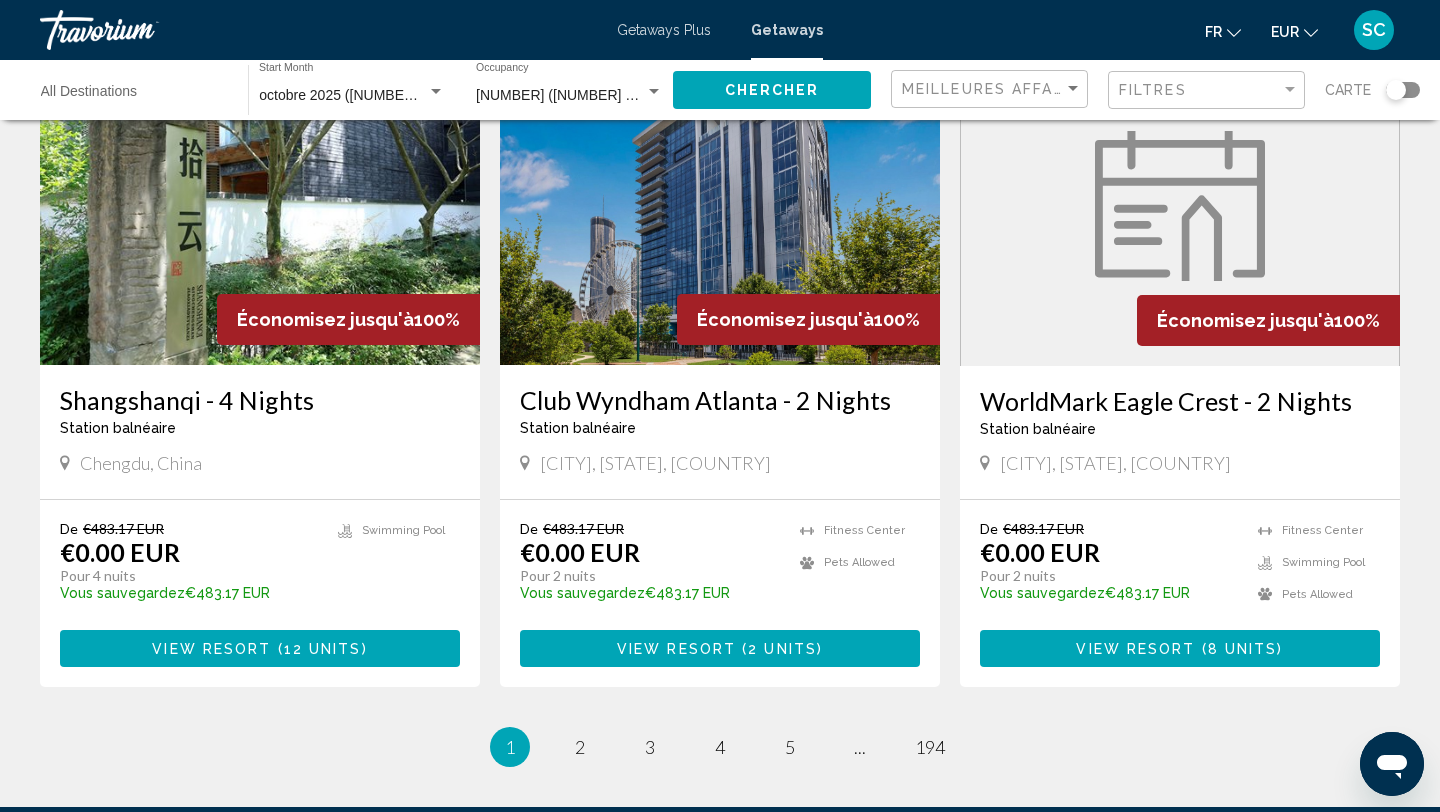 scroll, scrollTop: 2369, scrollLeft: 0, axis: vertical 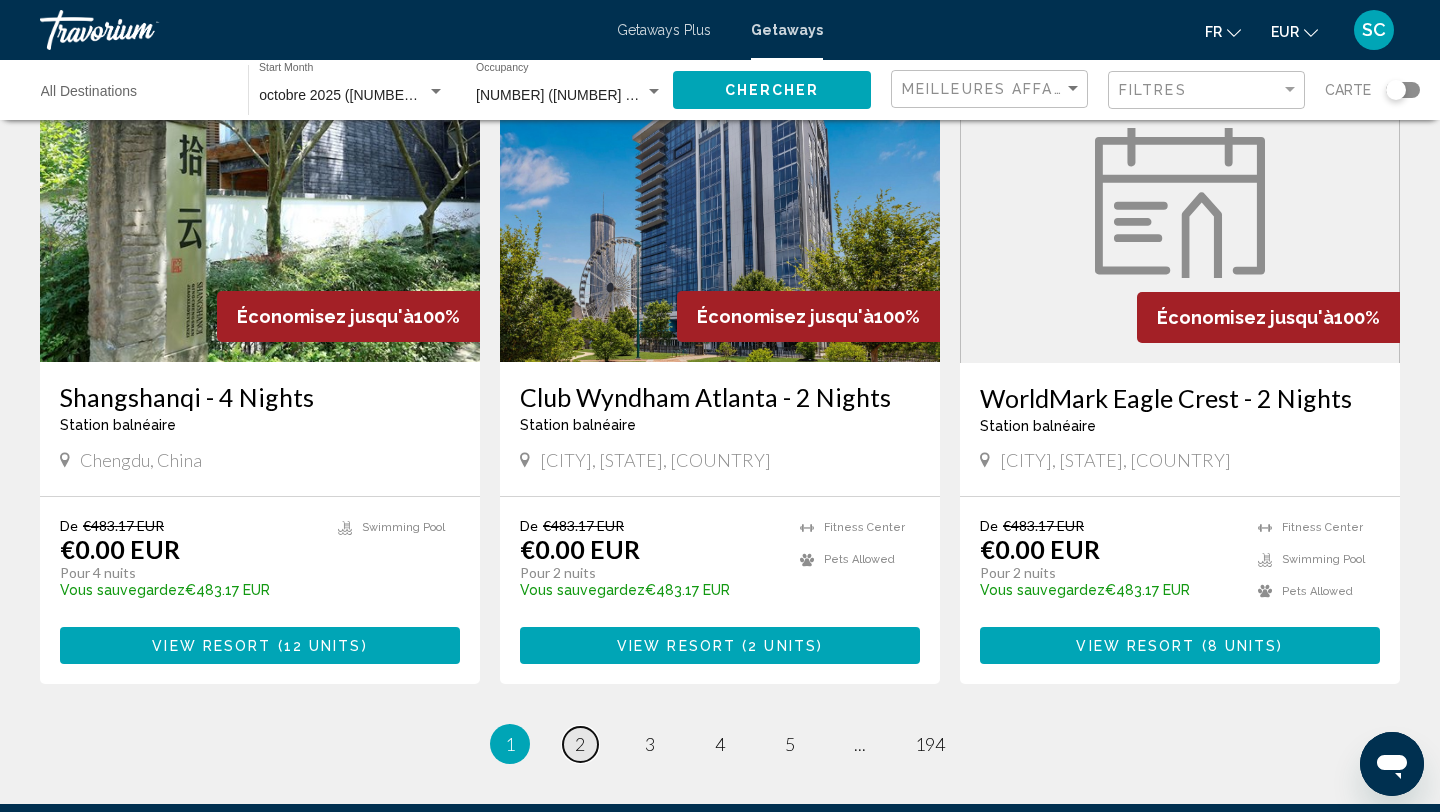 click on "2" at bounding box center [580, 744] 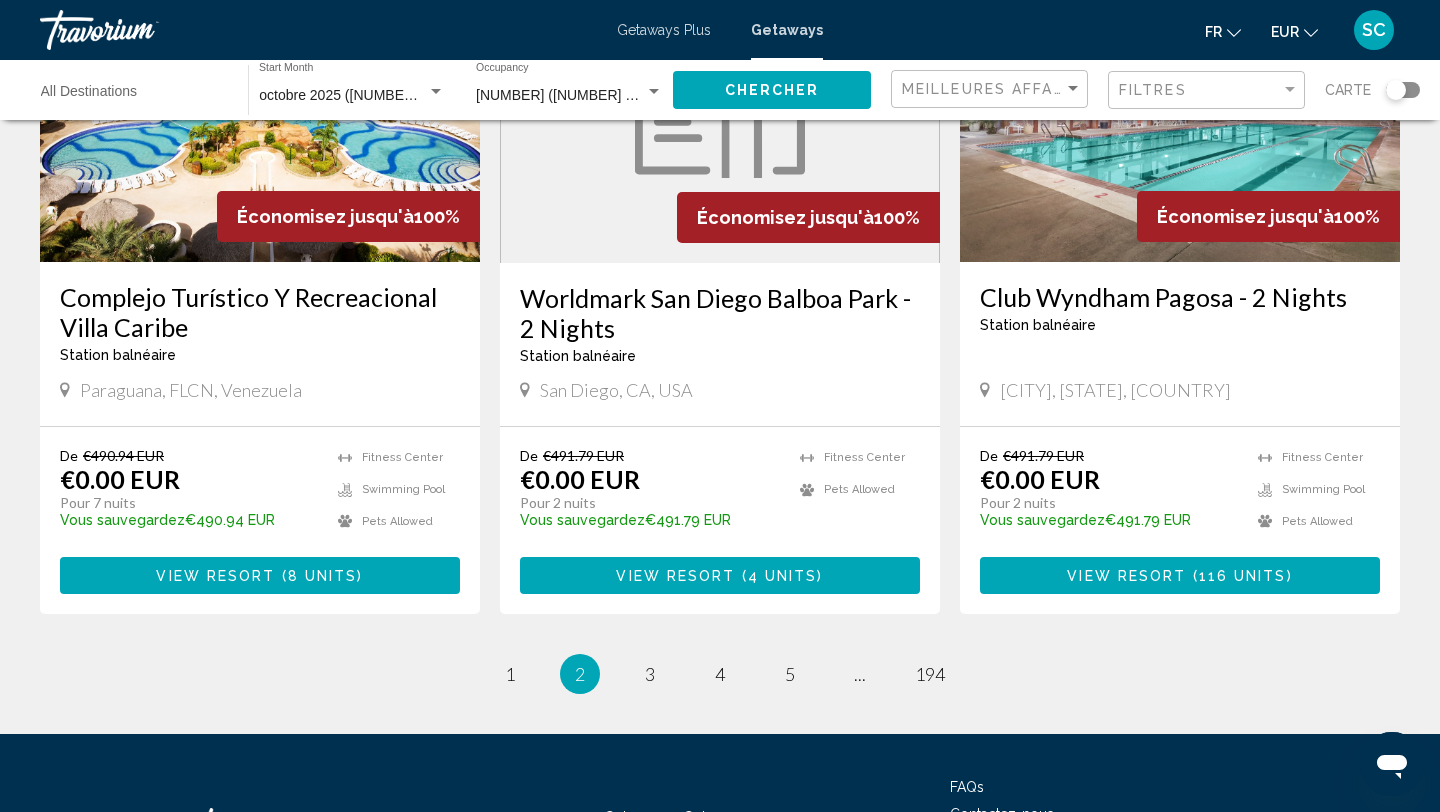 scroll, scrollTop: 2406, scrollLeft: 0, axis: vertical 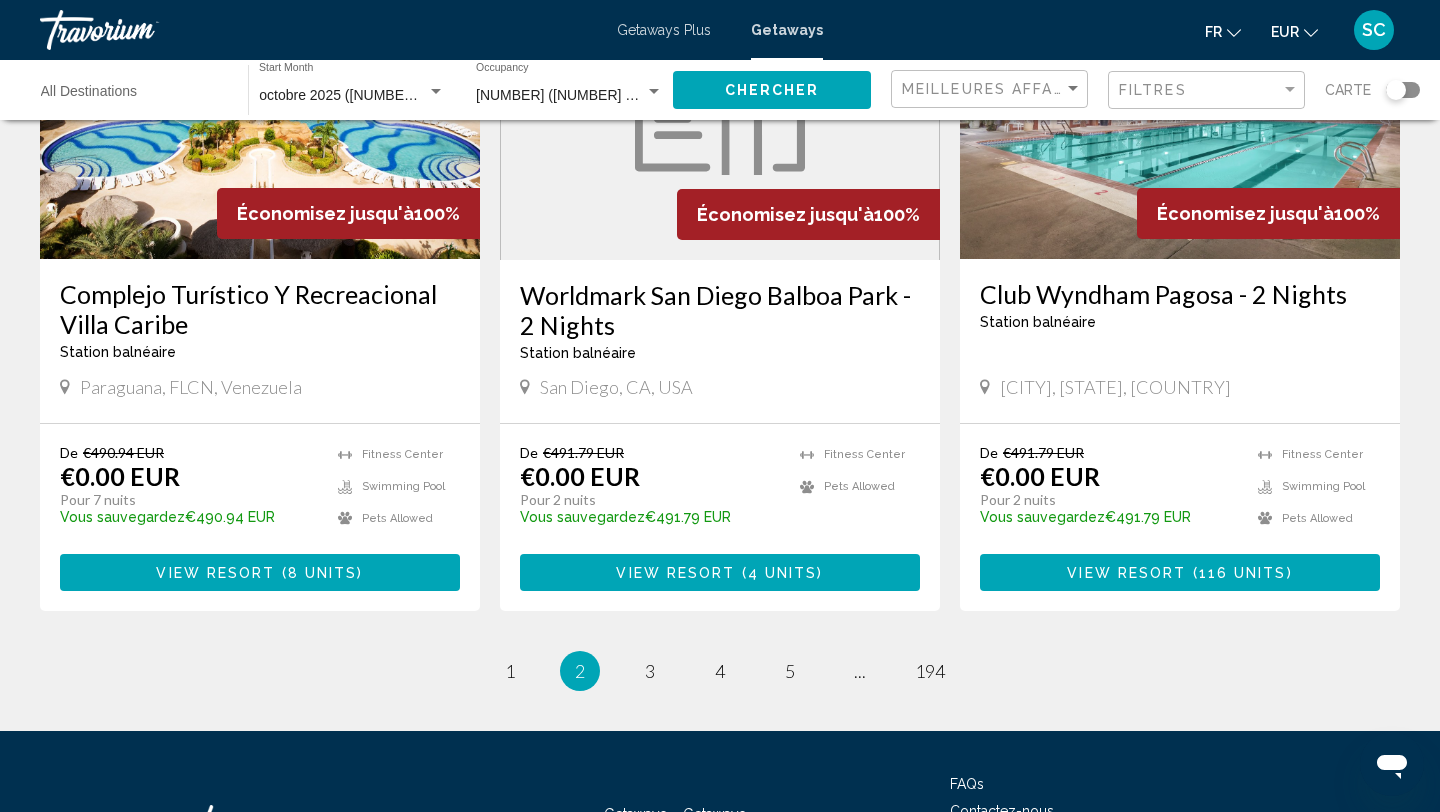 click 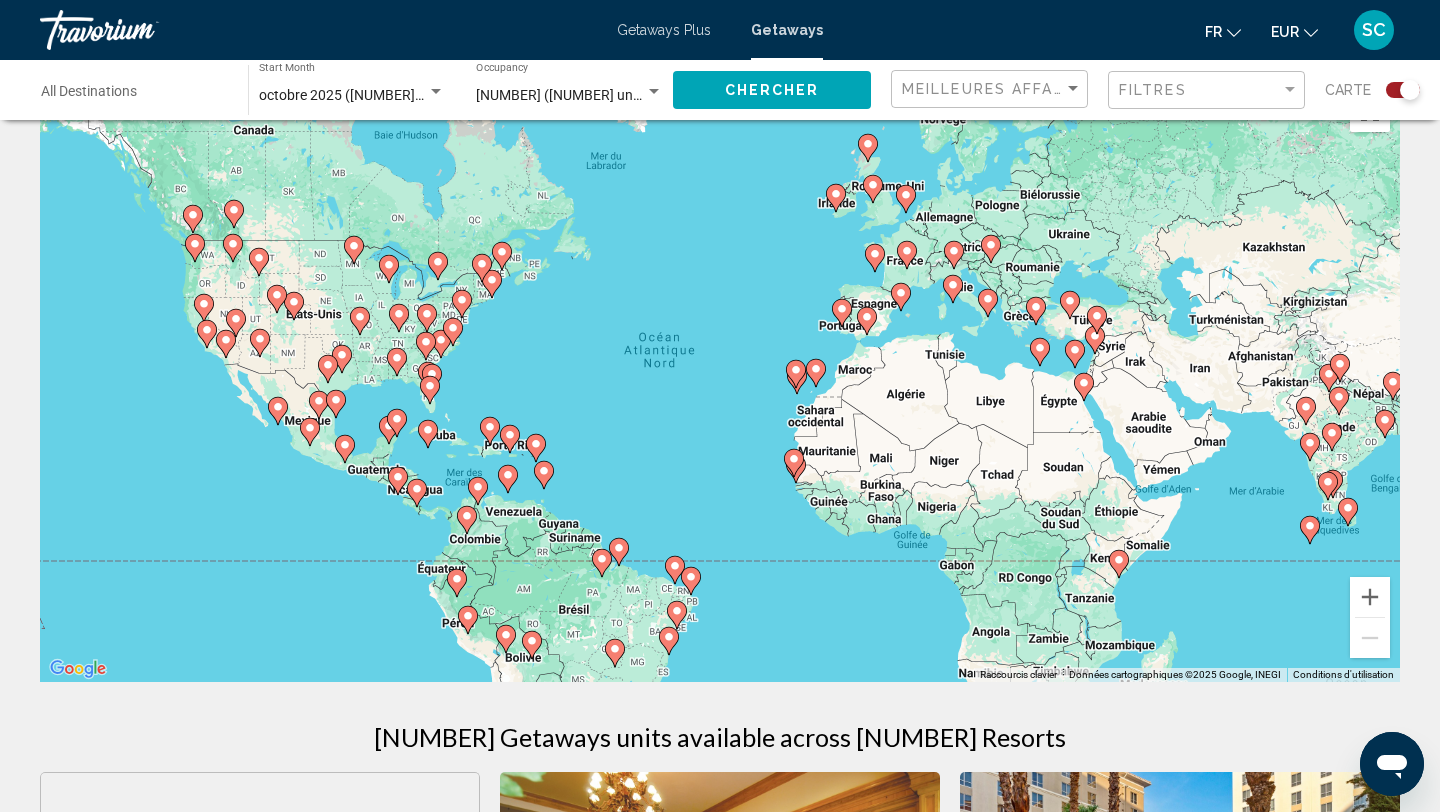 scroll, scrollTop: 75, scrollLeft: 0, axis: vertical 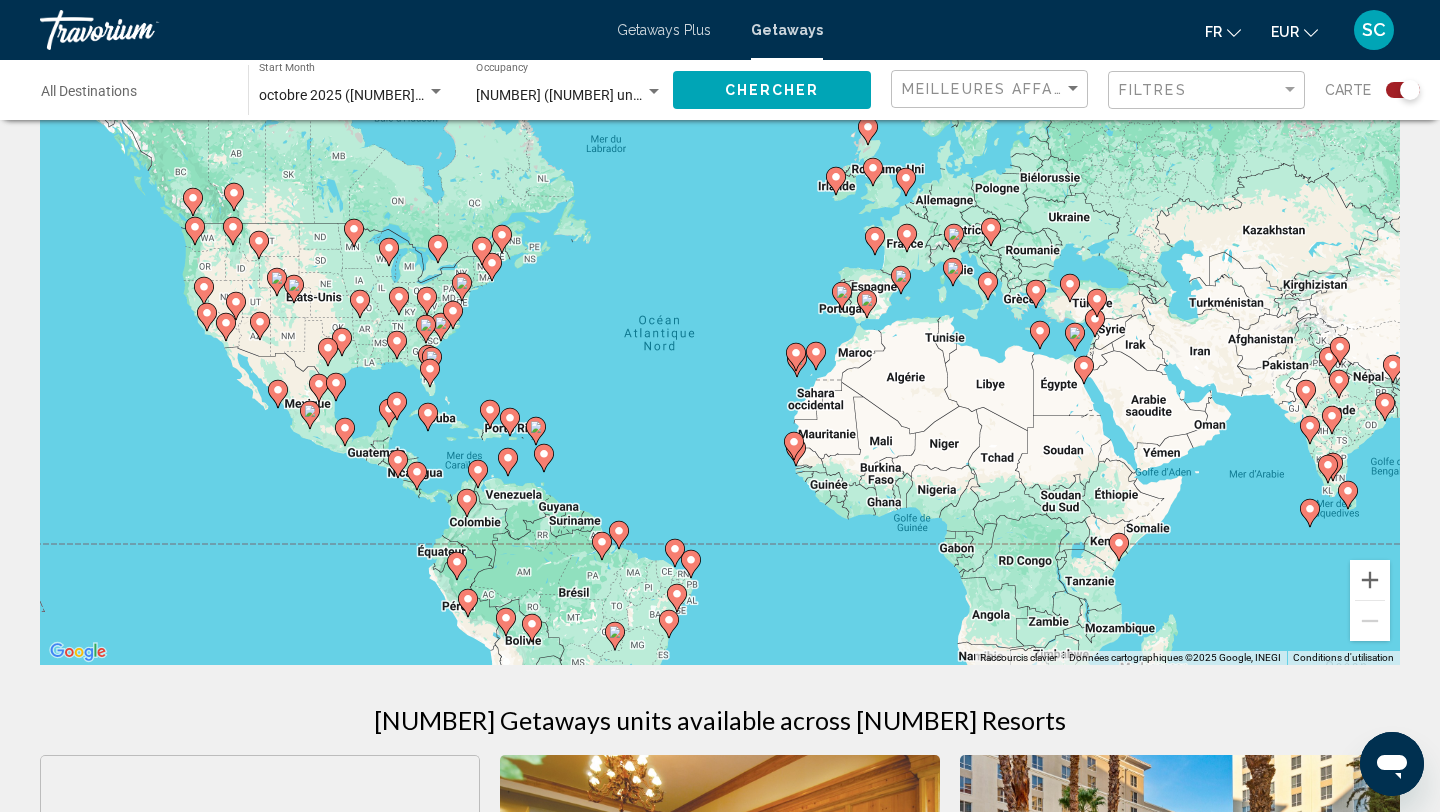 click 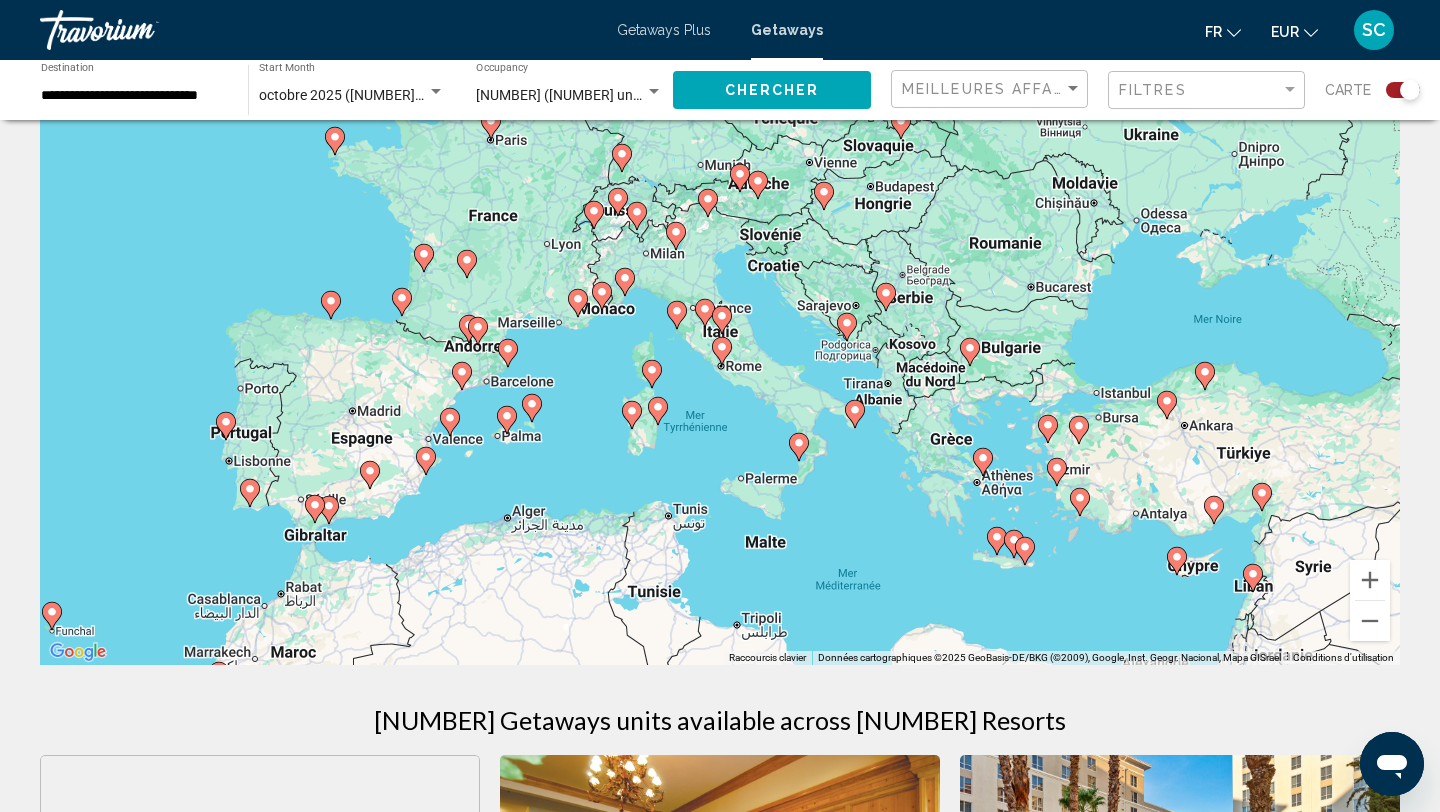 click 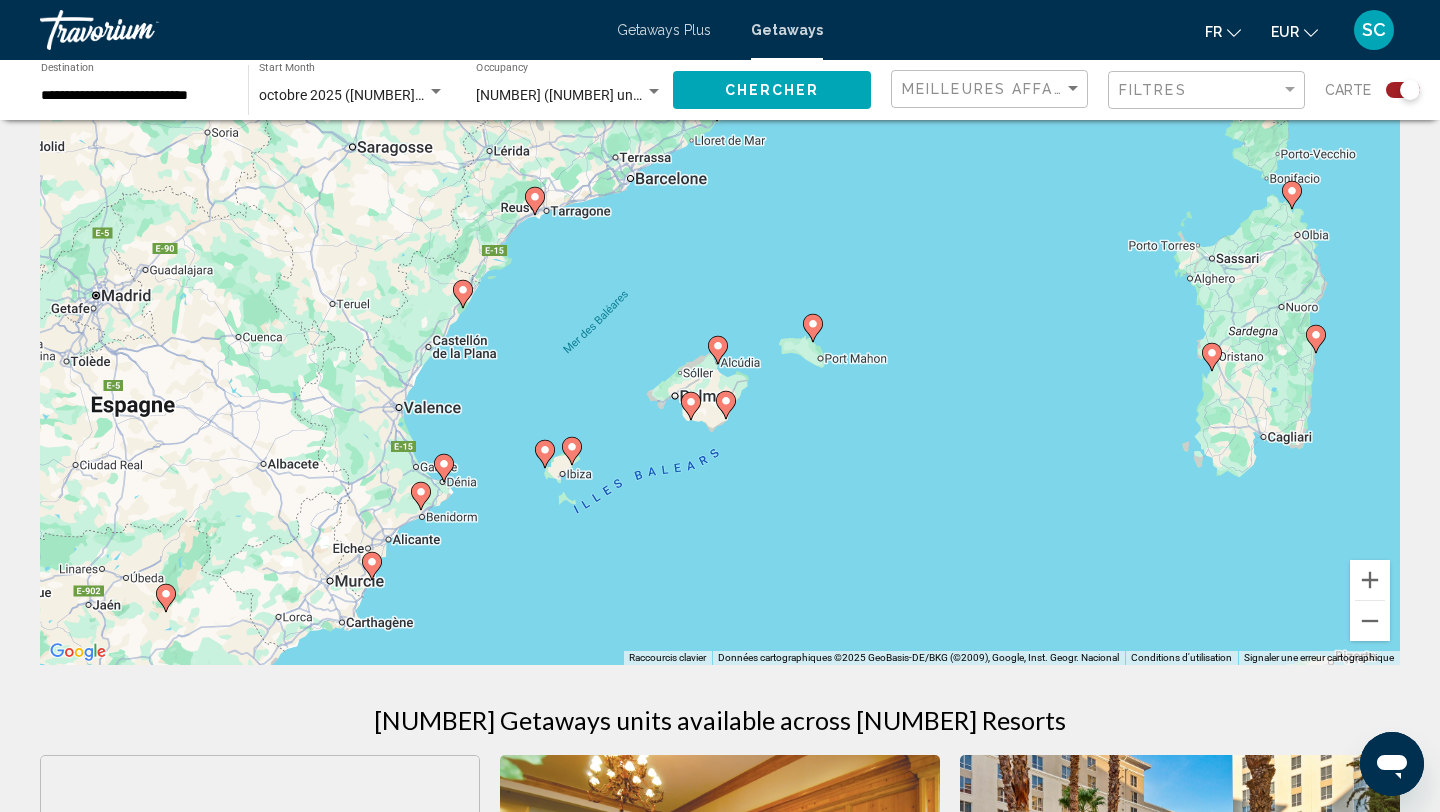 click on "Pour naviguer, appuyez sur les touches fléchées.  Pour activer le glissement avec le clavier, appuyez sur Alt+Entrée. Une fois ce mode activé, utilisez les touches fléchées pour déplacer le repère. Pour valider le déplacement, appuyez sur Entrée. Pour annuler, appuyez sur Échap." at bounding box center (720, 365) 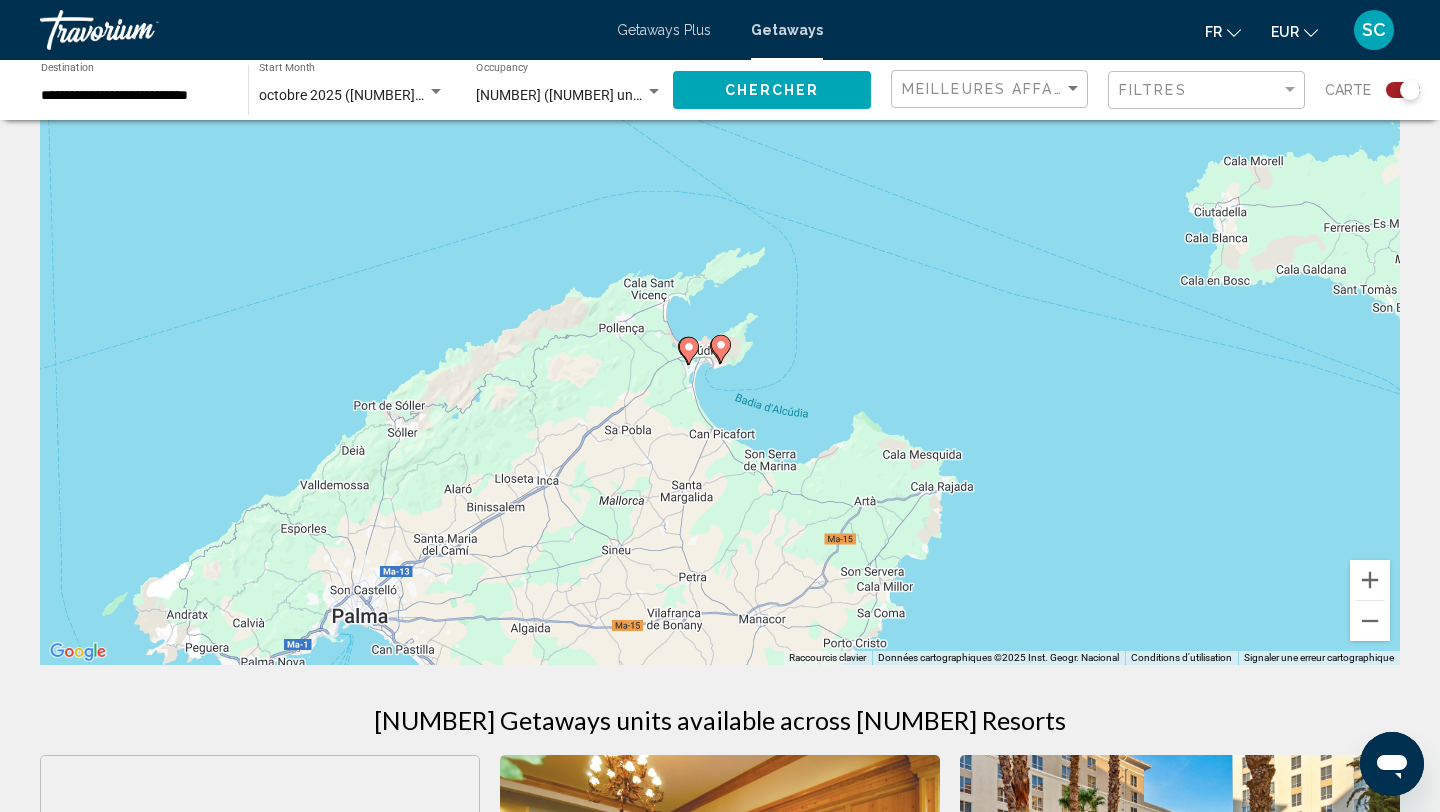 click 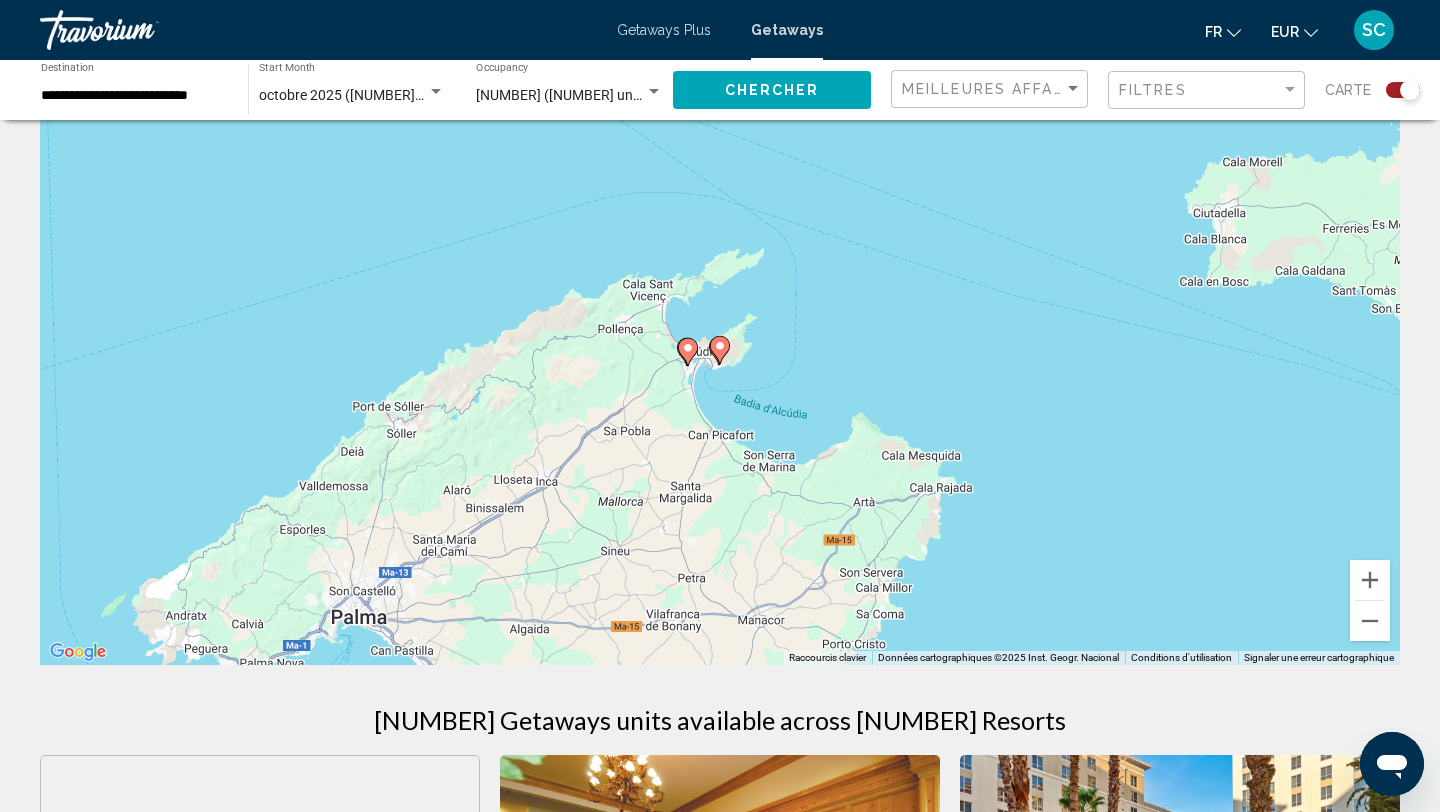 click 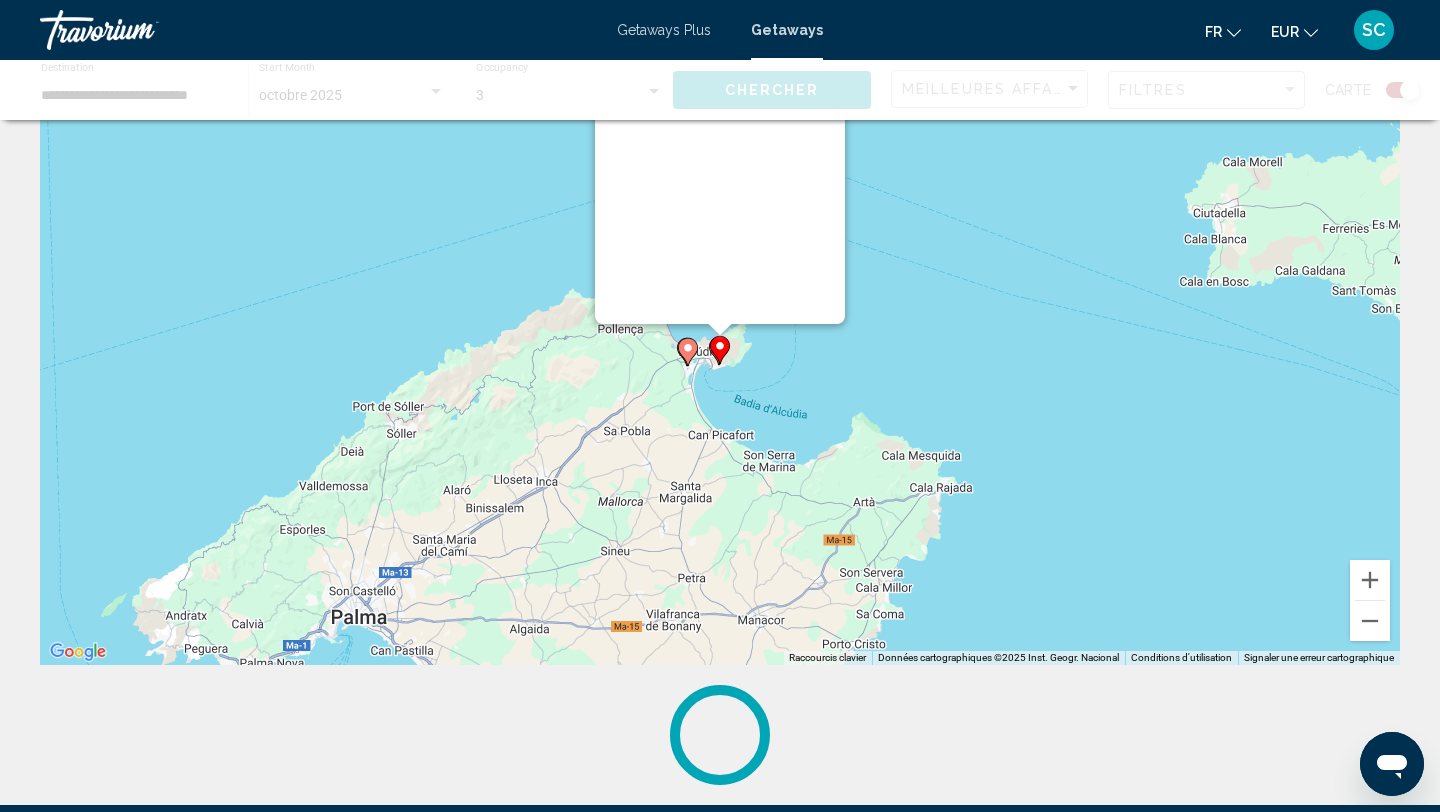 scroll, scrollTop: 0, scrollLeft: 0, axis: both 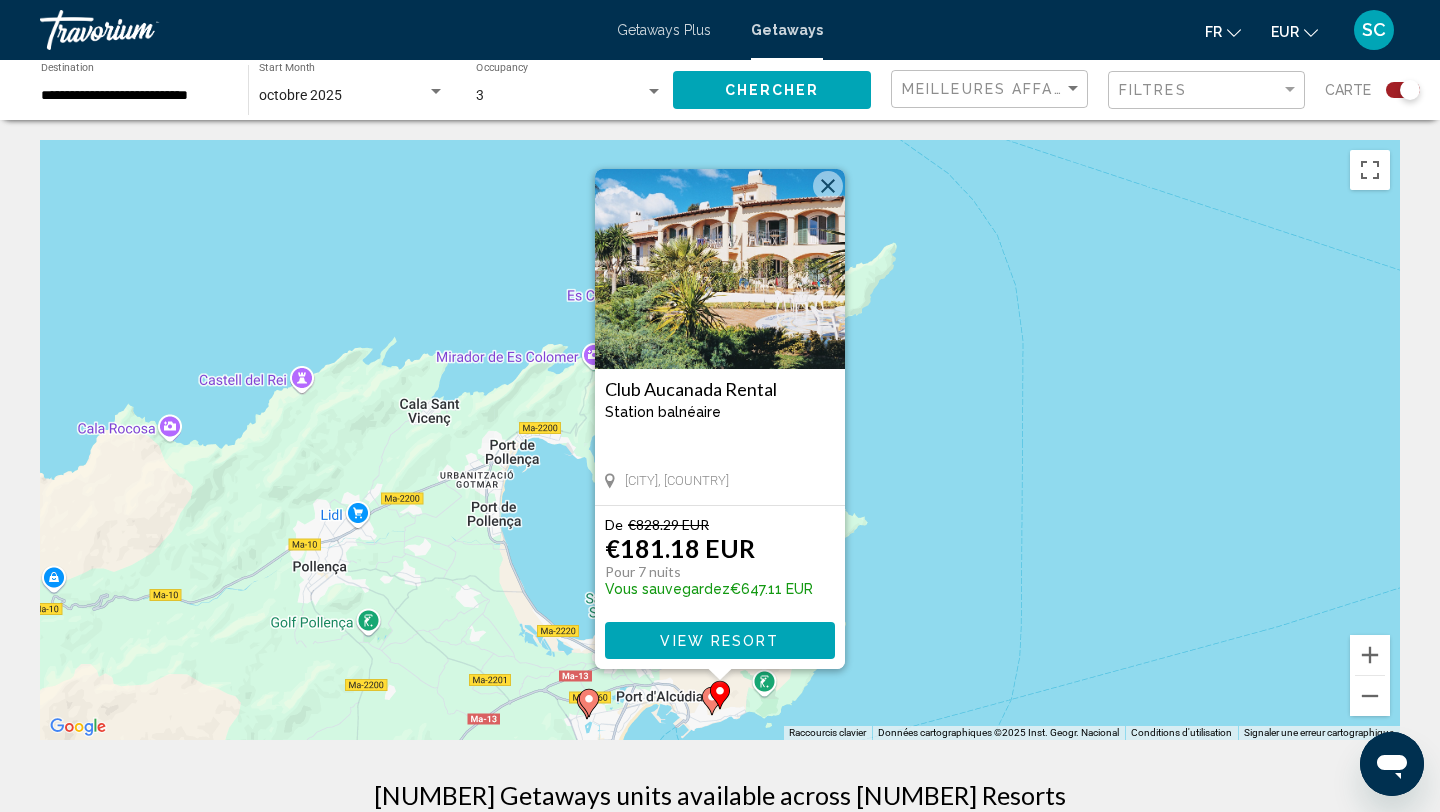 click at bounding box center [720, 695] 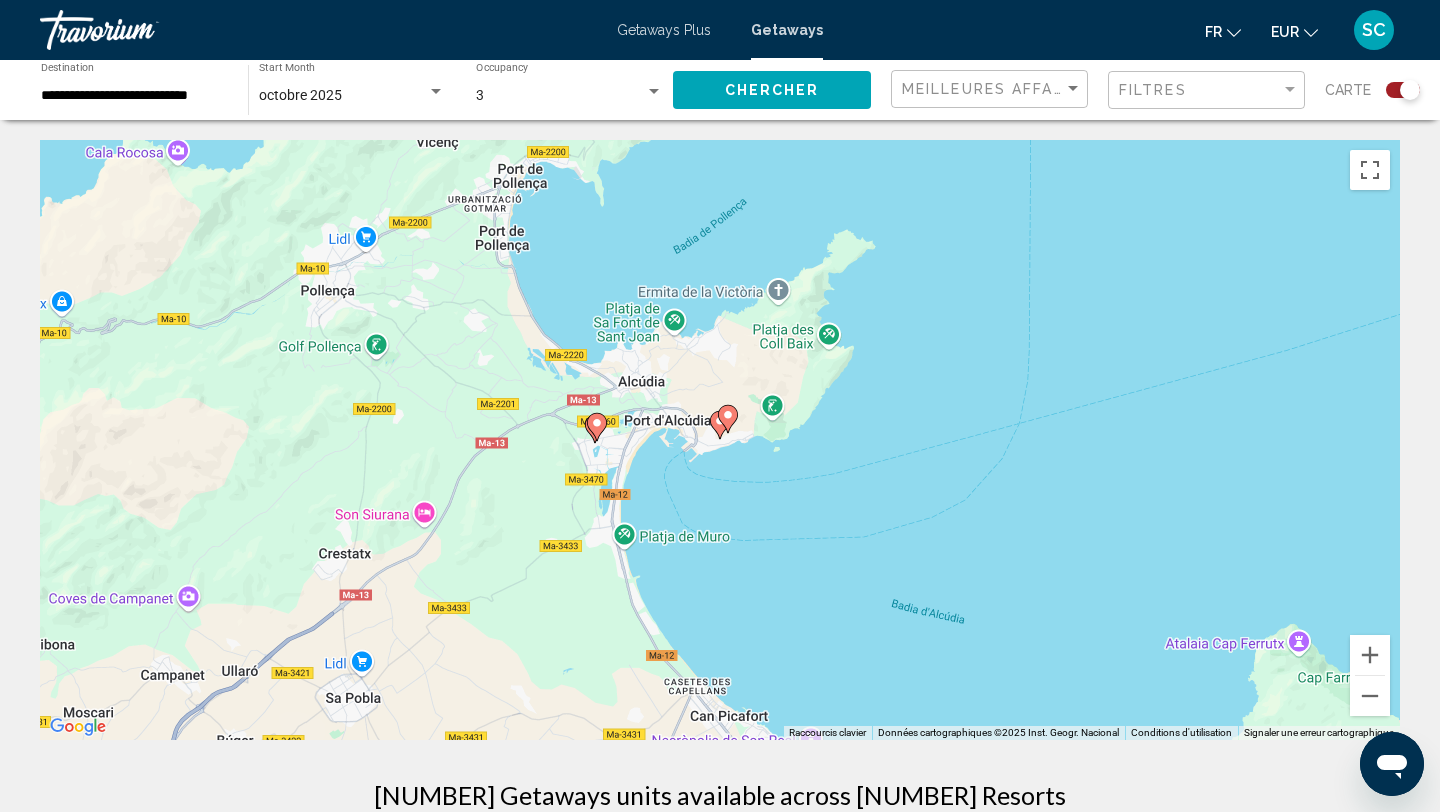 click at bounding box center [728, 419] 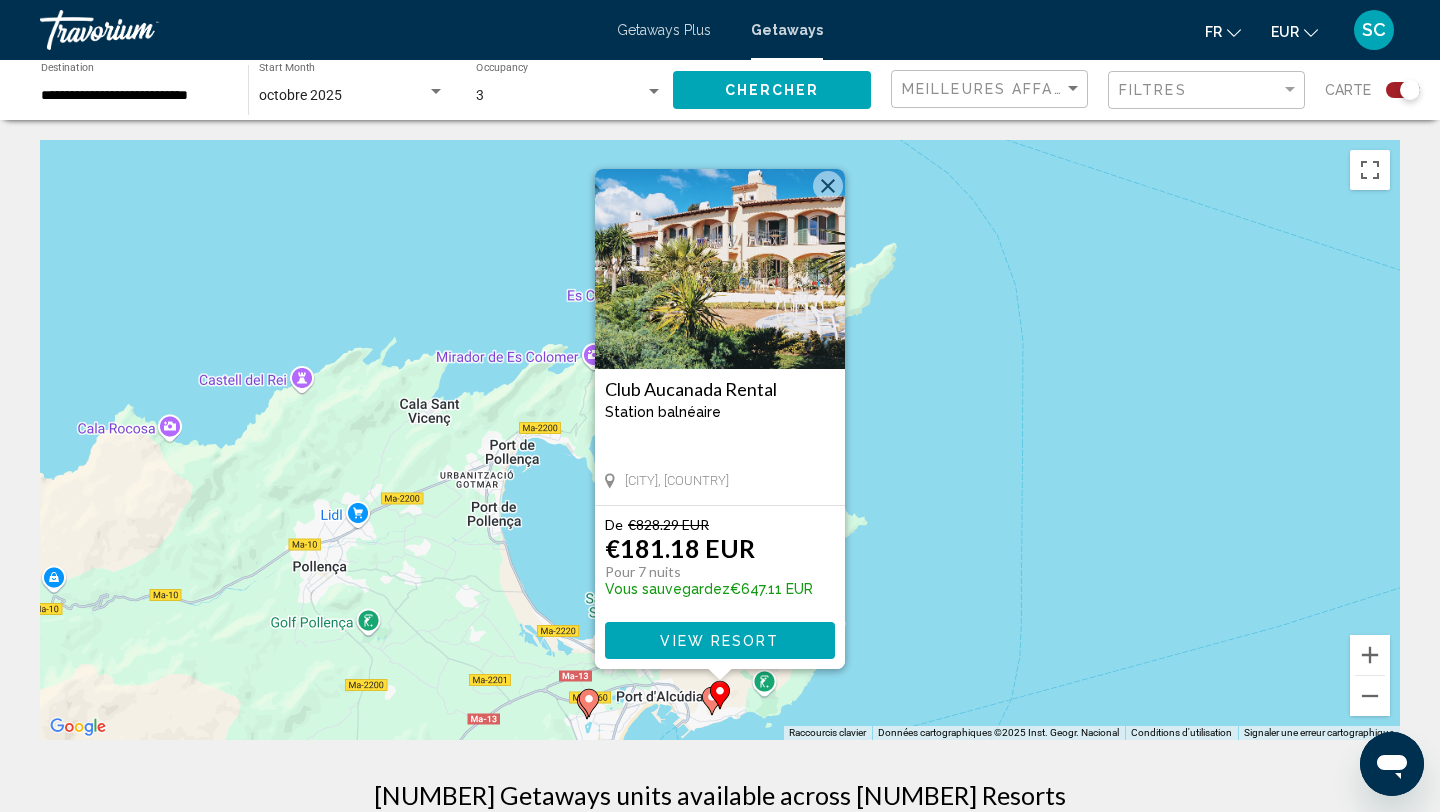 click 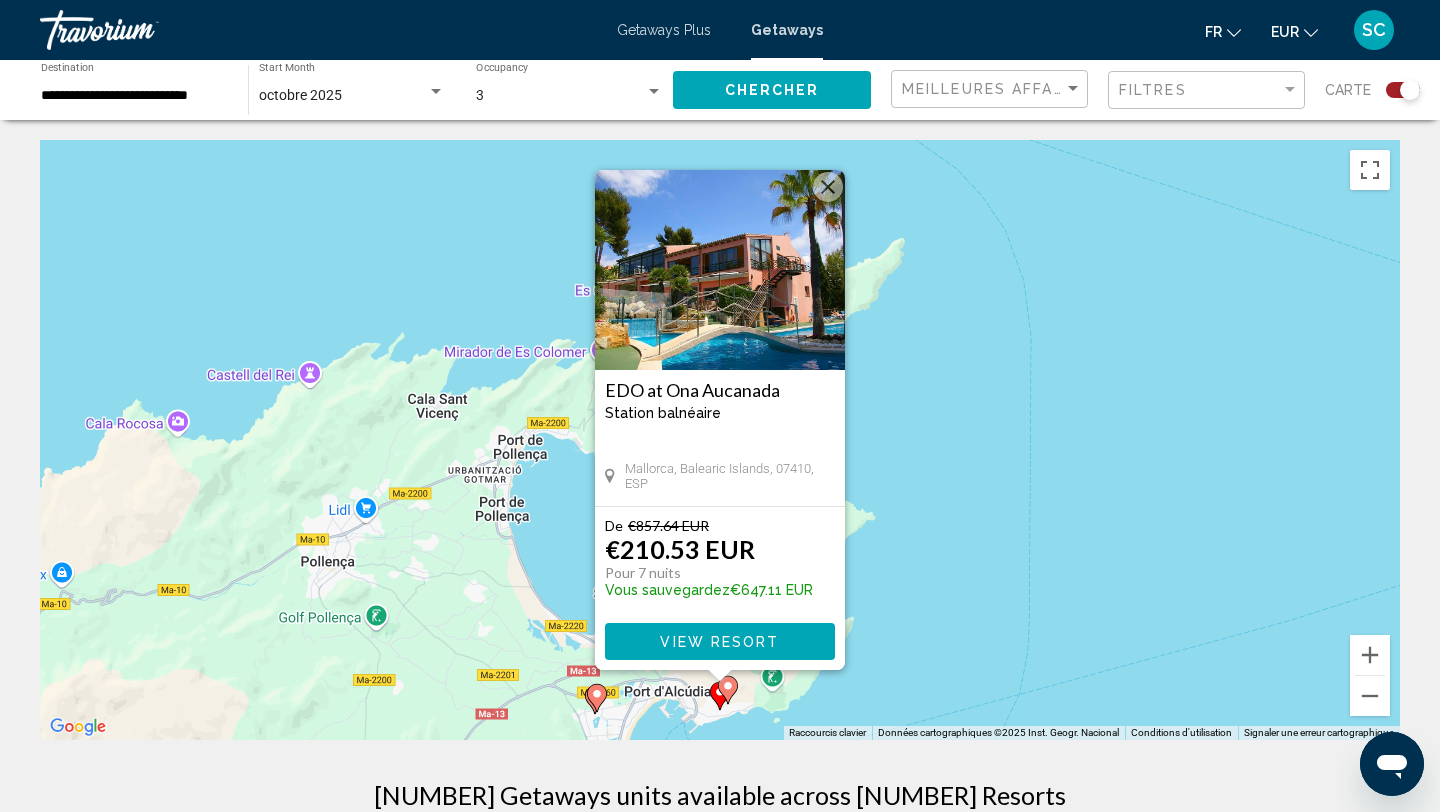 click 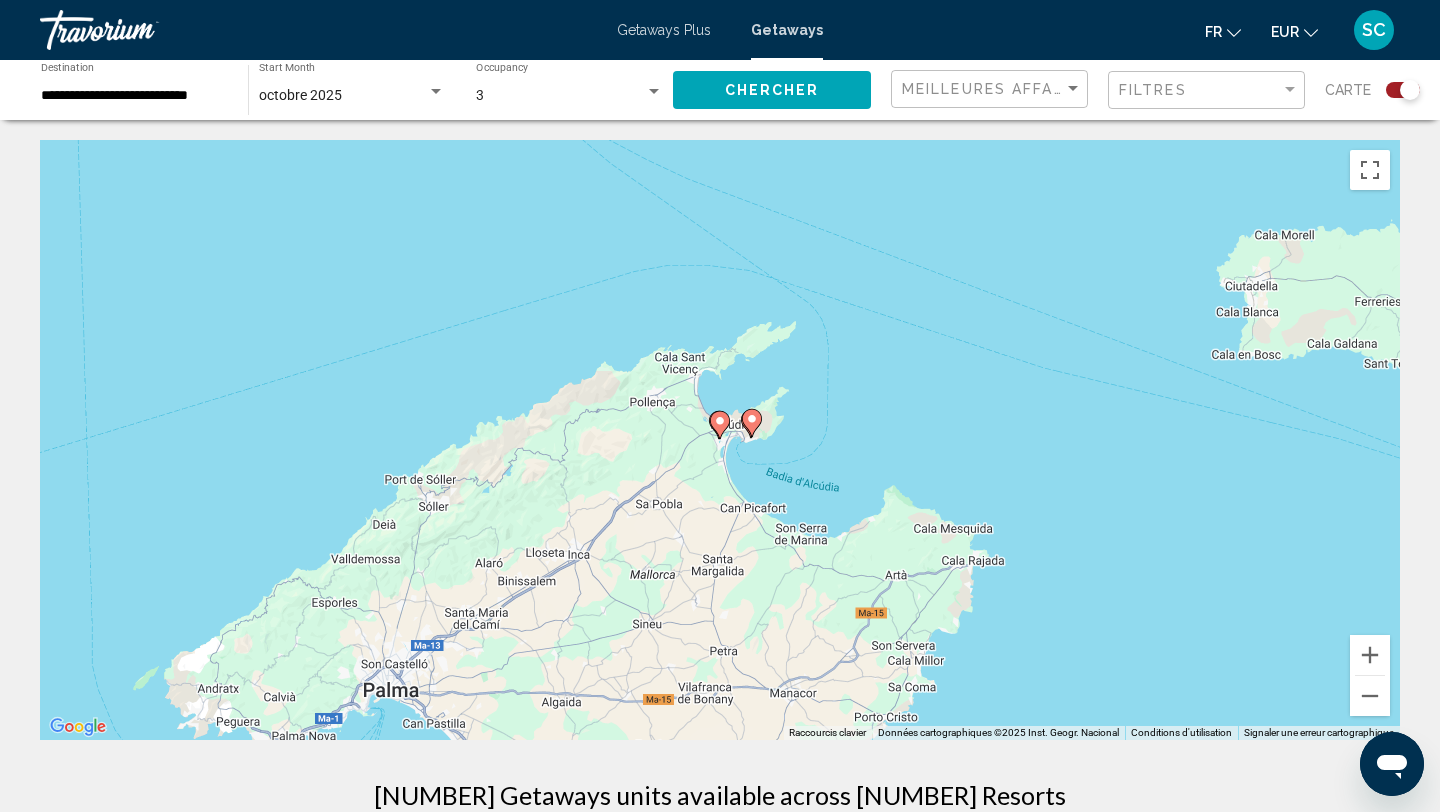 click 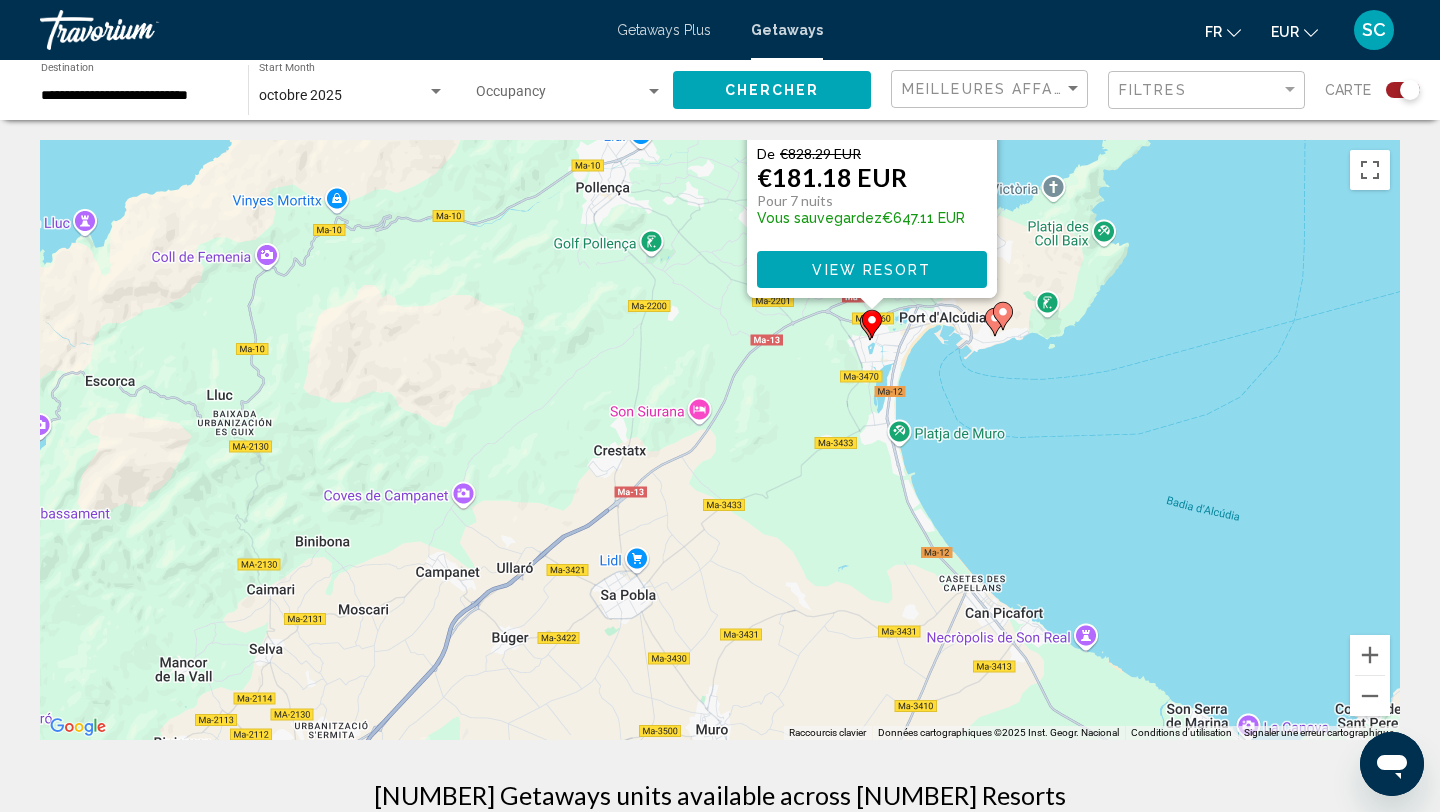 drag, startPoint x: 942, startPoint y: 659, endPoint x: 1223, endPoint y: 42, distance: 677.9749 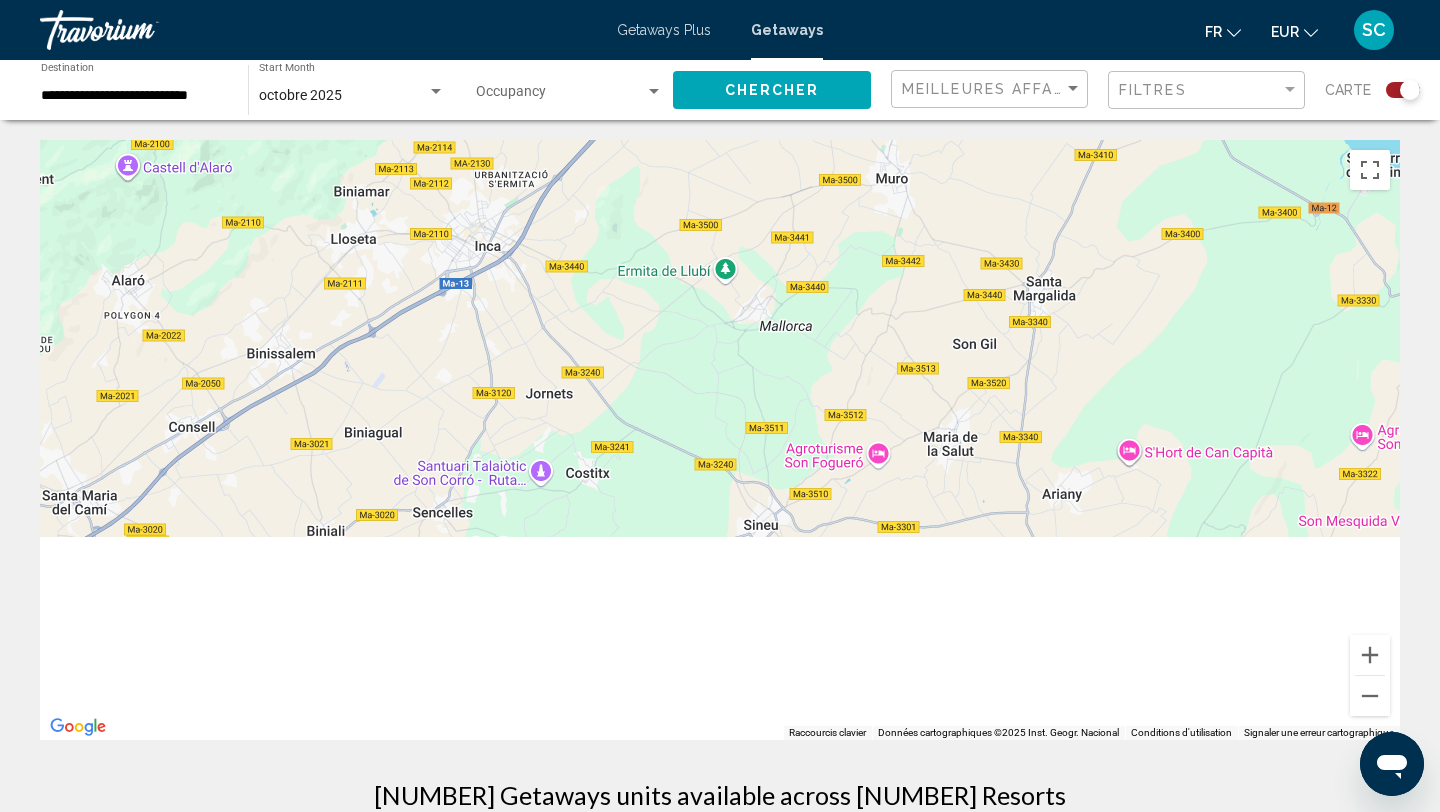 drag, startPoint x: 985, startPoint y: 346, endPoint x: 1032, endPoint y: -44, distance: 392.82184 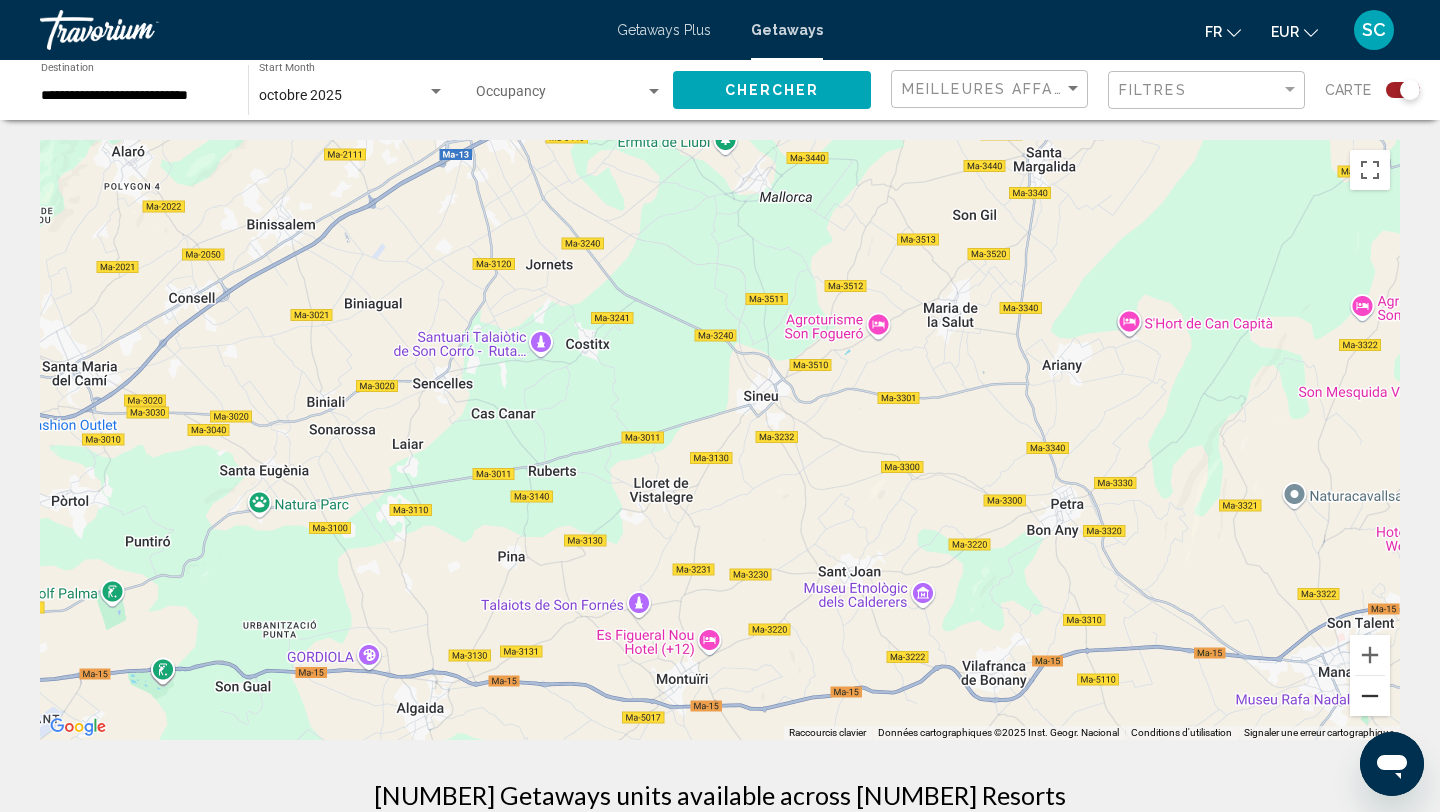 click at bounding box center (1370, 696) 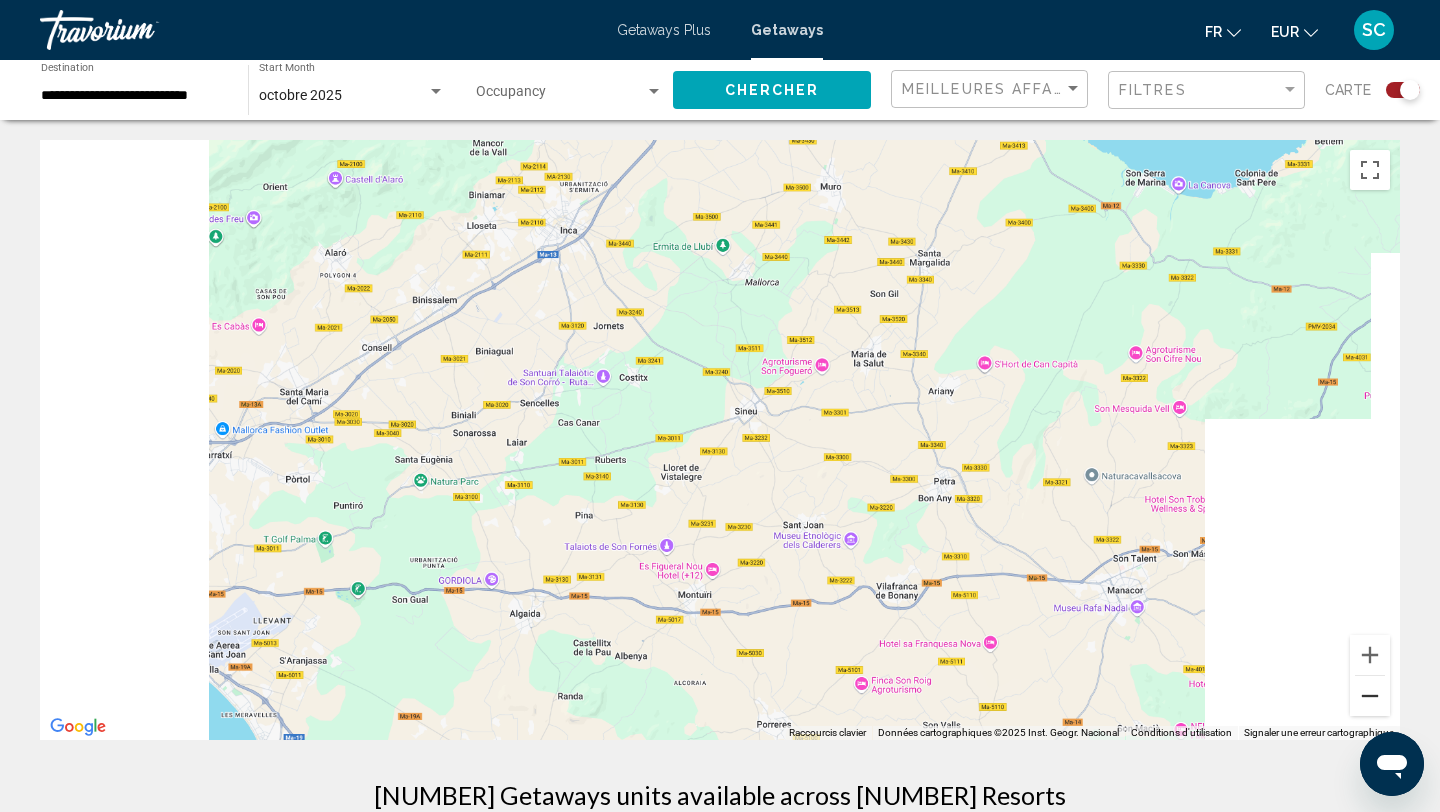 click at bounding box center [1370, 696] 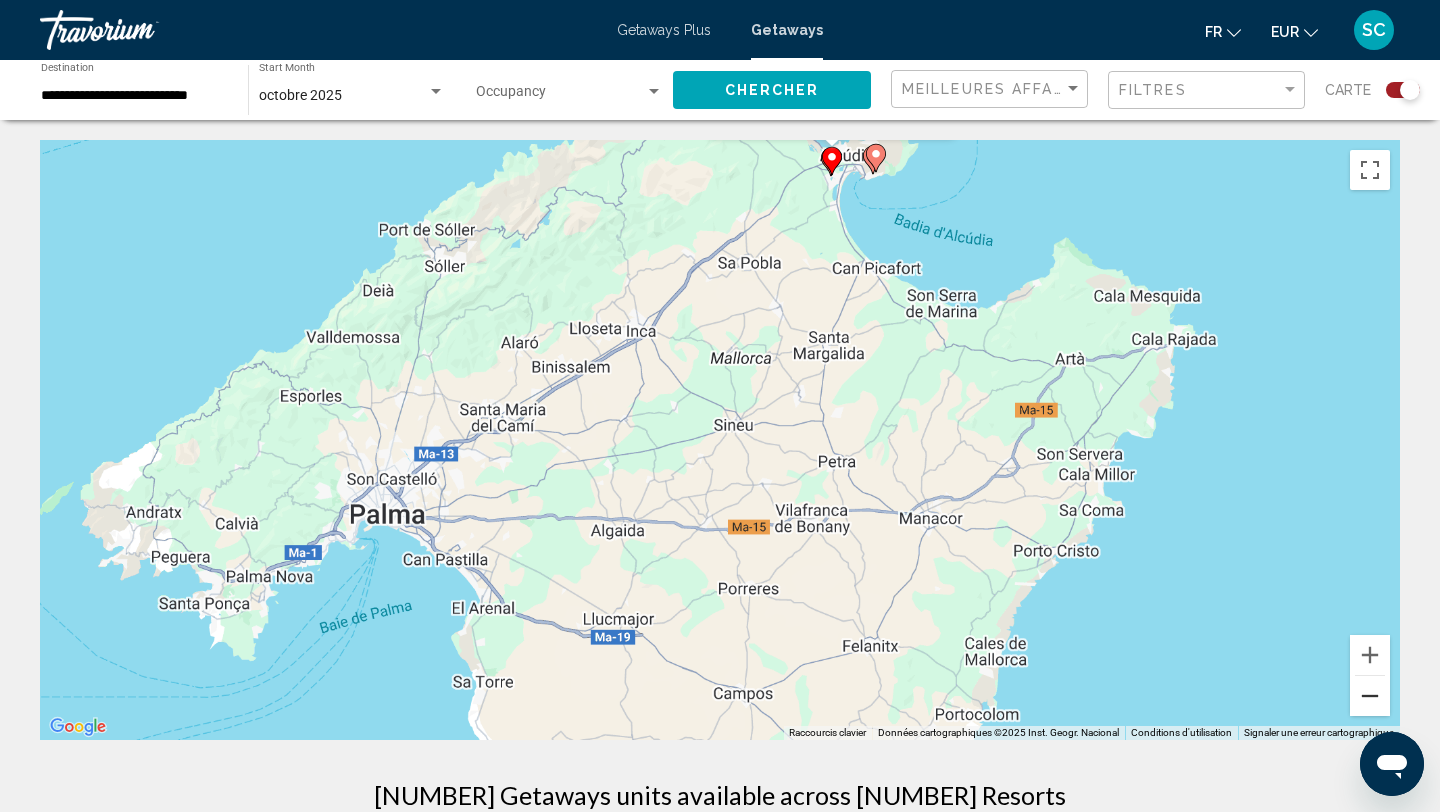 click at bounding box center (1370, 696) 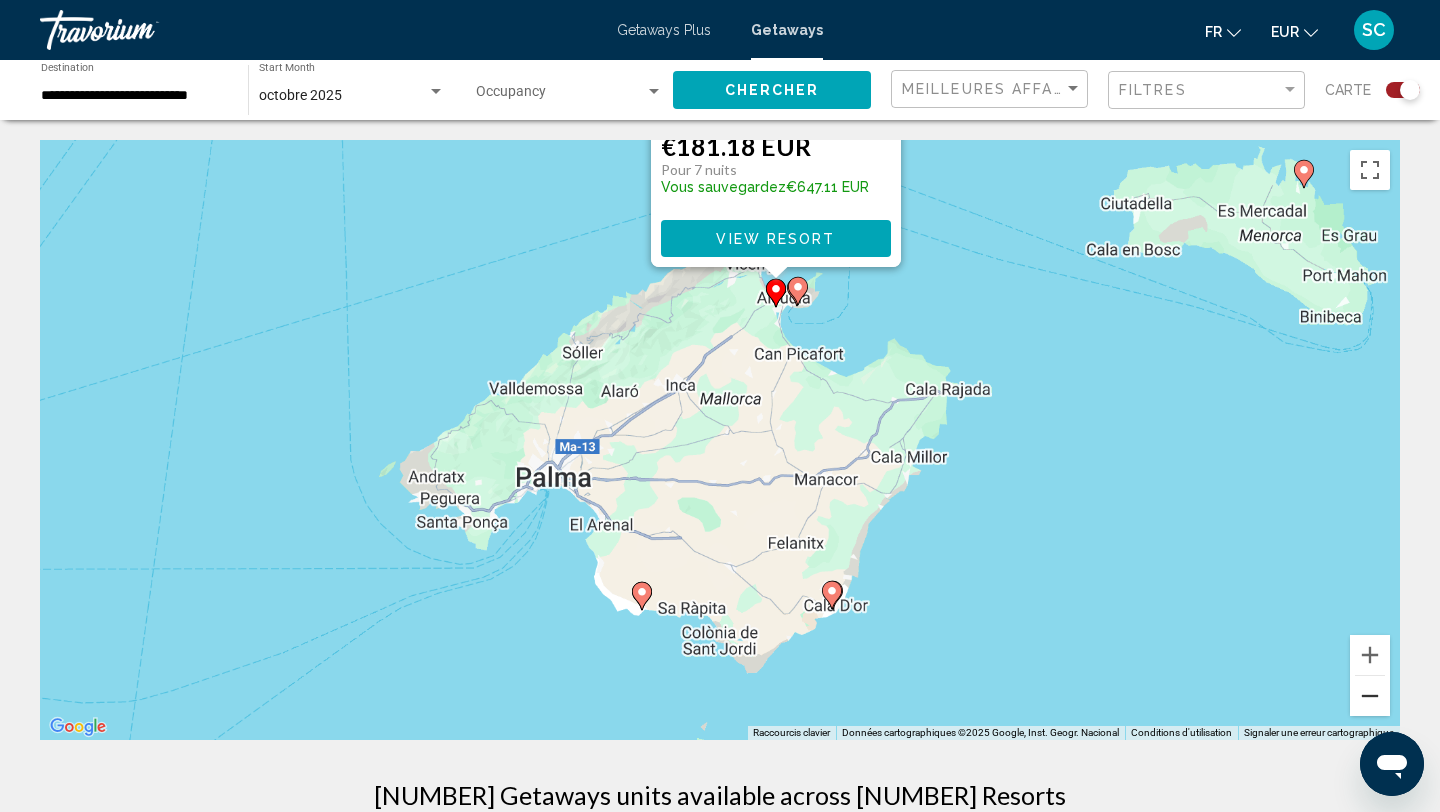 click at bounding box center (1370, 696) 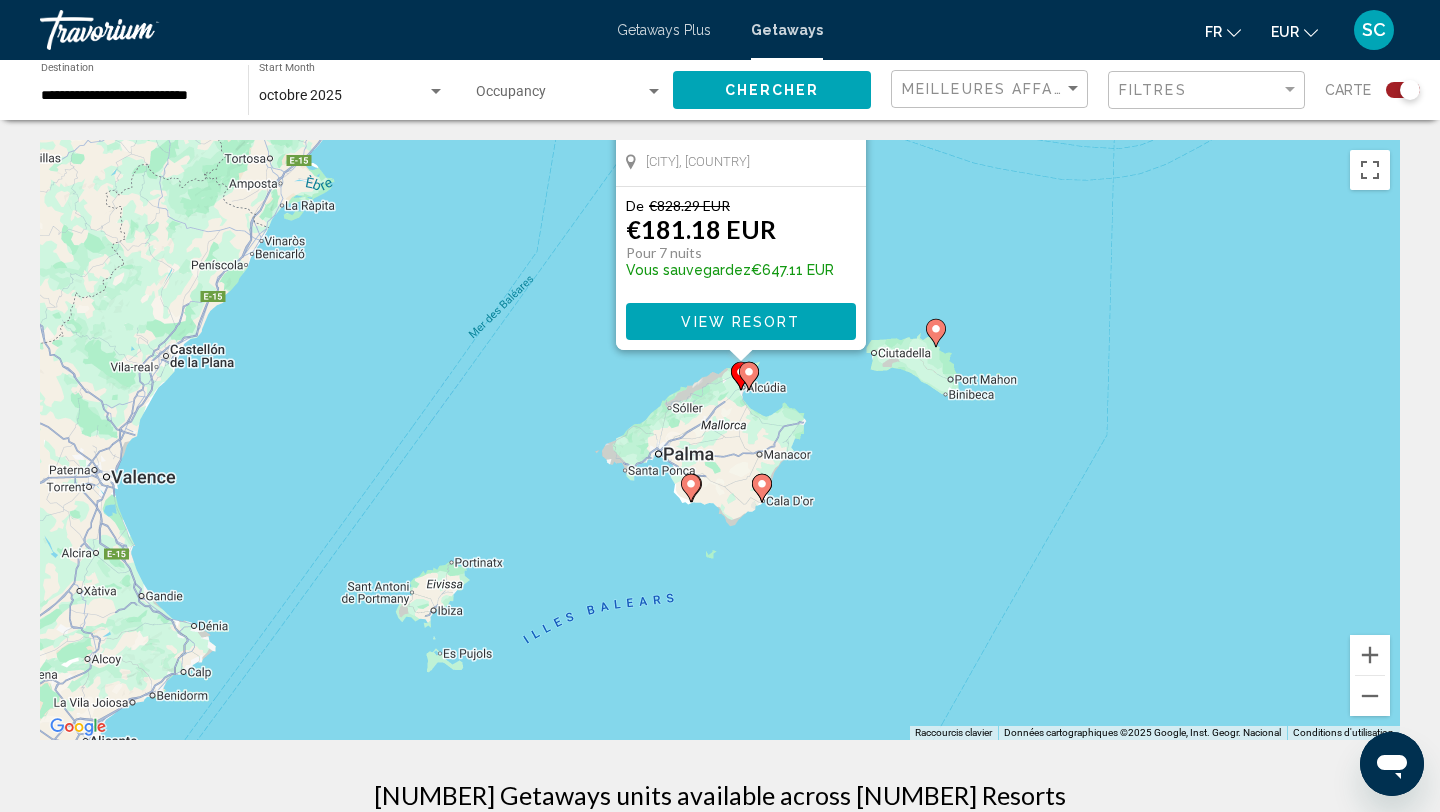 click 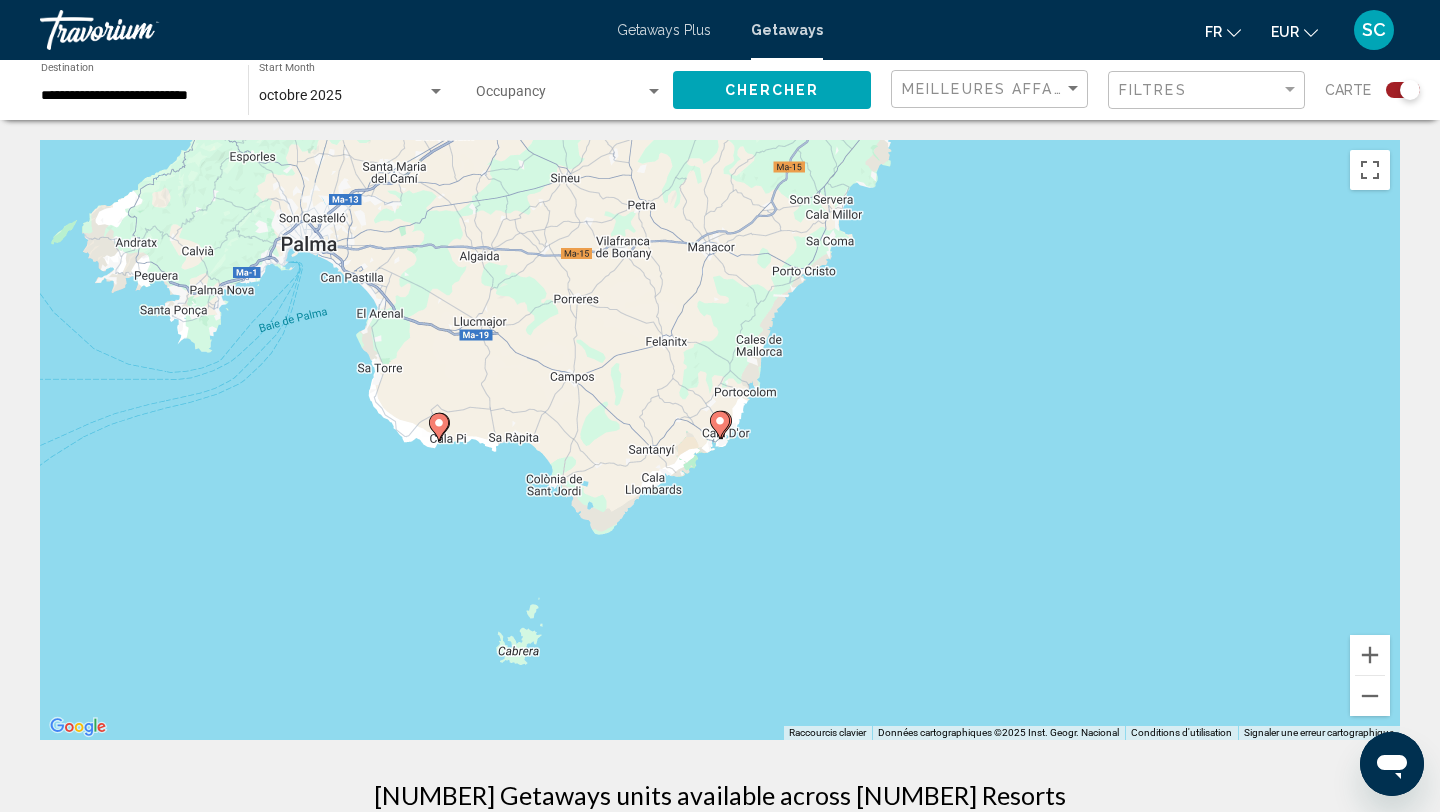 click 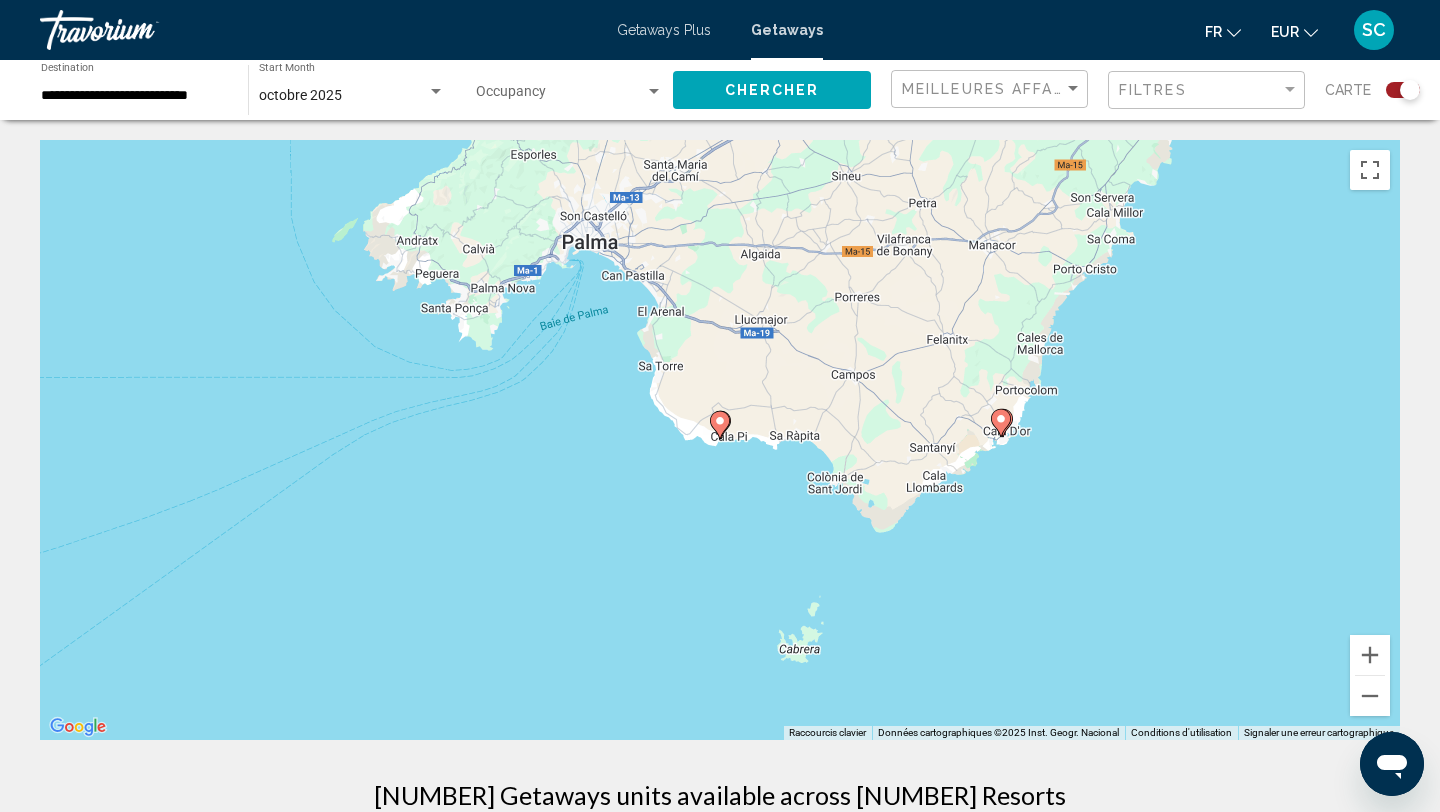 click at bounding box center [720, 425] 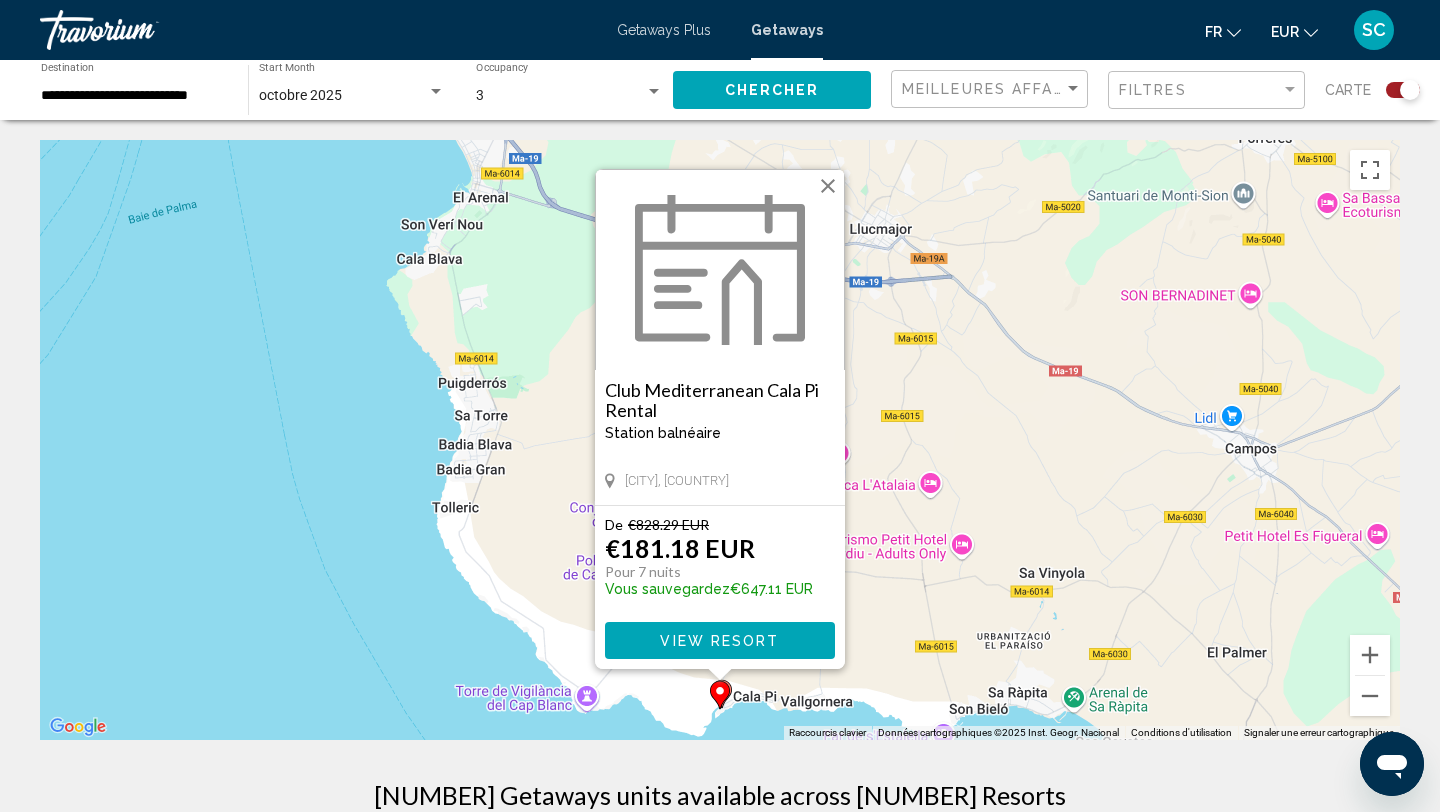 click on "Pour activer le glissement avec le clavier, appuyez sur Alt+Entrée. Une fois ce mode activé, utilisez les touches fléchées pour déplacer le repère. Pour valider le déplacement, appuyez sur Entrée. Pour annuler, appuyez sur Échap. Club Mediterranean Cala Pi Rental Station balnéaire - Ceci est une station d'adultes seulement [CITY], [COUNTRY] De €[NUMBER] EUR €[NUMBER] EUR Pour [NUMBER] nuits Vous sauvegardez €[NUMBER] EUR View Resort" at bounding box center (720, 440) 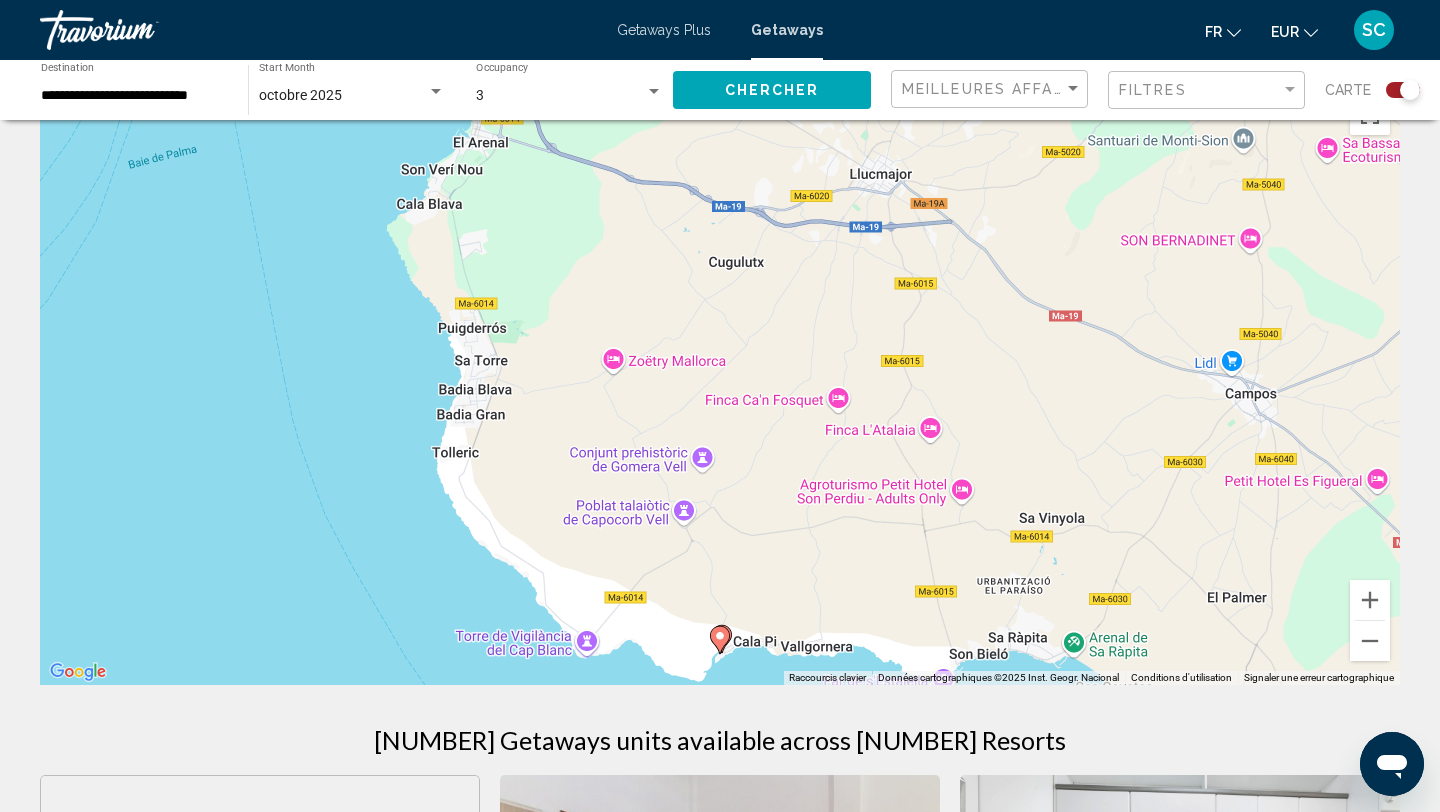 scroll, scrollTop: 58, scrollLeft: 0, axis: vertical 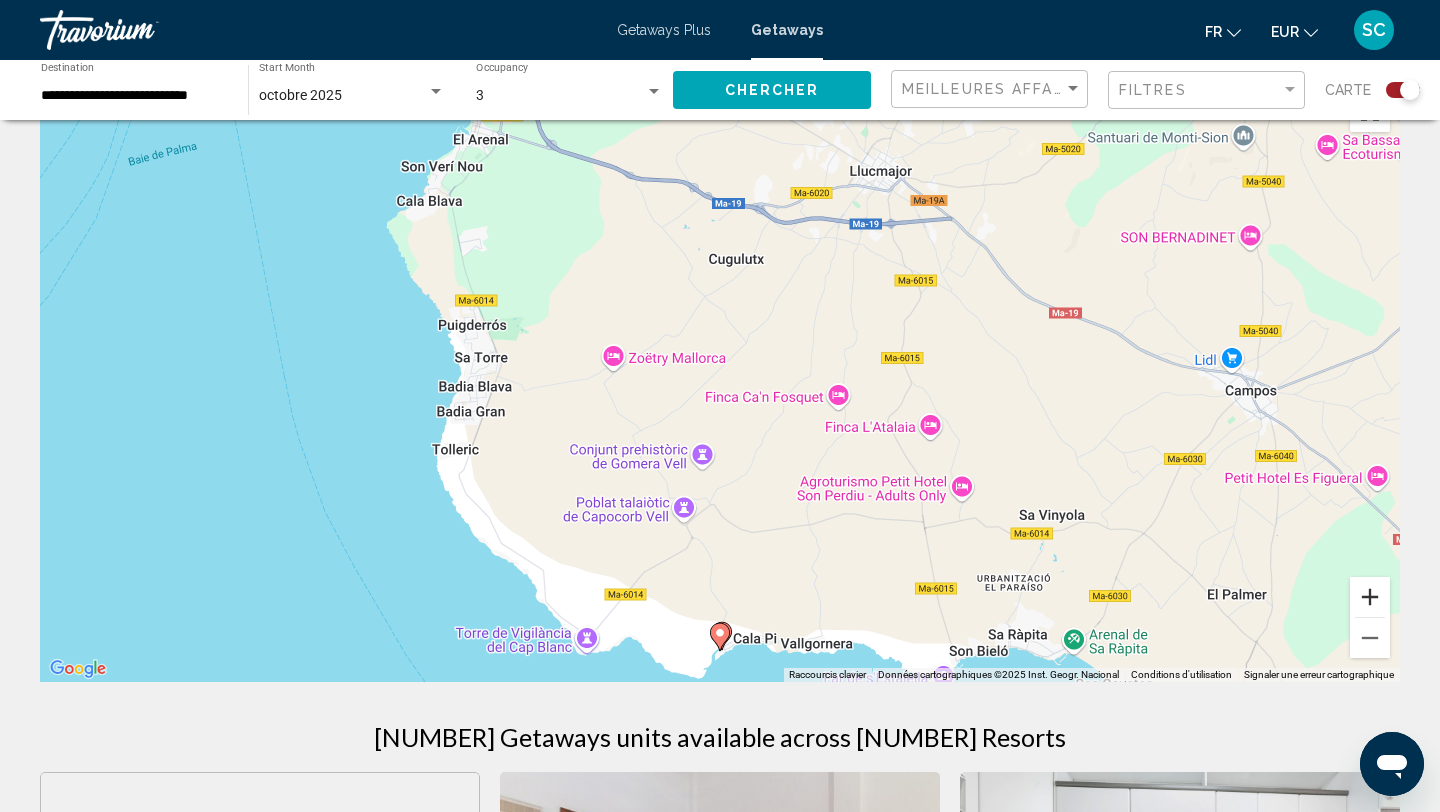 click at bounding box center [1370, 597] 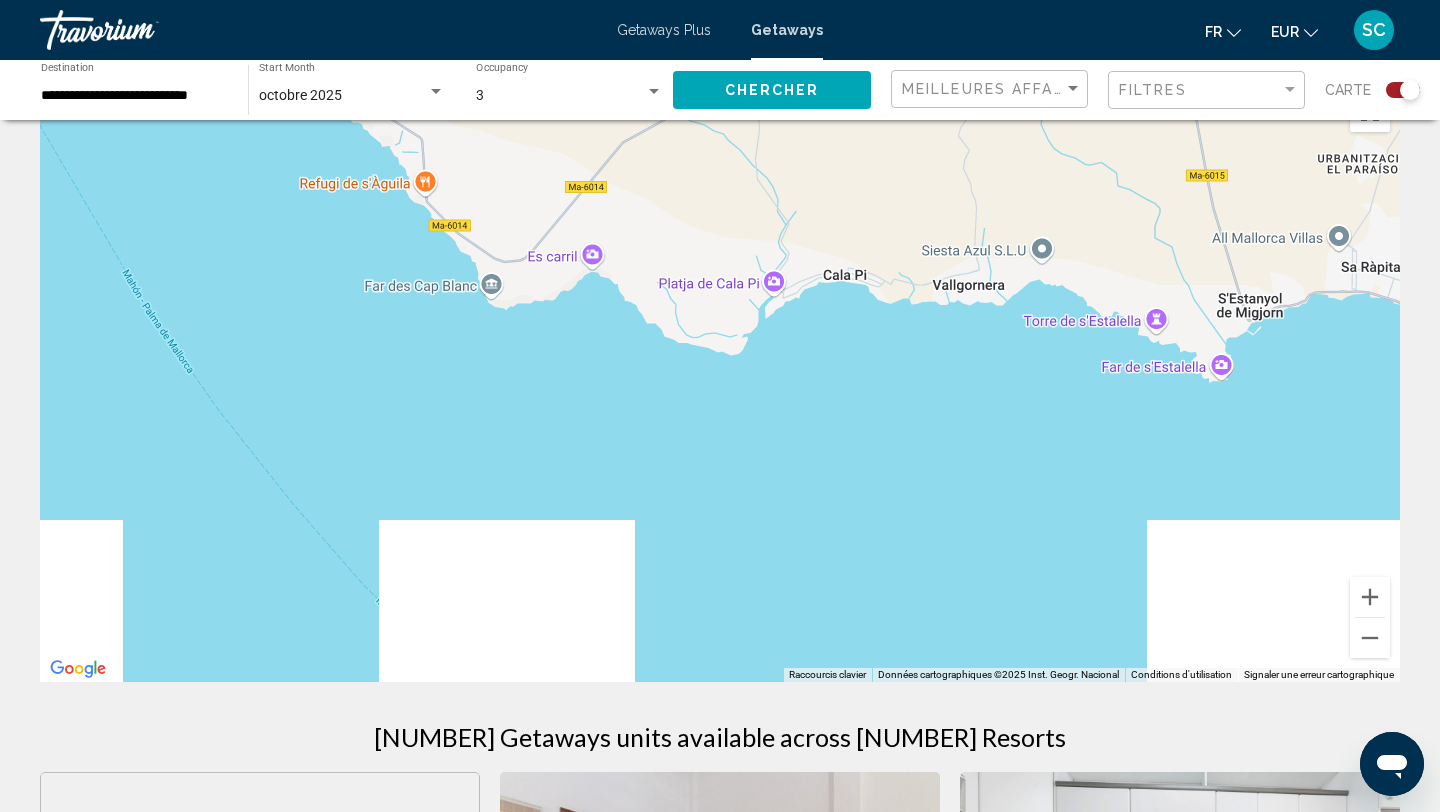 drag, startPoint x: 938, startPoint y: 616, endPoint x: 993, endPoint y: -16, distance: 634.3887 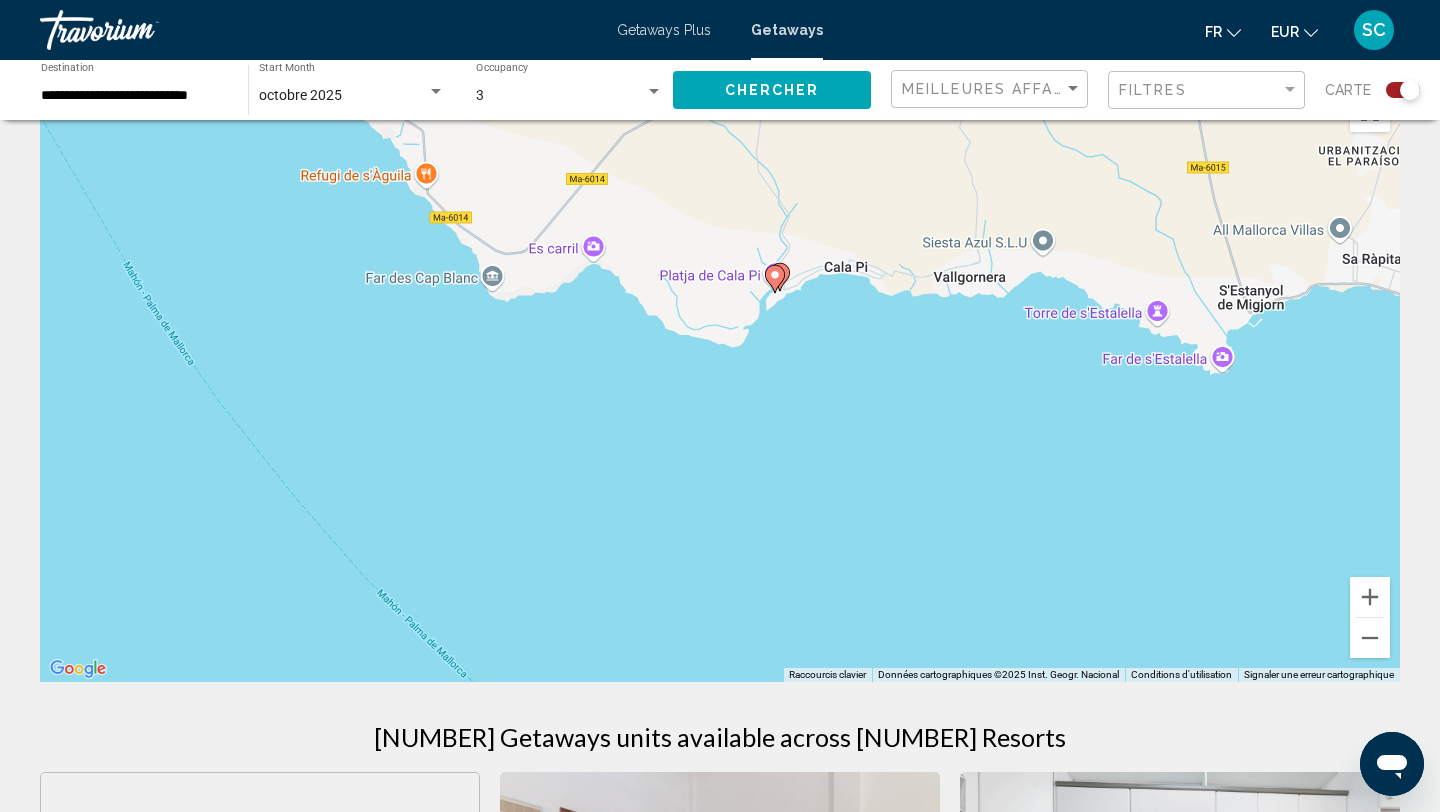 click 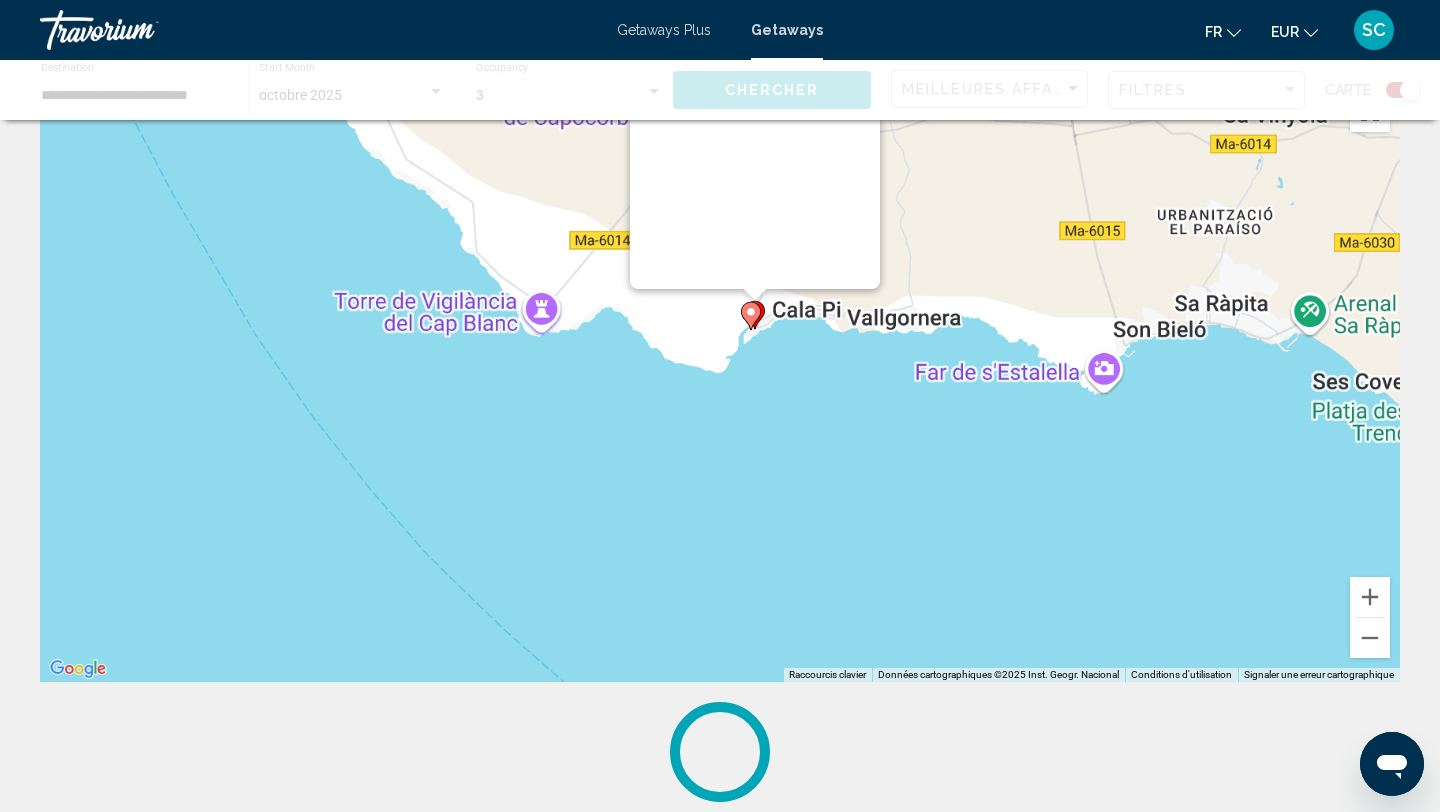 scroll, scrollTop: 0, scrollLeft: 0, axis: both 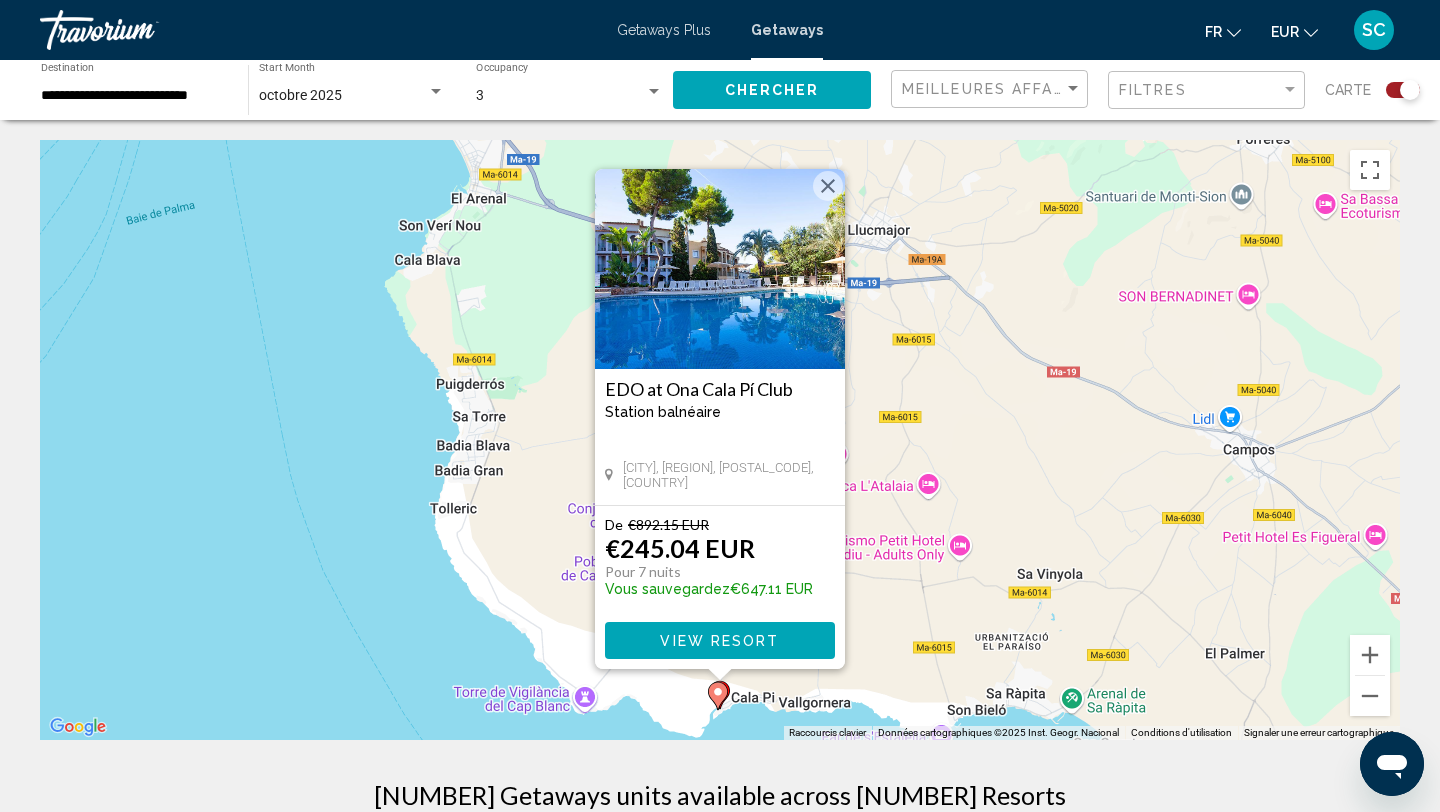 click 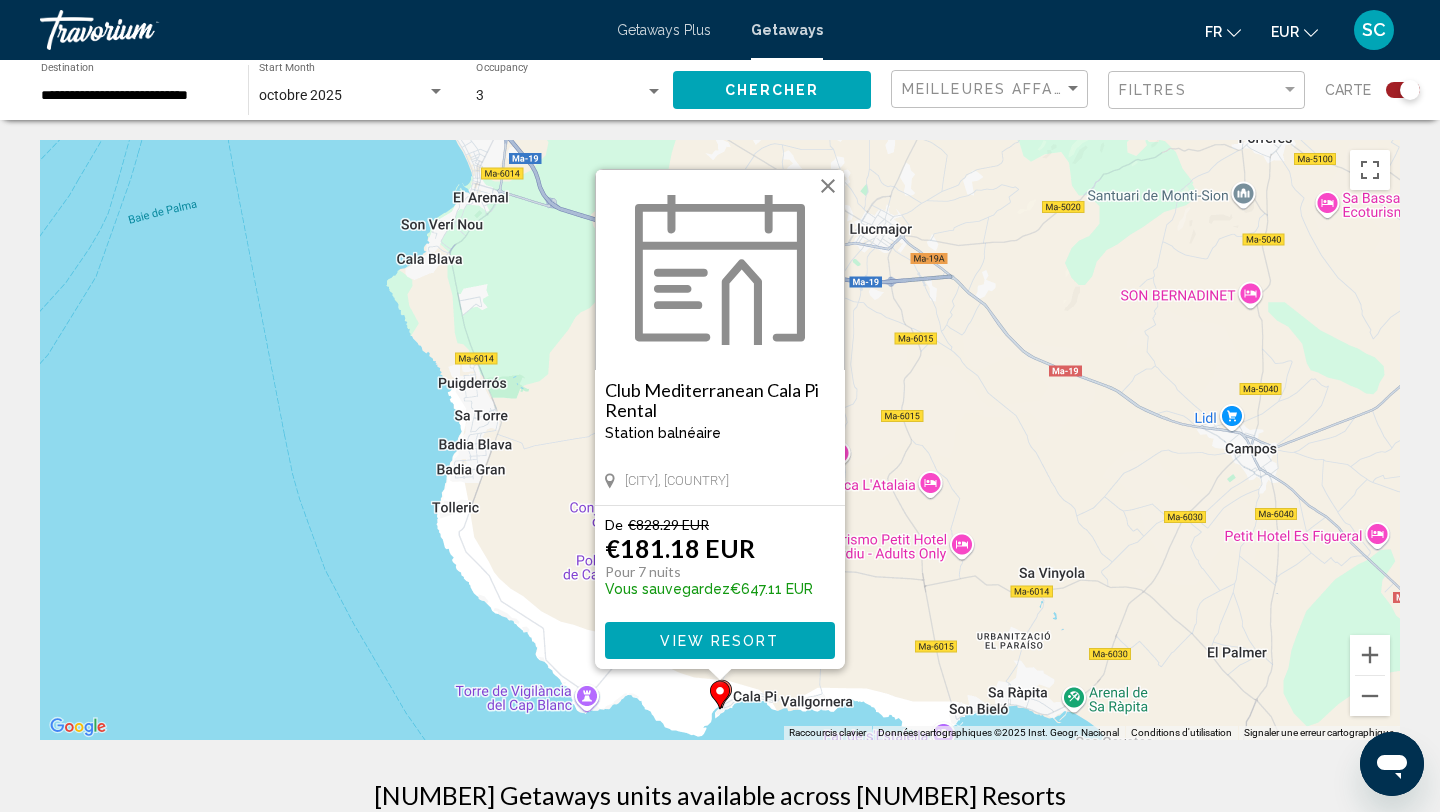 click at bounding box center [720, 270] 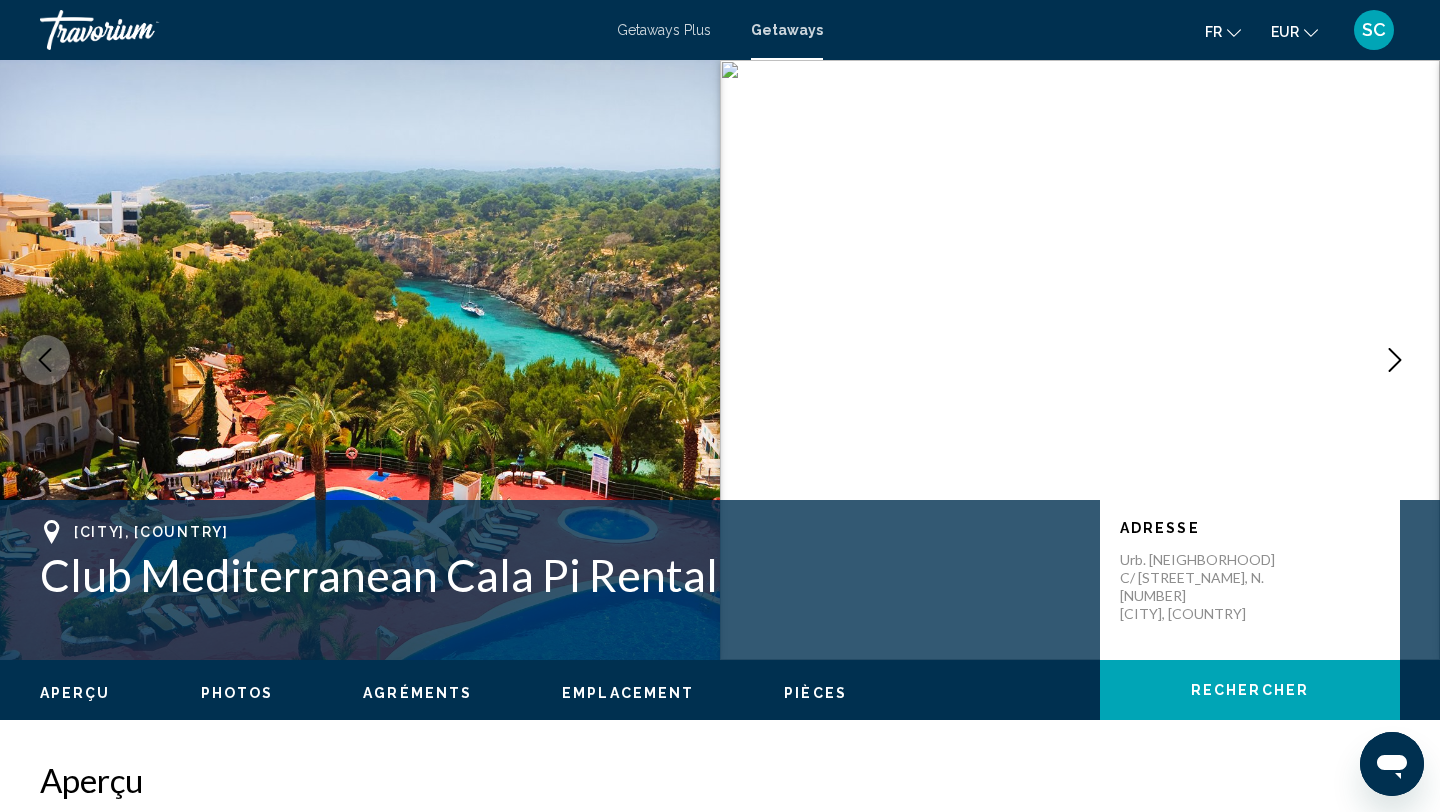 click 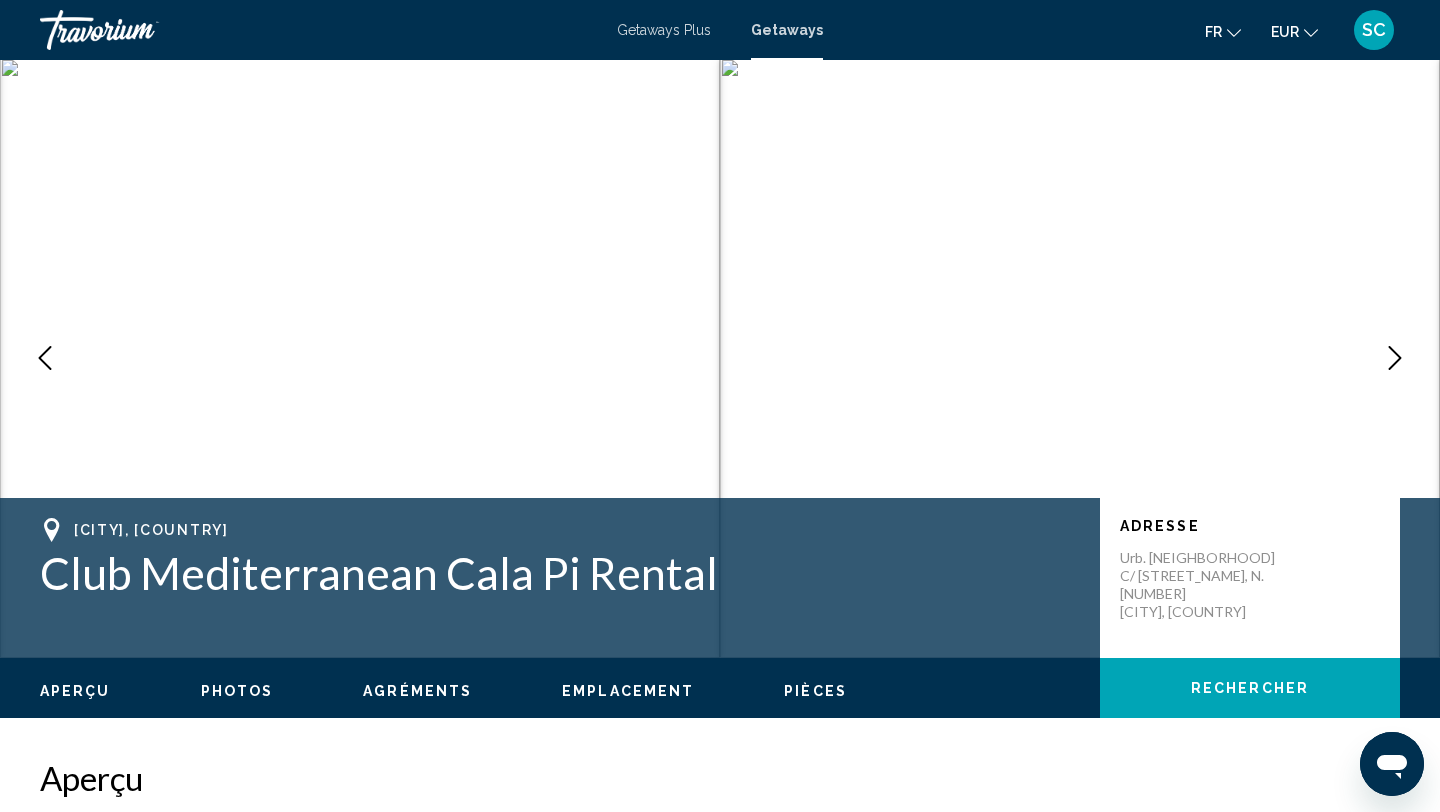 scroll, scrollTop: 0, scrollLeft: 0, axis: both 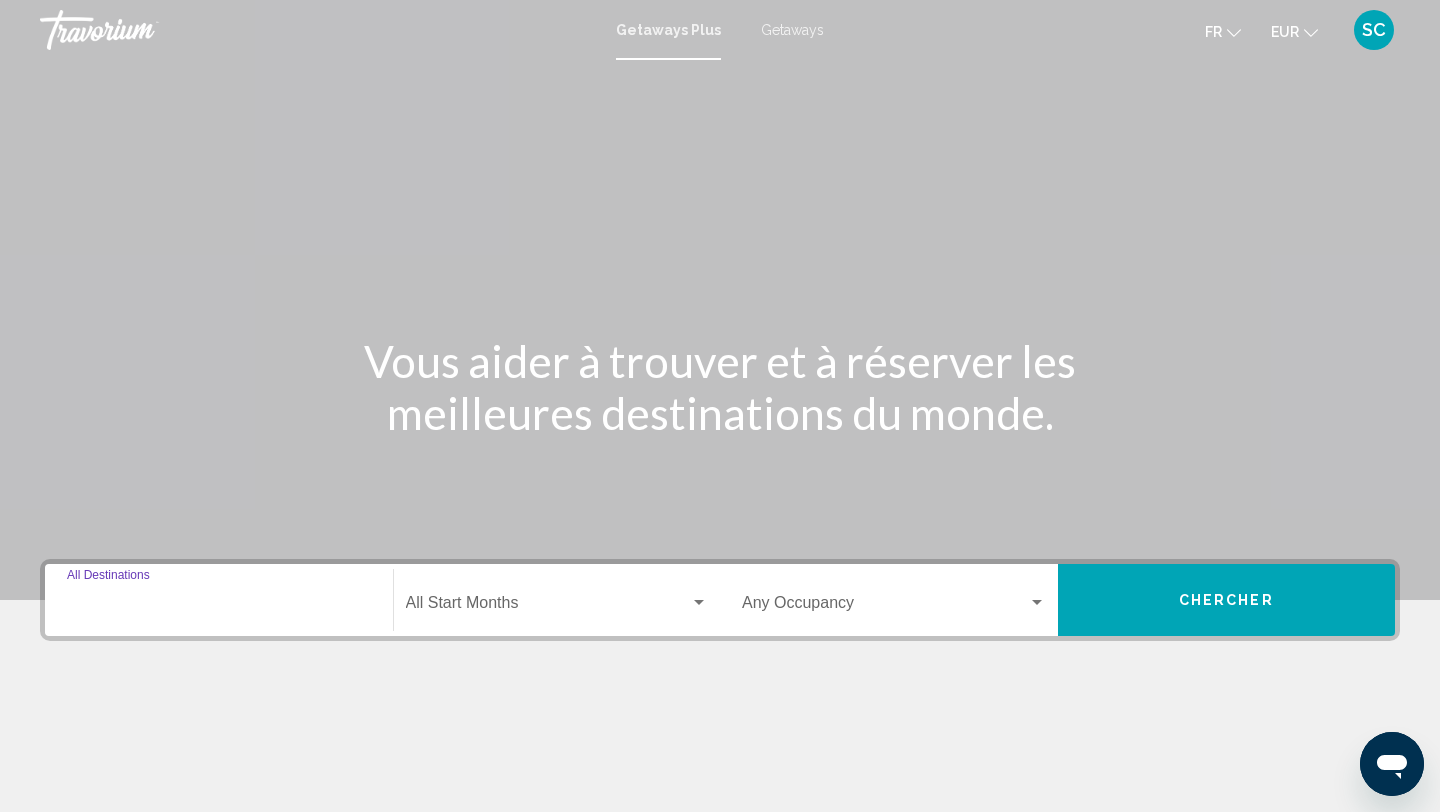 click on "Destination All Destinations" at bounding box center (219, 607) 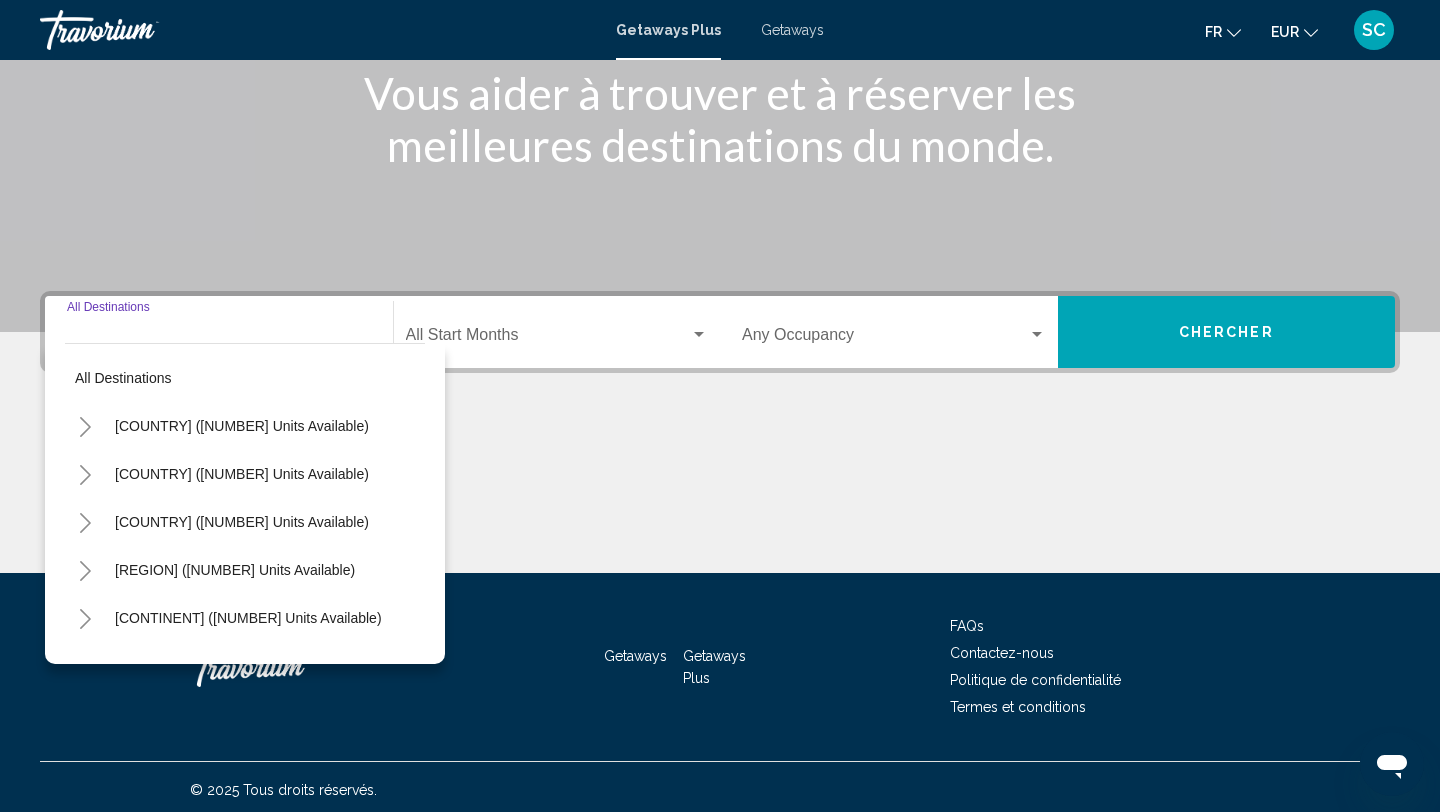 scroll, scrollTop: 274, scrollLeft: 0, axis: vertical 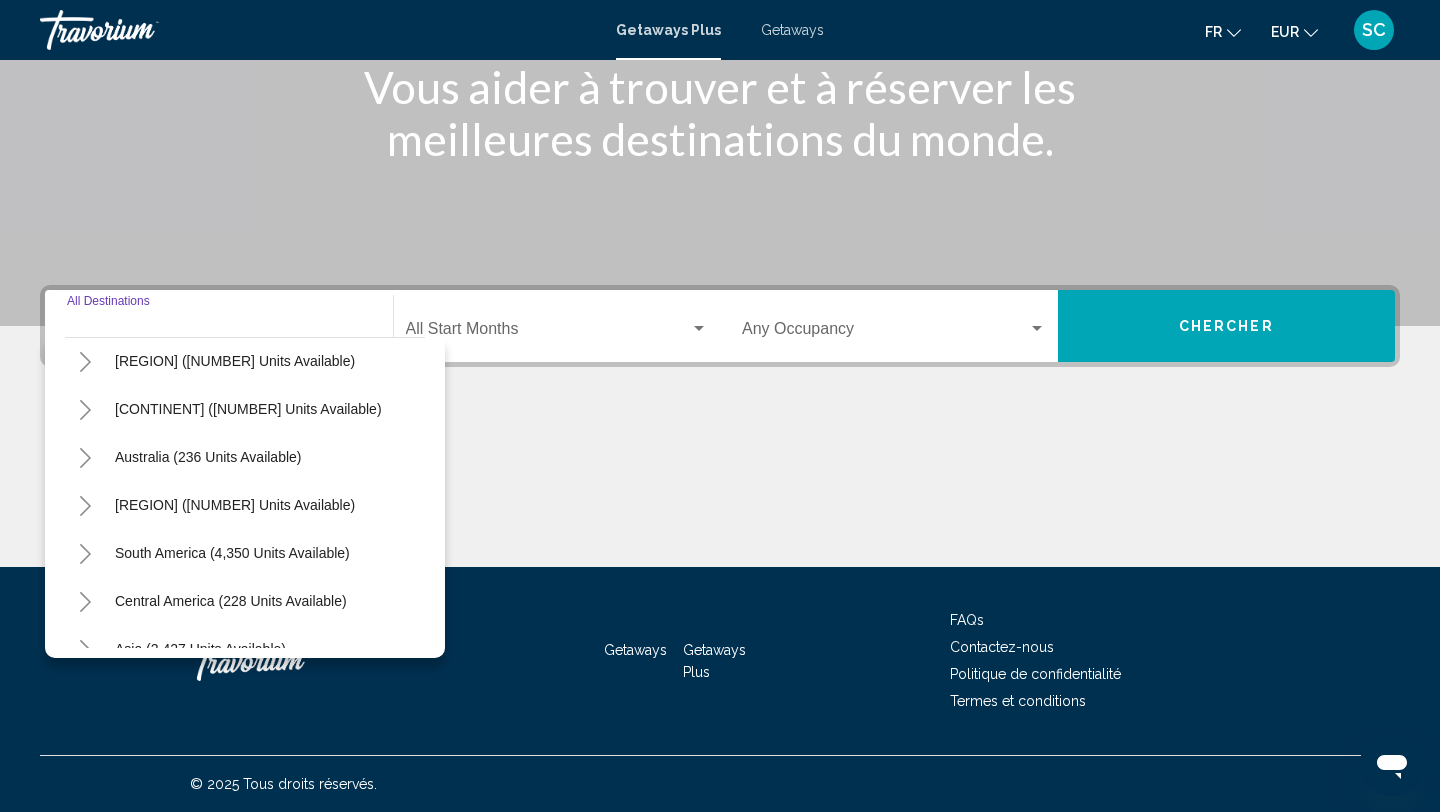 click 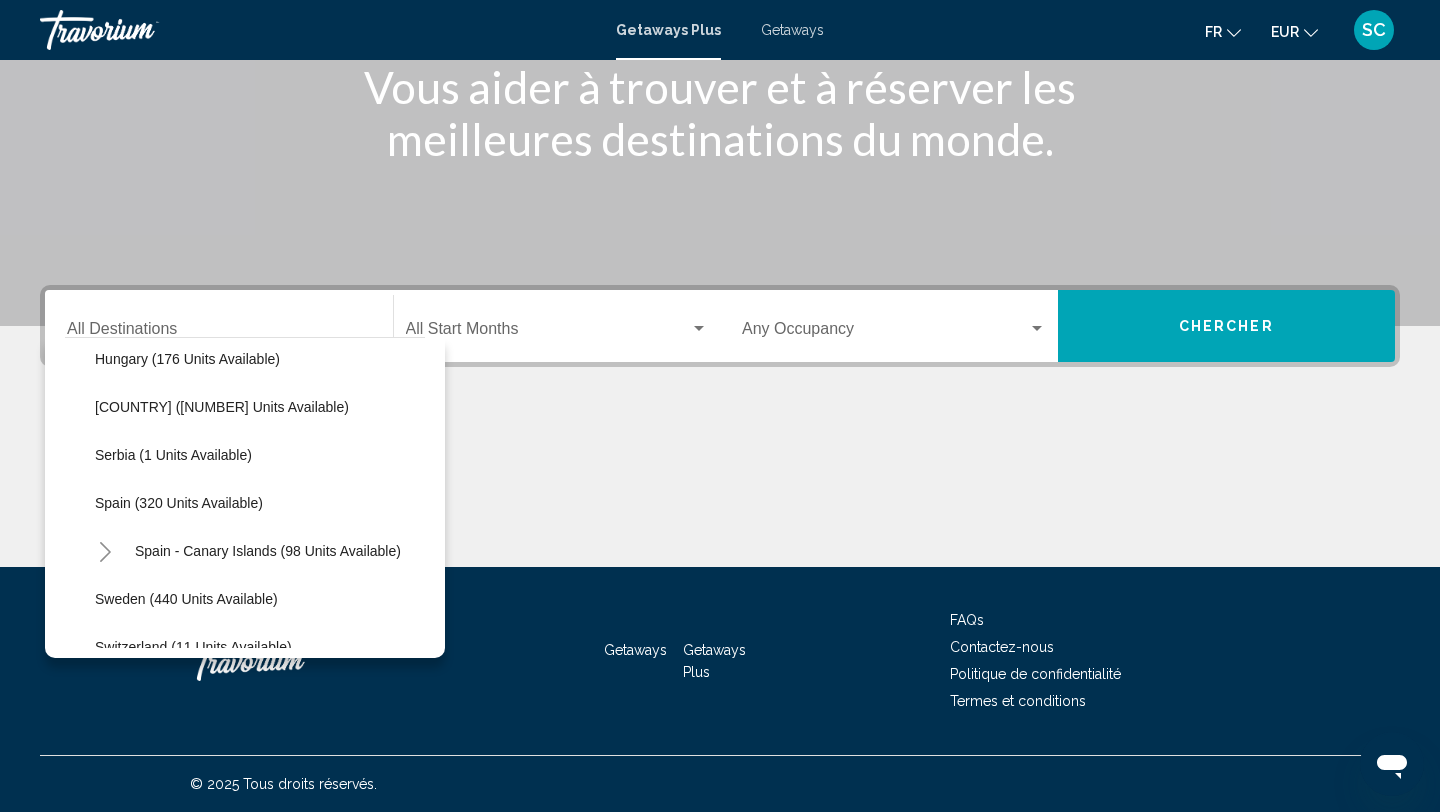 scroll, scrollTop: 639, scrollLeft: 0, axis: vertical 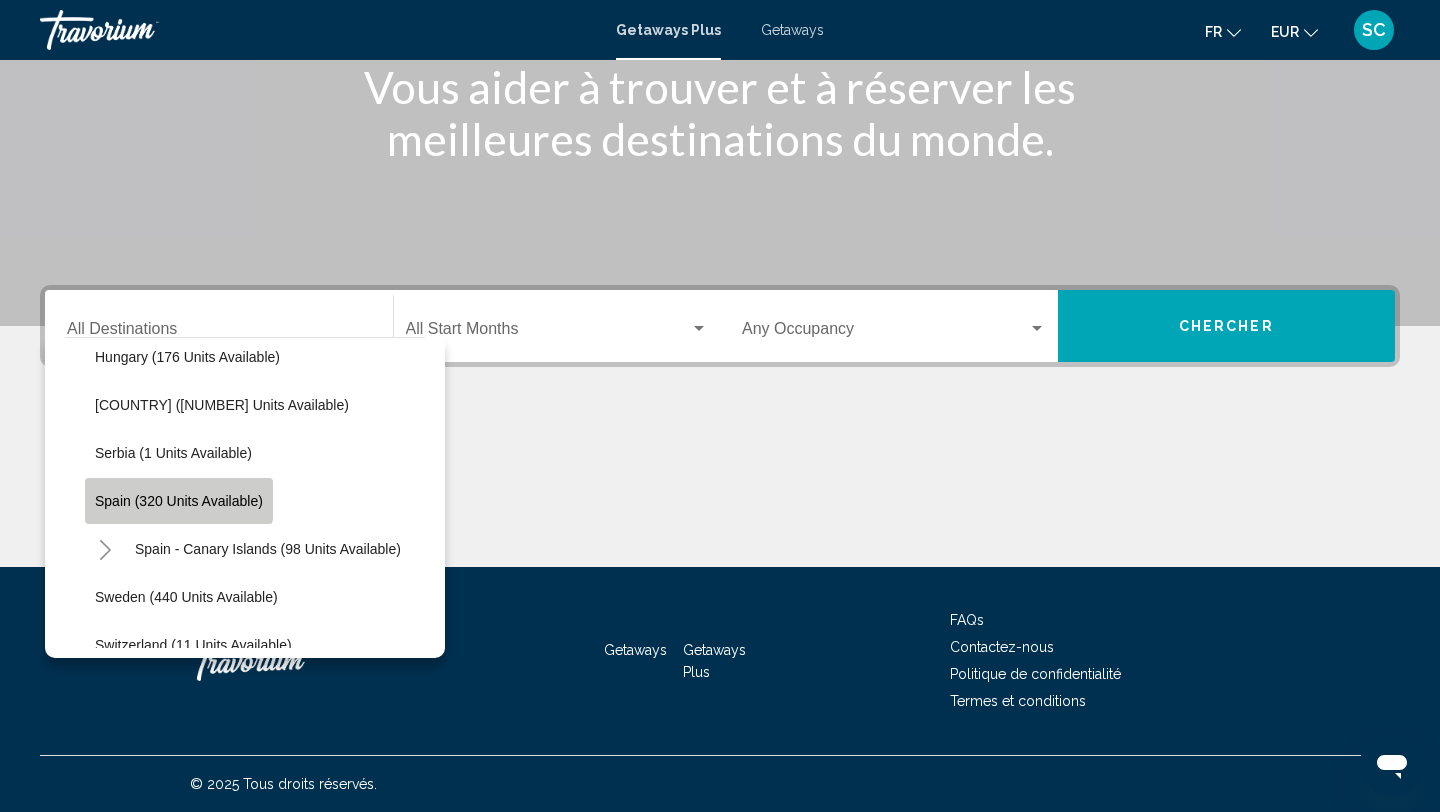 click on "Spain (320 units available)" 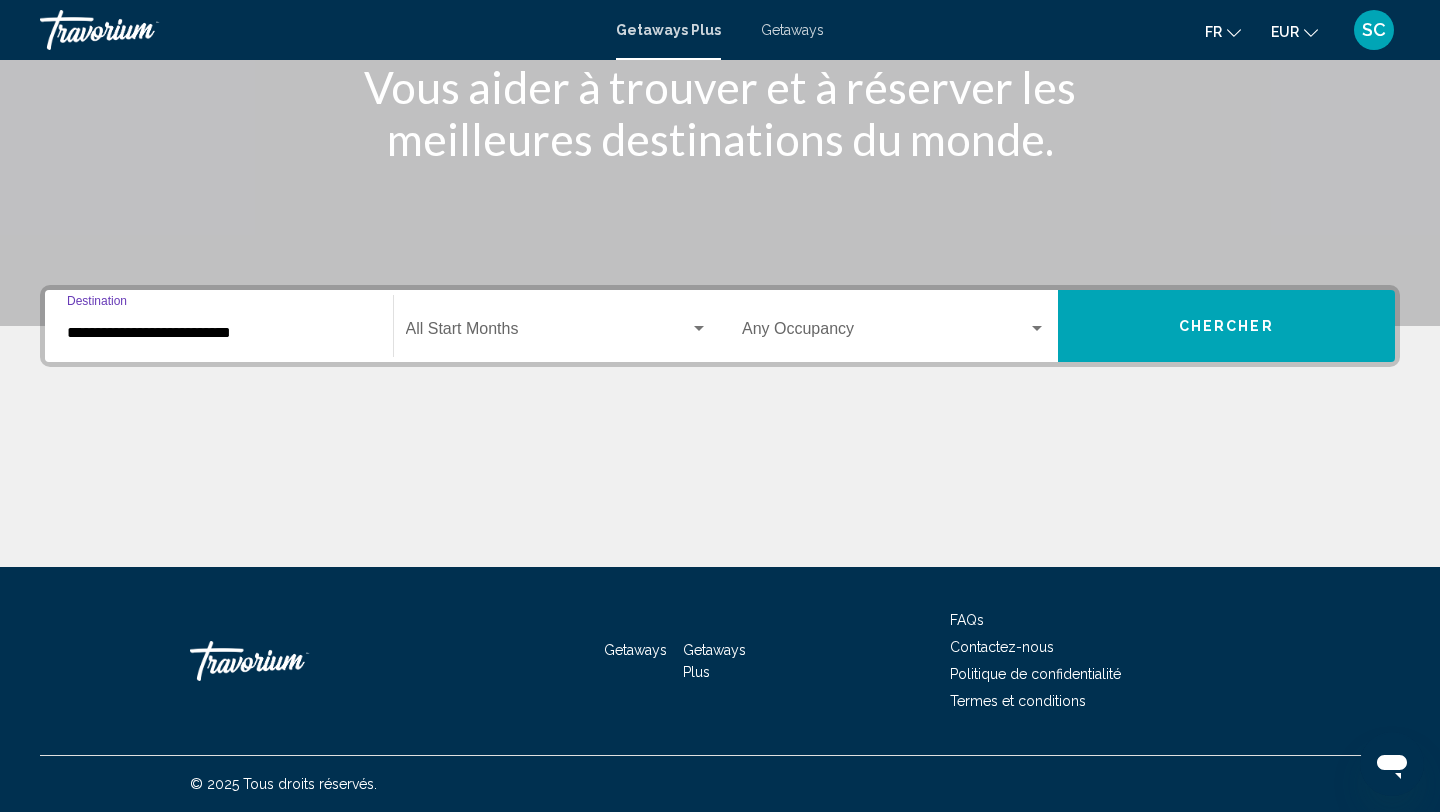 click at bounding box center (548, 333) 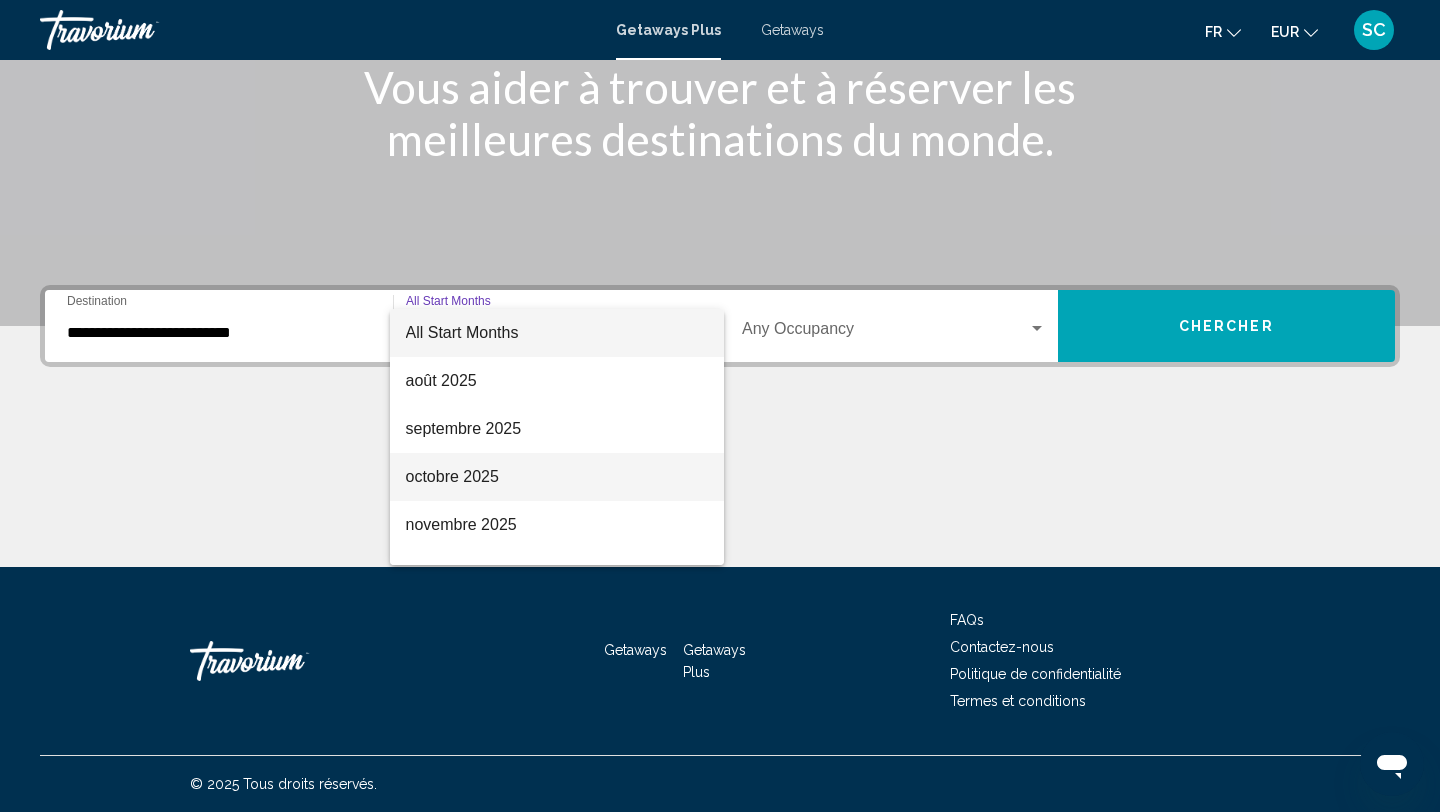 click on "octobre 2025" at bounding box center (557, 477) 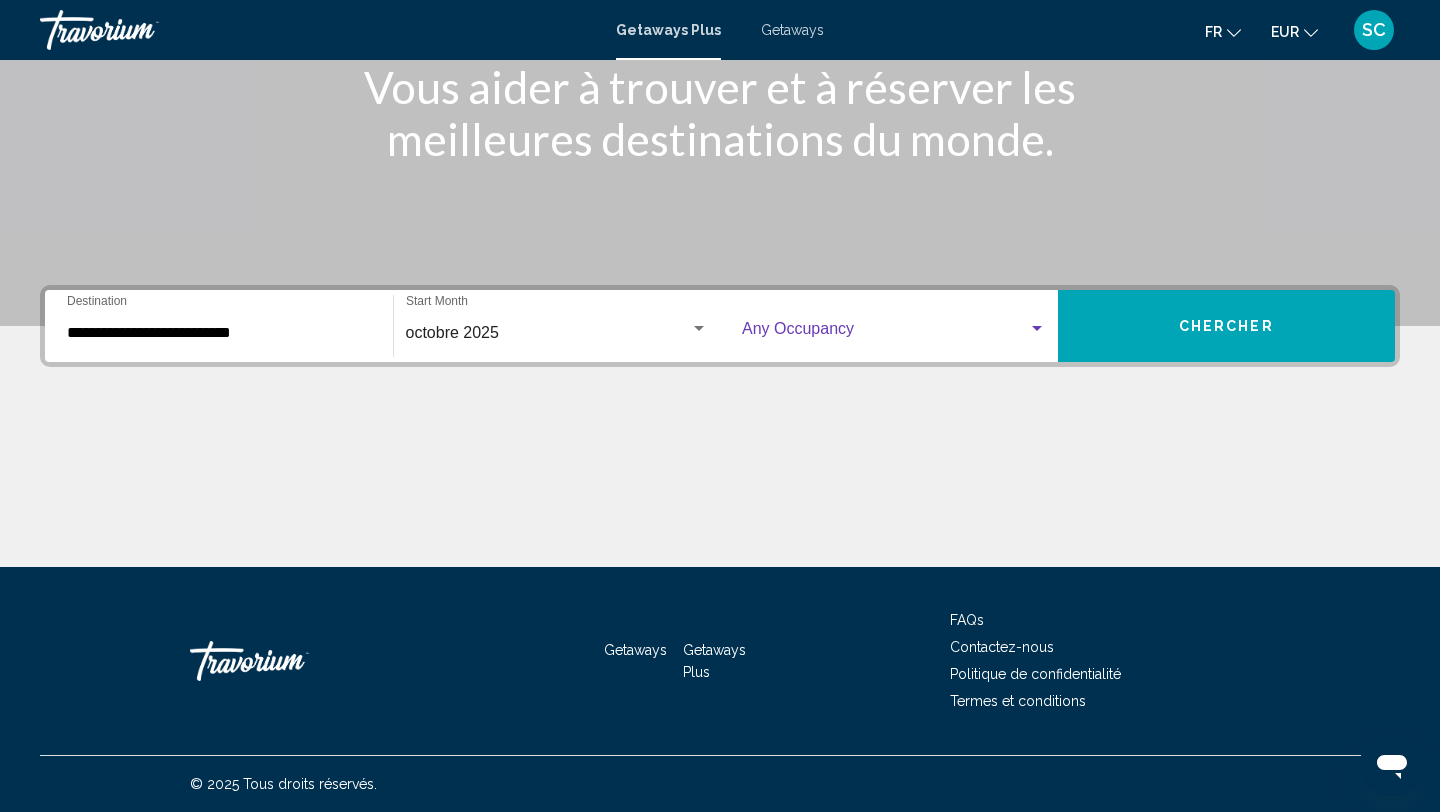 click at bounding box center [885, 333] 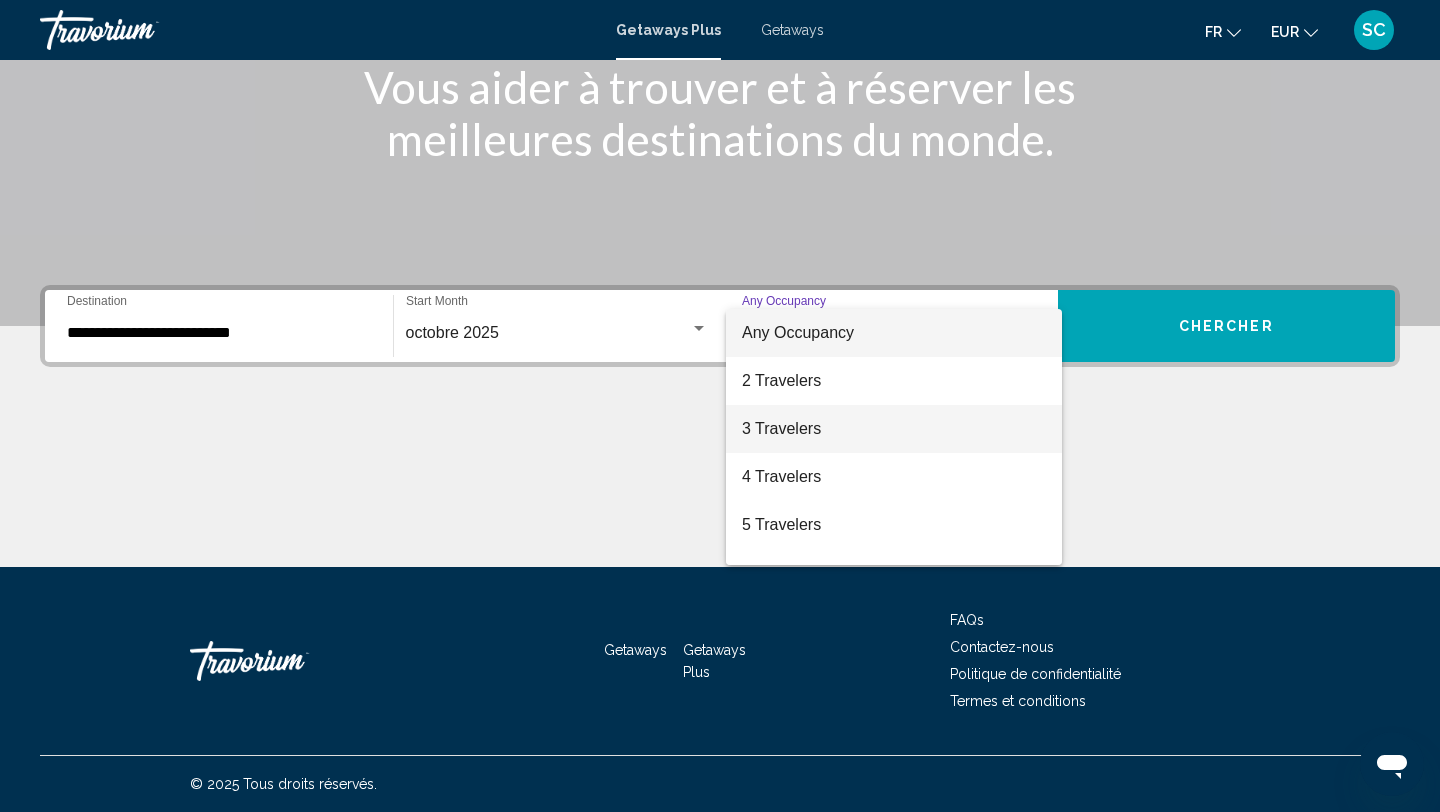 click on "3 Travelers" at bounding box center (894, 429) 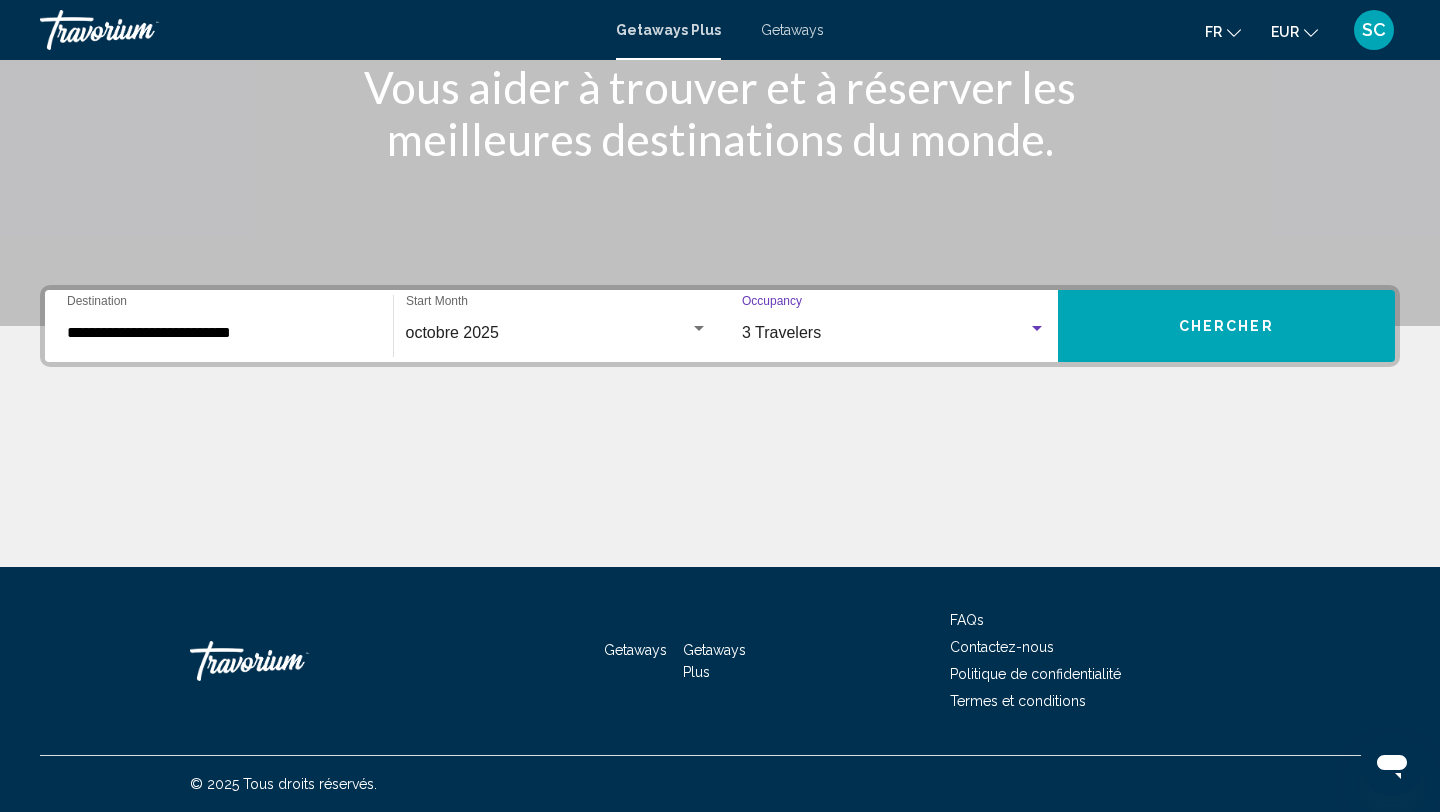 click on "Chercher" at bounding box center (1227, 326) 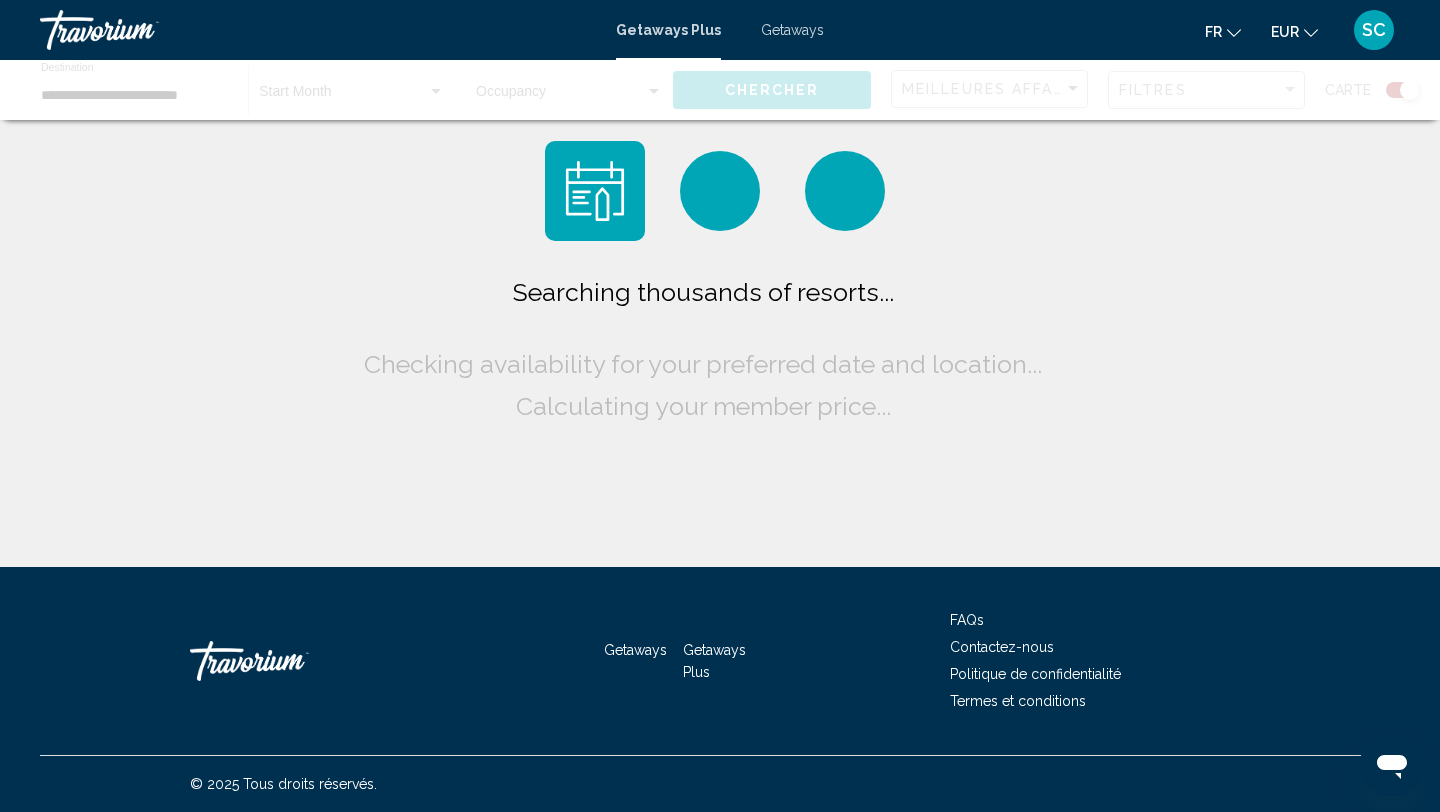 scroll, scrollTop: 0, scrollLeft: 0, axis: both 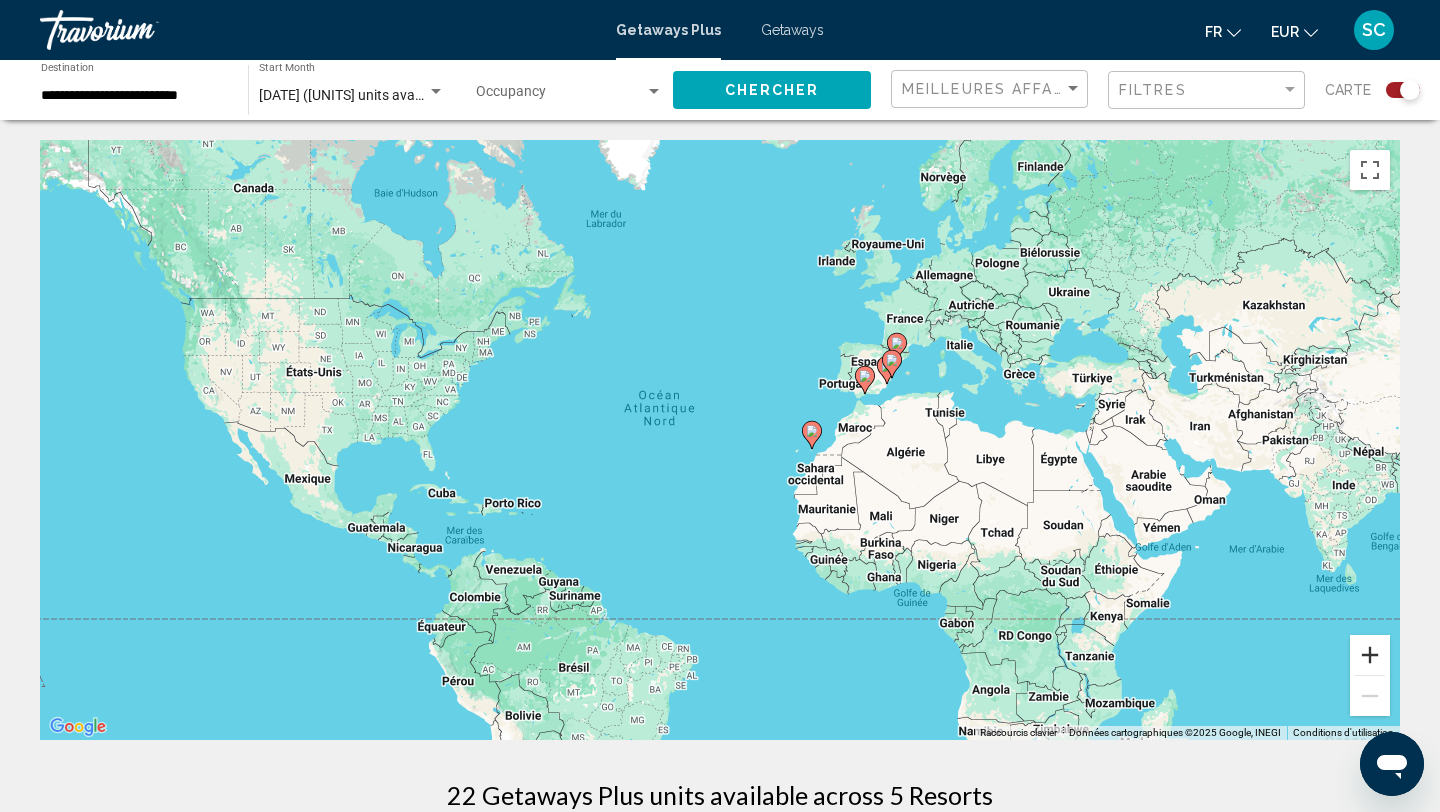 click at bounding box center (1370, 655) 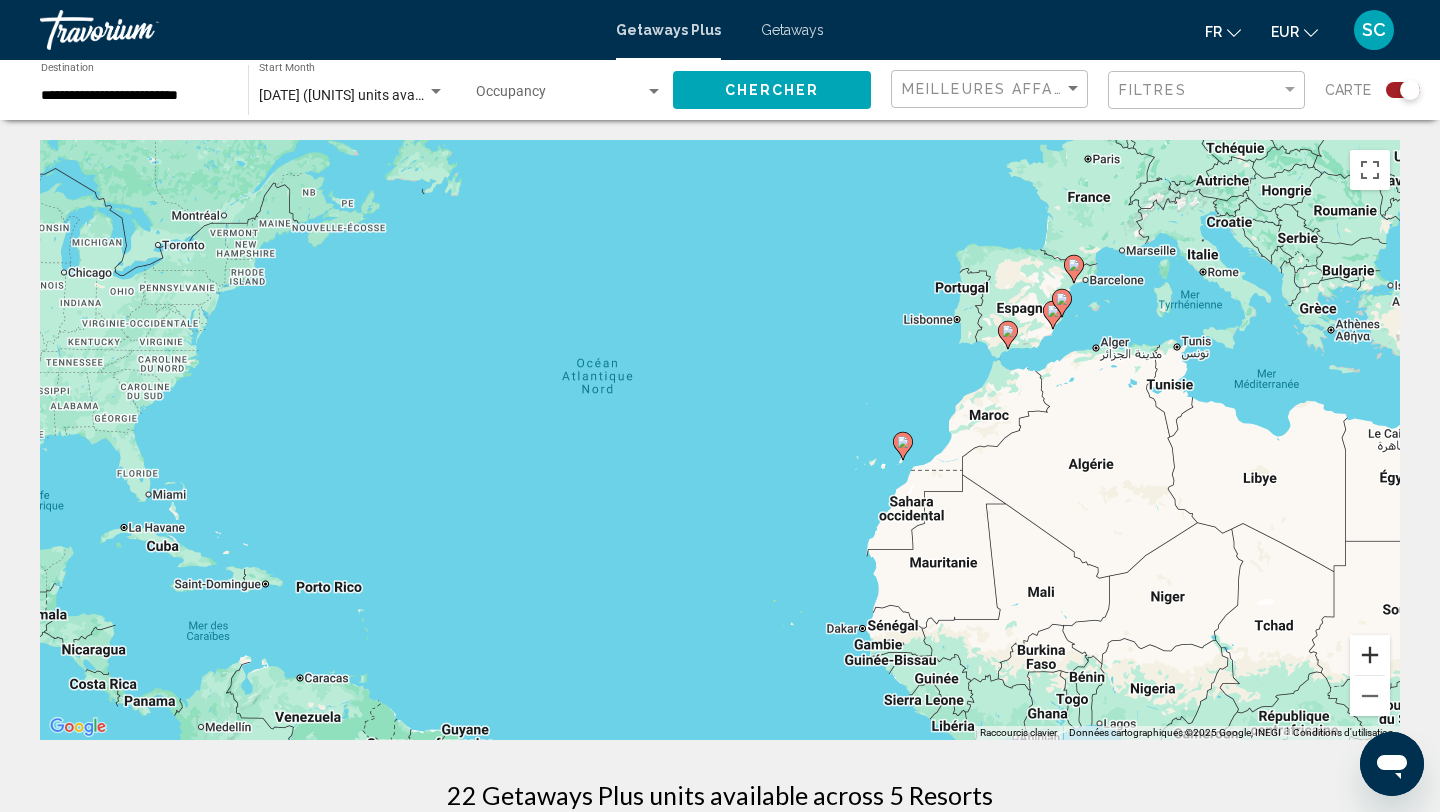 click at bounding box center (1370, 655) 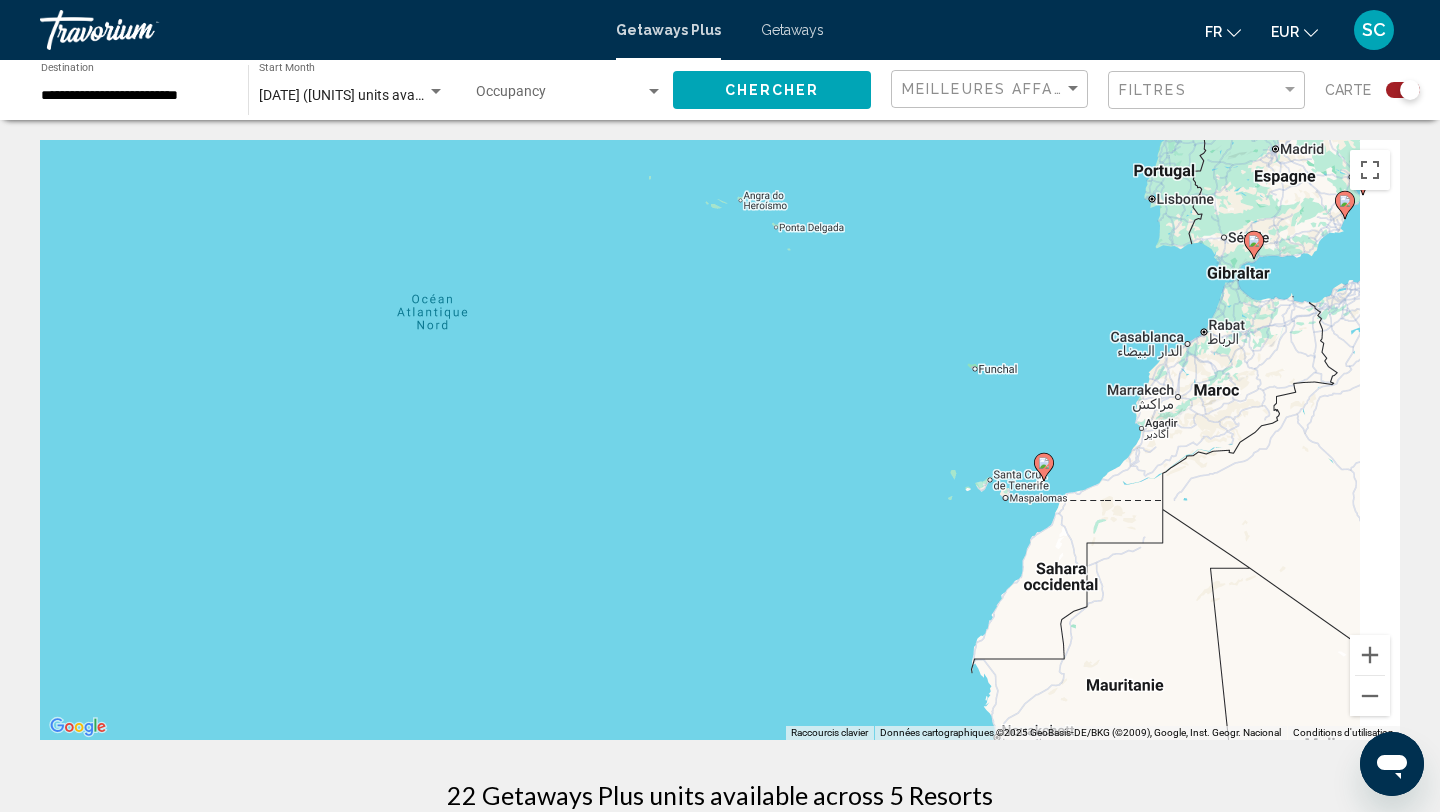 drag, startPoint x: 1265, startPoint y: 423, endPoint x: 1021, endPoint y: 441, distance: 244.66304 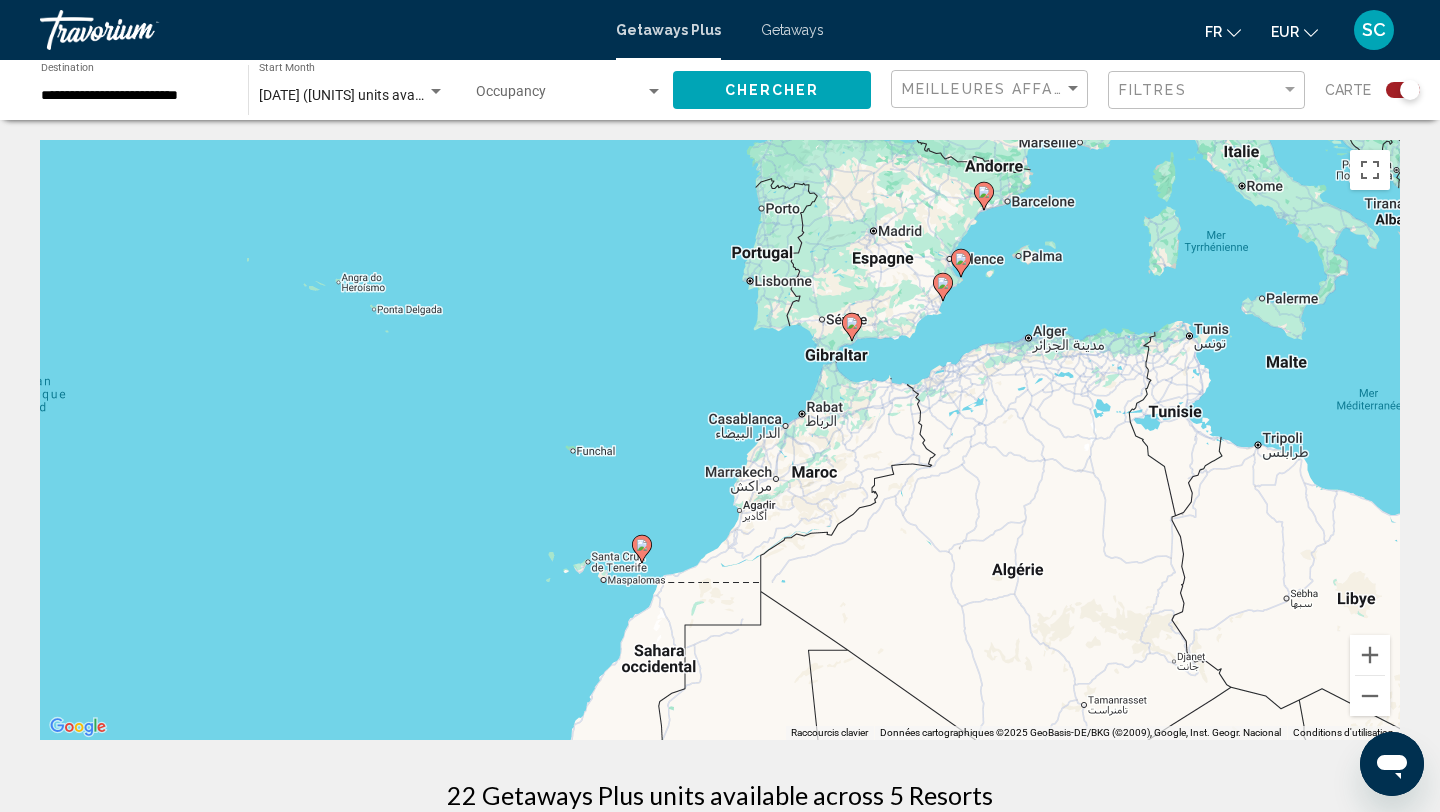 drag, startPoint x: 1085, startPoint y: 362, endPoint x: 984, endPoint y: 507, distance: 176.7088 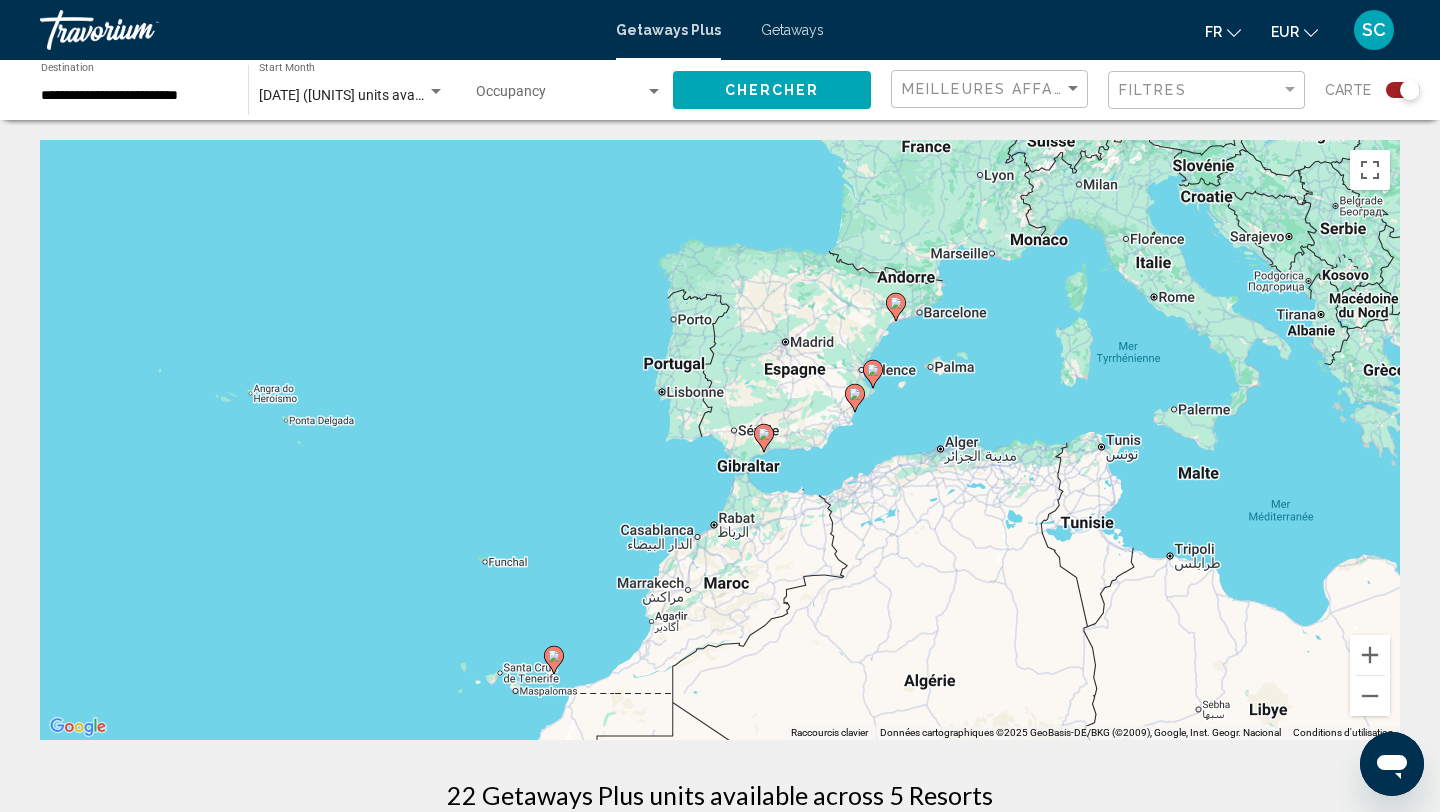 click on "Pour activer le glissement avec le clavier, appuyez sur Alt+Entrée. Une fois ce mode activé, utilisez les touches fléchées pour déplacer le repère. Pour valider le déplacement, appuyez sur Entrée. Pour annuler, appuyez sur Échap." at bounding box center [720, 440] 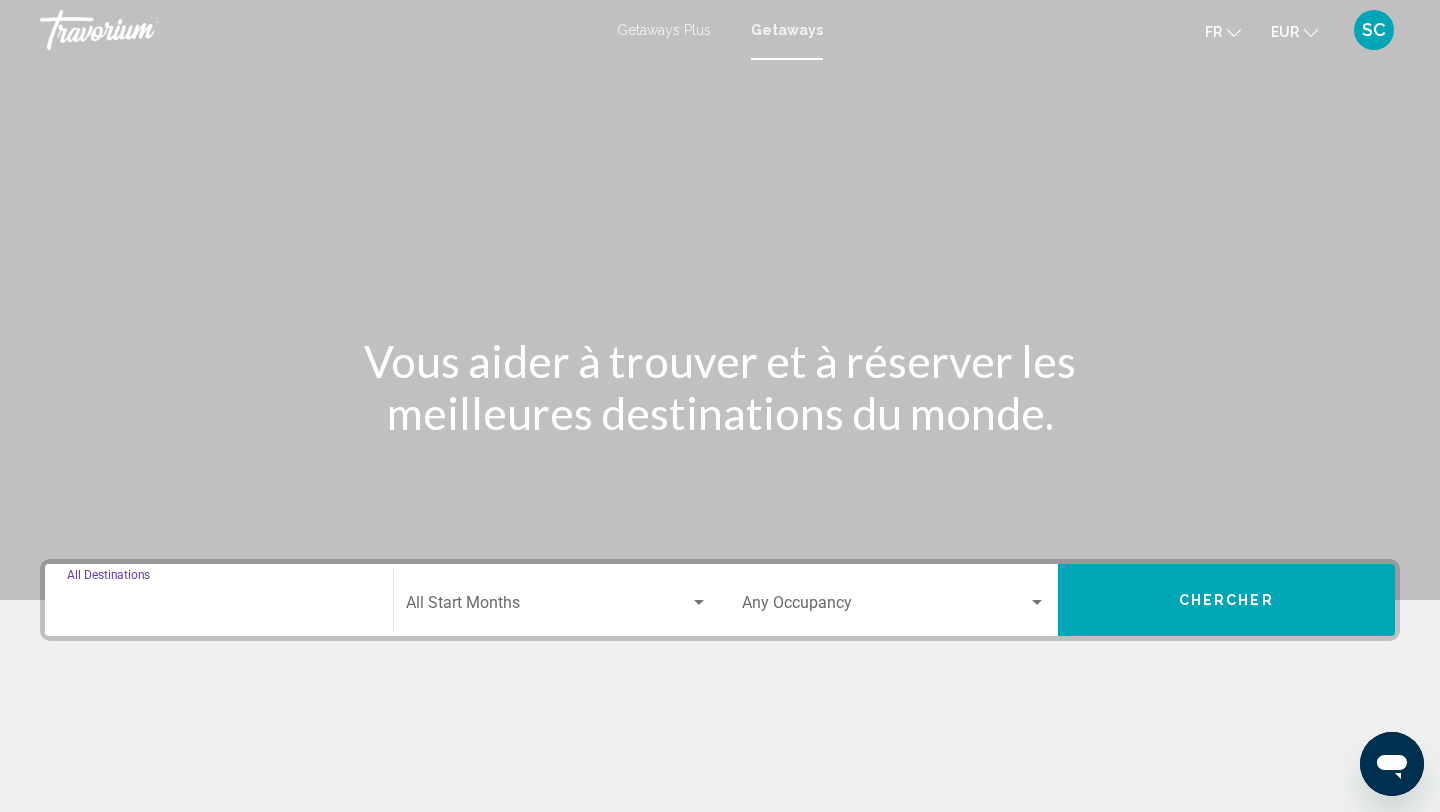 click on "Destination All Destinations" at bounding box center (219, 607) 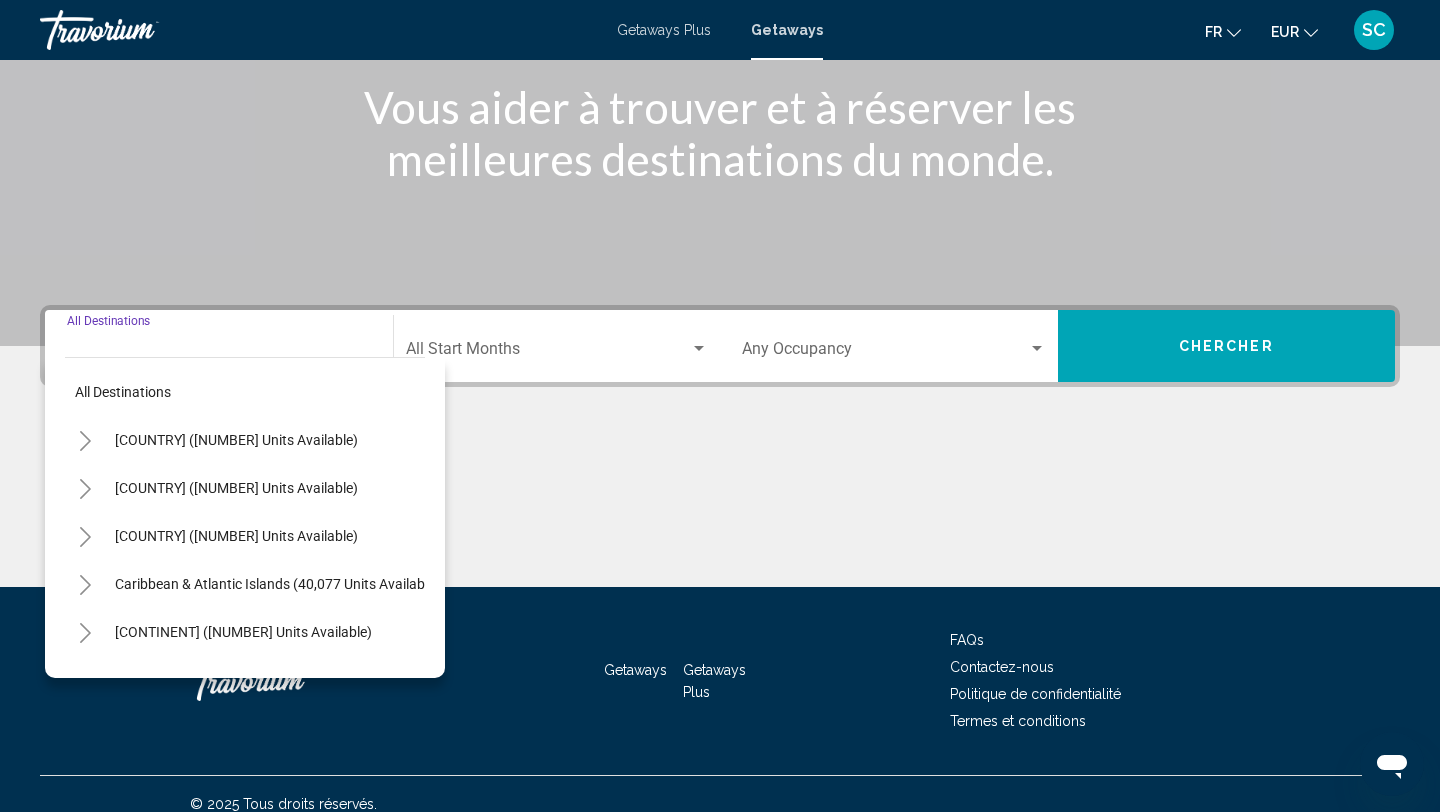 scroll, scrollTop: 274, scrollLeft: 0, axis: vertical 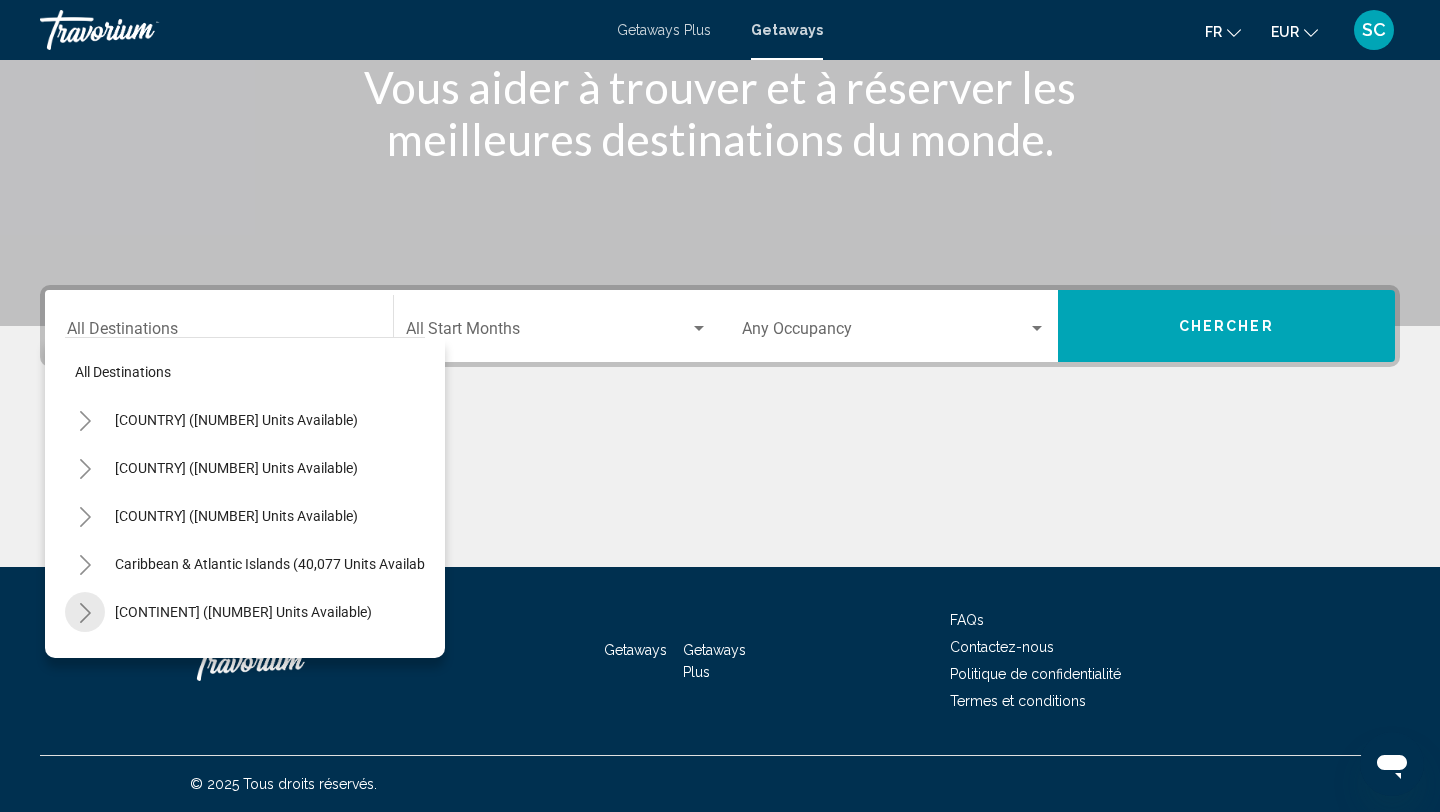 click 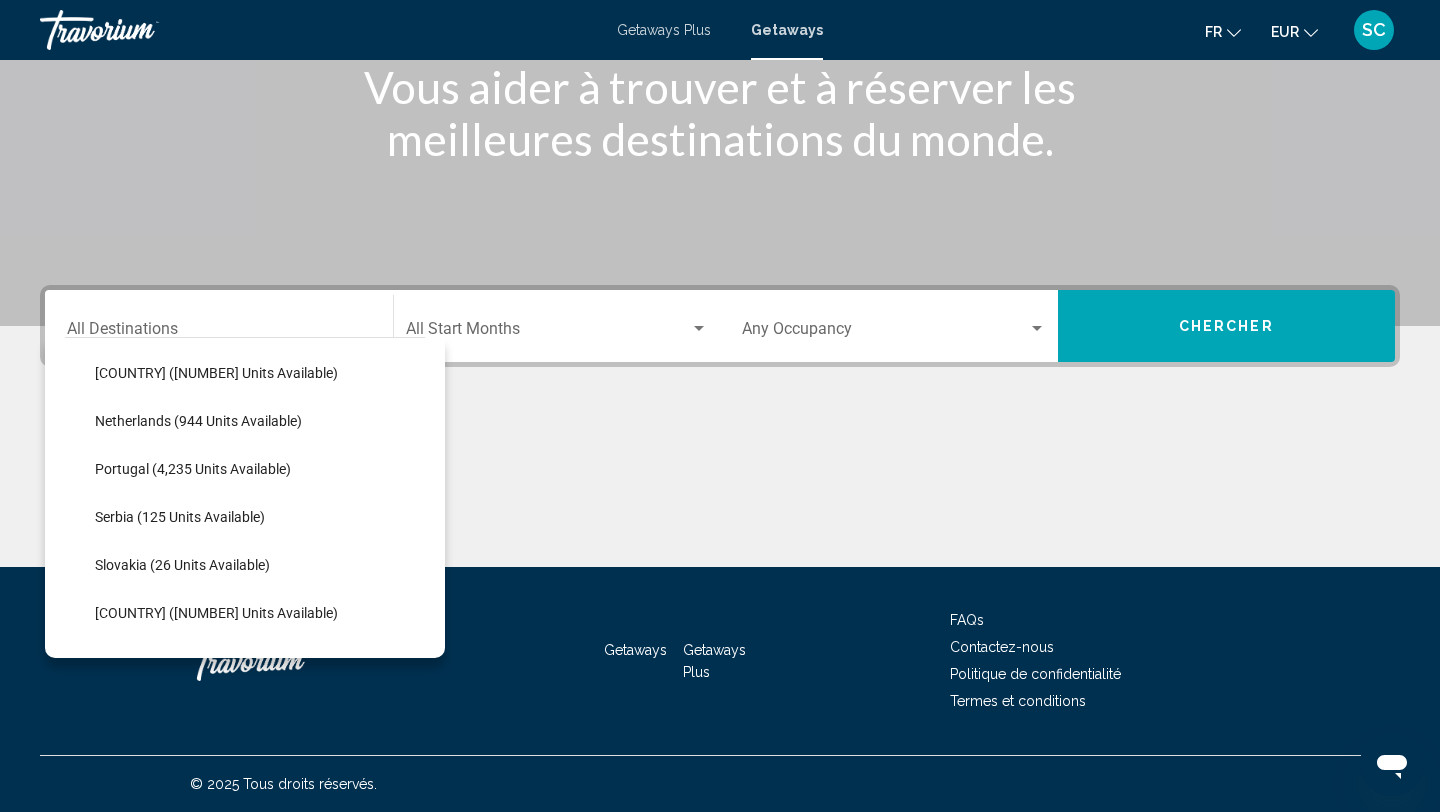 scroll, scrollTop: 828, scrollLeft: 0, axis: vertical 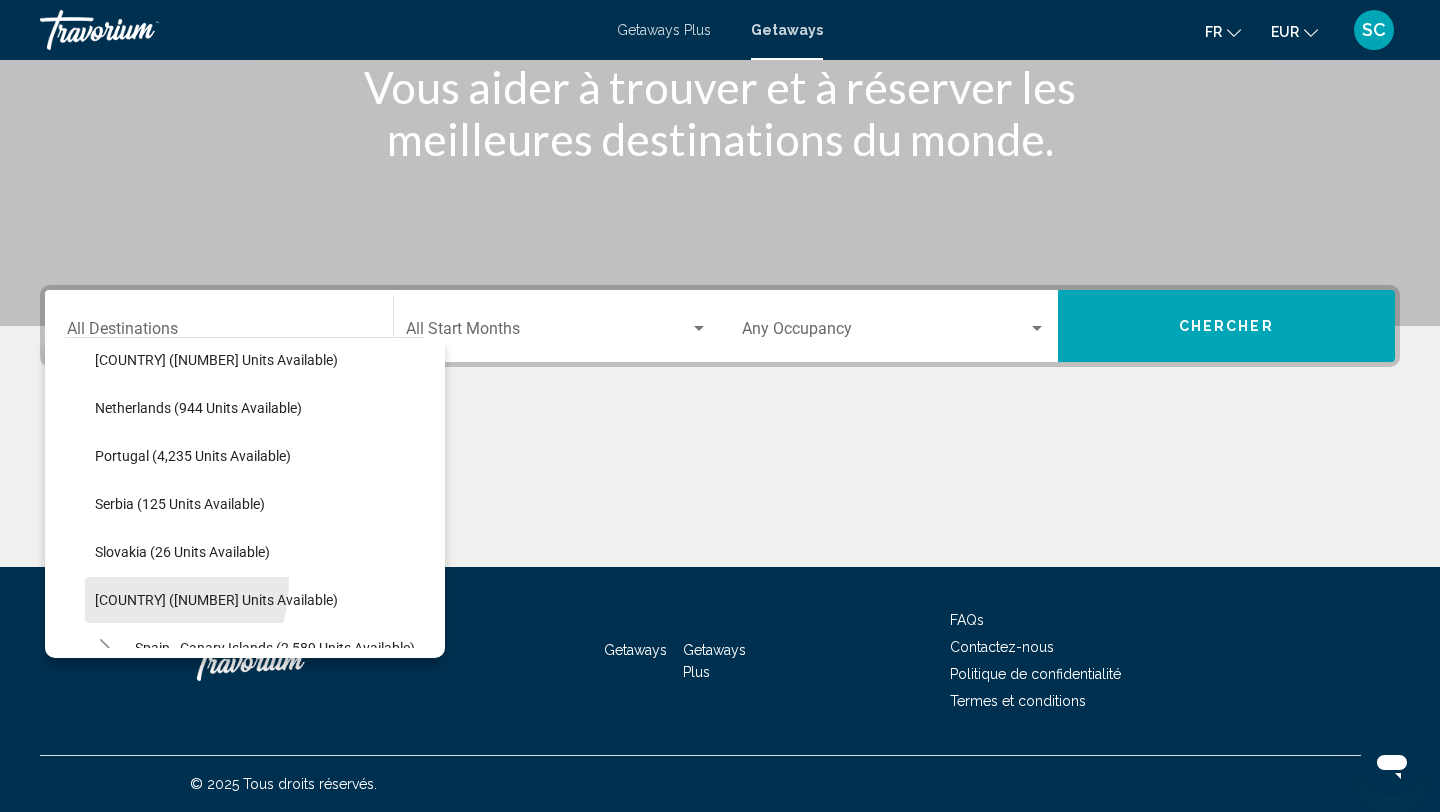 click on "Spain (6,779 units available)" 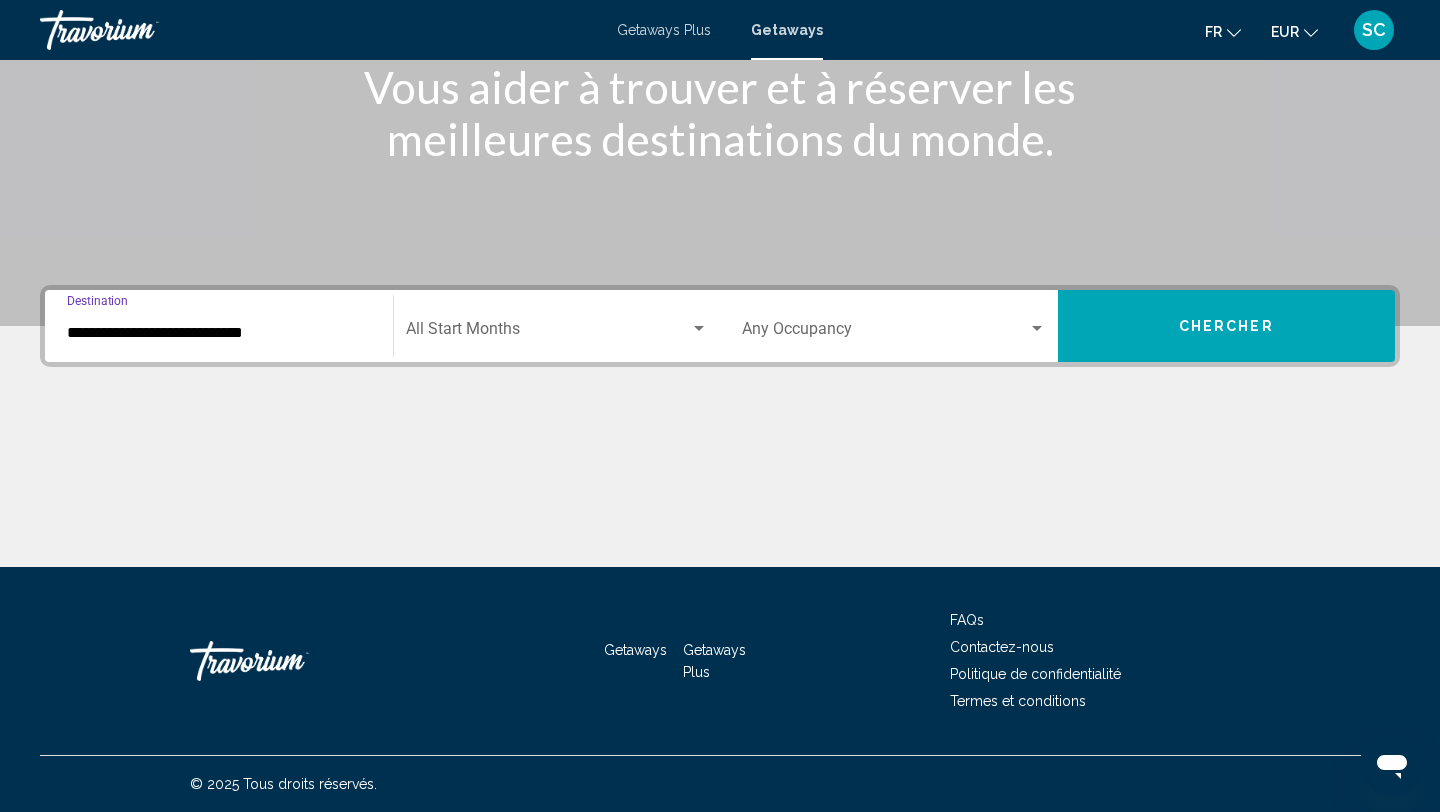 click on "Start Month All Start Months" 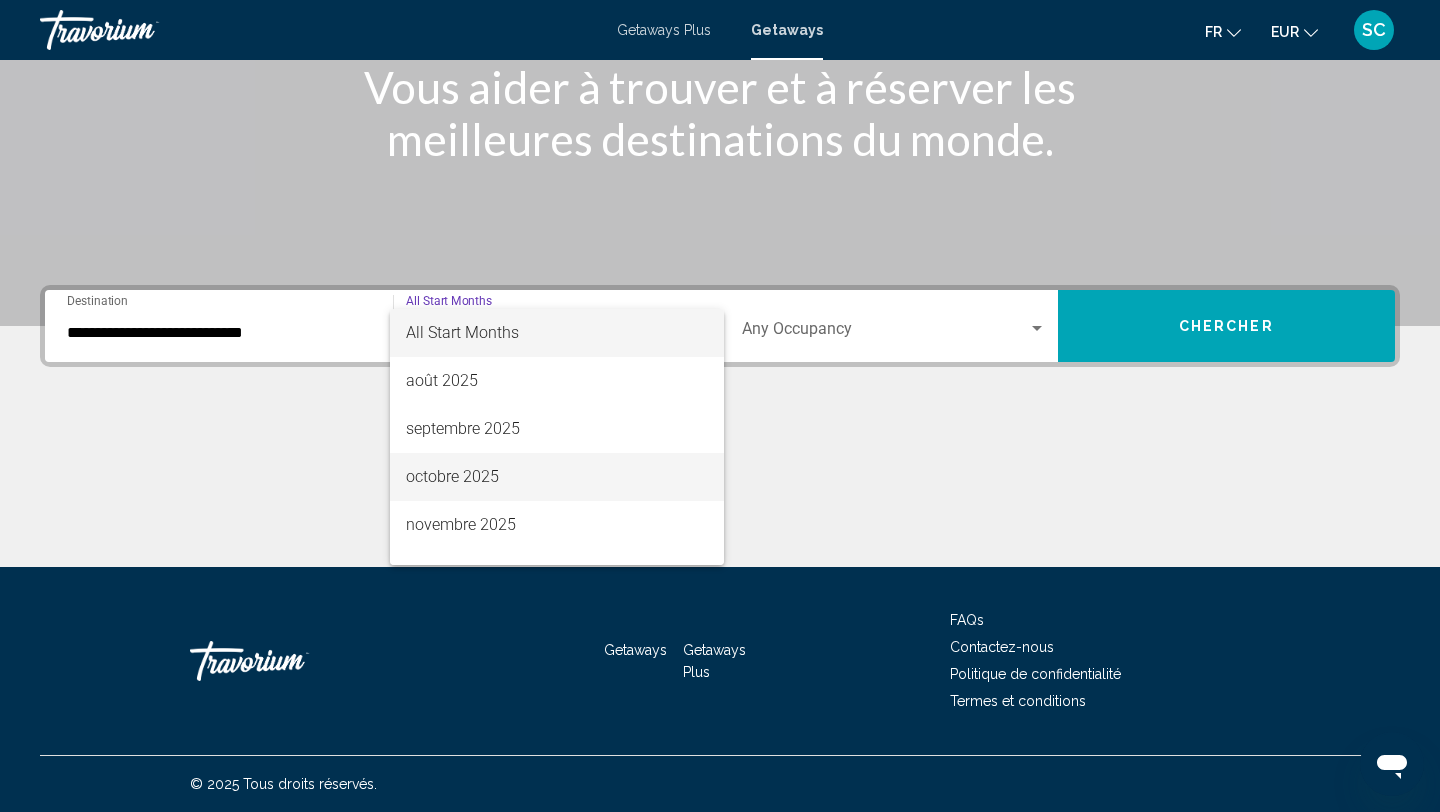 click on "octobre 2025" at bounding box center (557, 477) 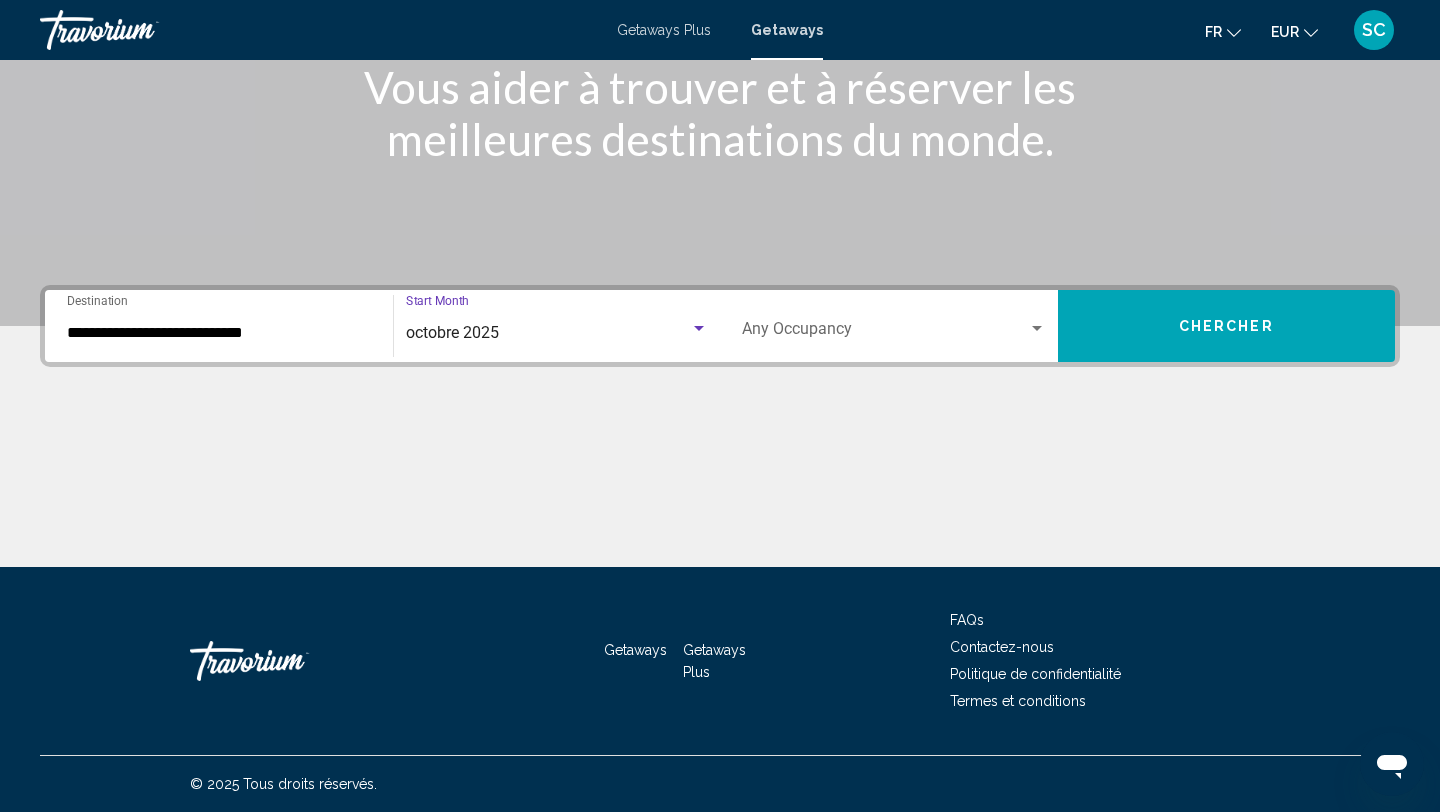 click on "Occupancy Any Occupancy" at bounding box center [894, 326] 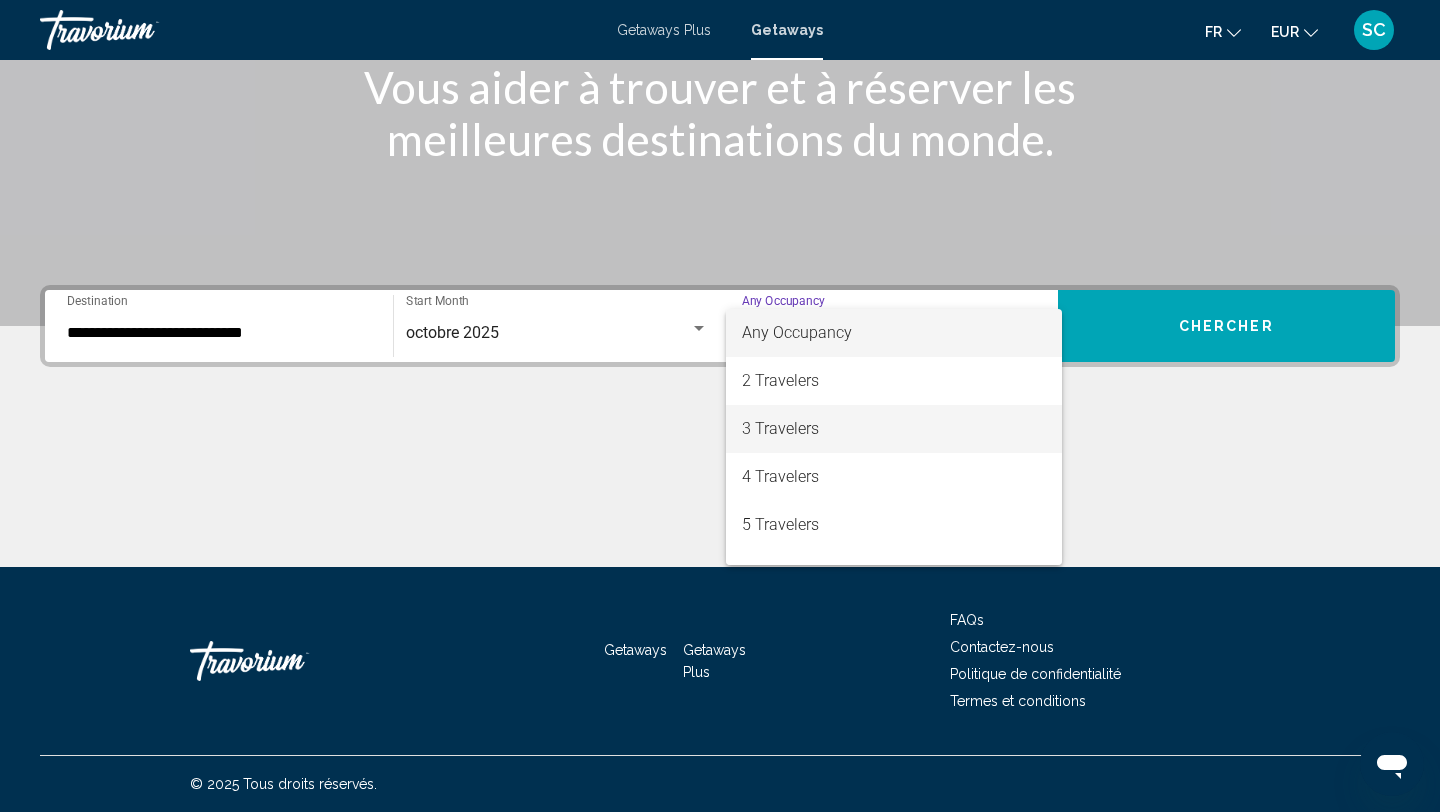 click on "3 Travelers" at bounding box center (894, 429) 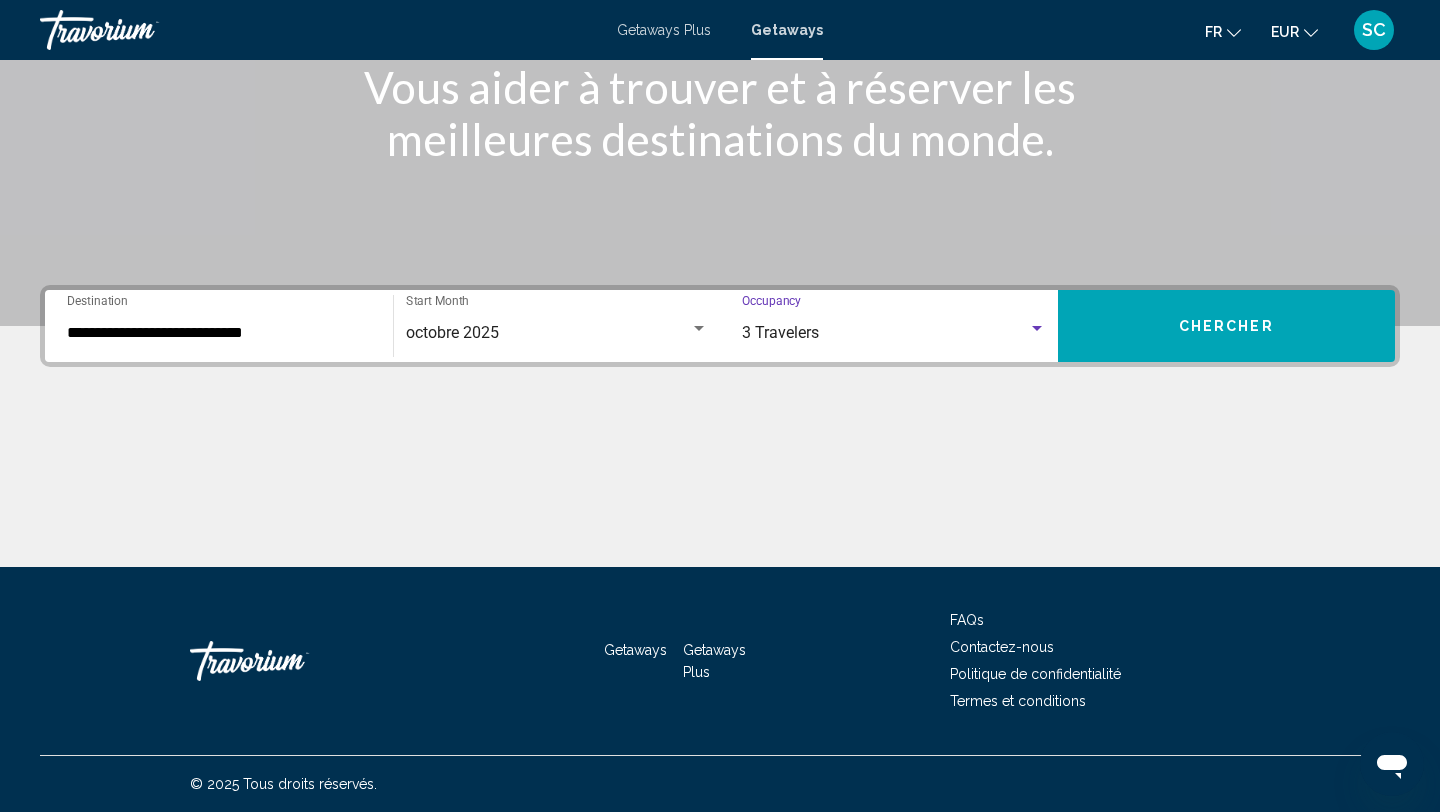 click on "Chercher" at bounding box center [1227, 326] 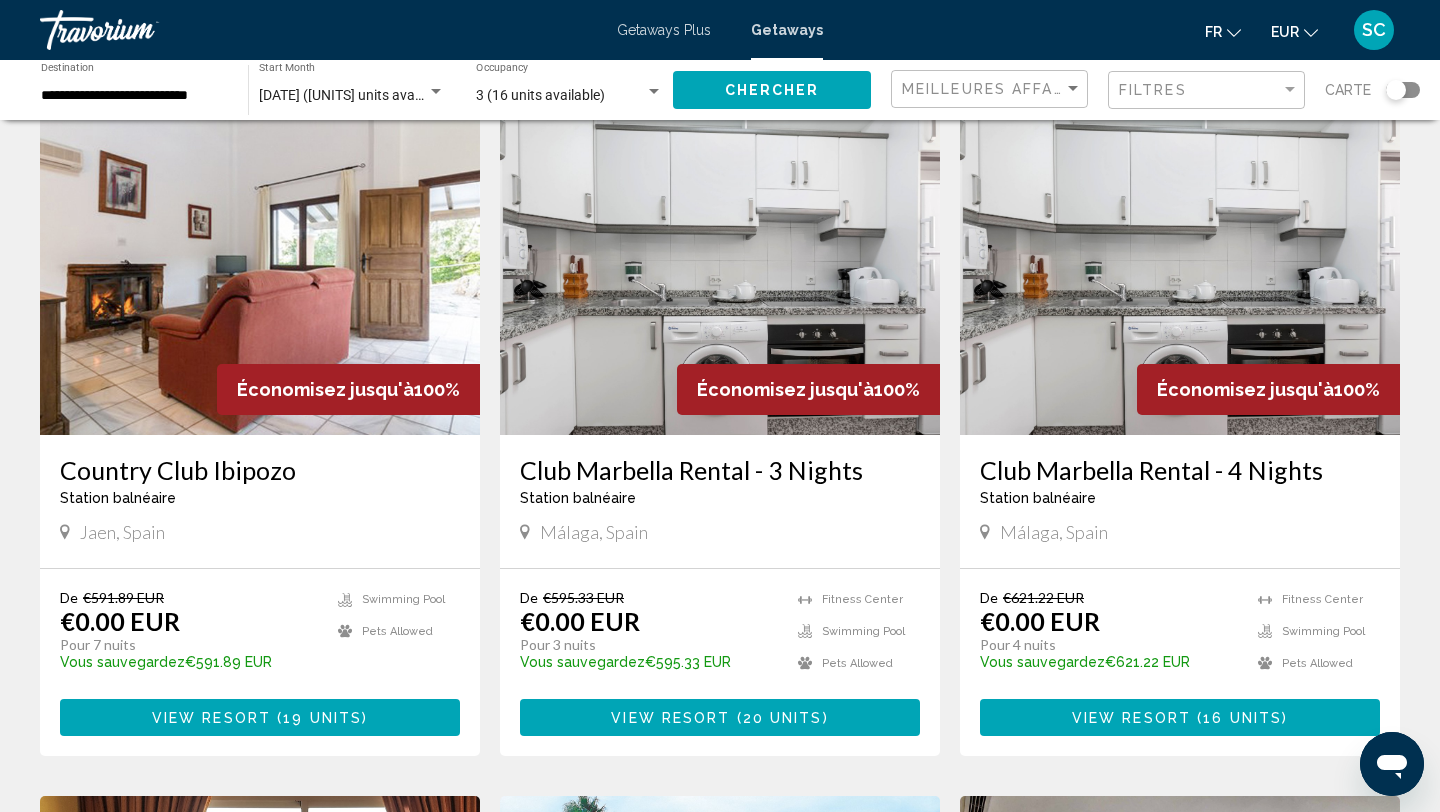 scroll, scrollTop: 97, scrollLeft: 0, axis: vertical 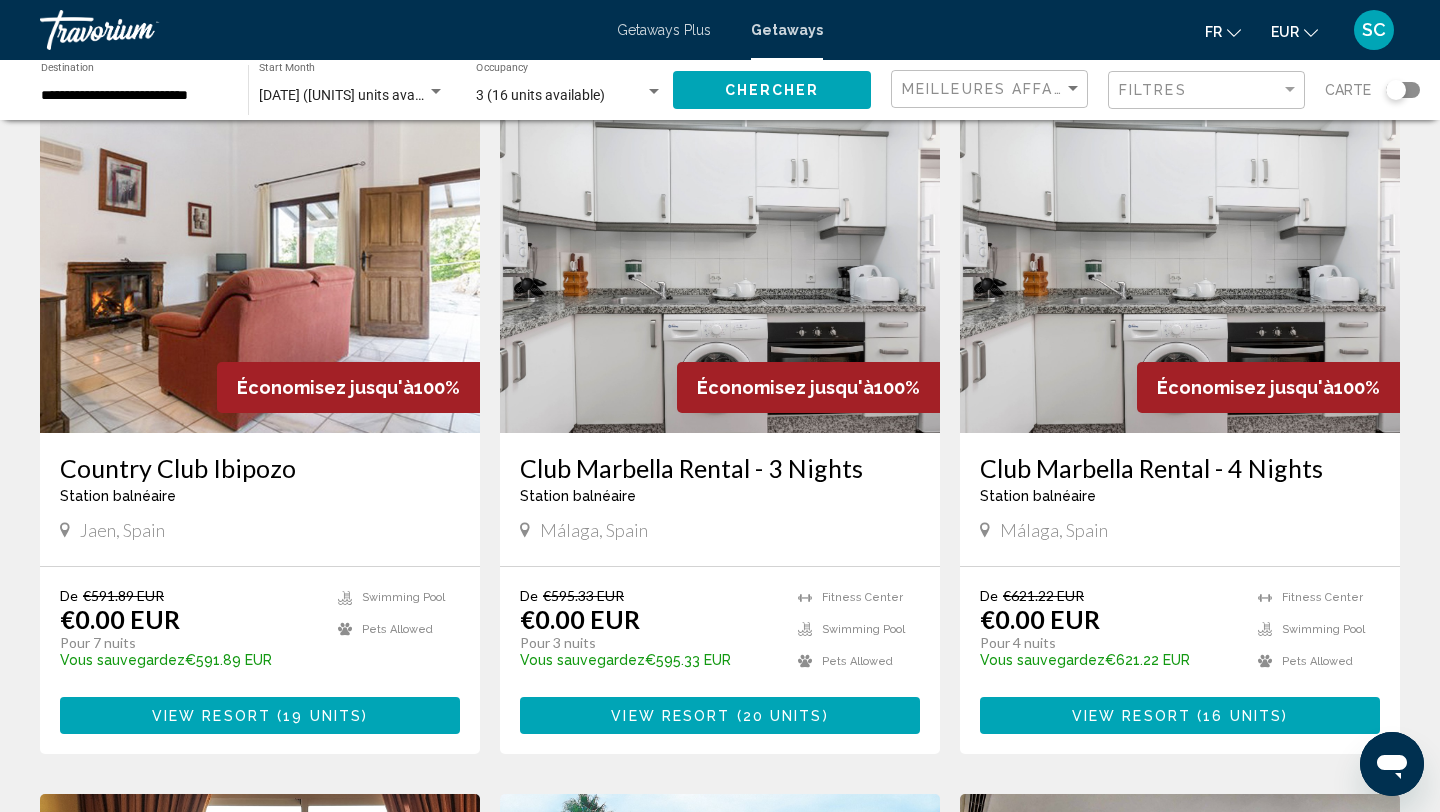 click 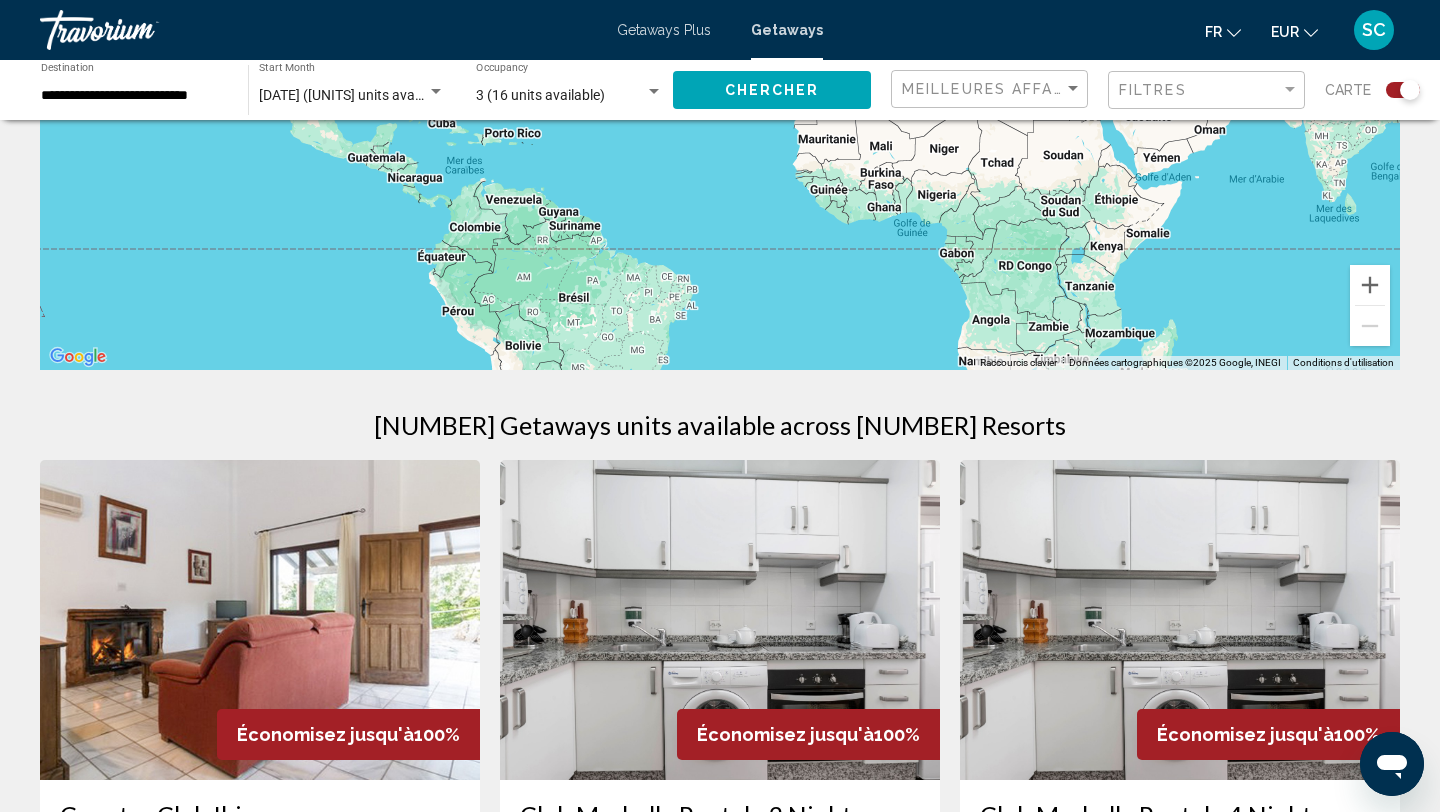 scroll, scrollTop: 0, scrollLeft: 0, axis: both 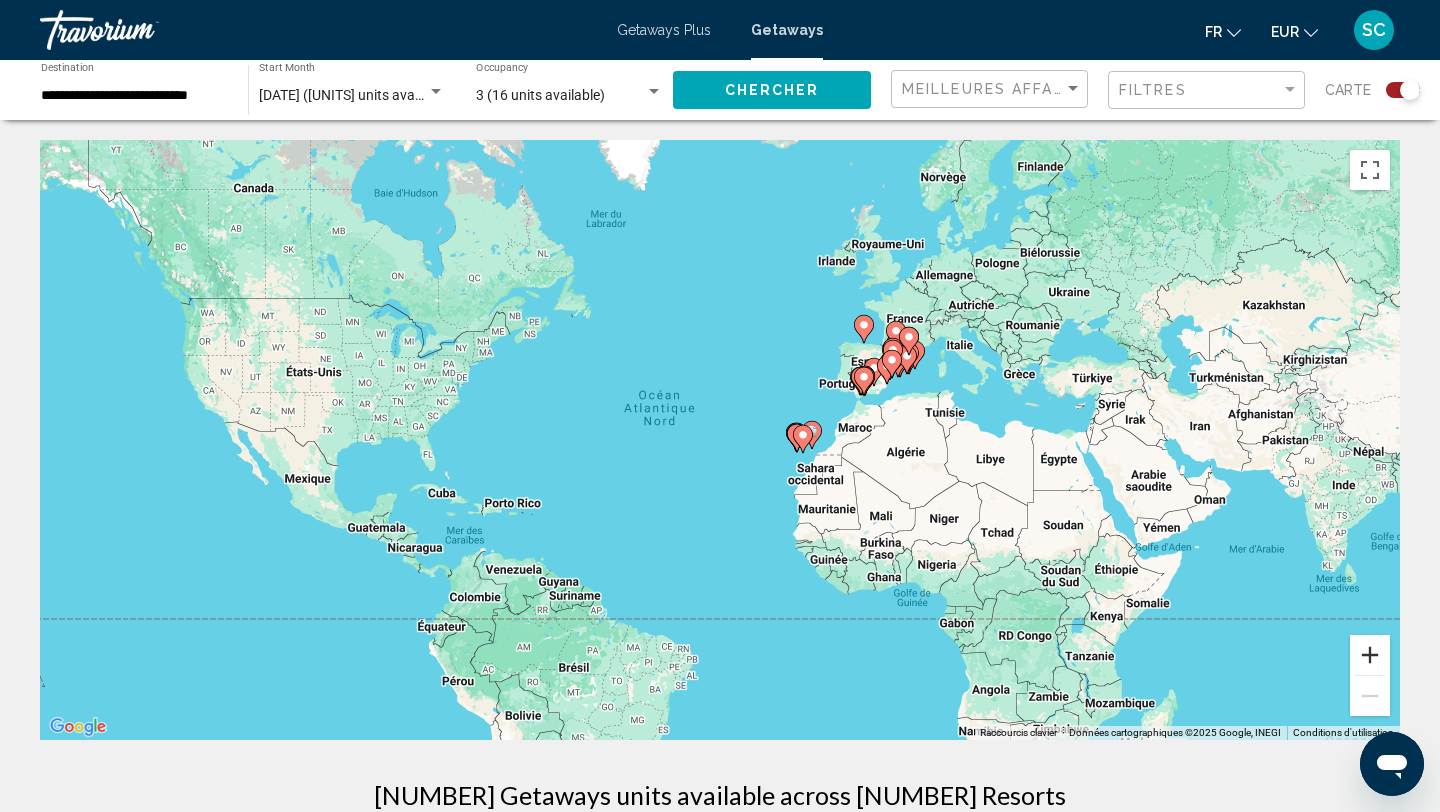 click at bounding box center [1370, 655] 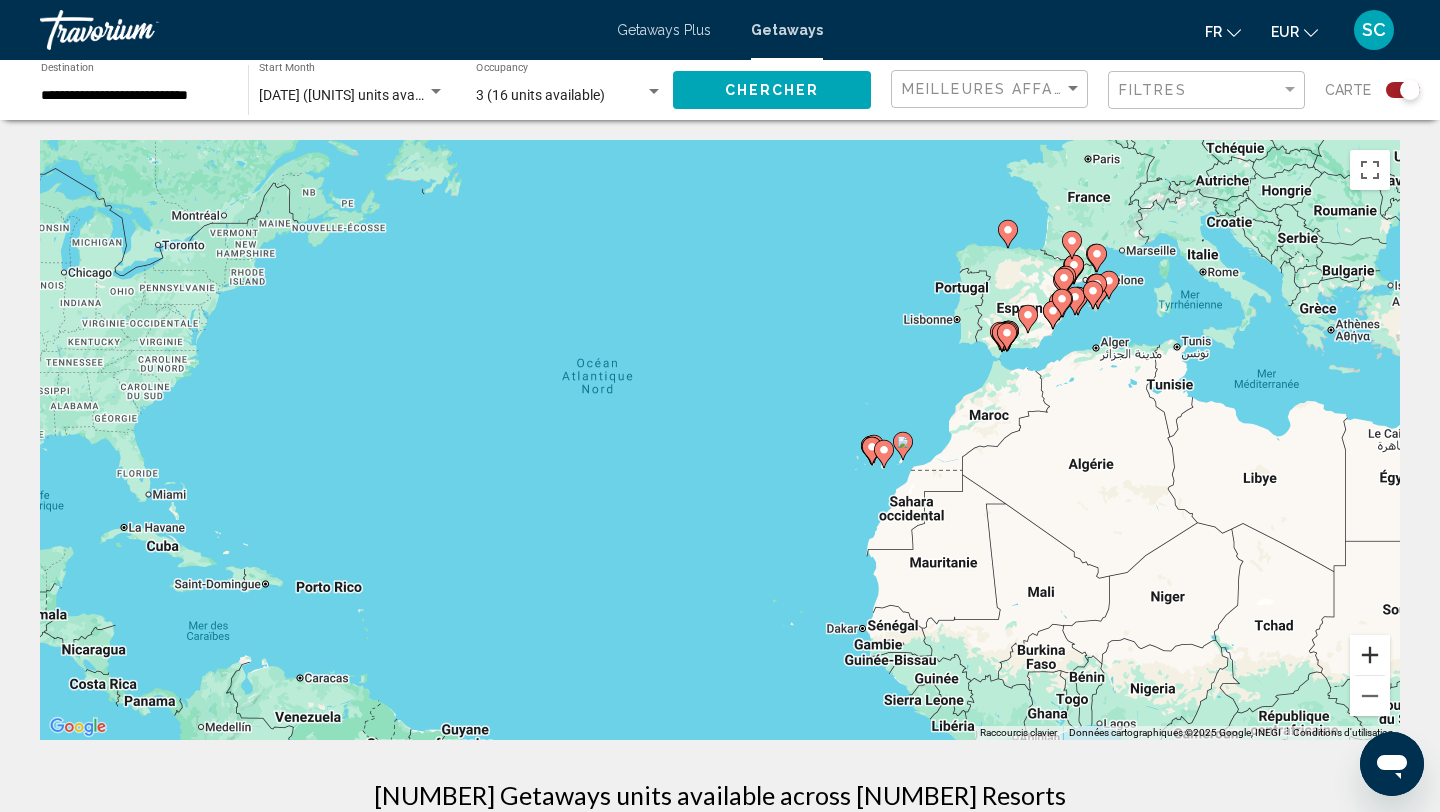 click at bounding box center (1370, 655) 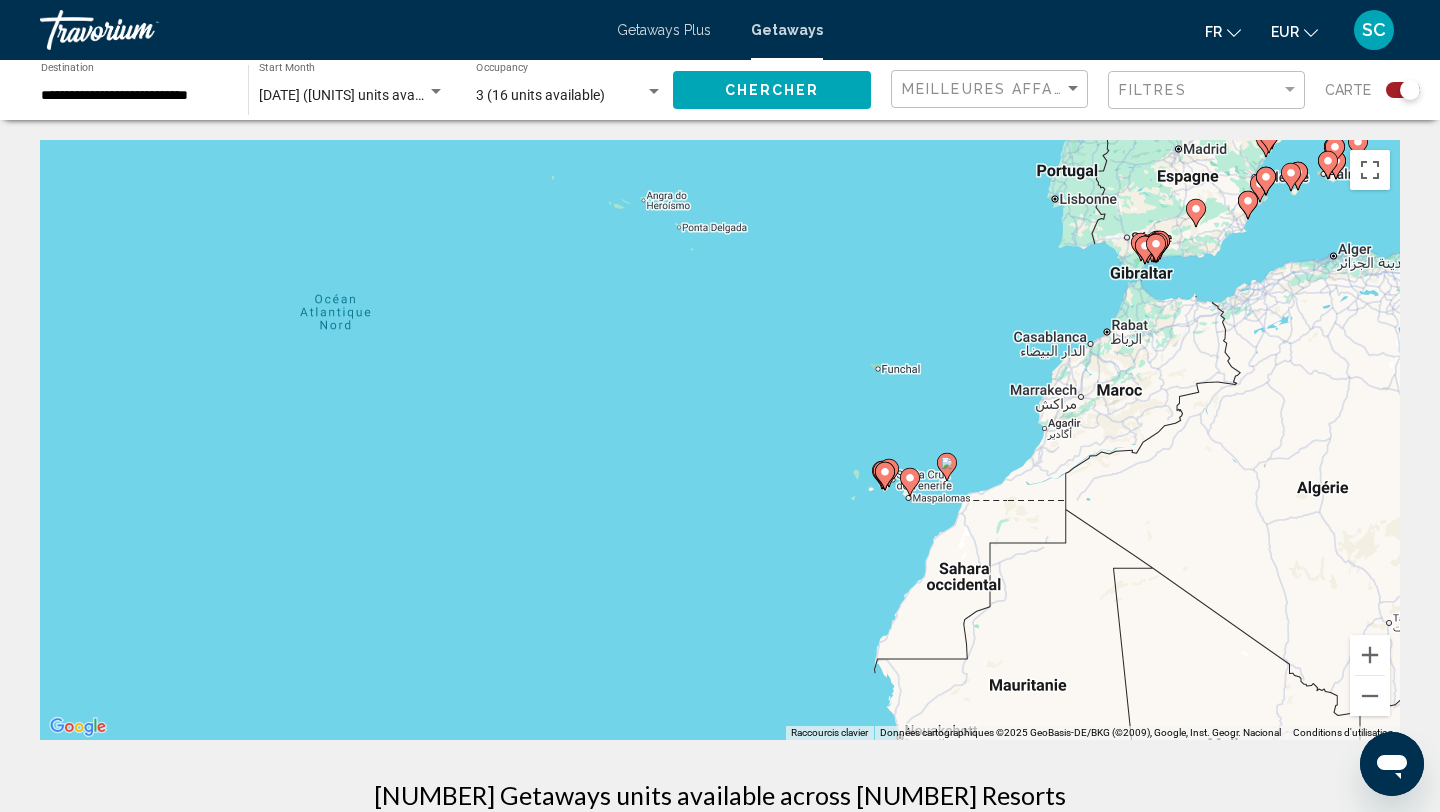 drag, startPoint x: 1297, startPoint y: 561, endPoint x: 943, endPoint y: 571, distance: 354.1412 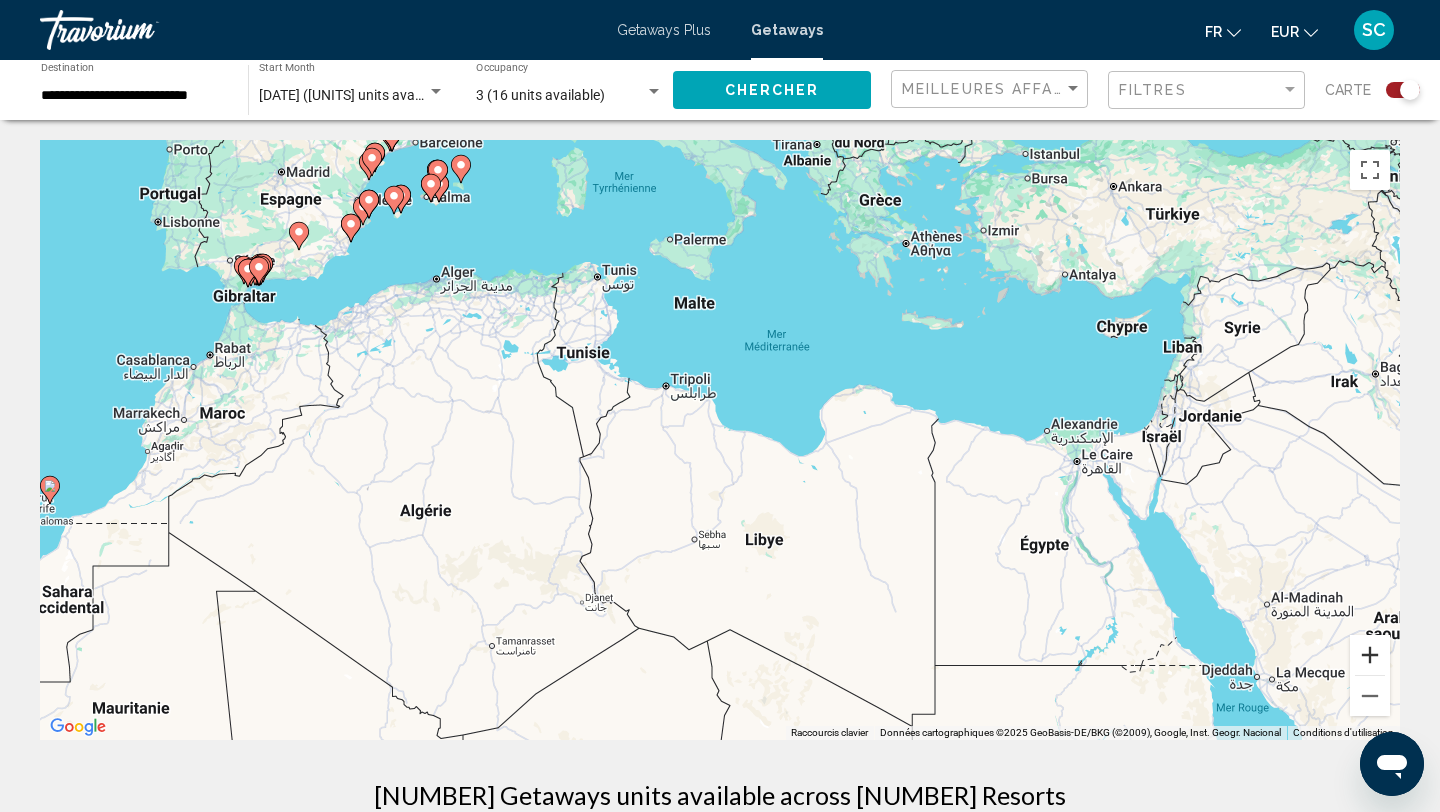 click at bounding box center [1370, 655] 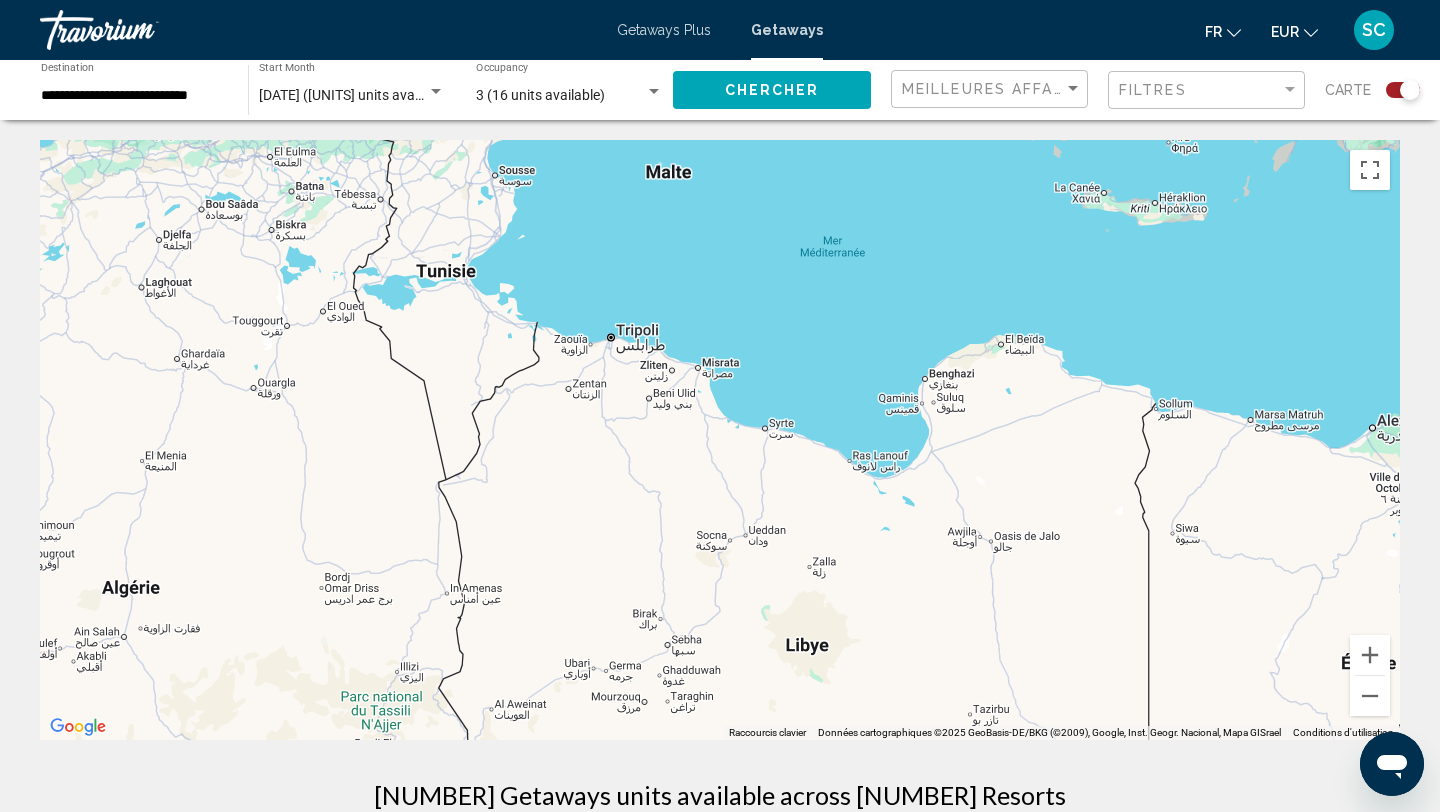 drag, startPoint x: 1036, startPoint y: 431, endPoint x: 1149, endPoint y: 719, distance: 309.37518 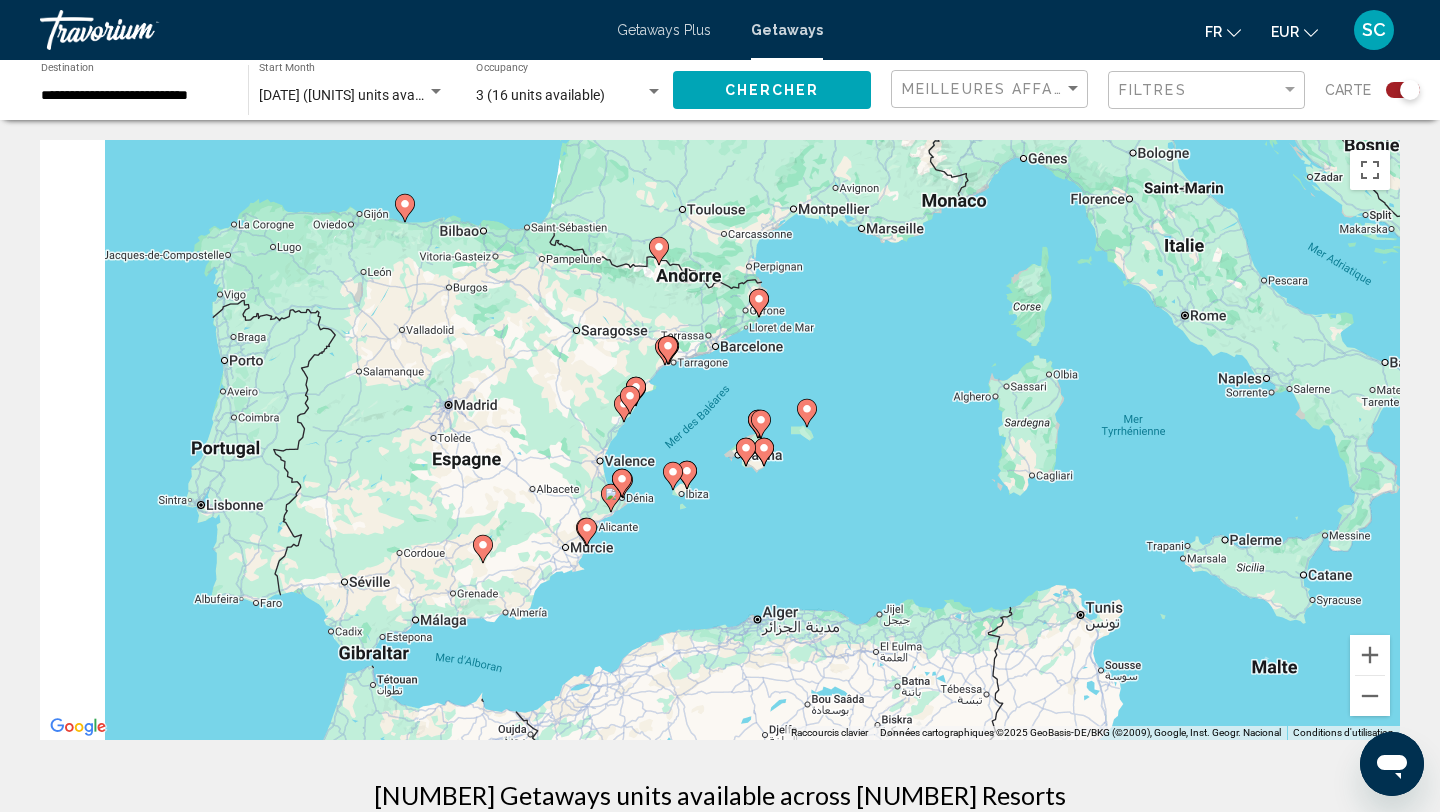 drag, startPoint x: 971, startPoint y: 686, endPoint x: 1239, endPoint y: 417, distance: 379.717 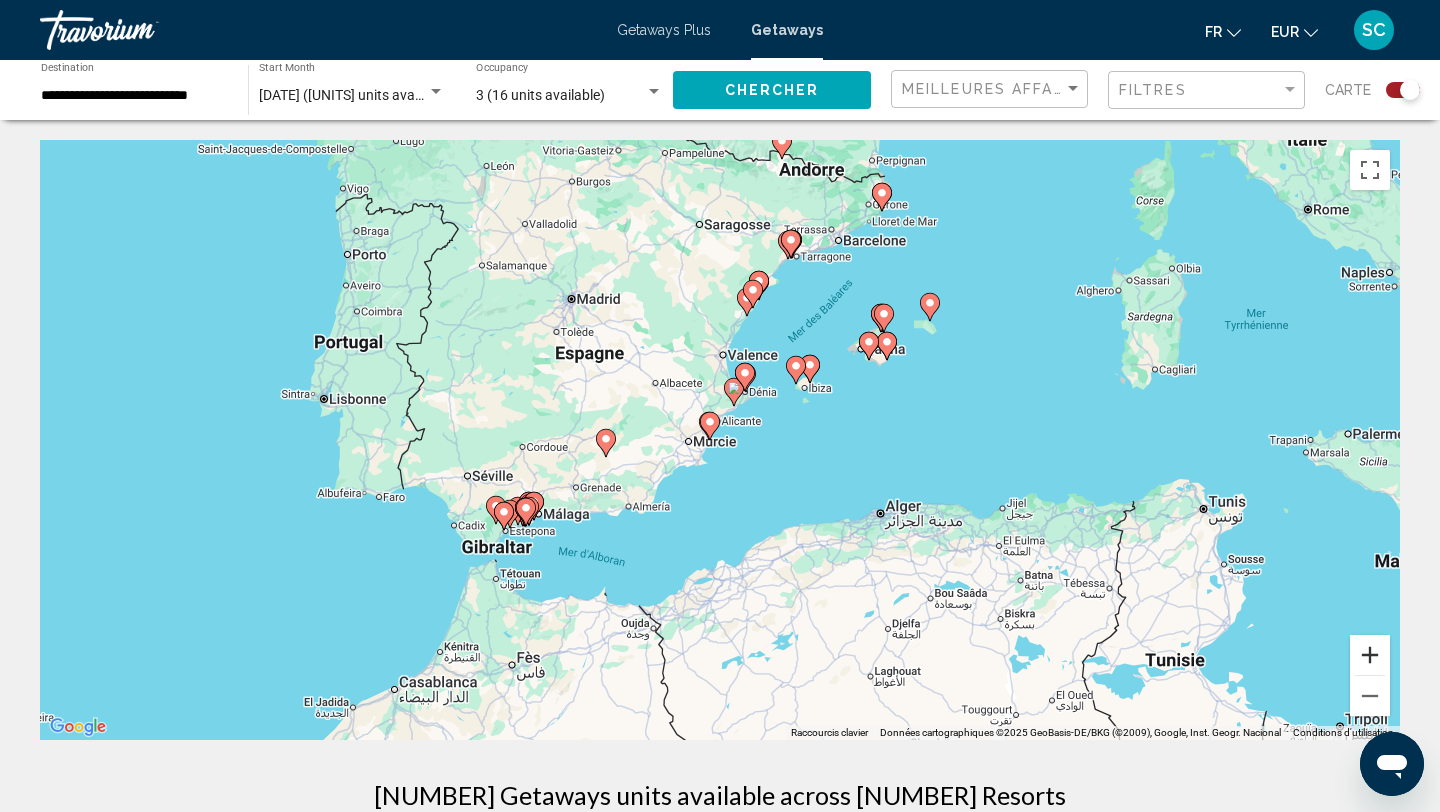 click at bounding box center (1370, 655) 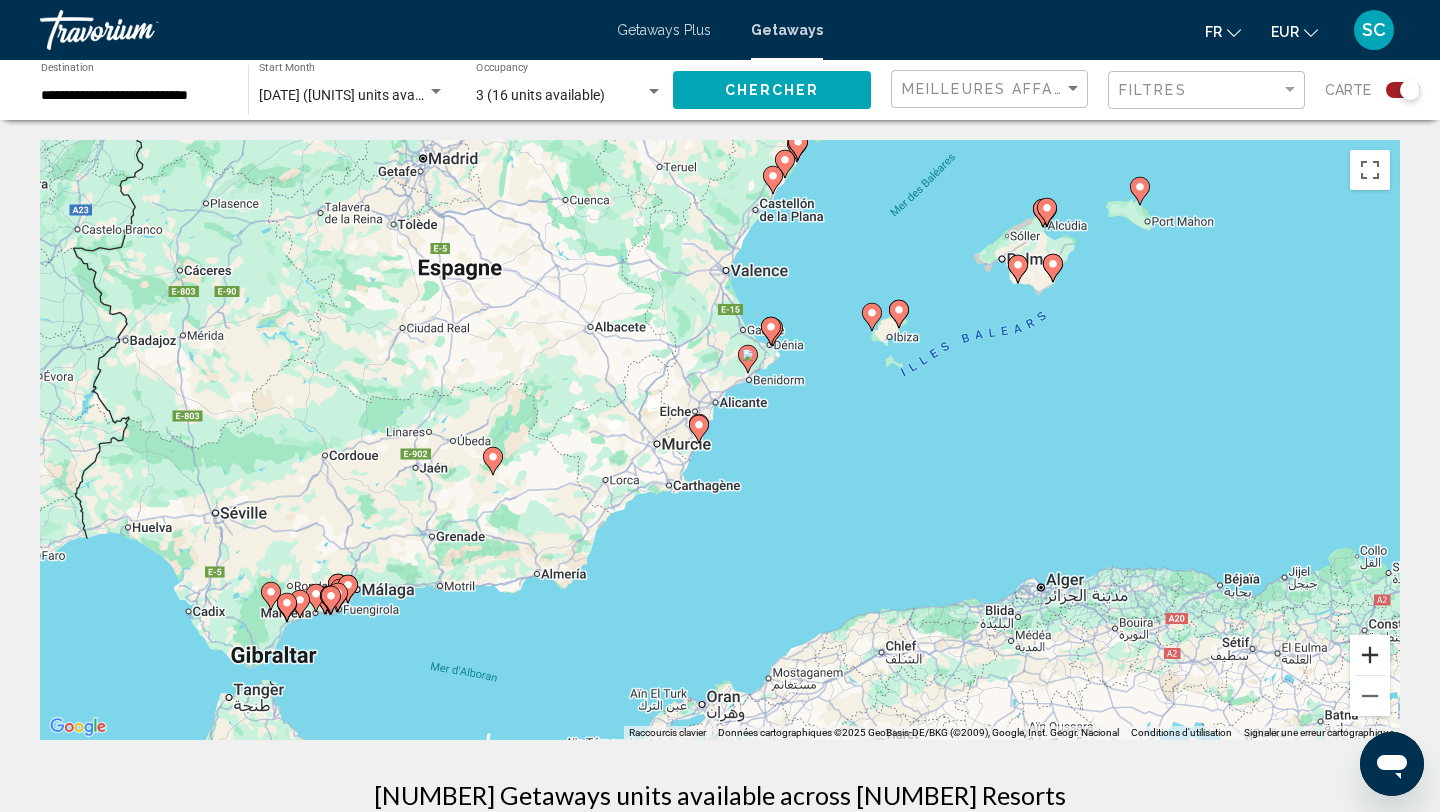 click at bounding box center [1370, 655] 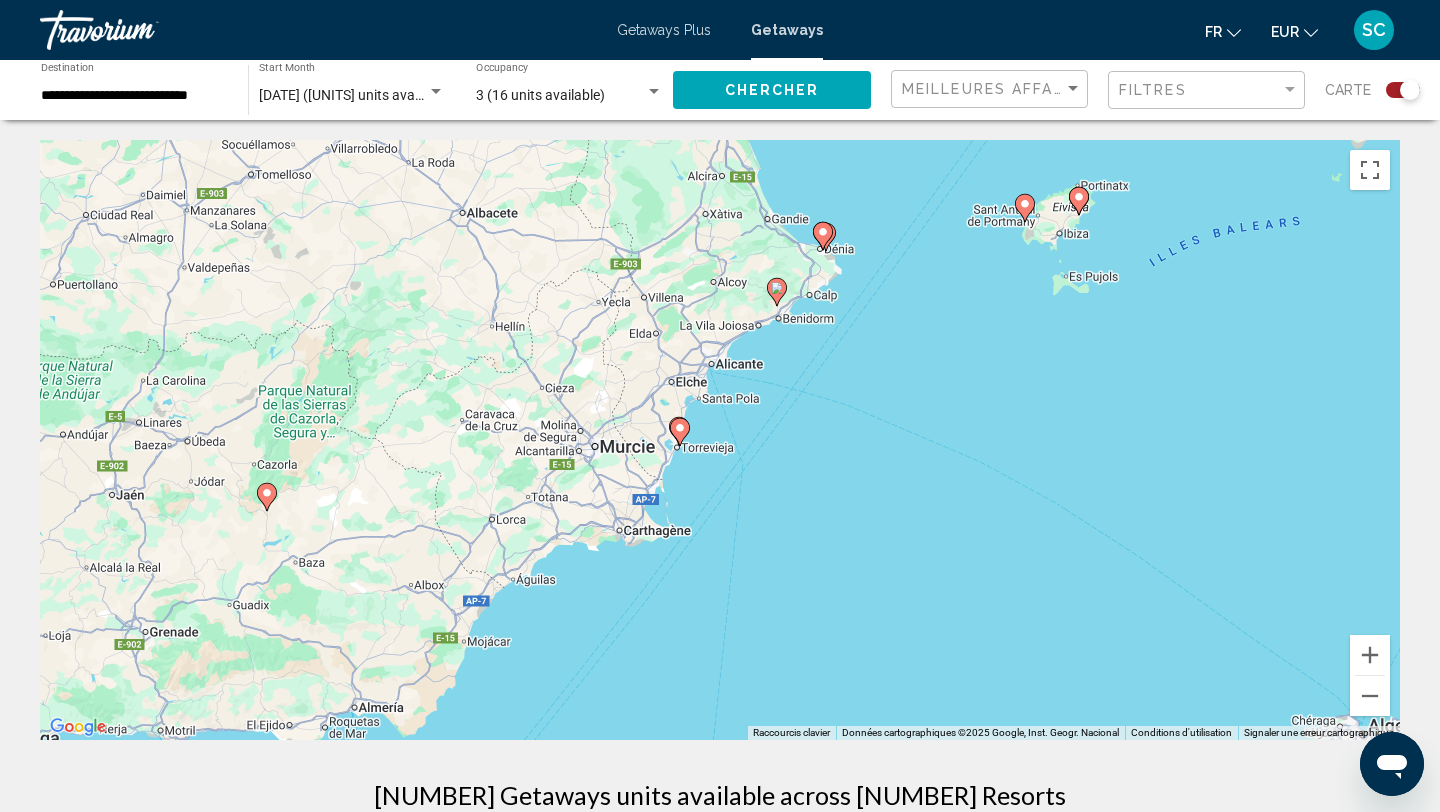 drag, startPoint x: 1231, startPoint y: 406, endPoint x: 1231, endPoint y: 613, distance: 207 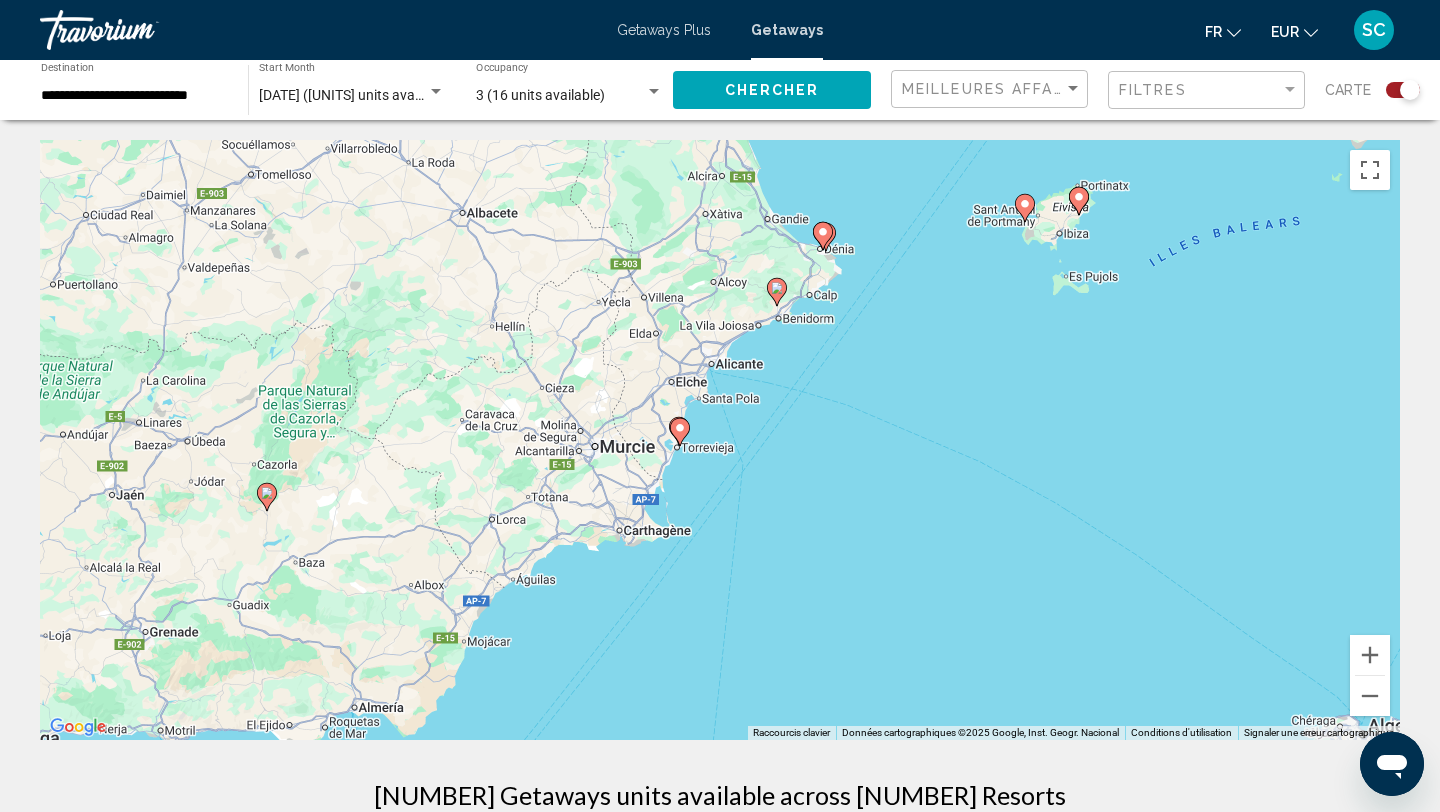 click on "Pour activer le glissement avec le clavier, appuyez sur Alt+Entrée. Une fois ce mode activé, utilisez les touches fléchées pour déplacer le repère. Pour valider le déplacement, appuyez sur Entrée. Pour annuler, appuyez sur Échap." at bounding box center (720, 440) 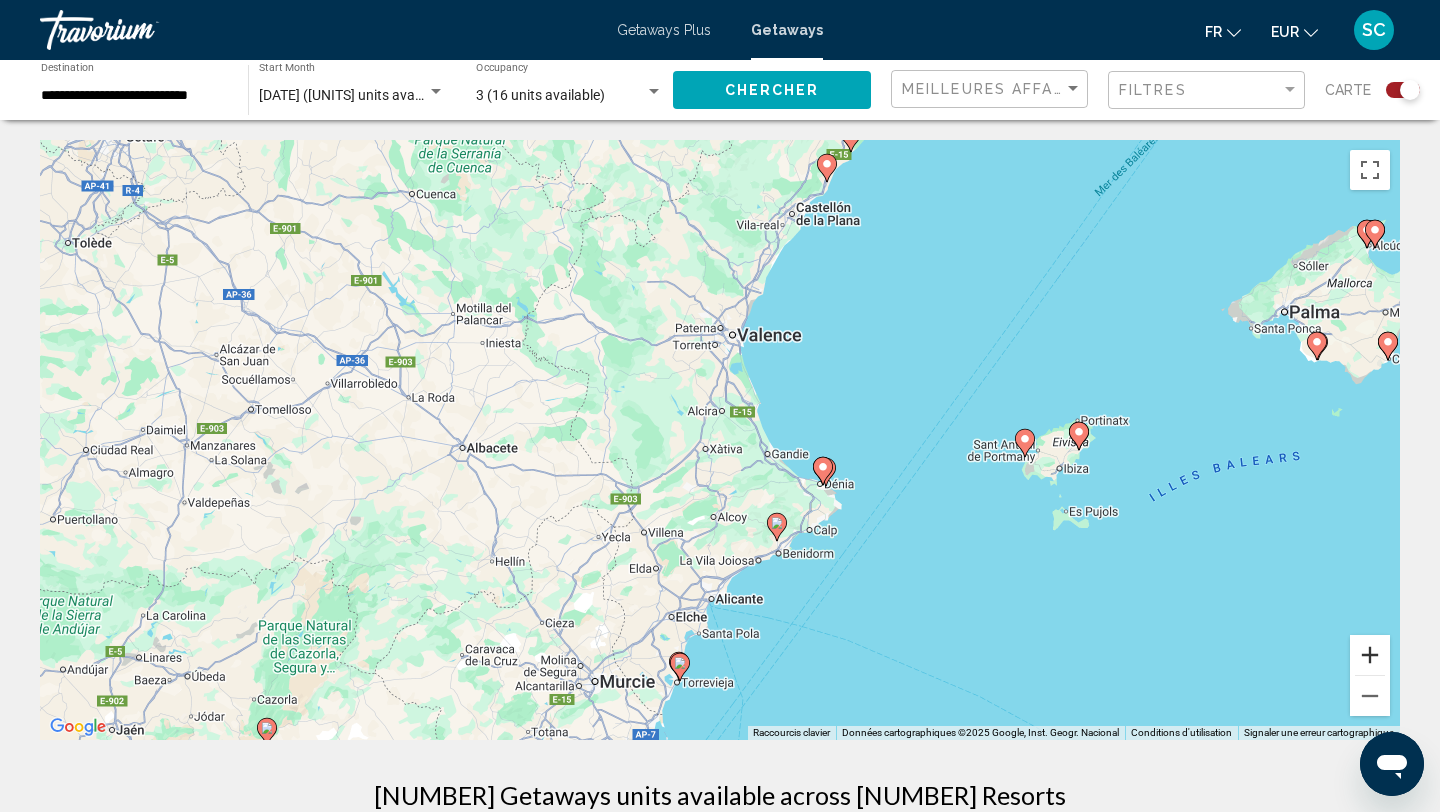 click at bounding box center [1370, 655] 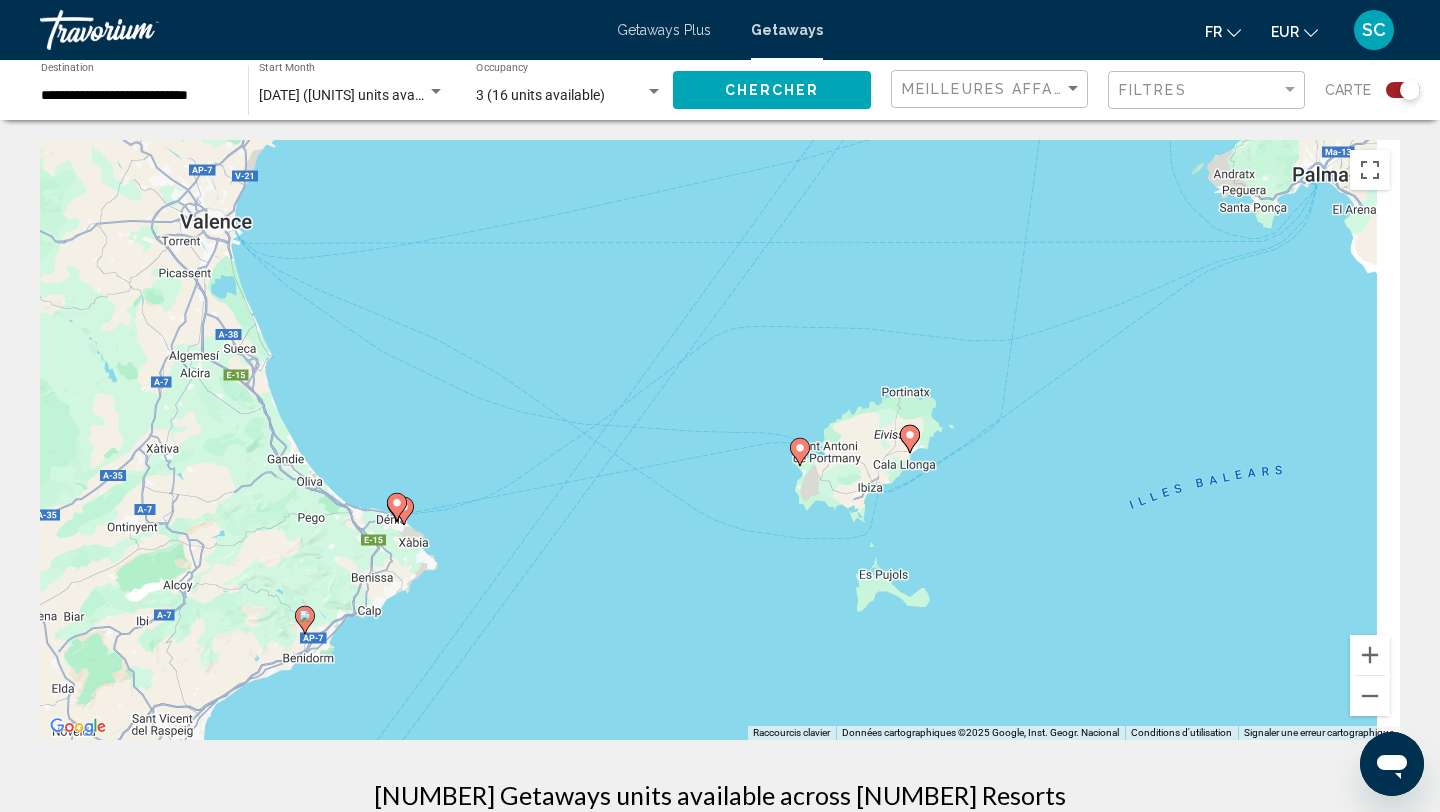 drag, startPoint x: 1317, startPoint y: 559, endPoint x: 780, endPoint y: 550, distance: 537.07544 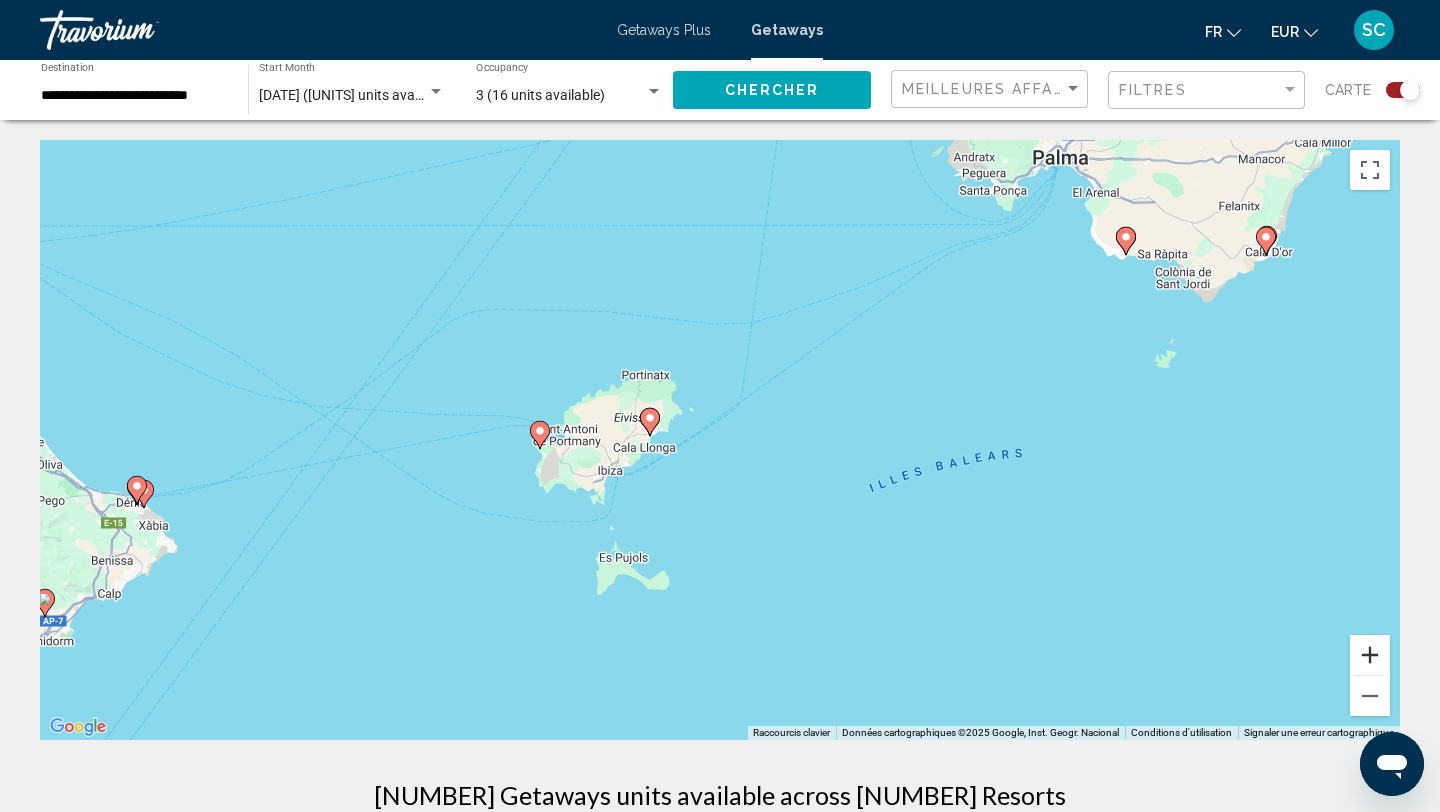 click at bounding box center (1370, 655) 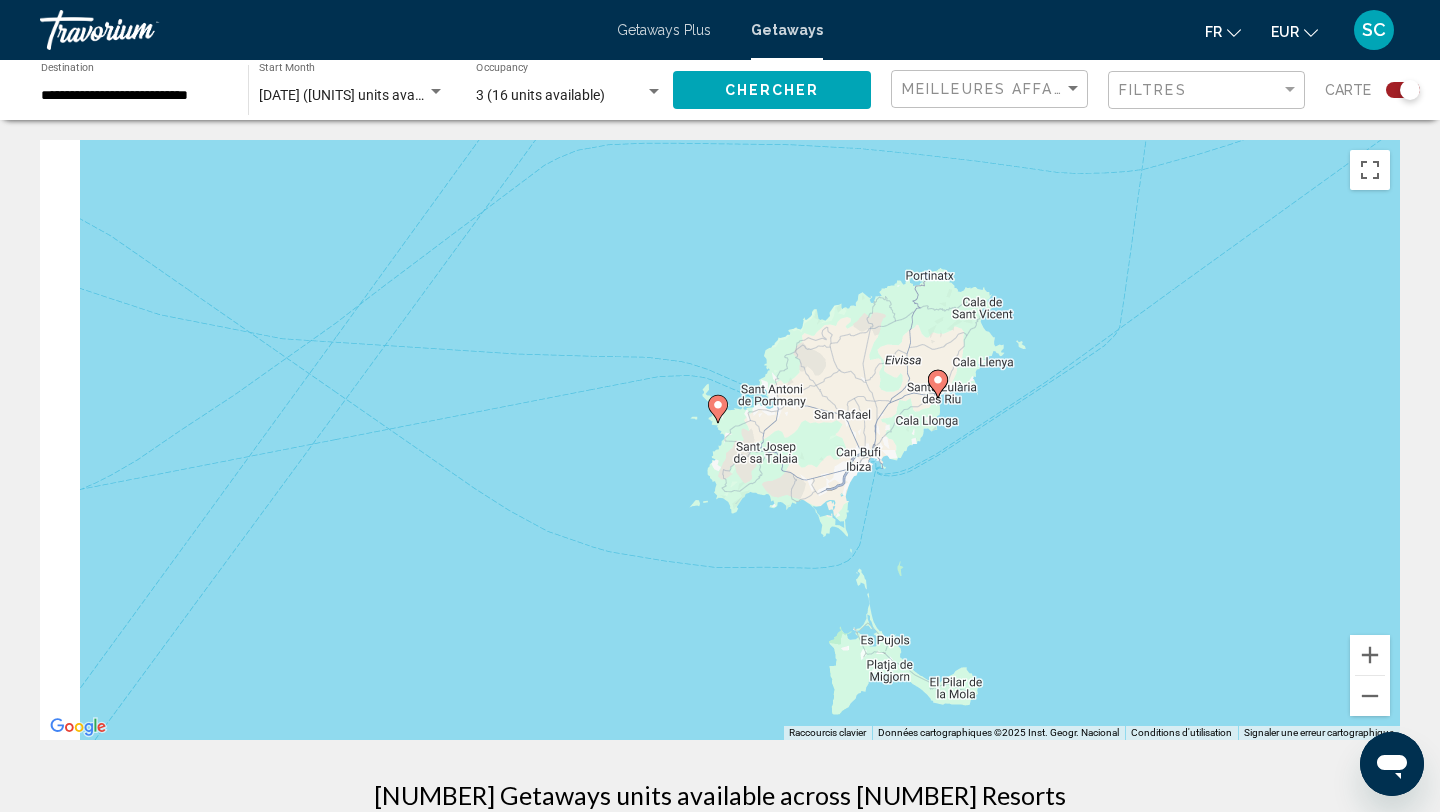 drag, startPoint x: 587, startPoint y: 527, endPoint x: 960, endPoint y: 485, distance: 375.35718 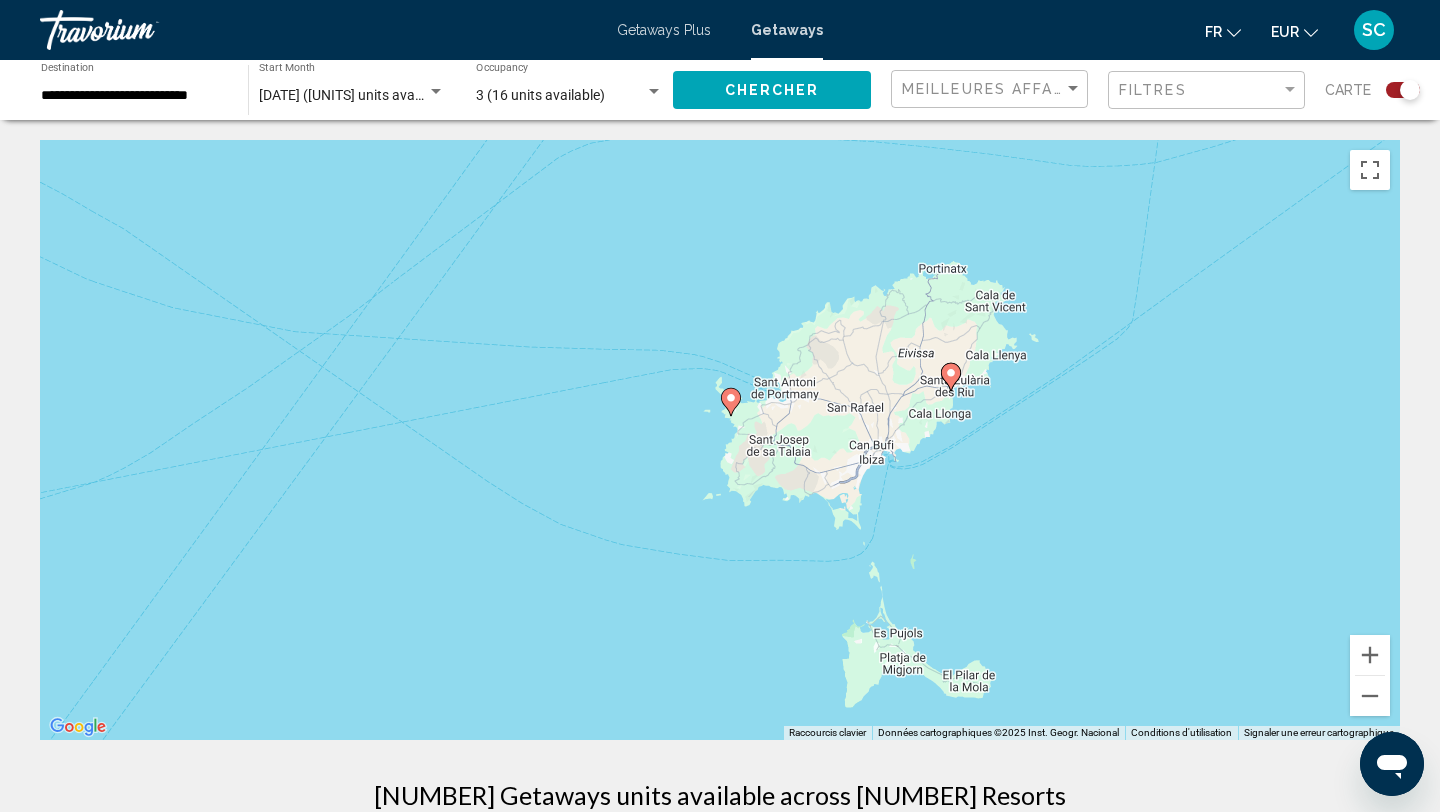 click 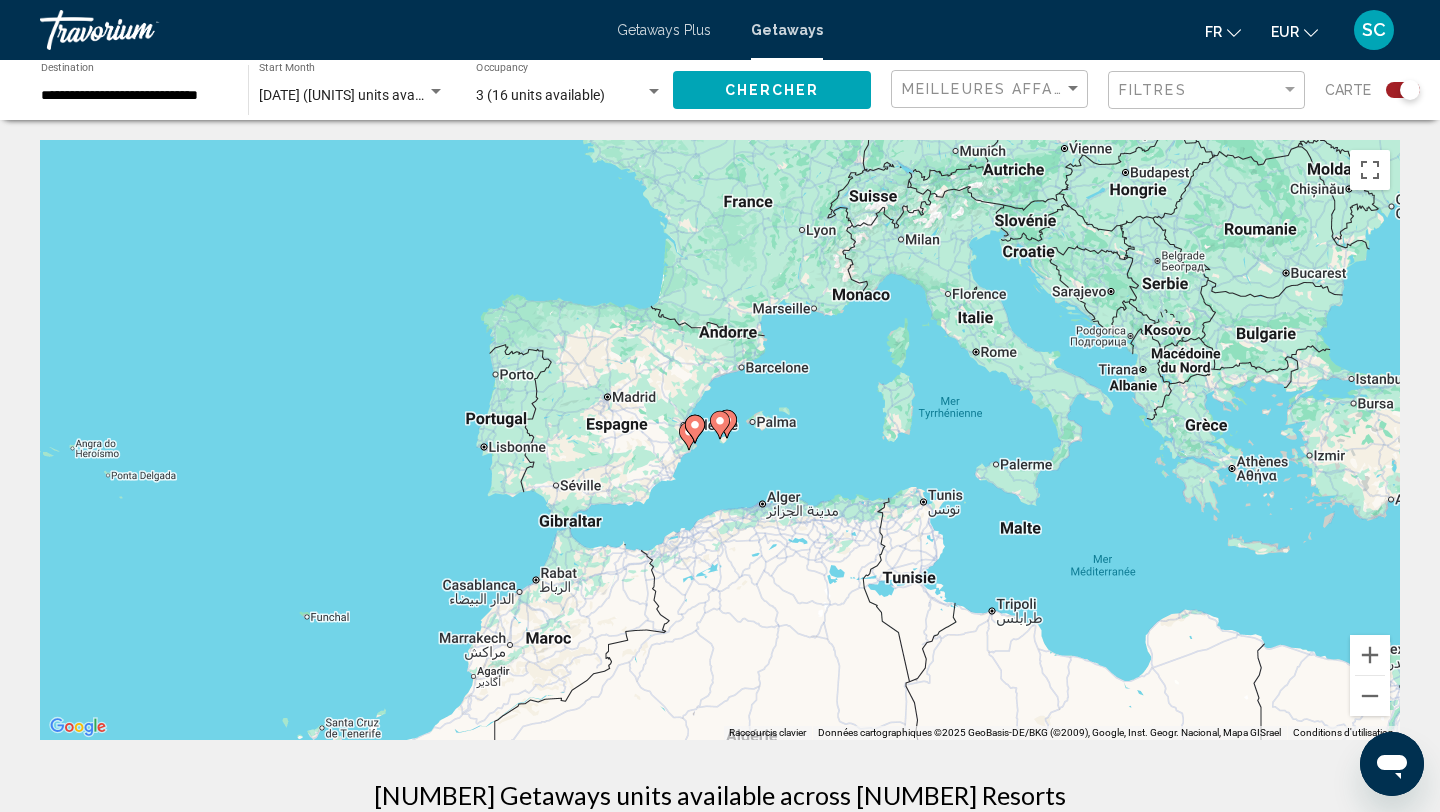 click 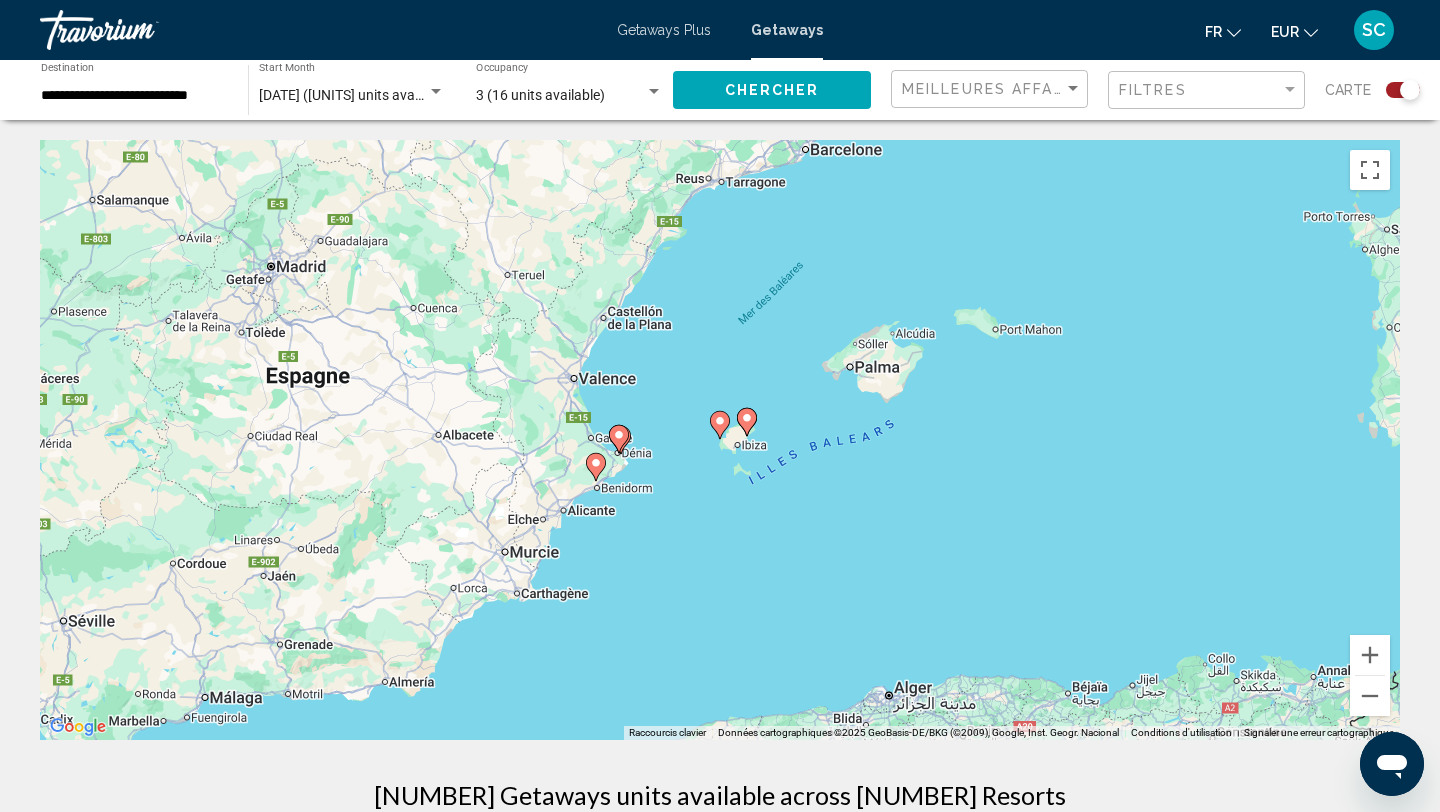 click 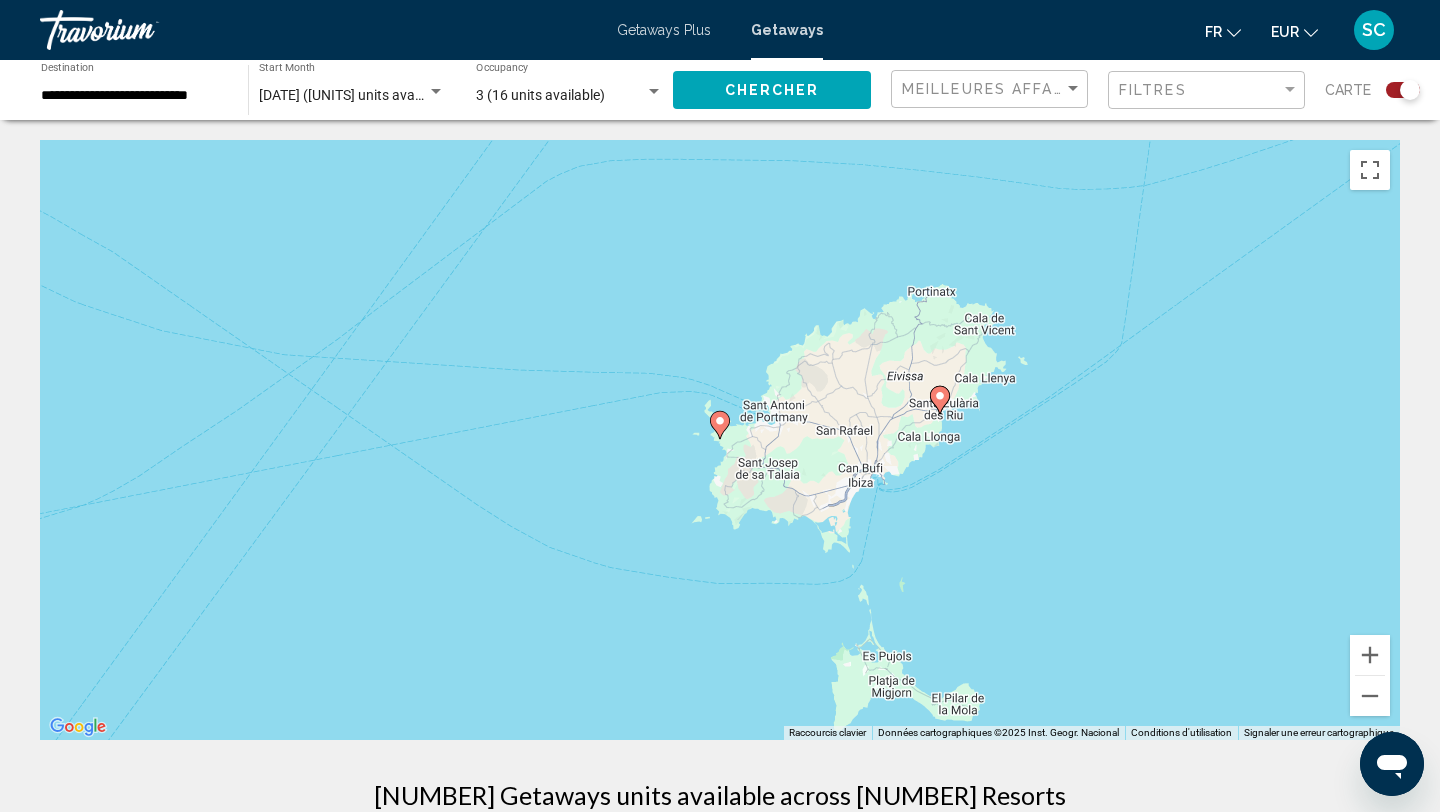 click 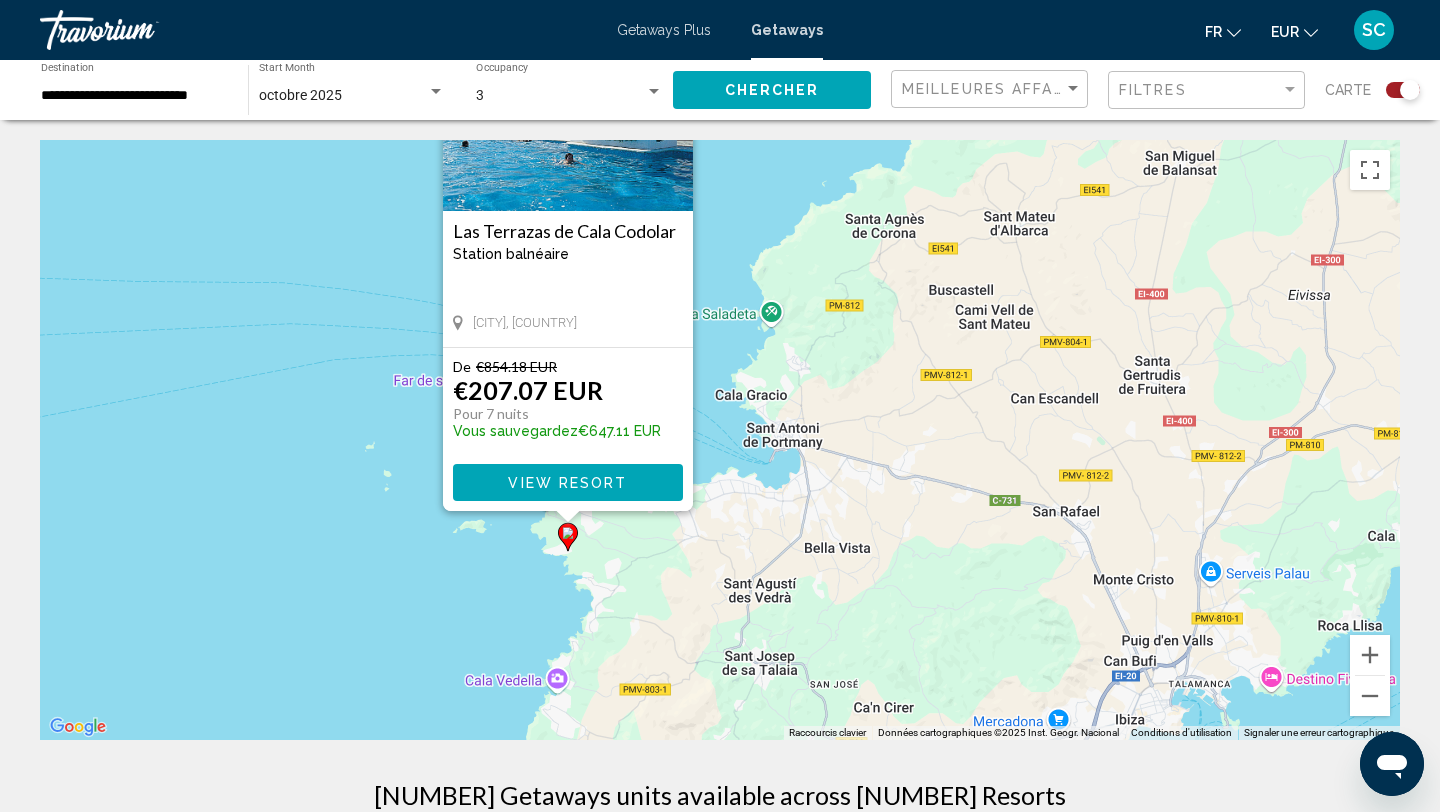 drag, startPoint x: 1048, startPoint y: 582, endPoint x: 894, endPoint y: 421, distance: 222.79362 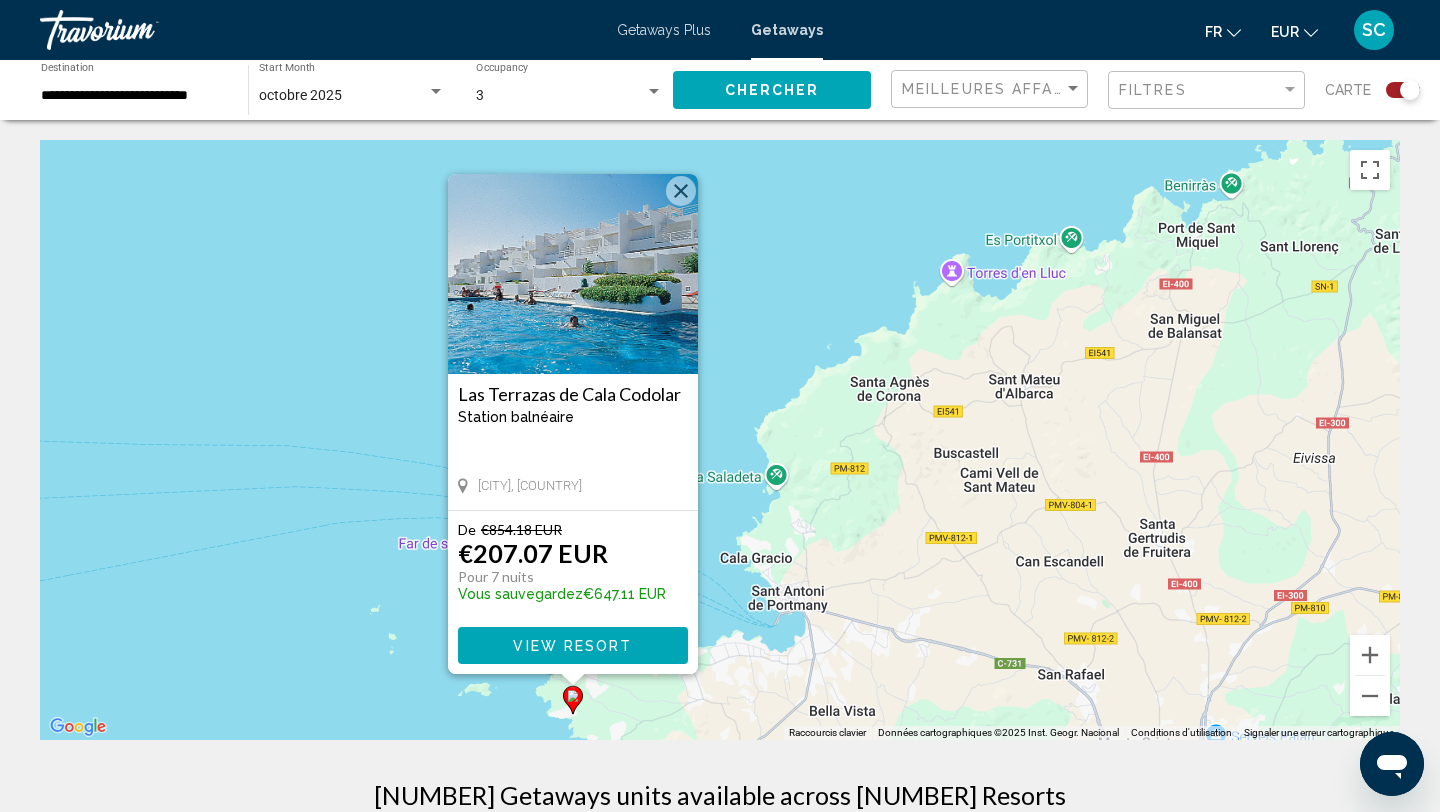 drag, startPoint x: 735, startPoint y: 231, endPoint x: 741, endPoint y: 397, distance: 166.1084 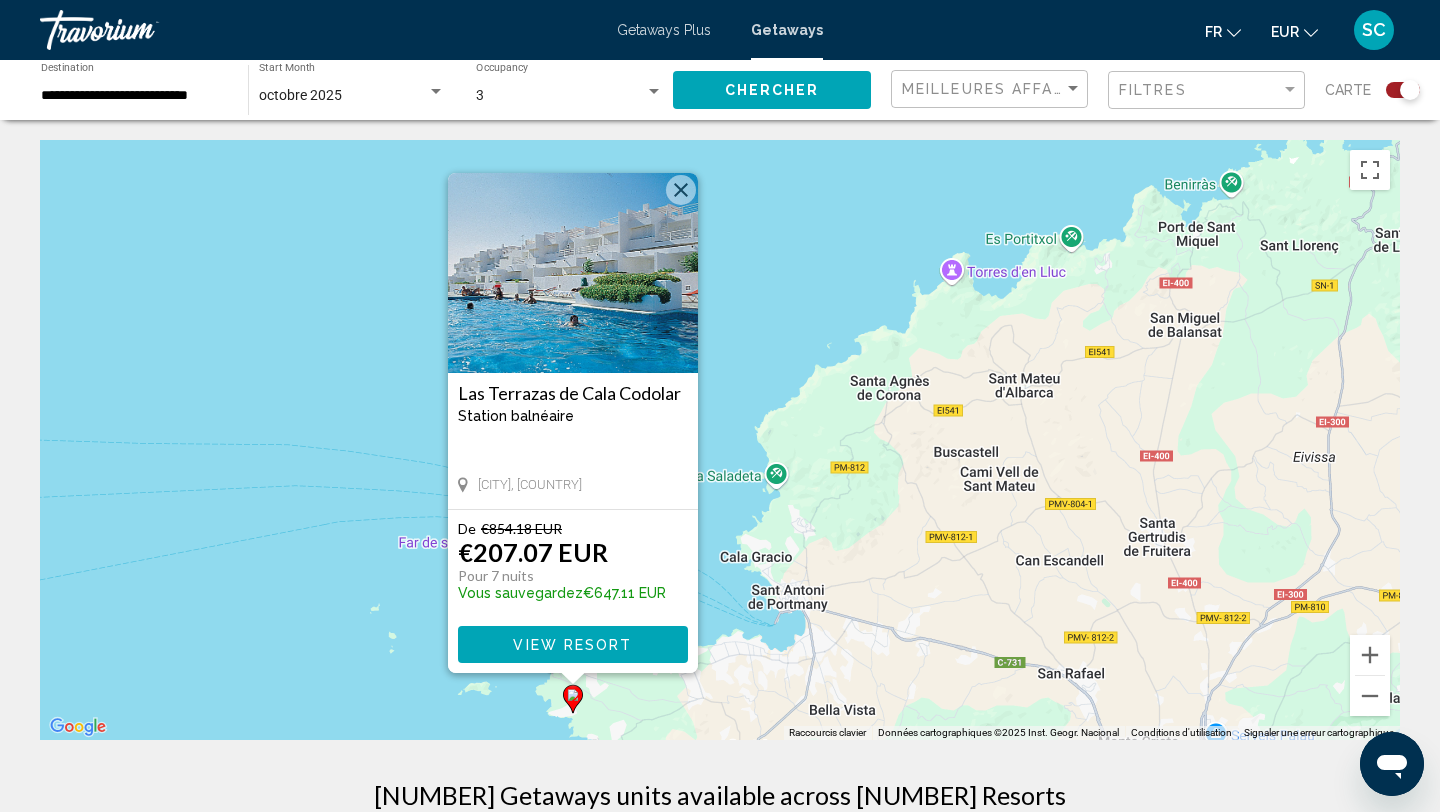 click at bounding box center [573, 273] 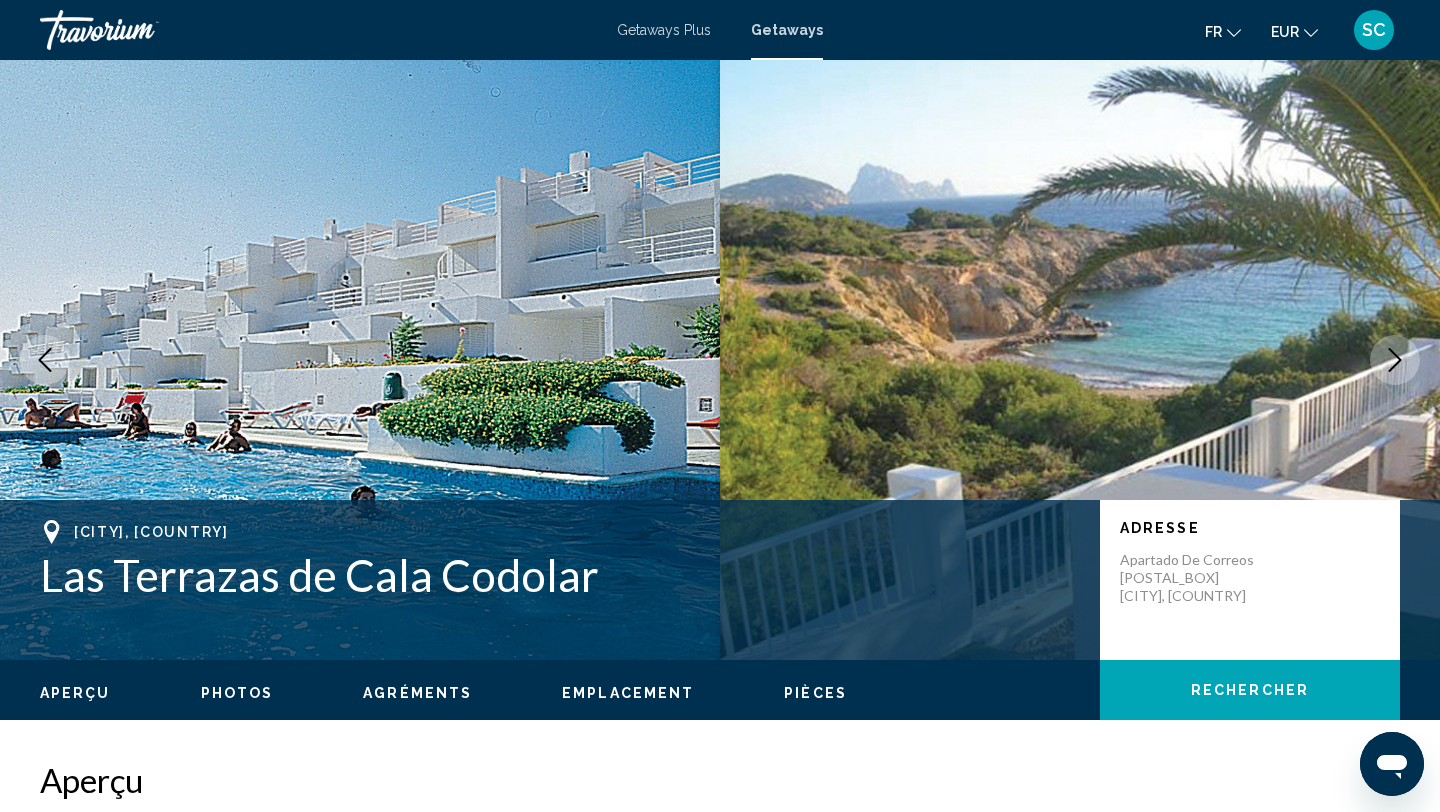 click at bounding box center [1395, 360] 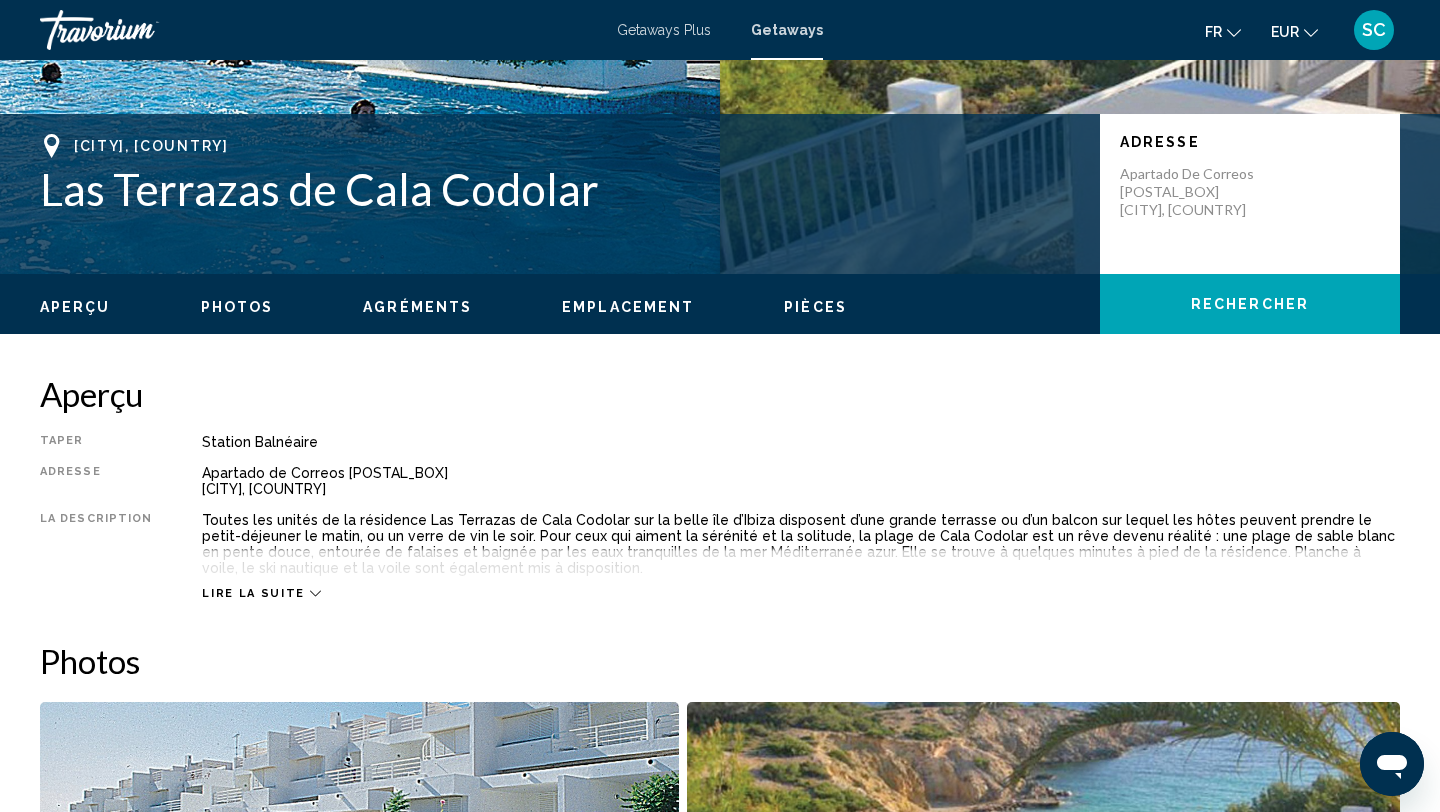 scroll, scrollTop: 202, scrollLeft: 0, axis: vertical 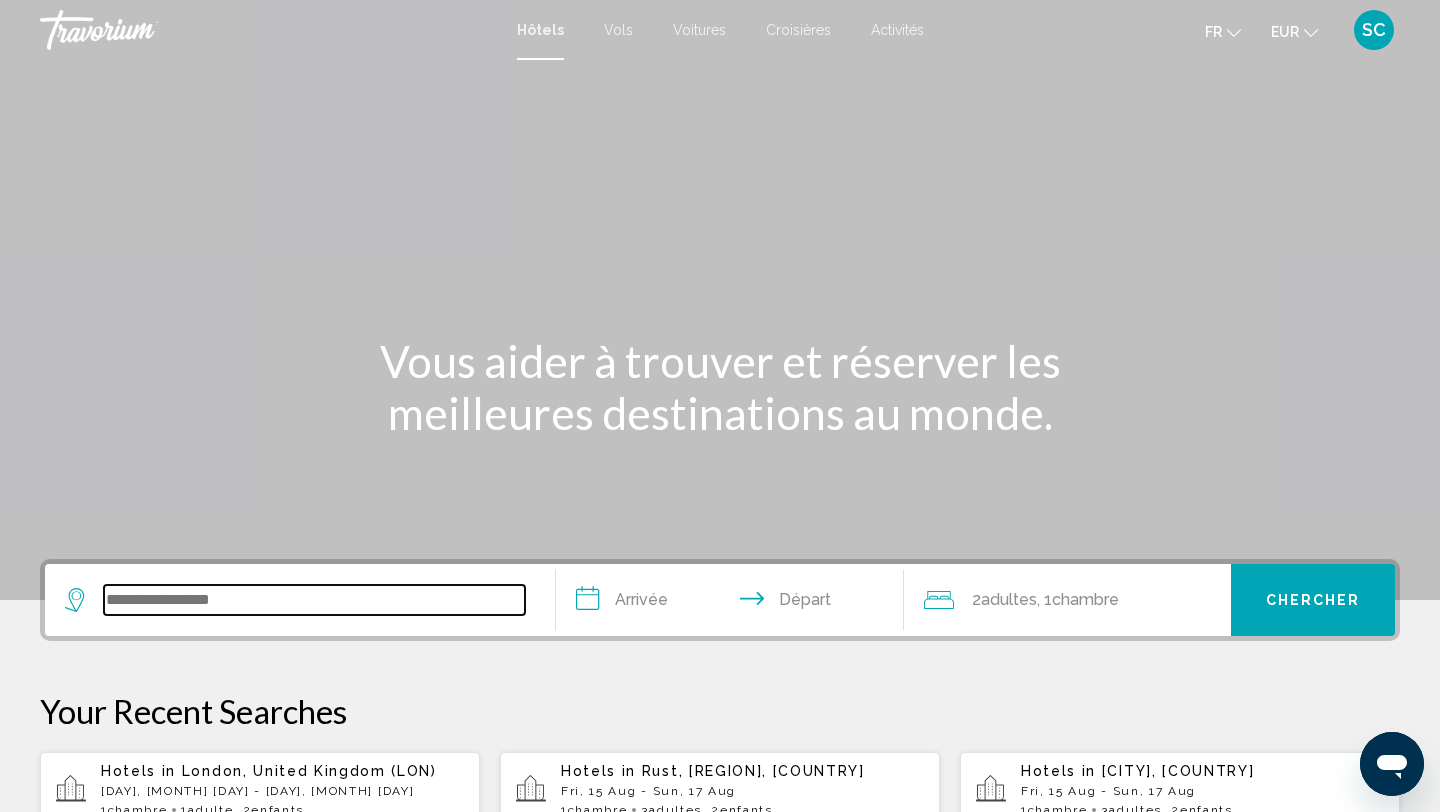click at bounding box center [314, 600] 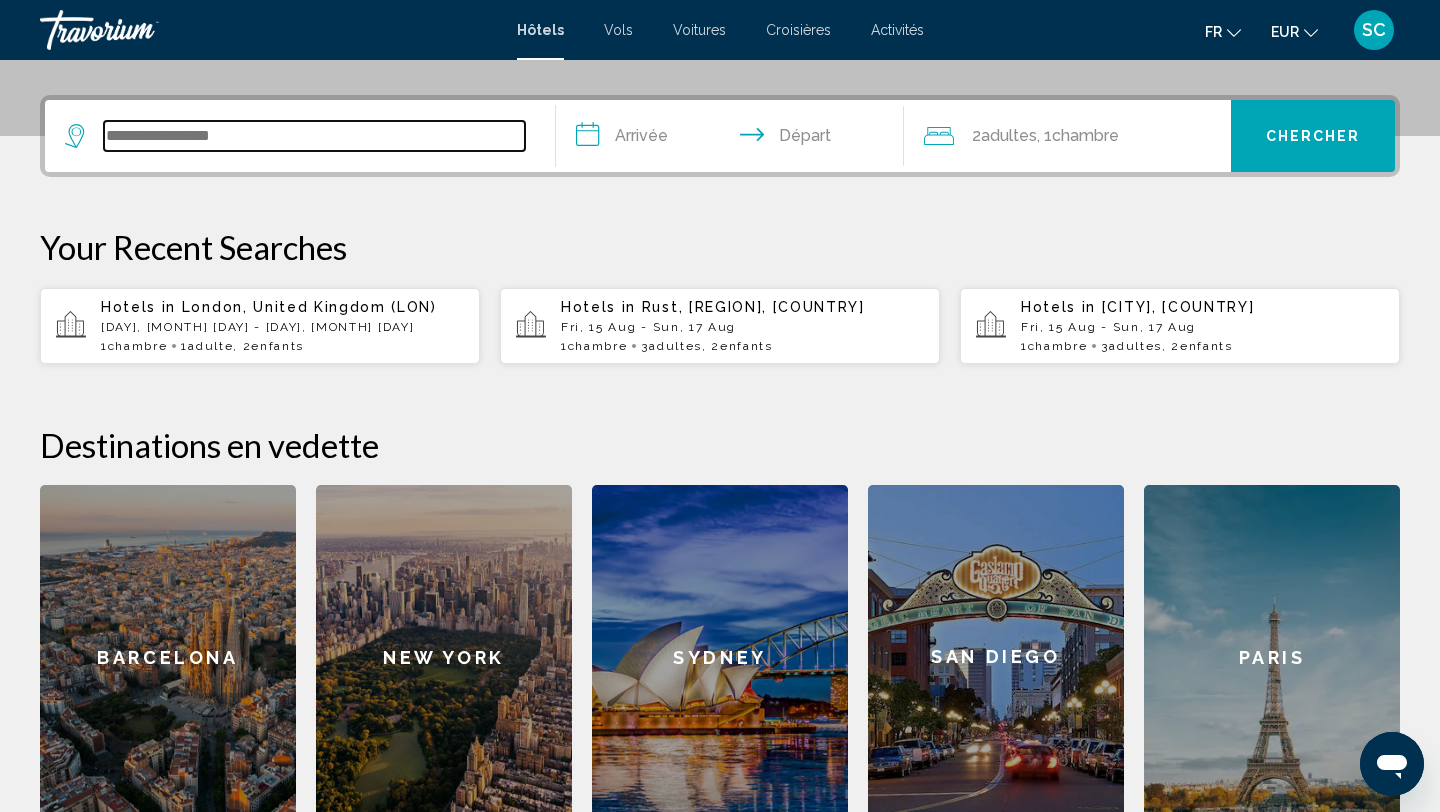 scroll, scrollTop: 494, scrollLeft: 0, axis: vertical 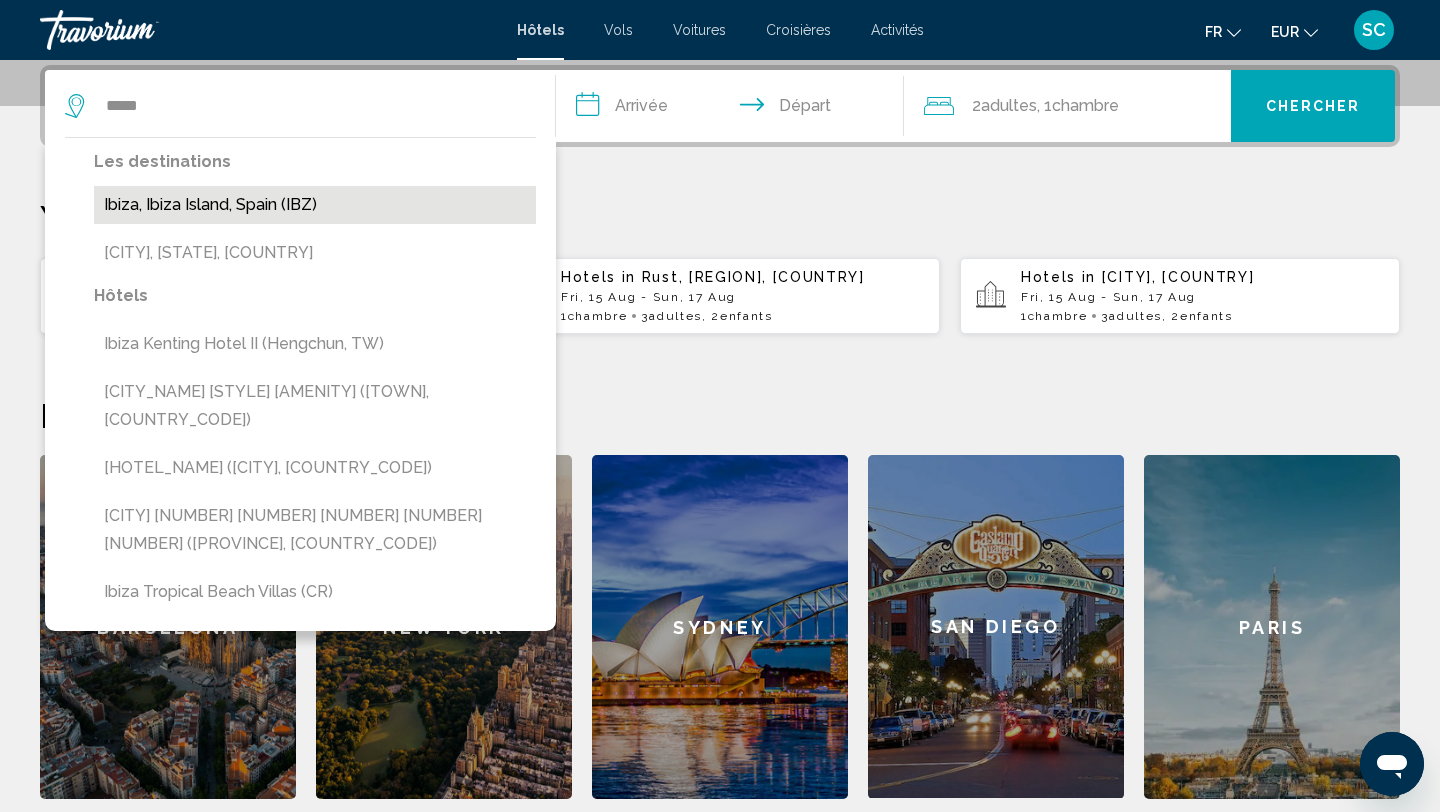 click on "Ibiza, Ibiza Island, Spain (IBZ)" at bounding box center [315, 205] 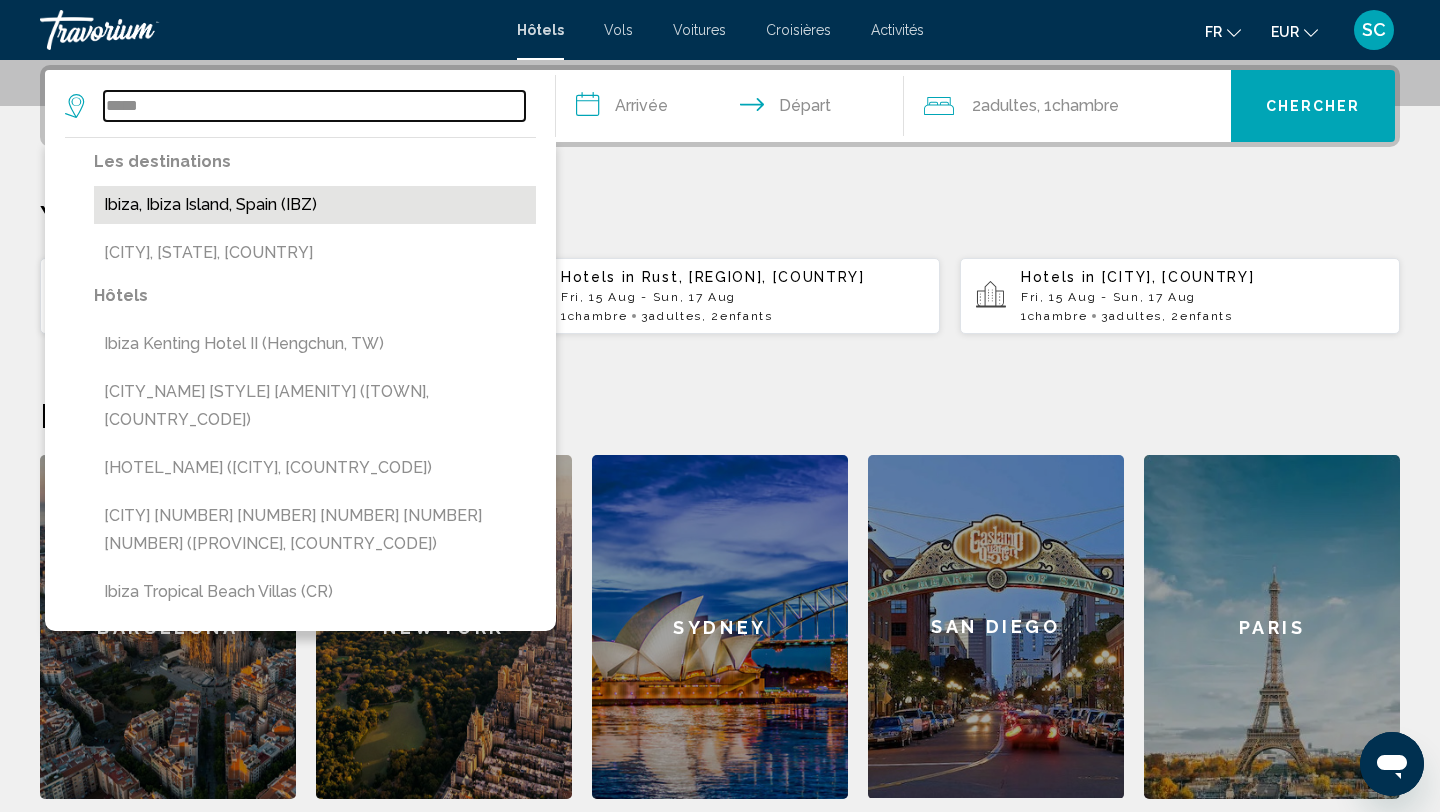 type on "**********" 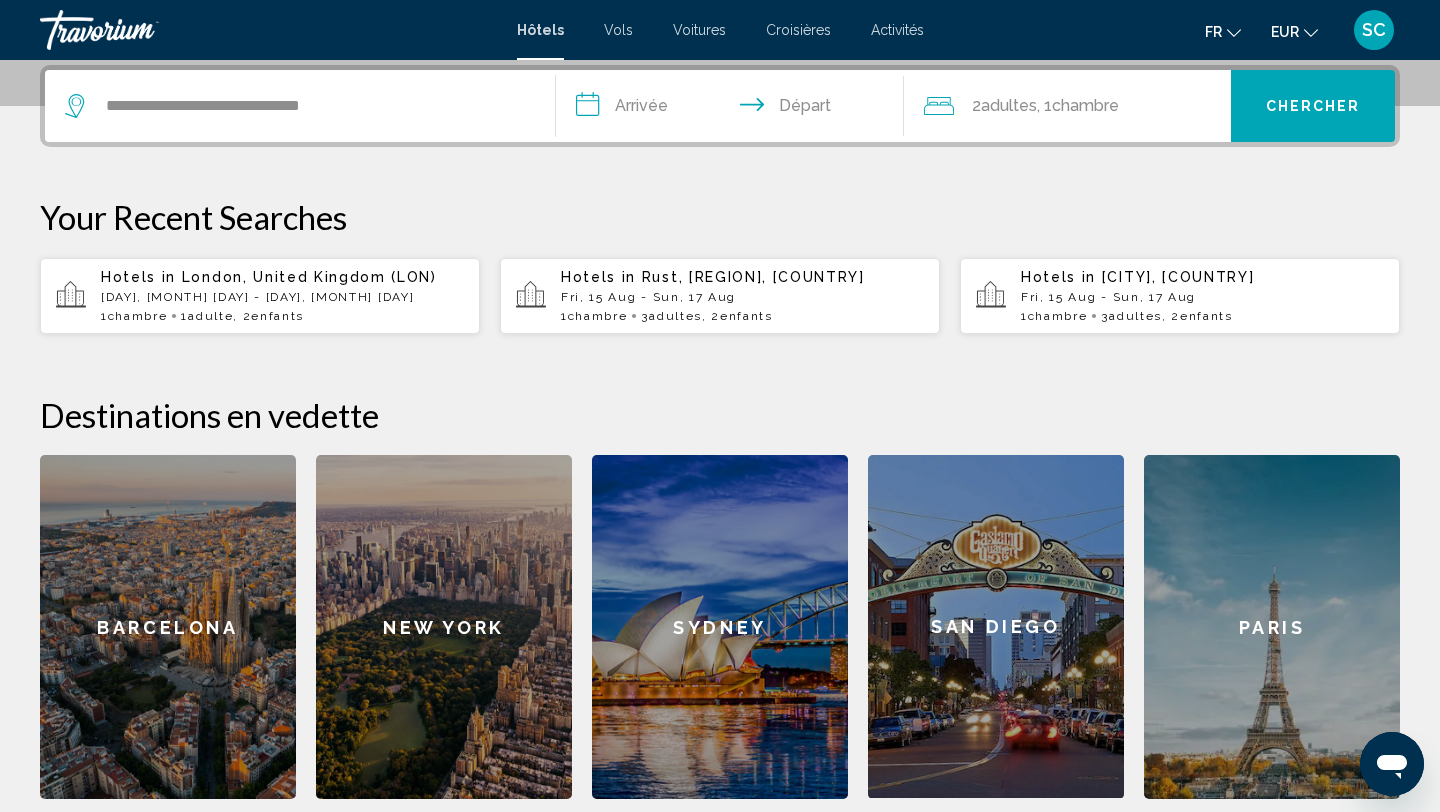 click on "**********" at bounding box center [734, 109] 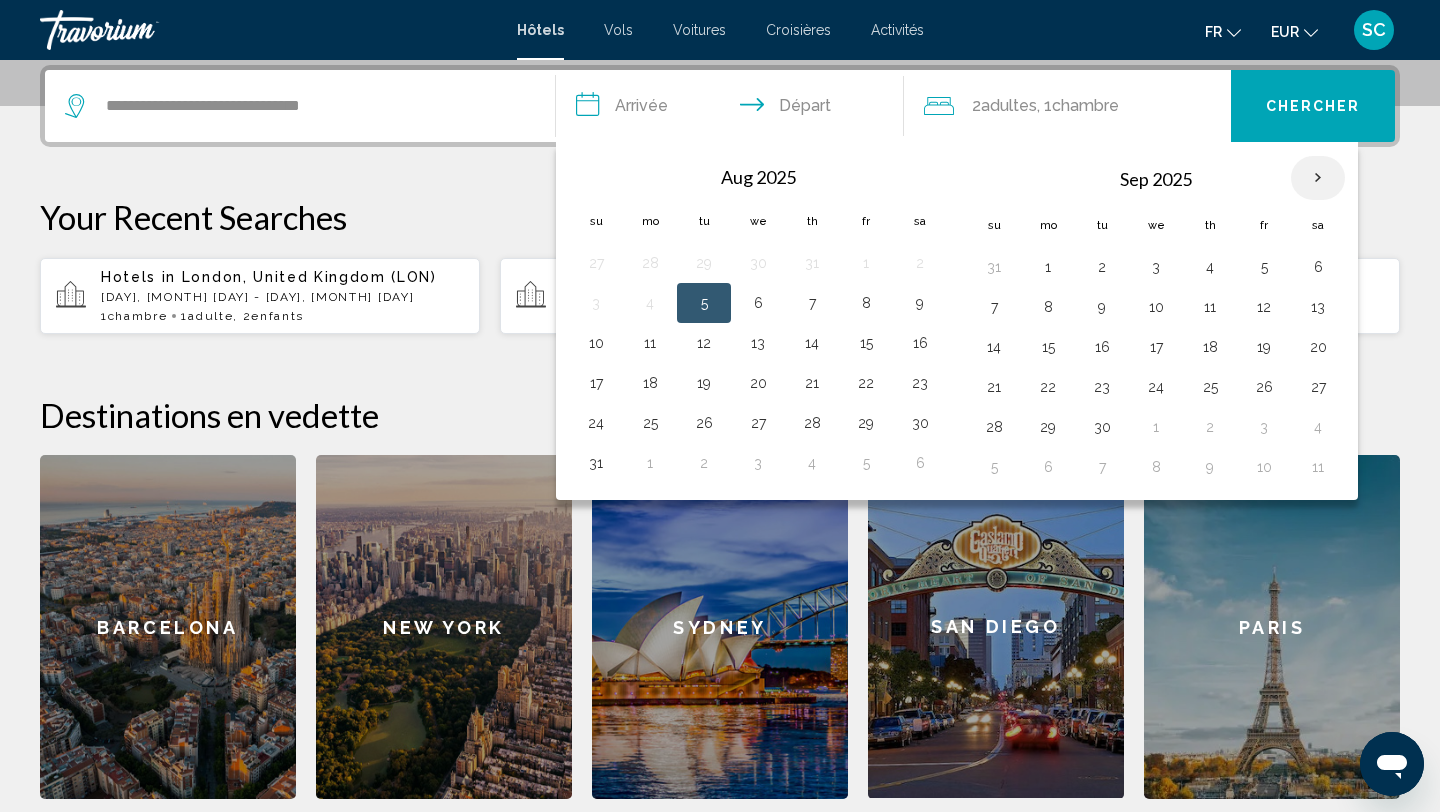 click at bounding box center [1318, 178] 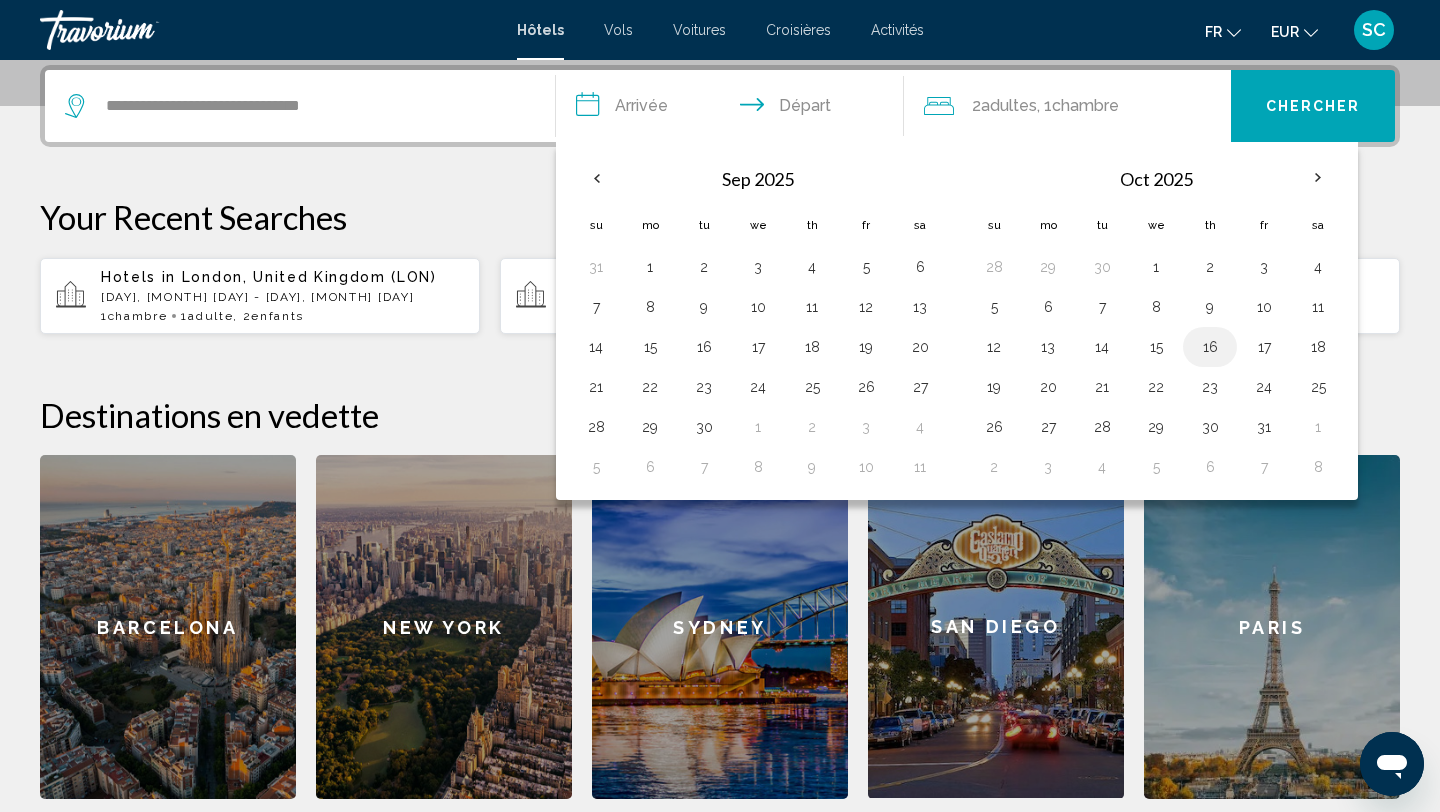 click on "16" at bounding box center [1210, 347] 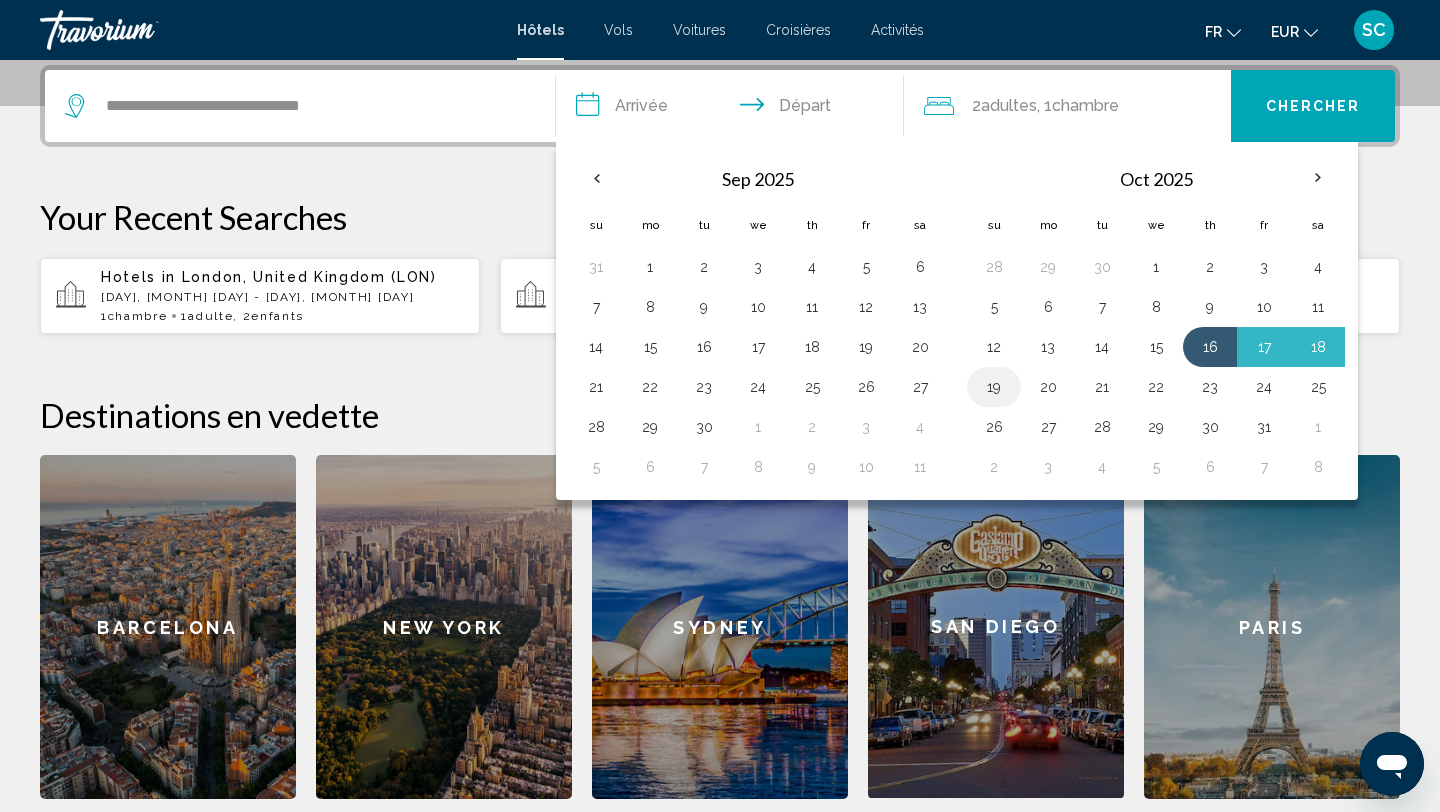 click on "19" at bounding box center (994, 387) 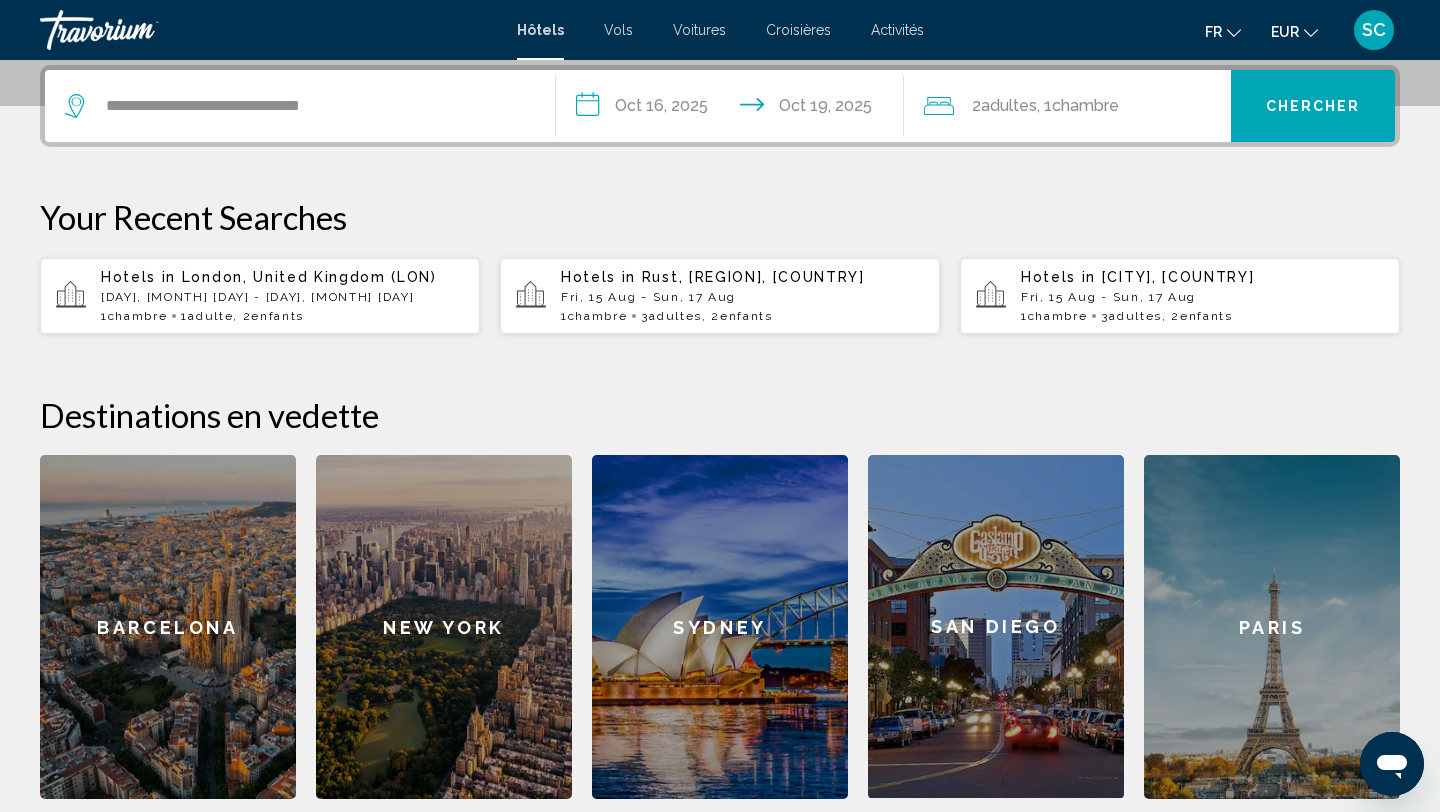 click on ", 1  Chambre pièces" 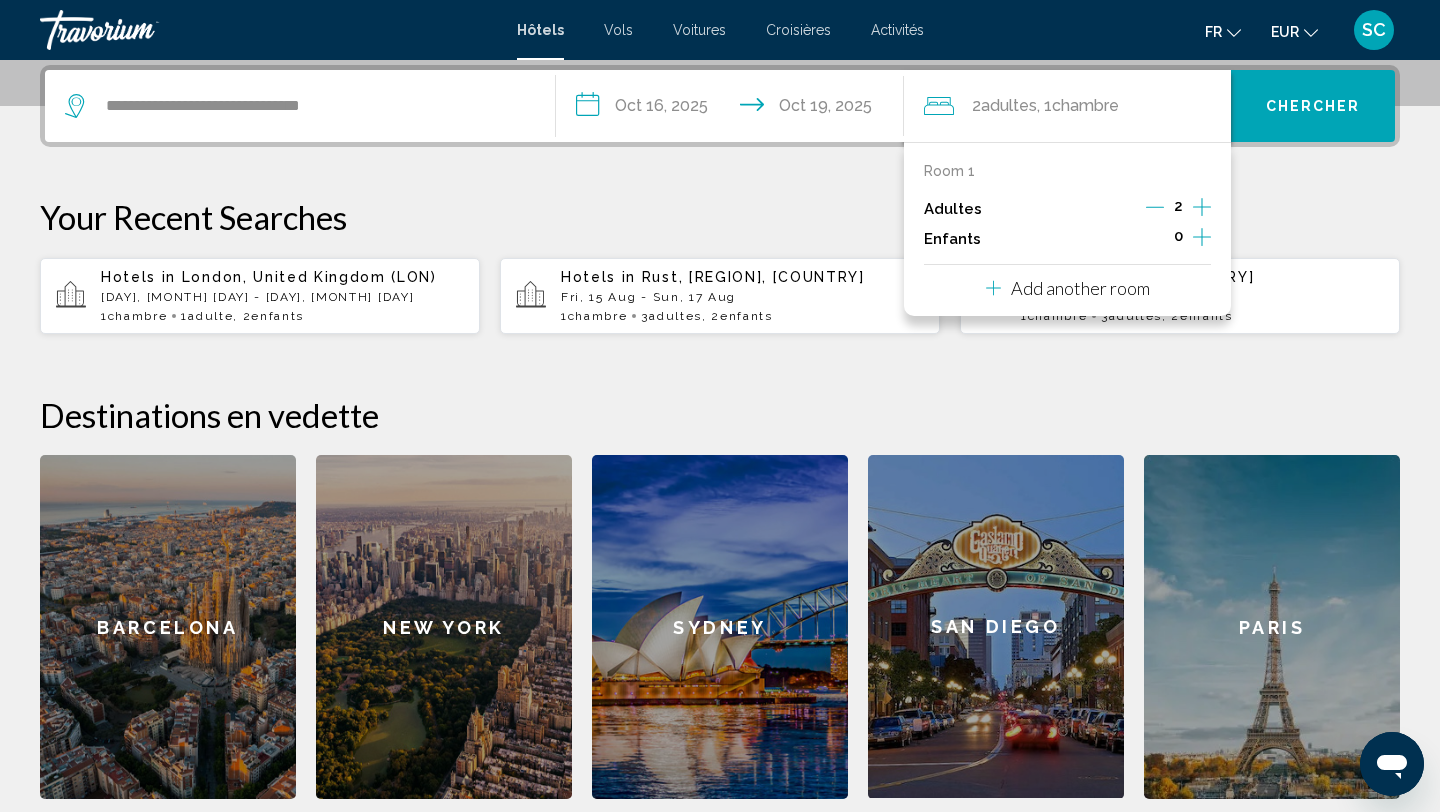 click 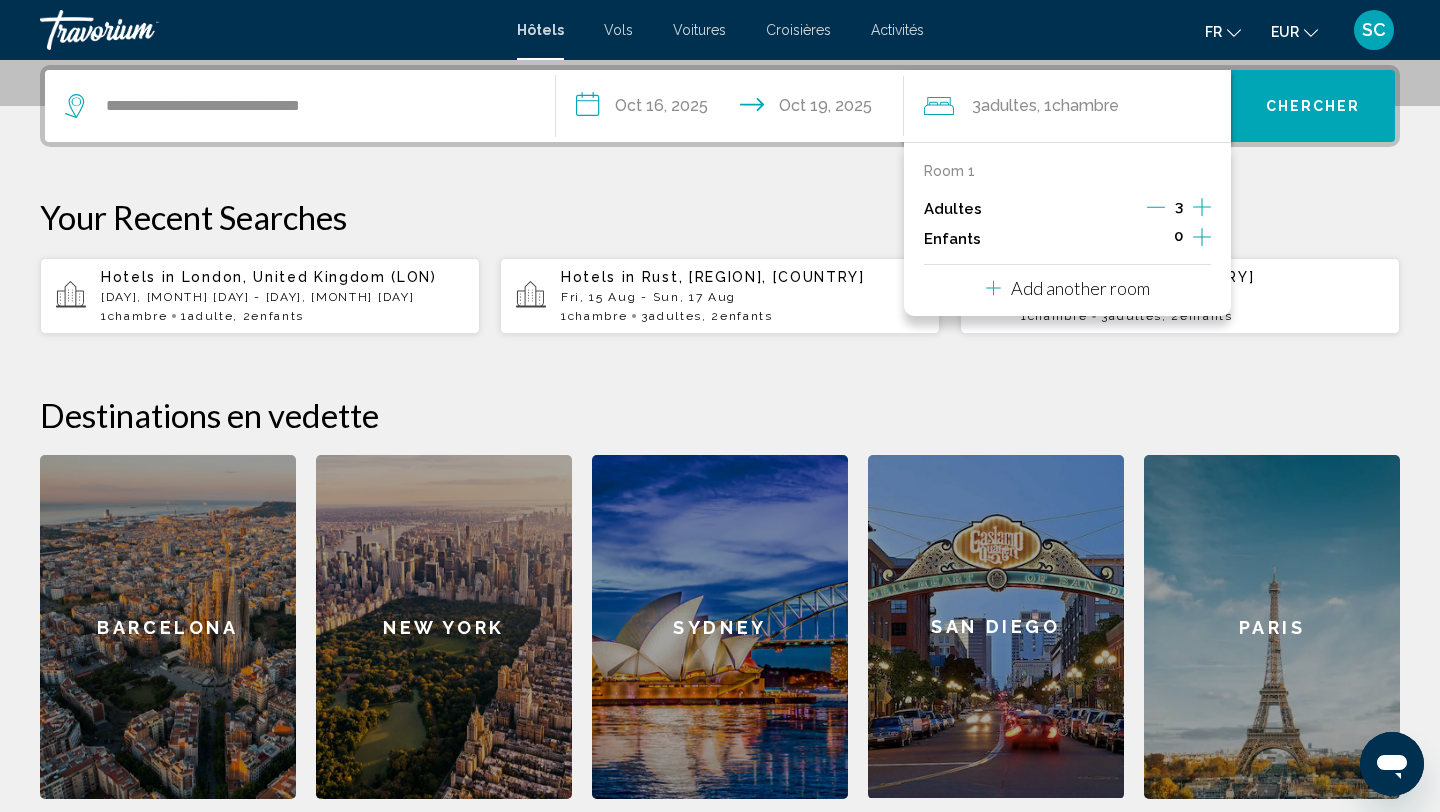 click on "Chercher" at bounding box center [1313, 107] 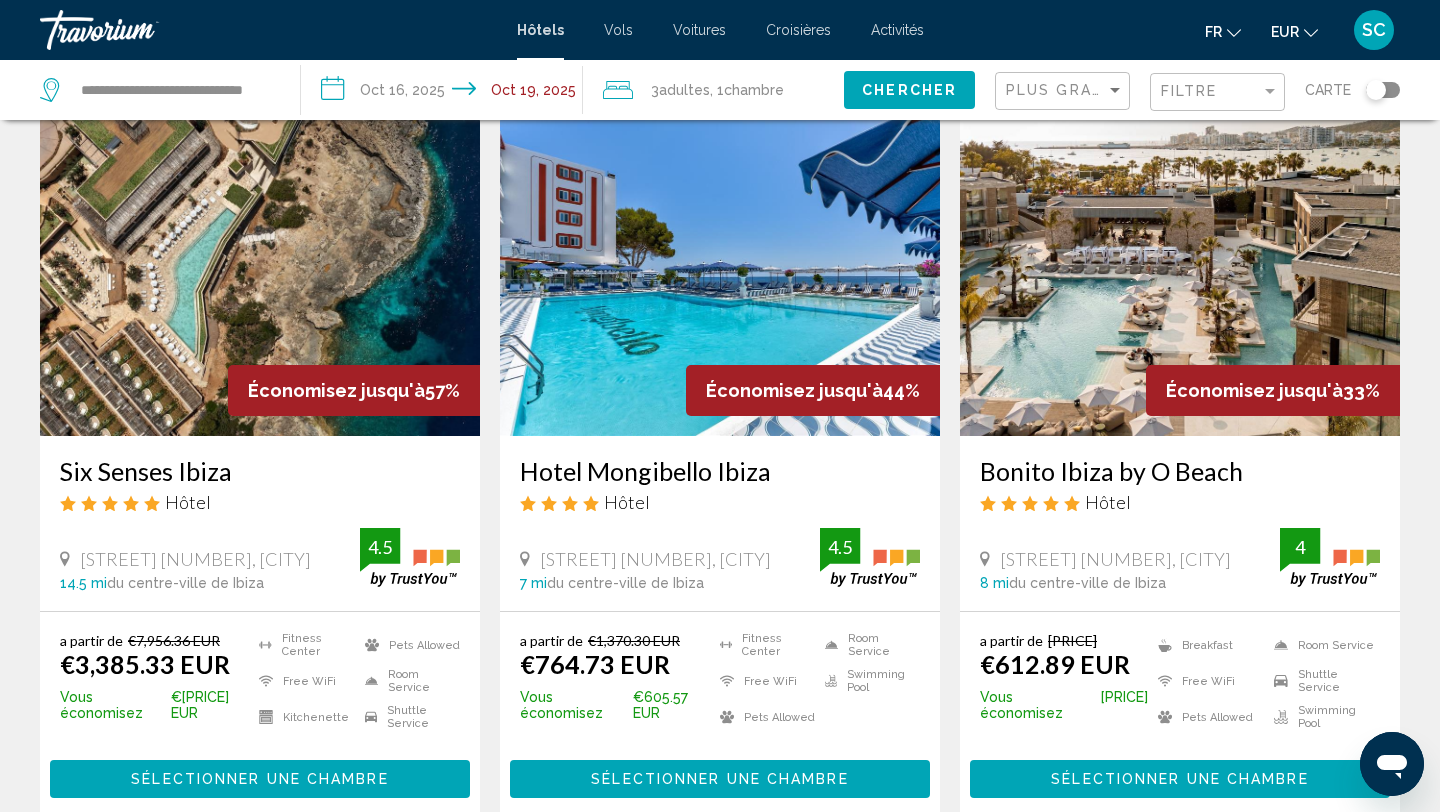 scroll, scrollTop: 76, scrollLeft: 0, axis: vertical 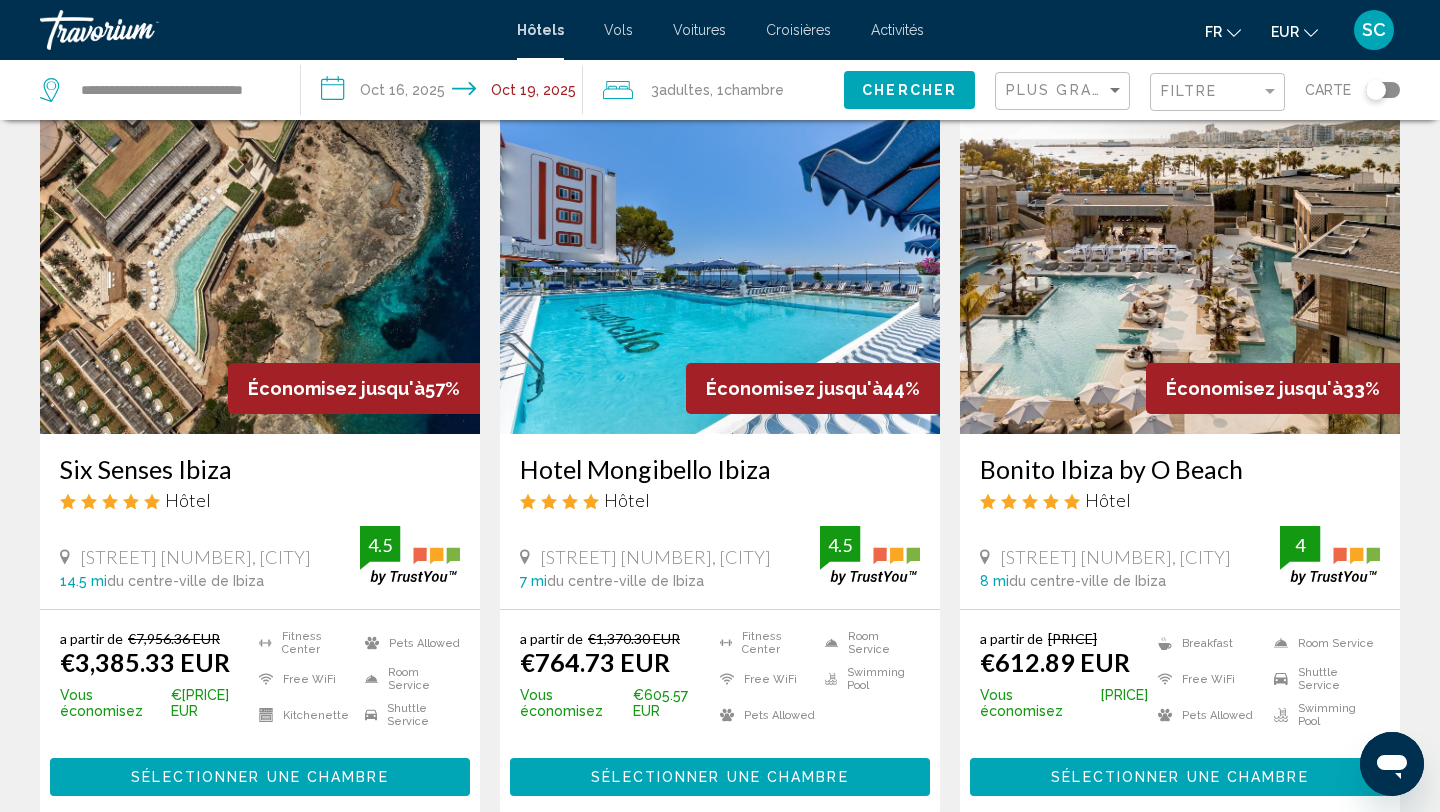 click on "Bonito Ibiza by O Beach" at bounding box center (1180, 469) 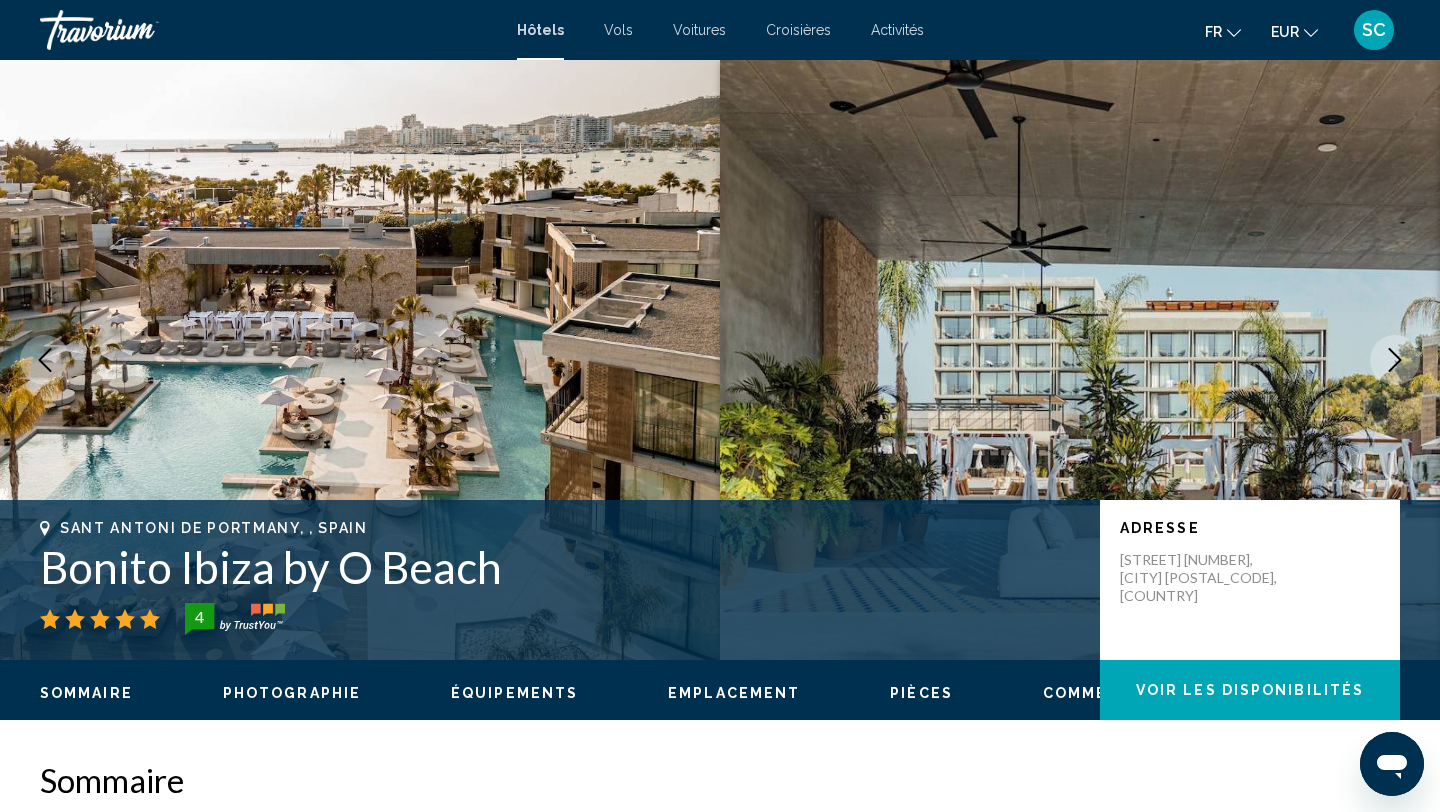 click 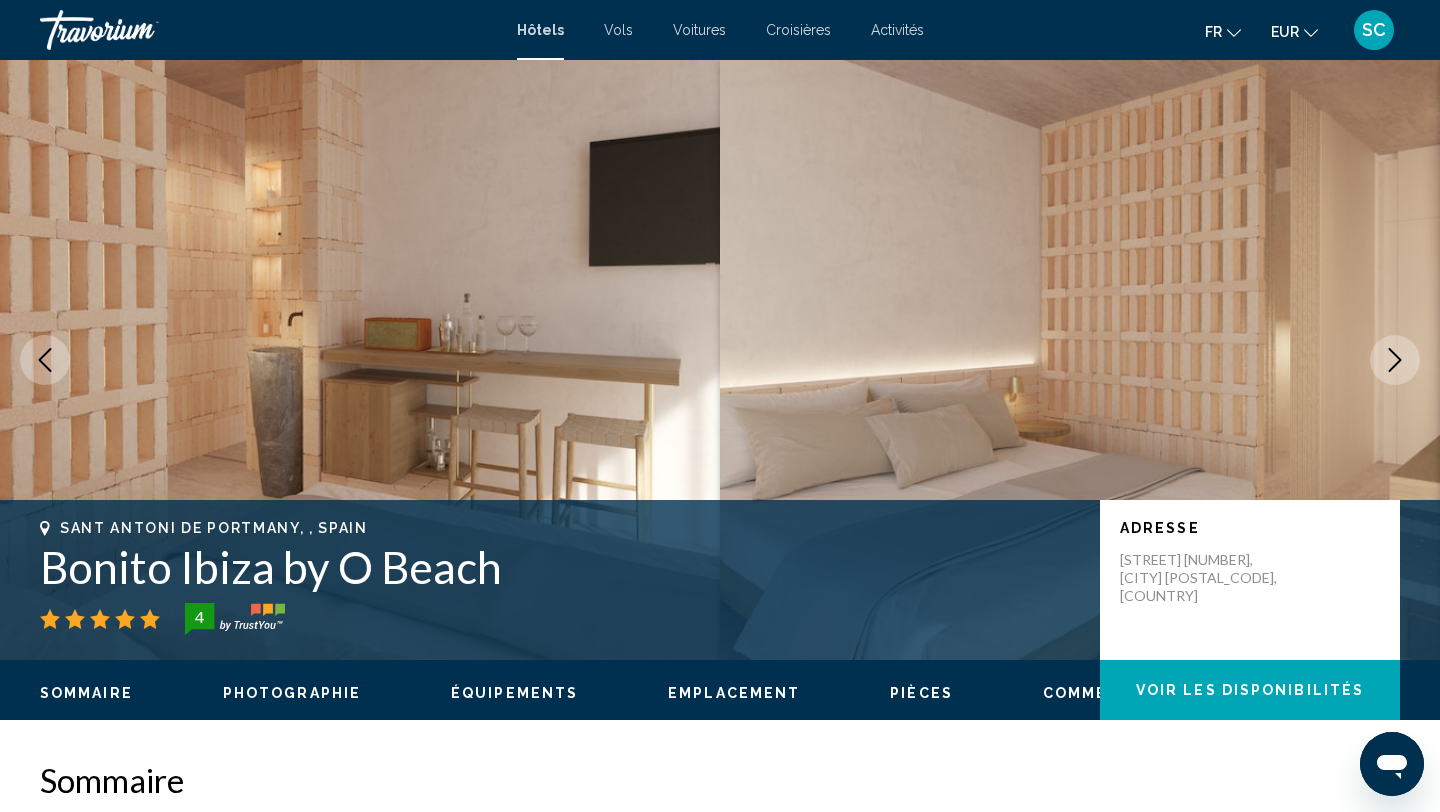 click 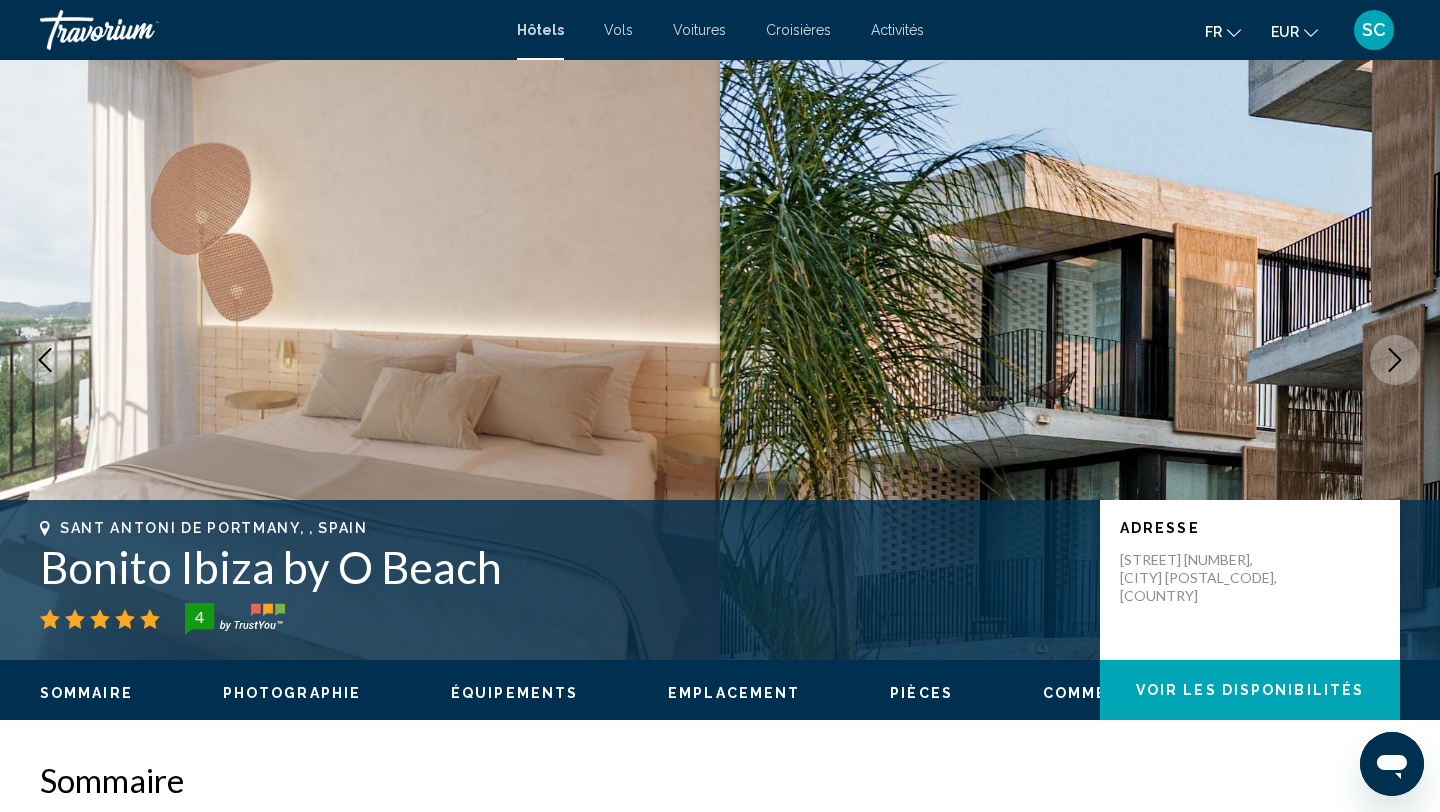 click 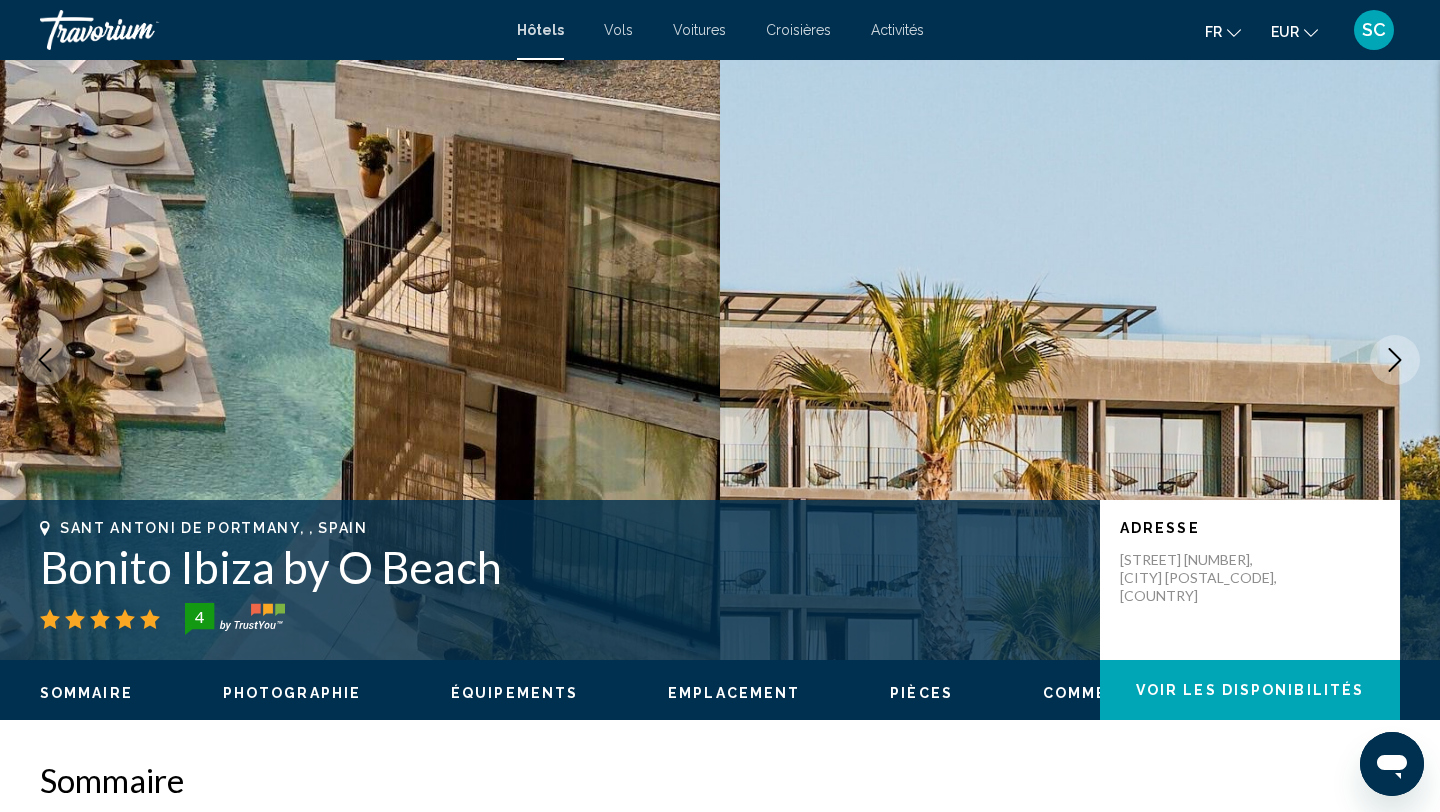 click 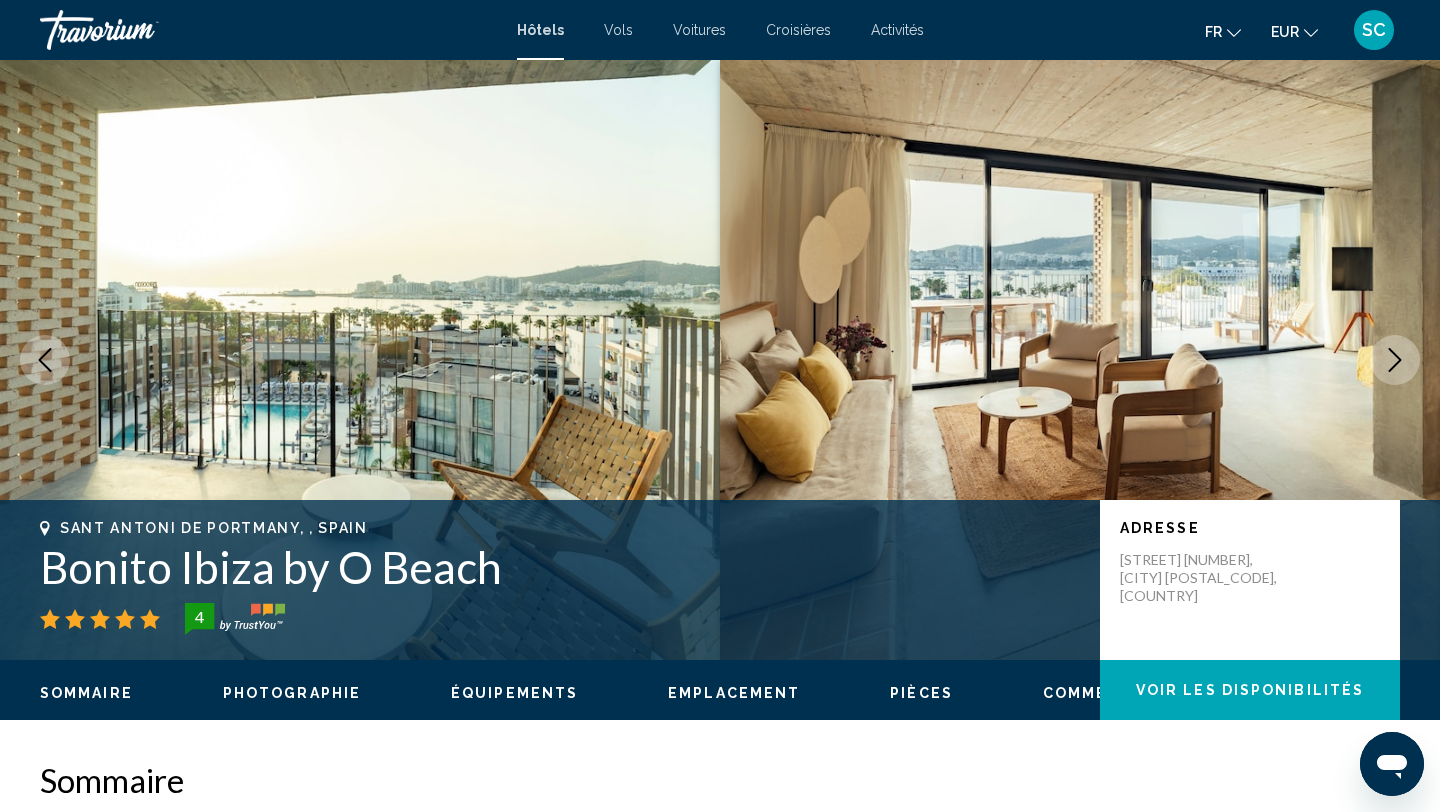 click 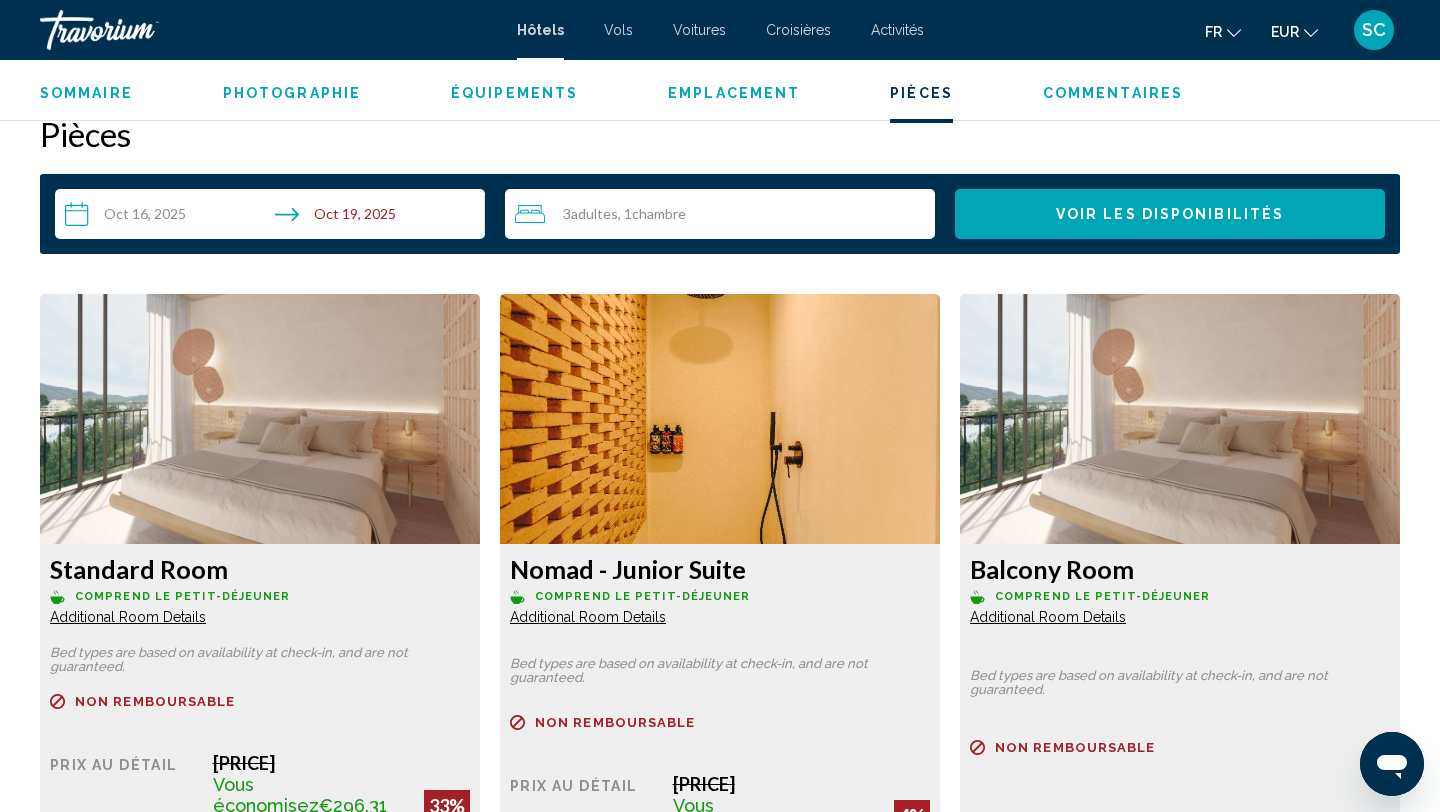 scroll, scrollTop: 2540, scrollLeft: 0, axis: vertical 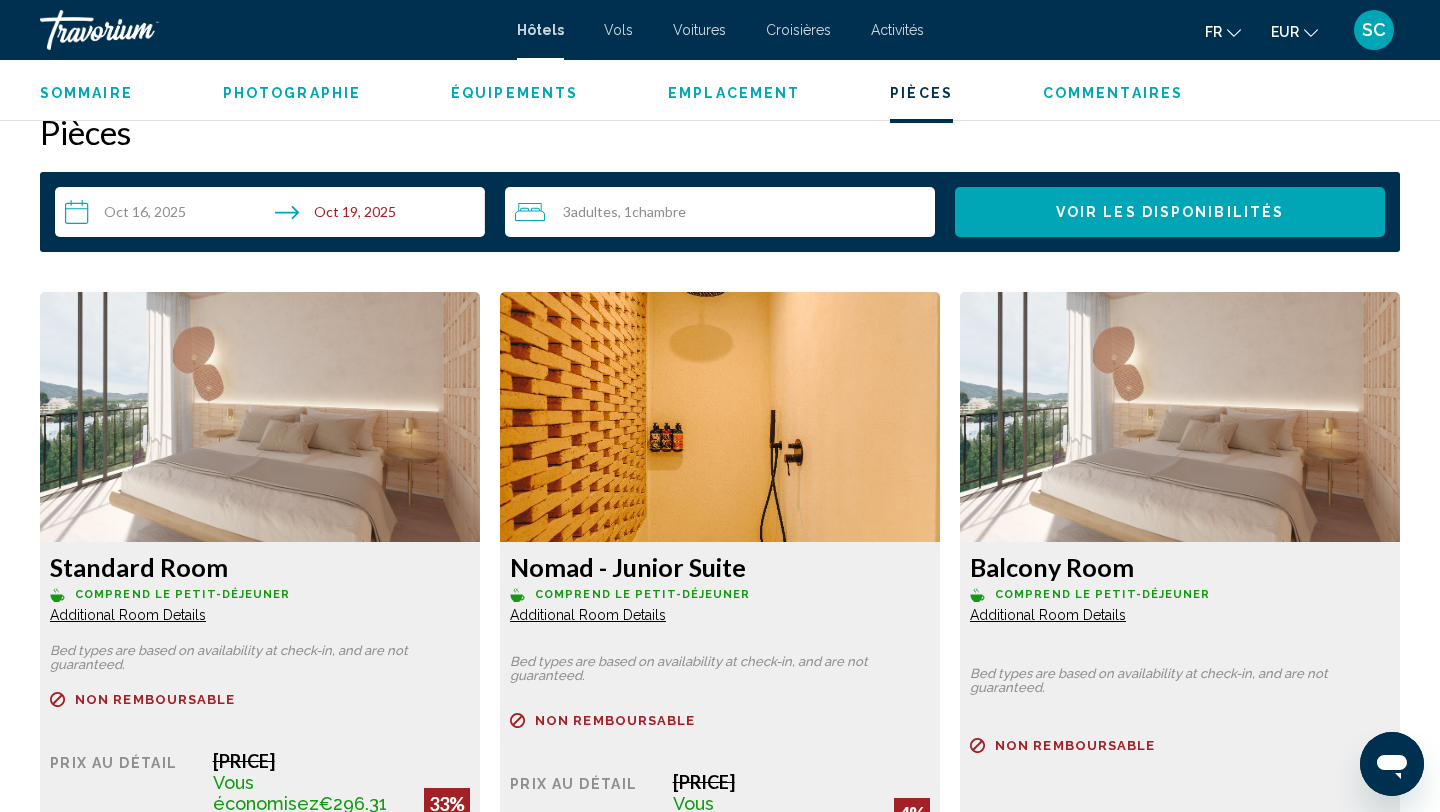 click on "Standard Room" at bounding box center [260, 567] 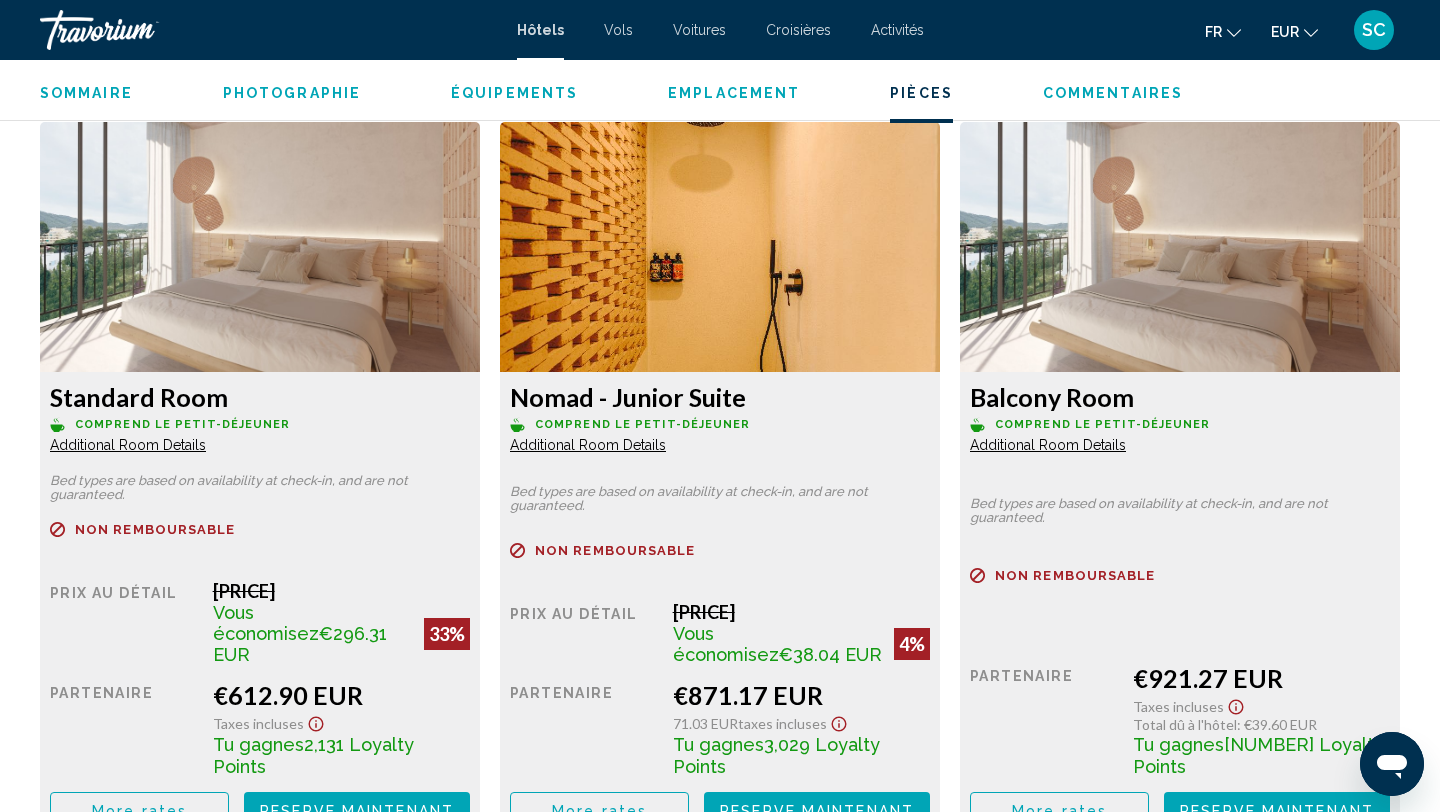scroll, scrollTop: 2719, scrollLeft: 0, axis: vertical 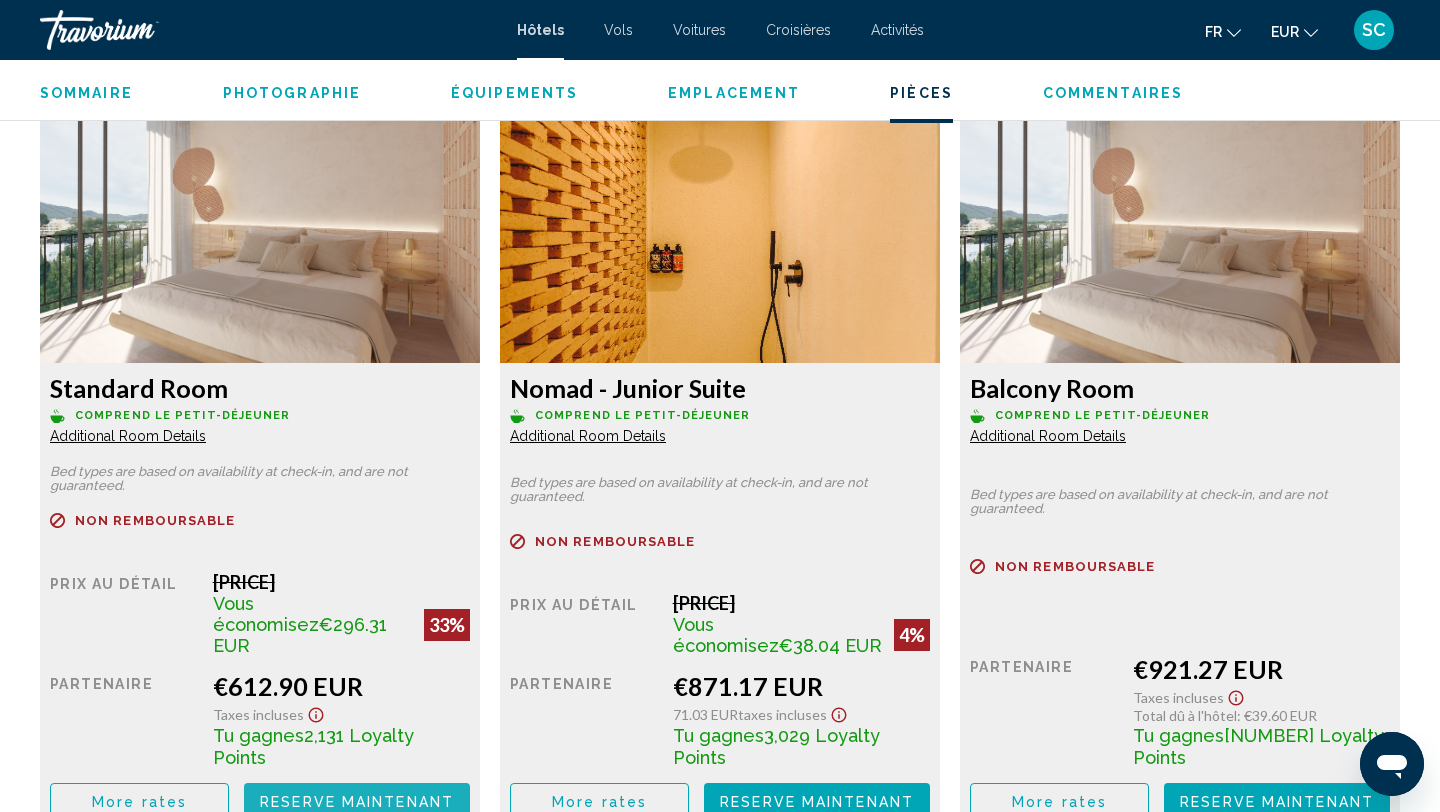 click on "Reserve maintenant" at bounding box center [357, 802] 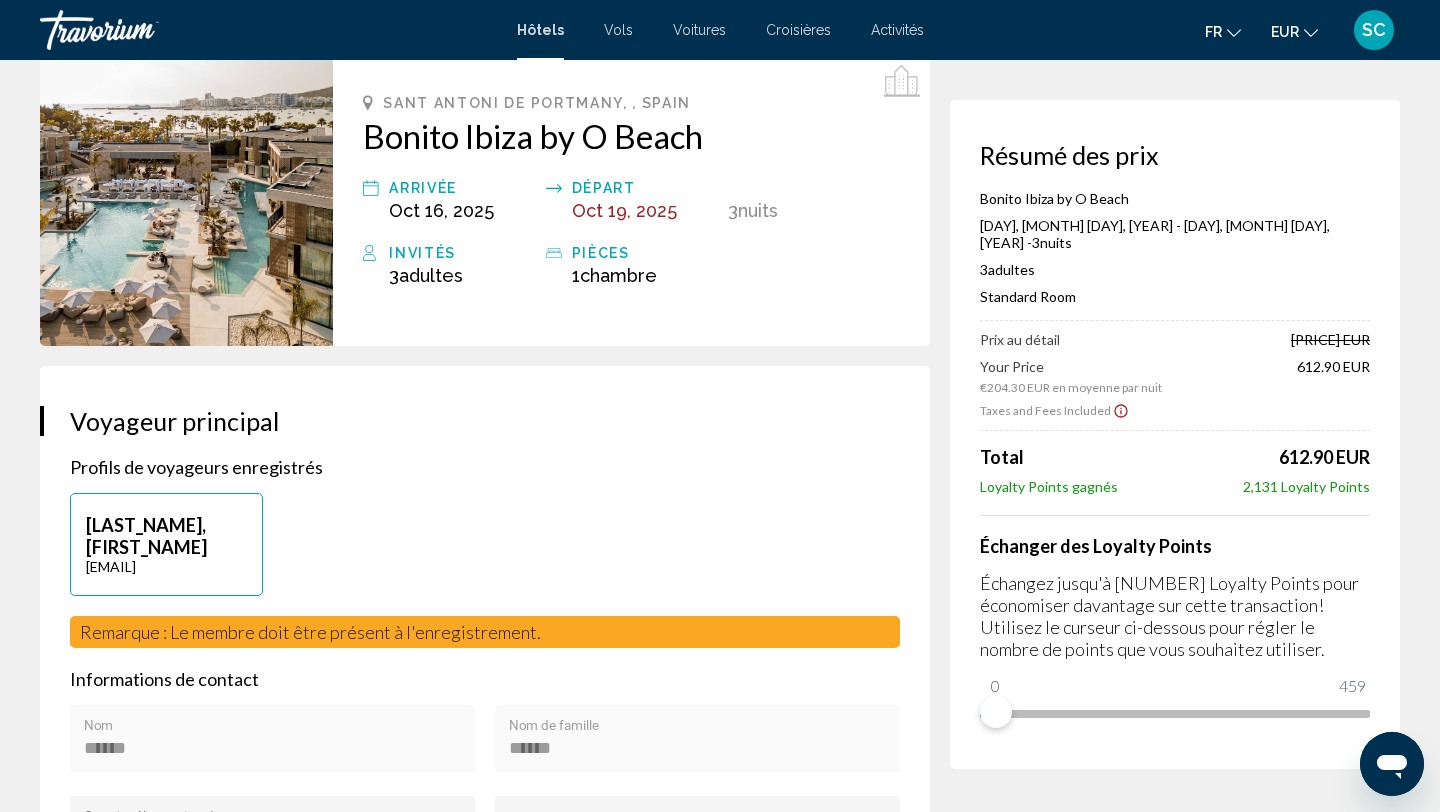 scroll, scrollTop: 0, scrollLeft: 0, axis: both 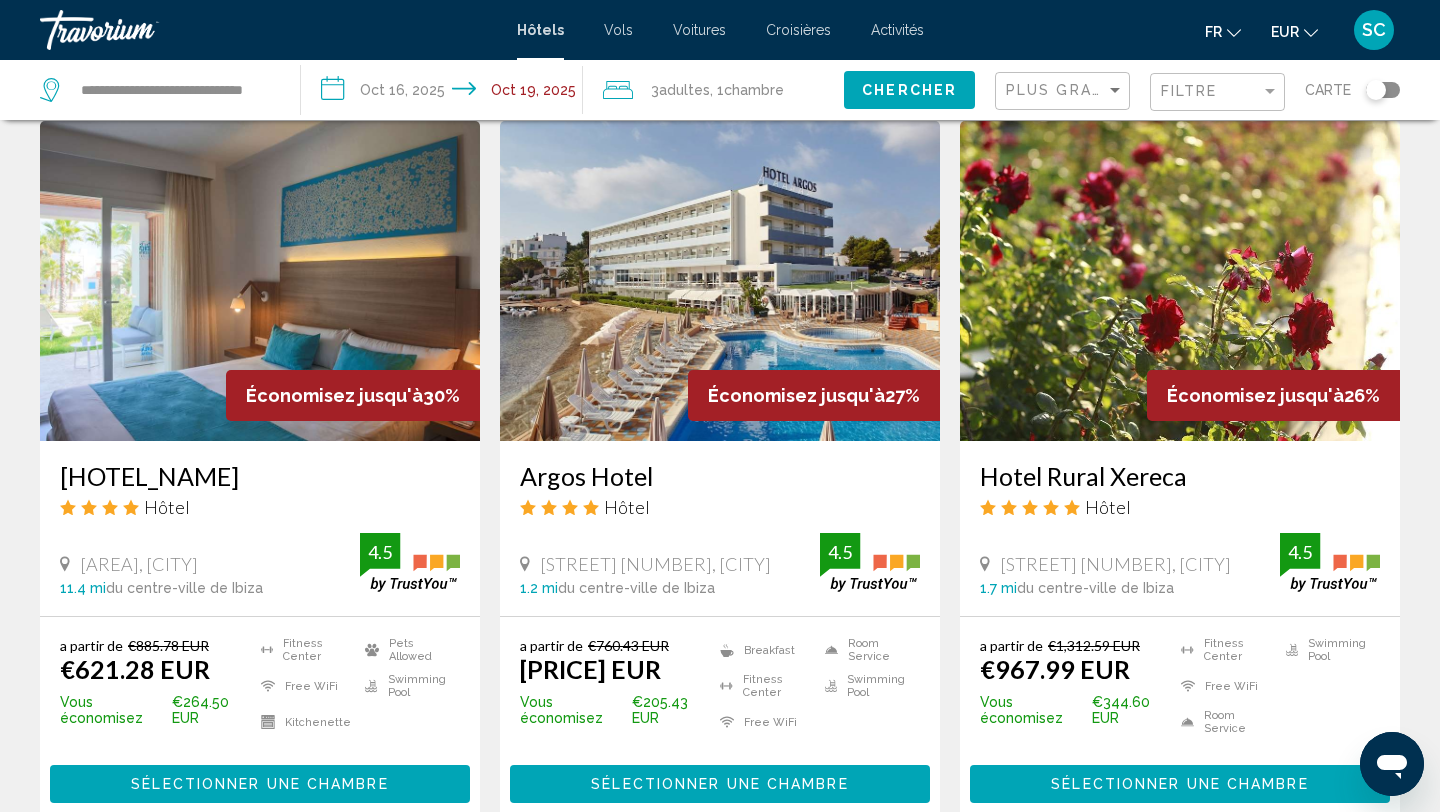 click 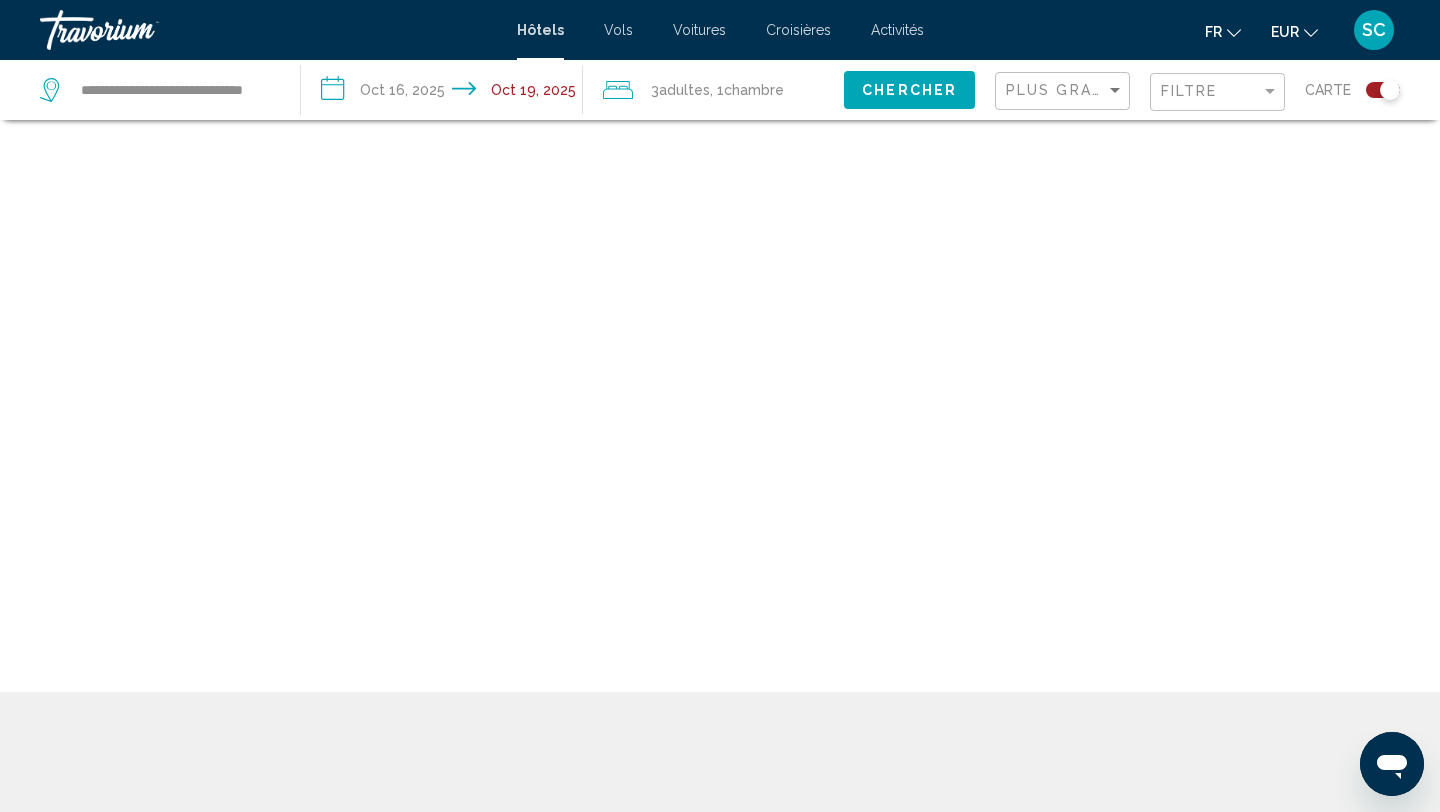 scroll, scrollTop: 120, scrollLeft: 0, axis: vertical 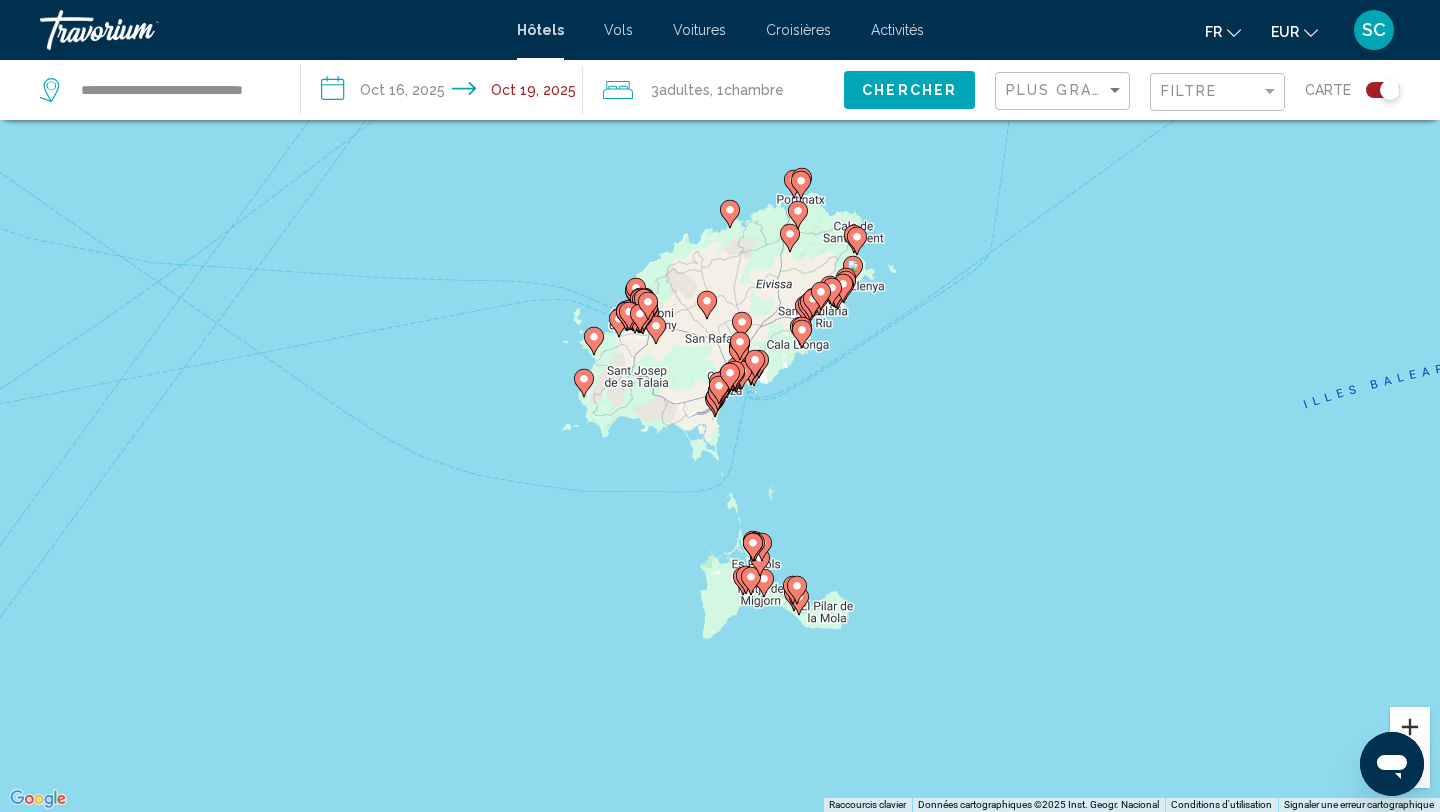 click at bounding box center [1410, 727] 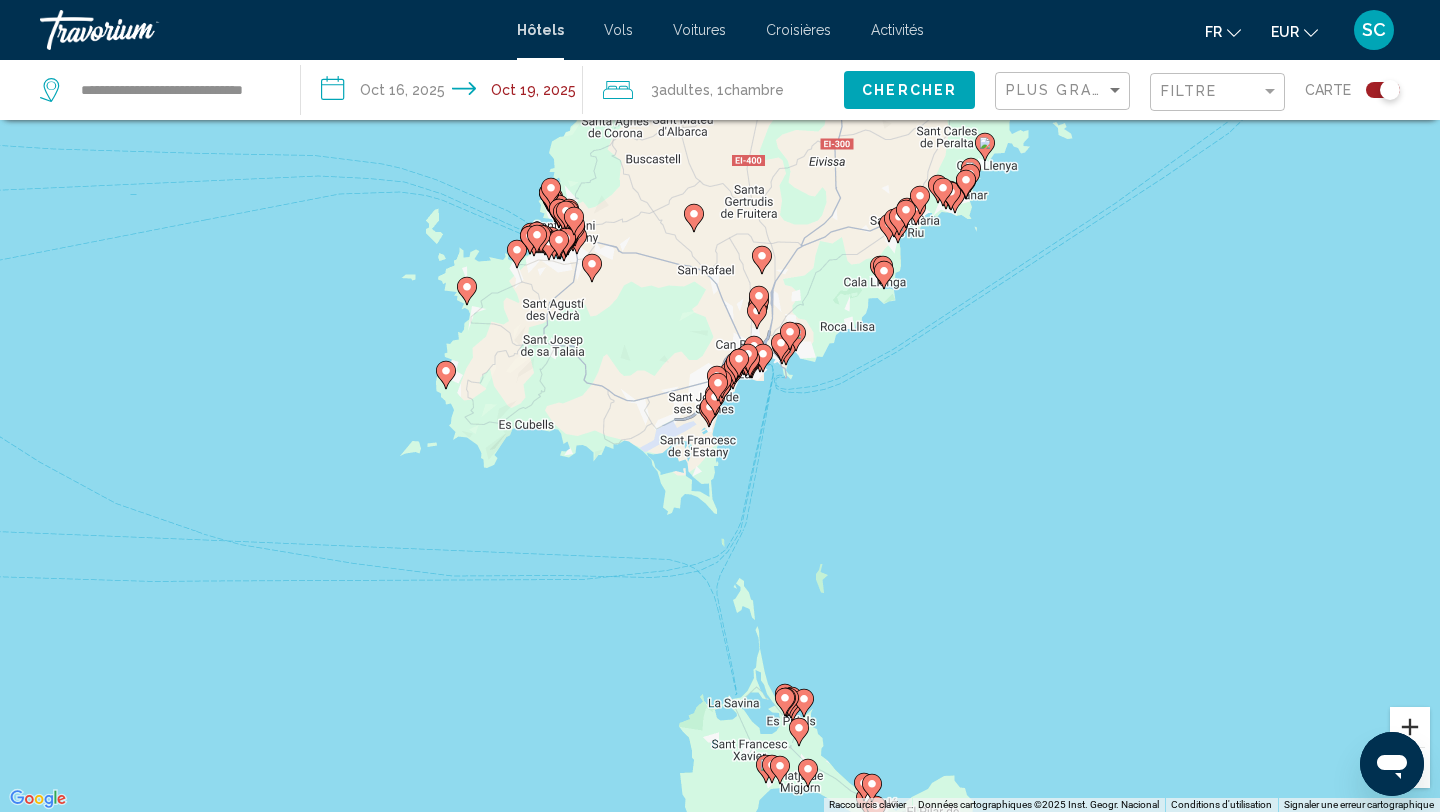 click at bounding box center [1410, 727] 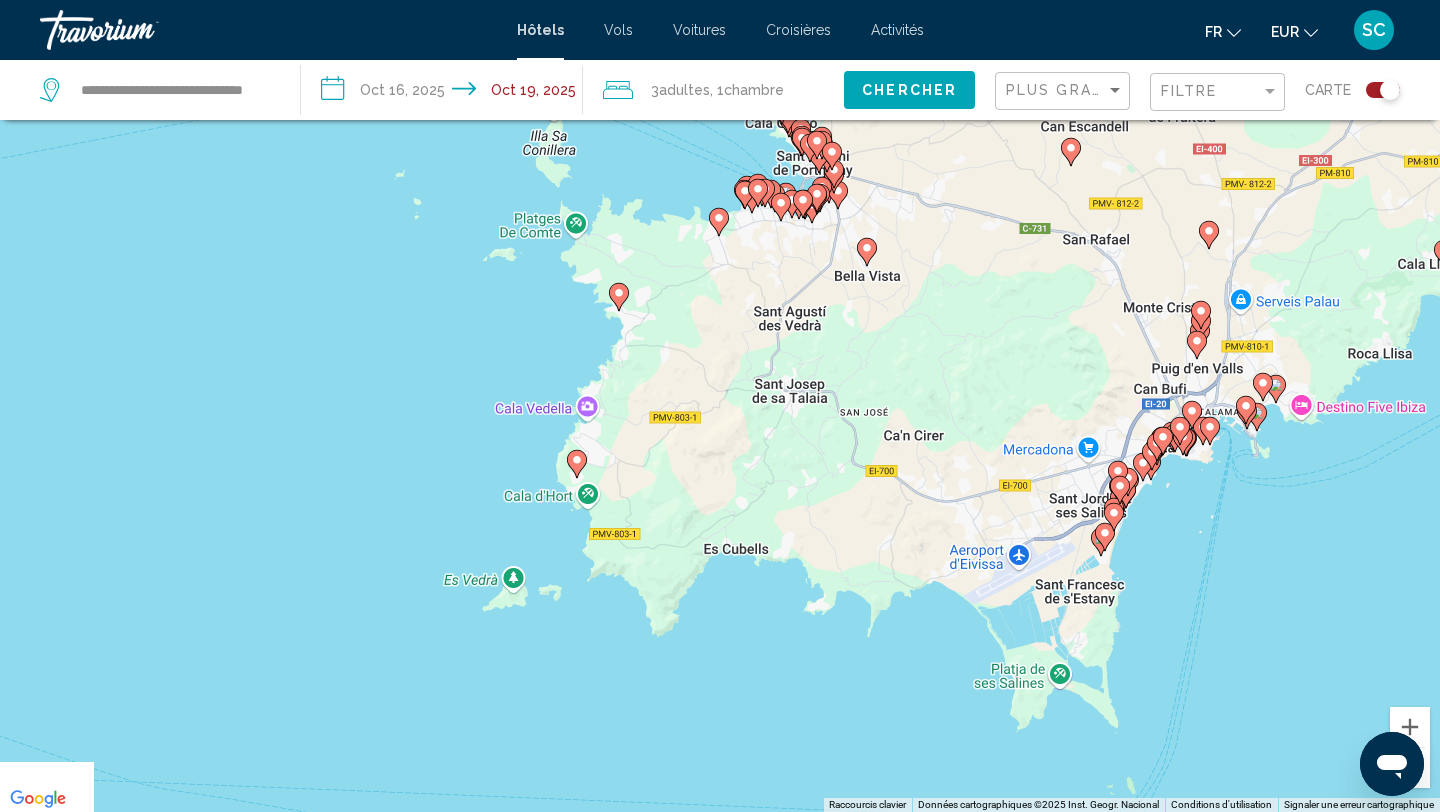 drag, startPoint x: 825, startPoint y: 467, endPoint x: 1246, endPoint y: 595, distance: 440.0284 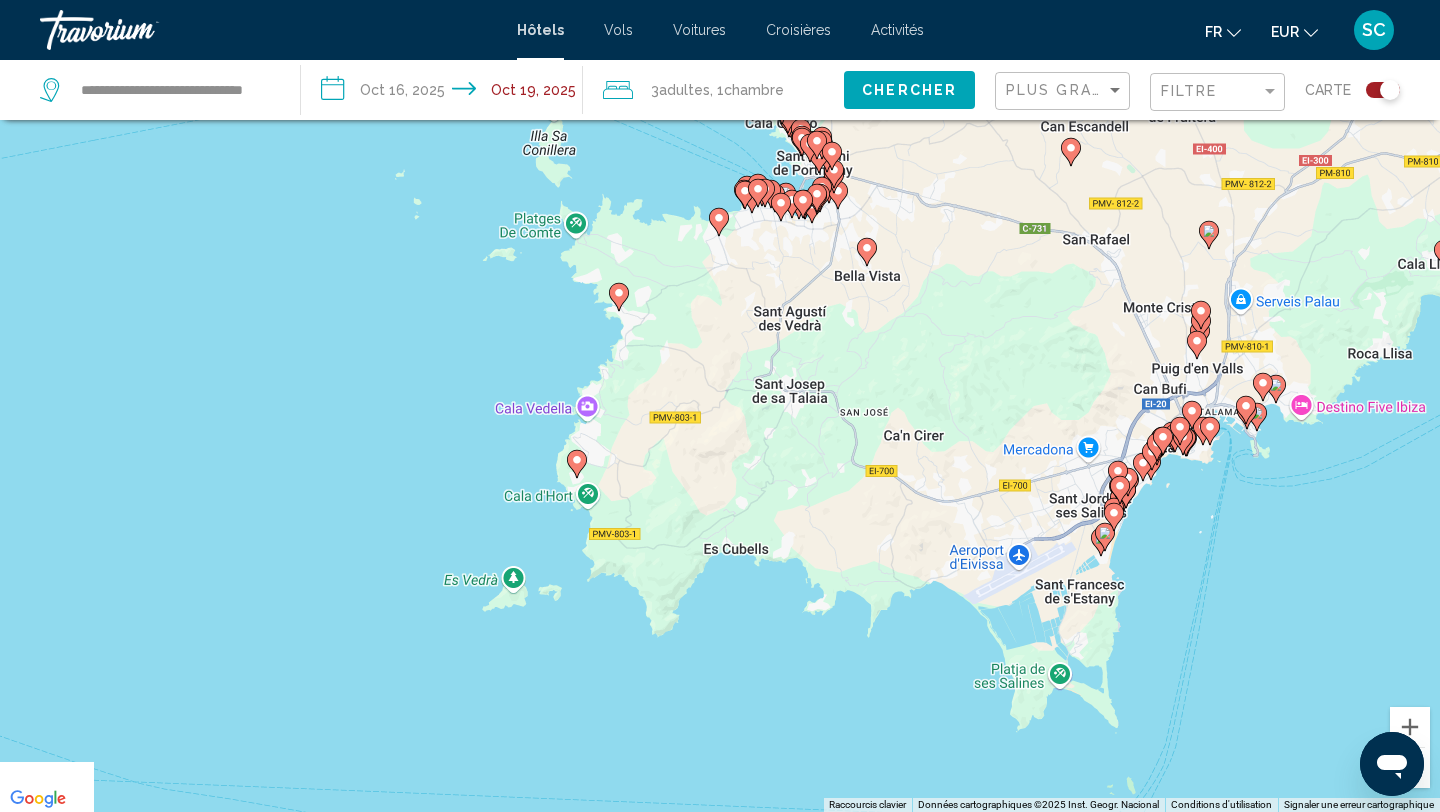 click on "Pour activer le glissement avec le clavier, appuyez sur Alt+Entrée. Une fois ce mode activé, utilisez les touches fléchées pour déplacer le repère. Pour valider le déplacement, appuyez sur Entrée. Pour annuler, appuyez sur Échap." at bounding box center [720, 406] 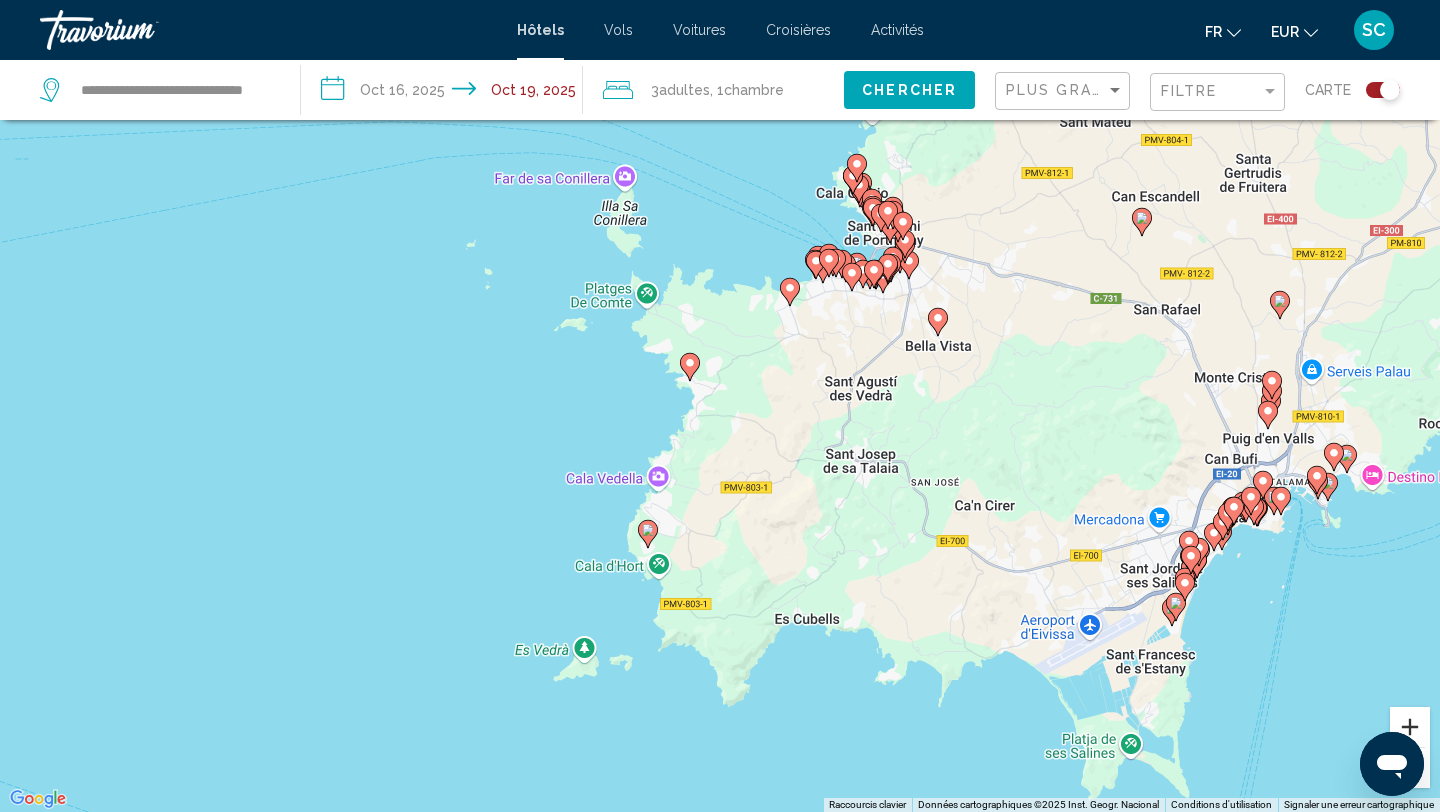 click at bounding box center (1410, 727) 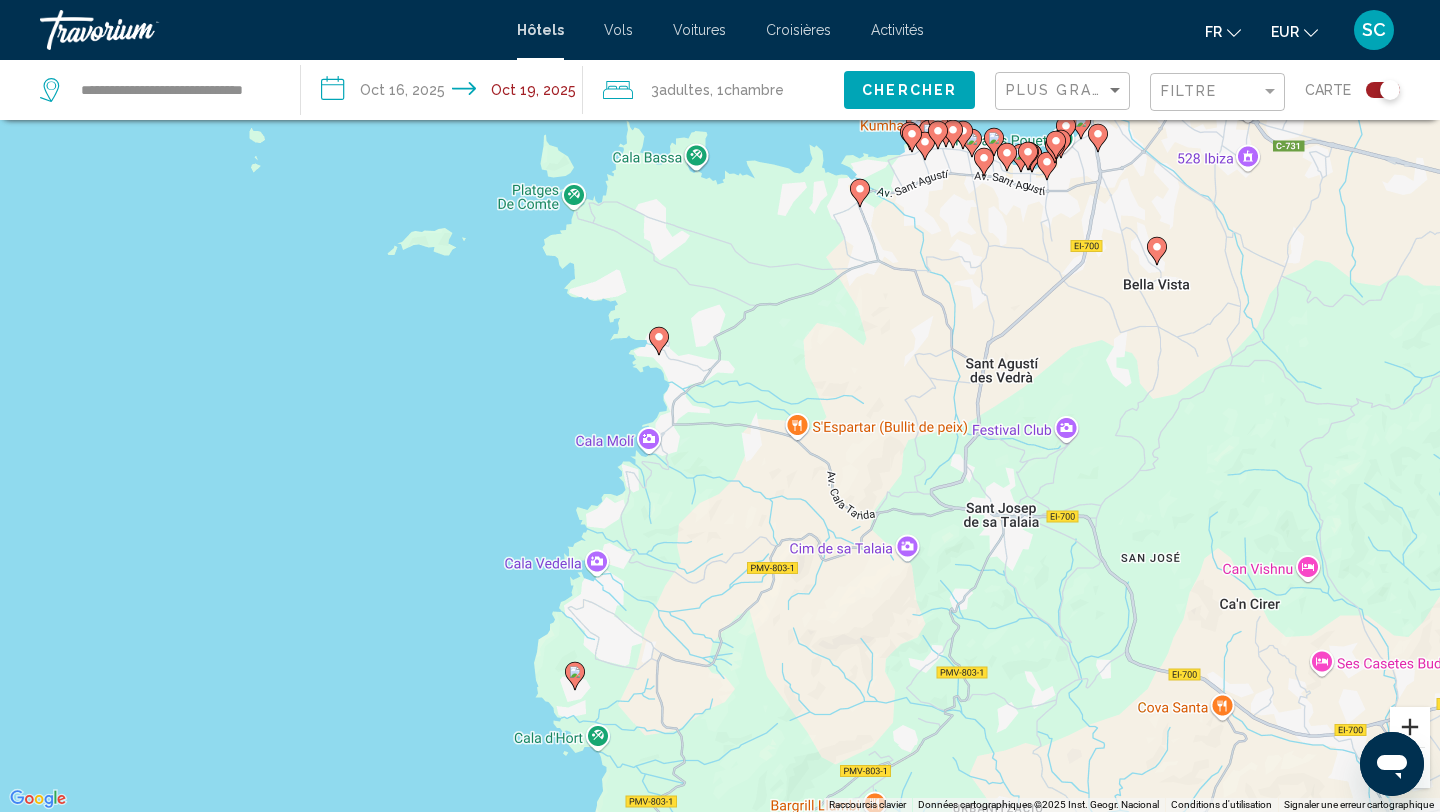 click at bounding box center (1410, 727) 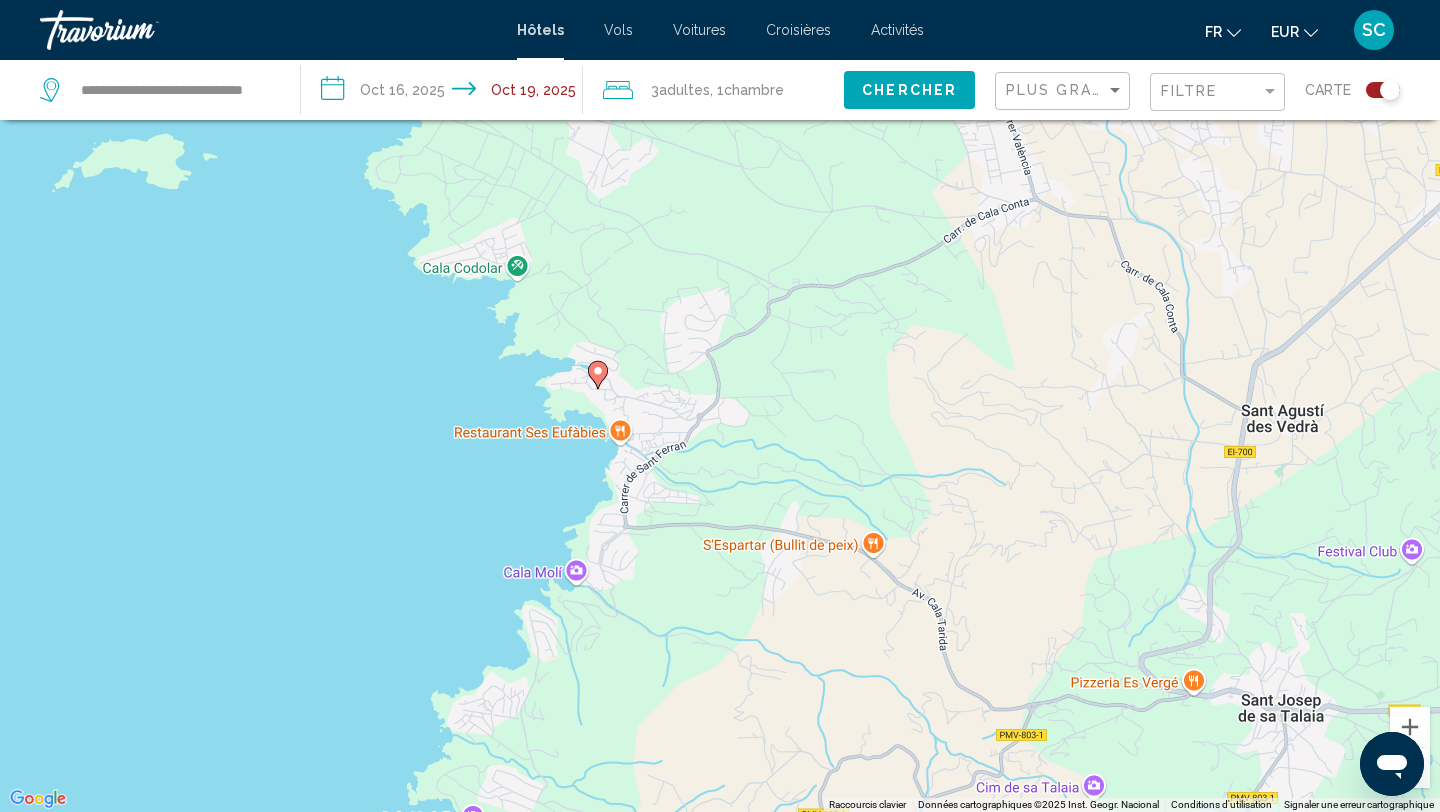 drag, startPoint x: 1037, startPoint y: 215, endPoint x: 1037, endPoint y: 527, distance: 312 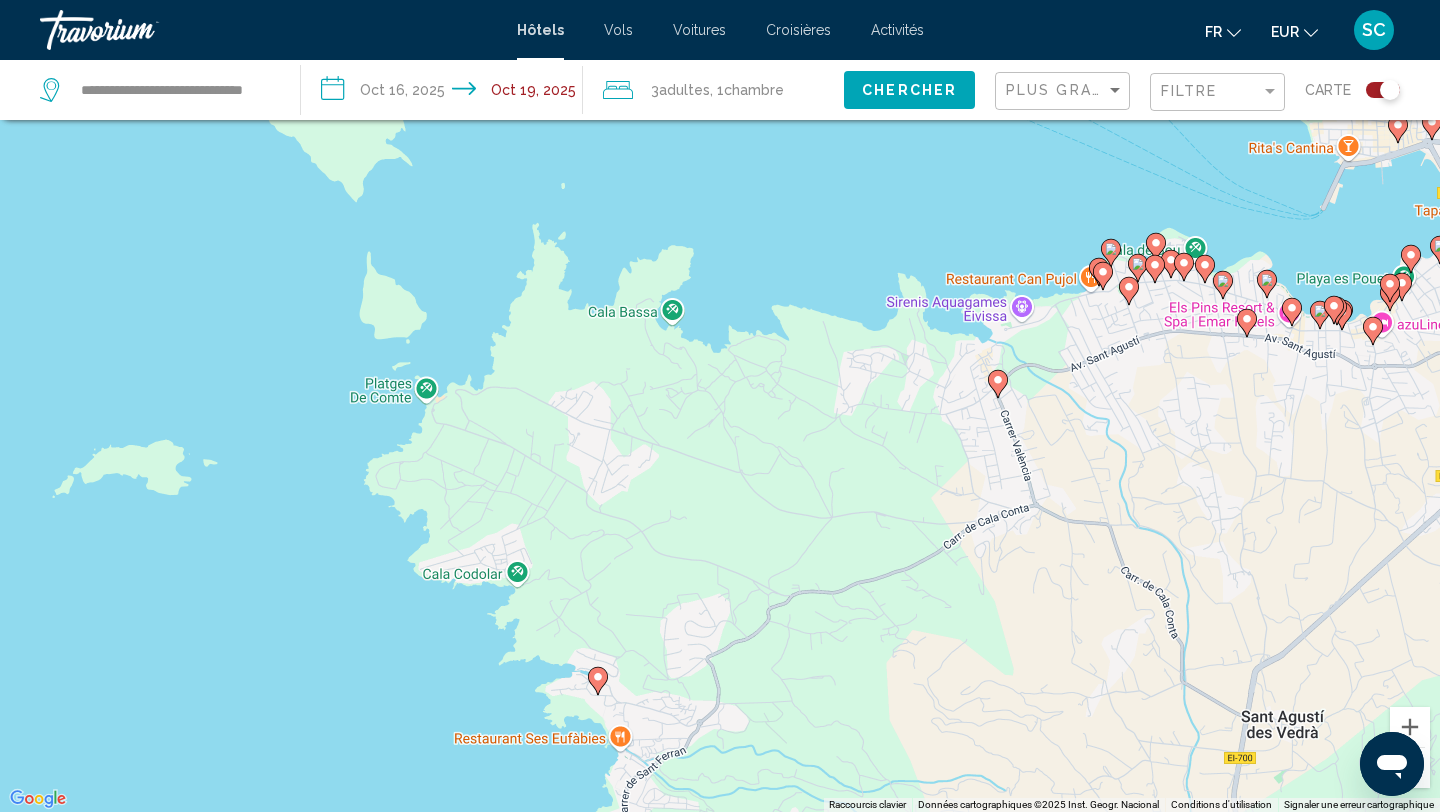 click 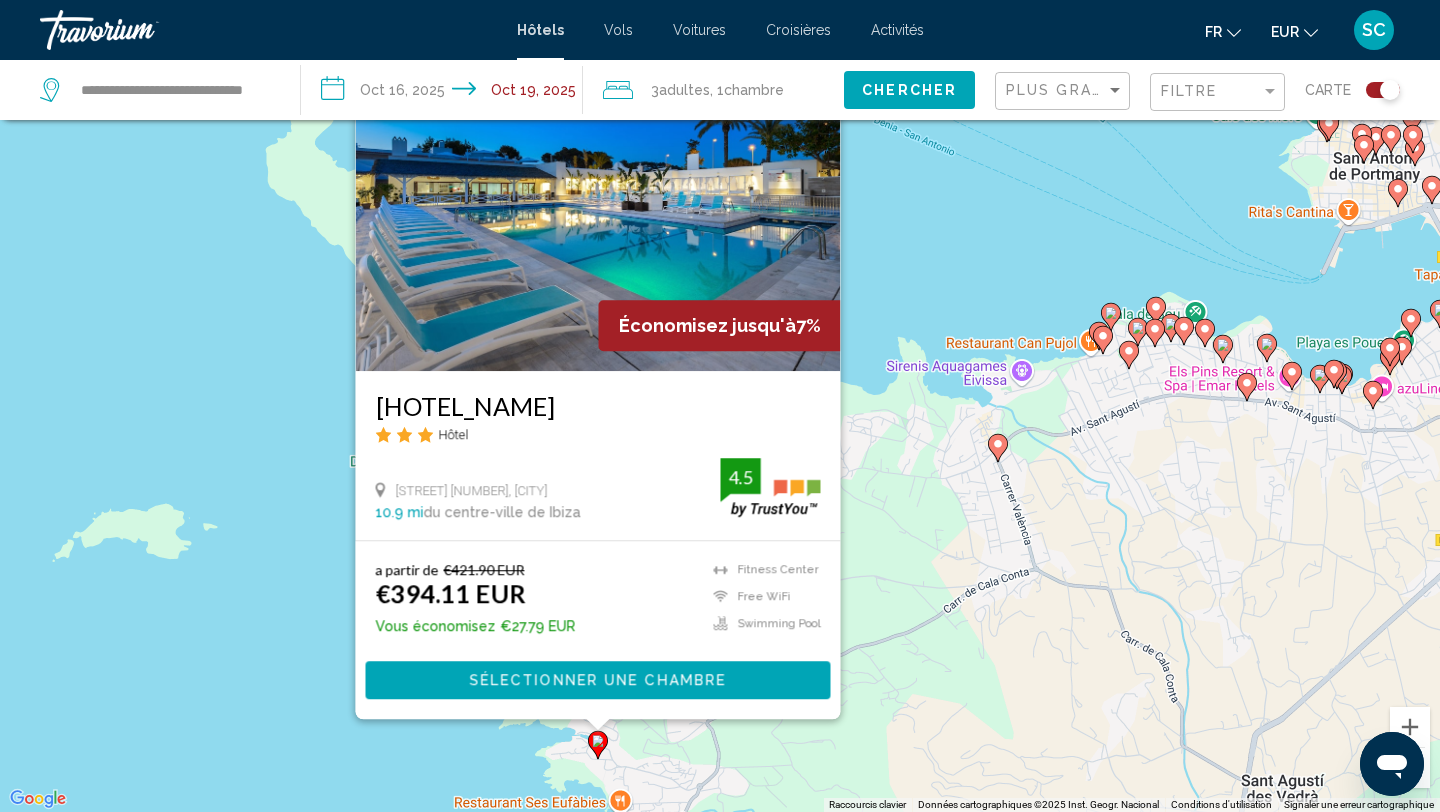 click on "Pour activer le glissement avec le clavier, appuyez sur Alt+Entrée. Une fois ce mode activé, utilisez les touches fléchées pour déplacer le repère. Pour valider le déplacement, appuyez sur Entrée. Pour annuler, appuyez sur Échap. Économisez jusqu'à  7%   Hotel Vibra Cala Tarida
Hôtel
Calle Placa Del Mar S N, Sant Josep De Sa Talaia 10.9 mi  du centre-ville de Ibiza de l'hôtel 4.5 a partir de €421.90 EUR €394.11 EUR  Vous économisez  €27.79 EUR
Fitness Center
Free WiFi
Swimming Pool  4.5 Sélectionner une chambre" at bounding box center (720, 406) 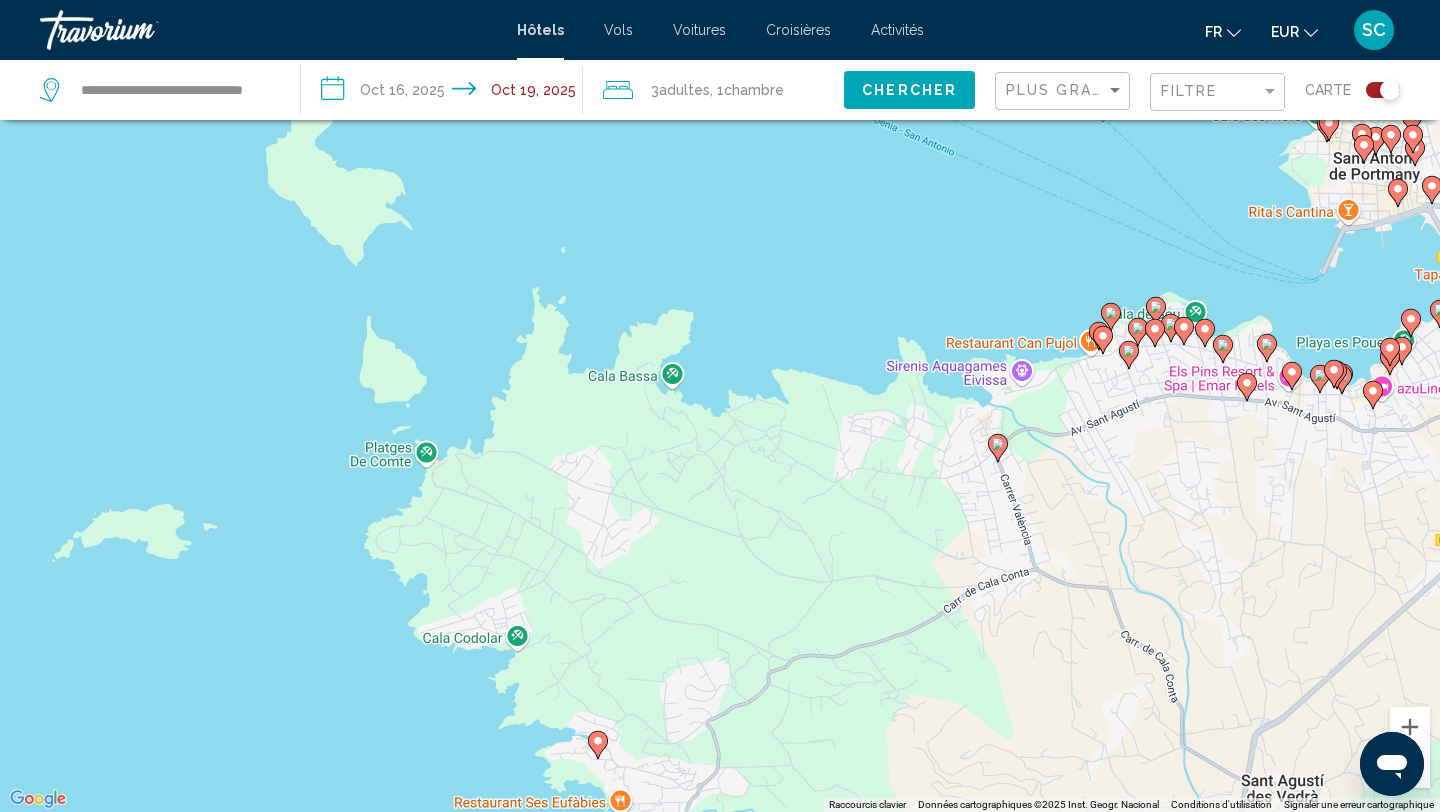 click 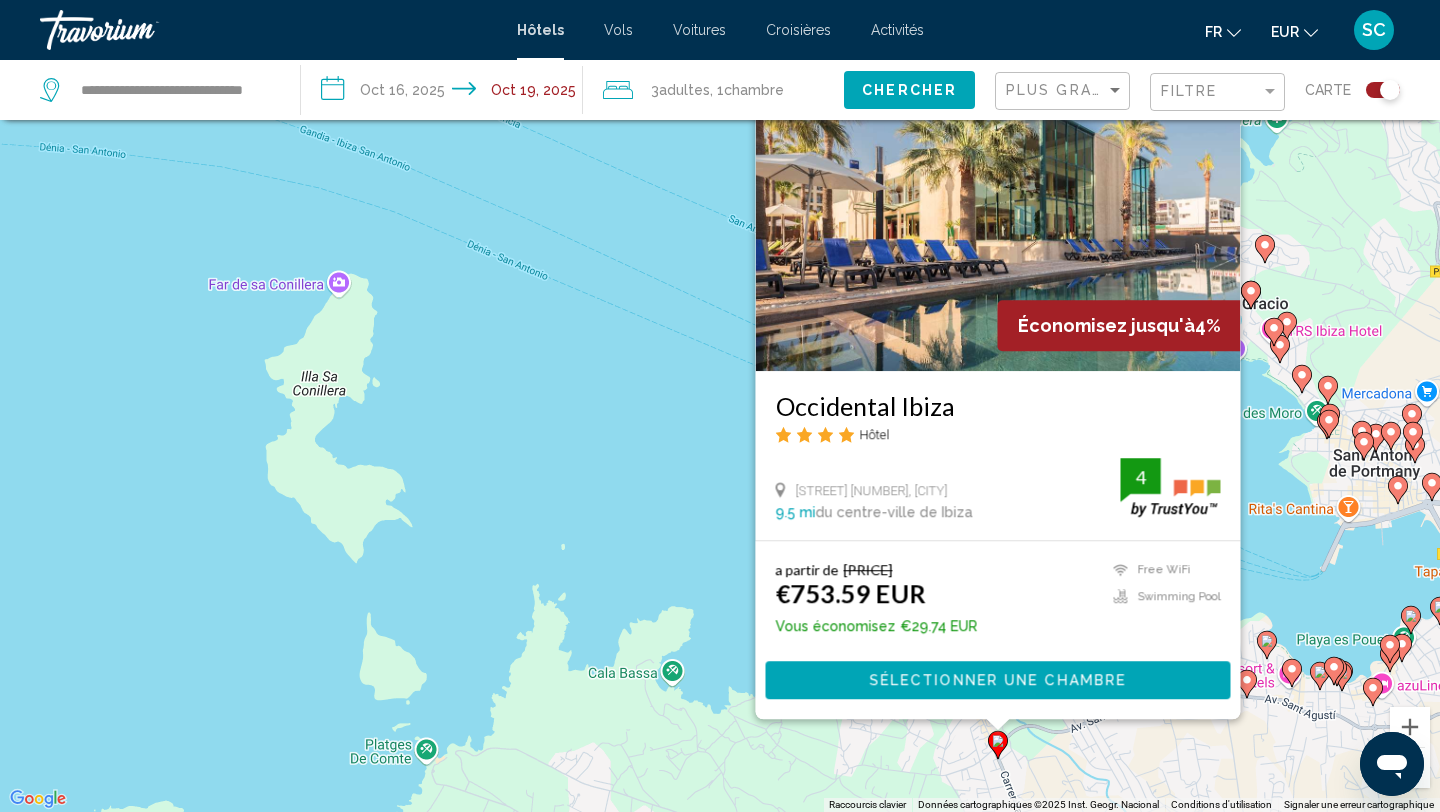 click on "Pour activer le glissement avec le clavier, appuyez sur Alt+Entrée. Une fois ce mode activé, utilisez les touches fléchées pour déplacer le repère. Pour valider le déplacement, appuyez sur Entrée. Pour annuler, appuyez sur Échap. Économisez jusqu'à  4%   Occidental Ibiza
Hôtel
Carrer De Valencia 23 27, Sant Josep De Sa Talaia 9.5 mi  du centre-ville de Ibiza de l'hôtel 4 a partir de €783.33 EUR €753.59 EUR  Vous économisez  €29.74 EUR
Free WiFi
Swimming Pool  4 Sélectionner une chambre" at bounding box center [720, 406] 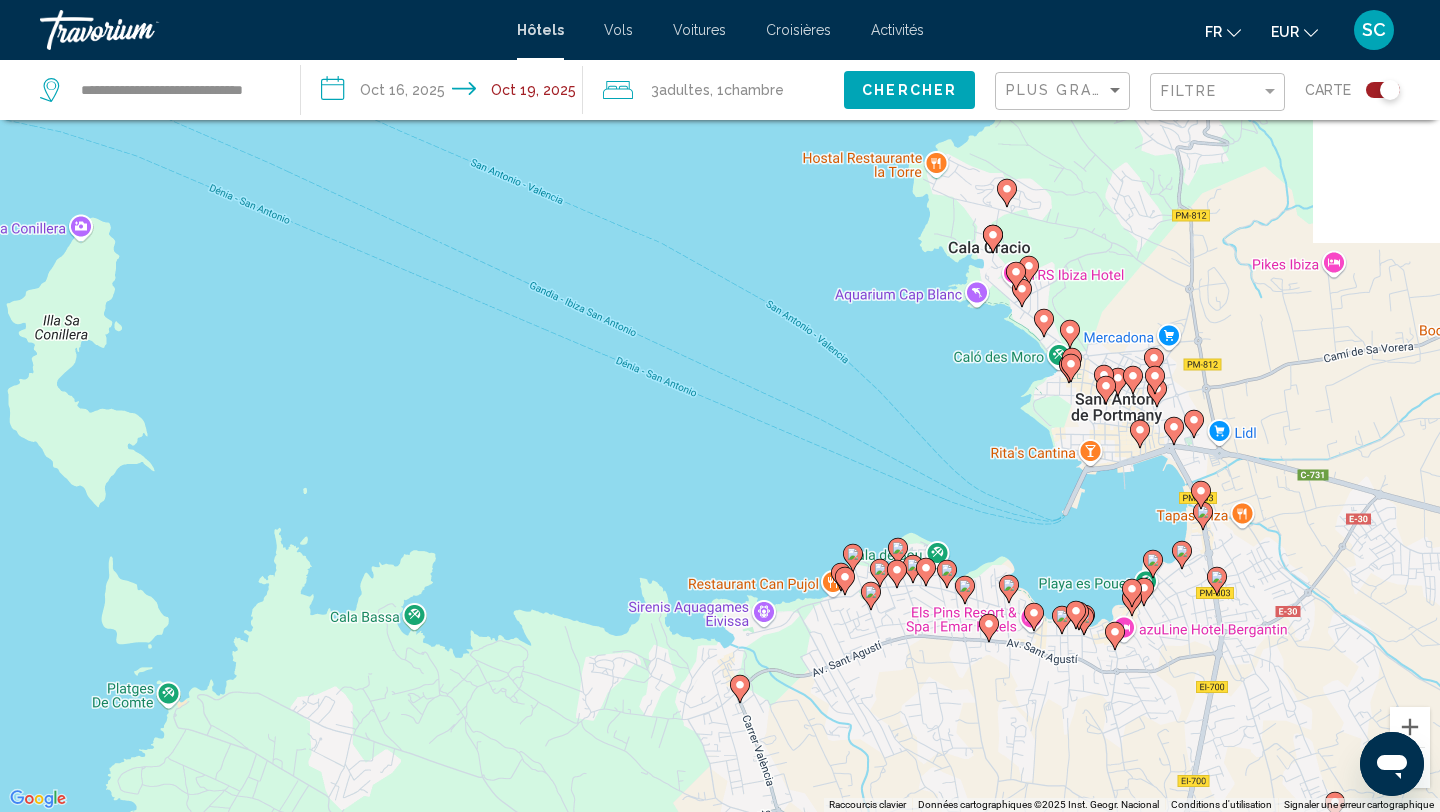 drag, startPoint x: 1217, startPoint y: 700, endPoint x: 896, endPoint y: 643, distance: 326.02148 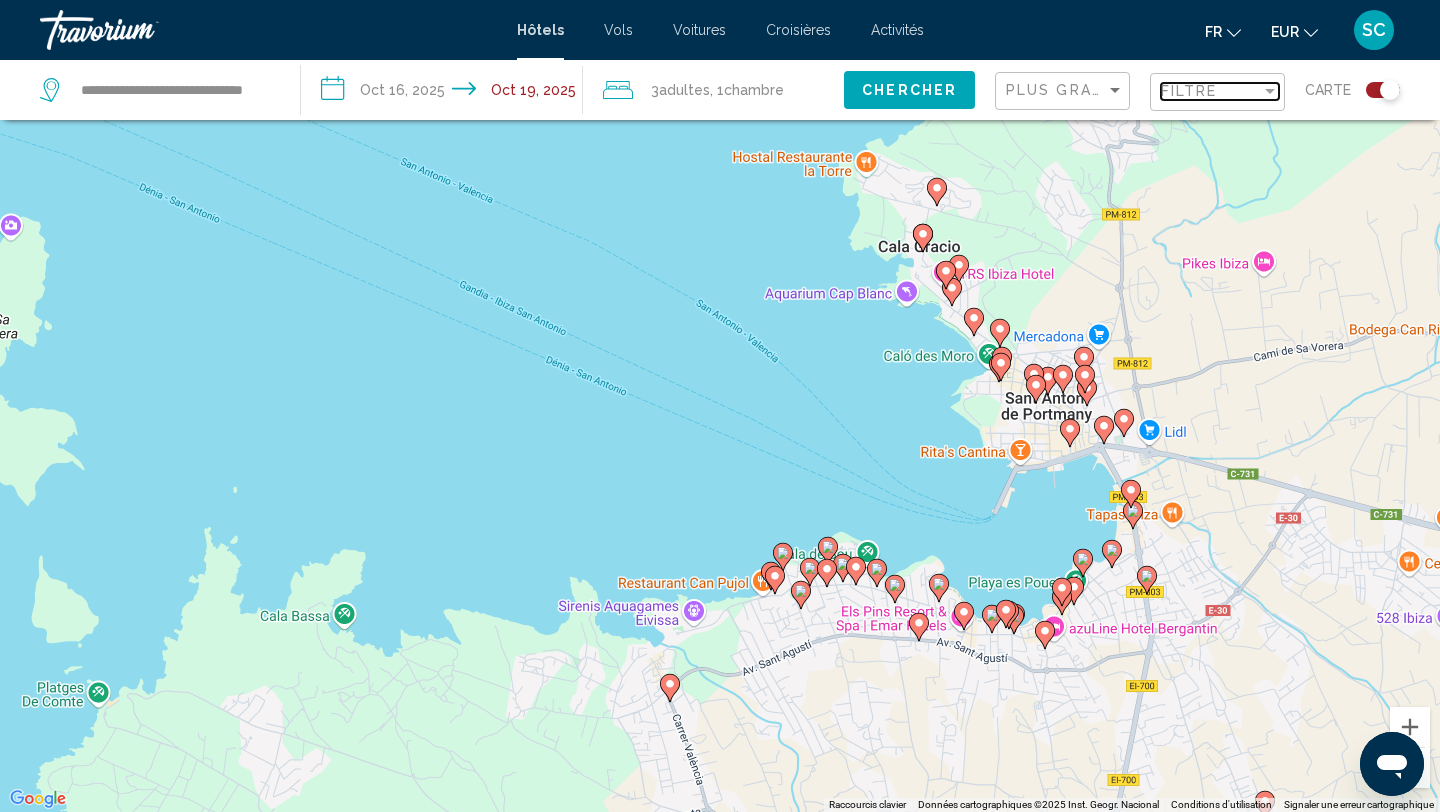 click on "Filtre" at bounding box center [1211, 91] 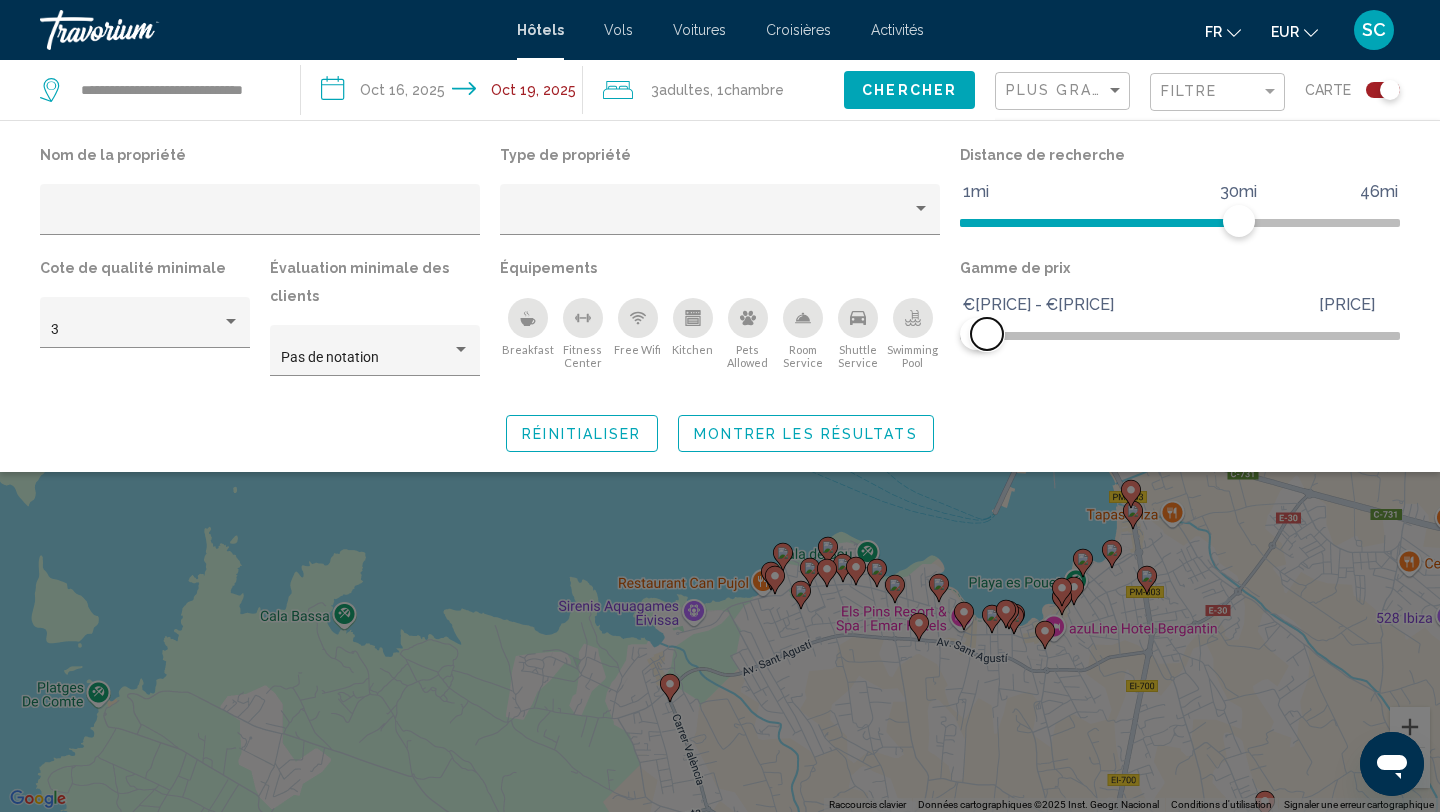 drag, startPoint x: 1384, startPoint y: 330, endPoint x: 987, endPoint y: 332, distance: 397.00504 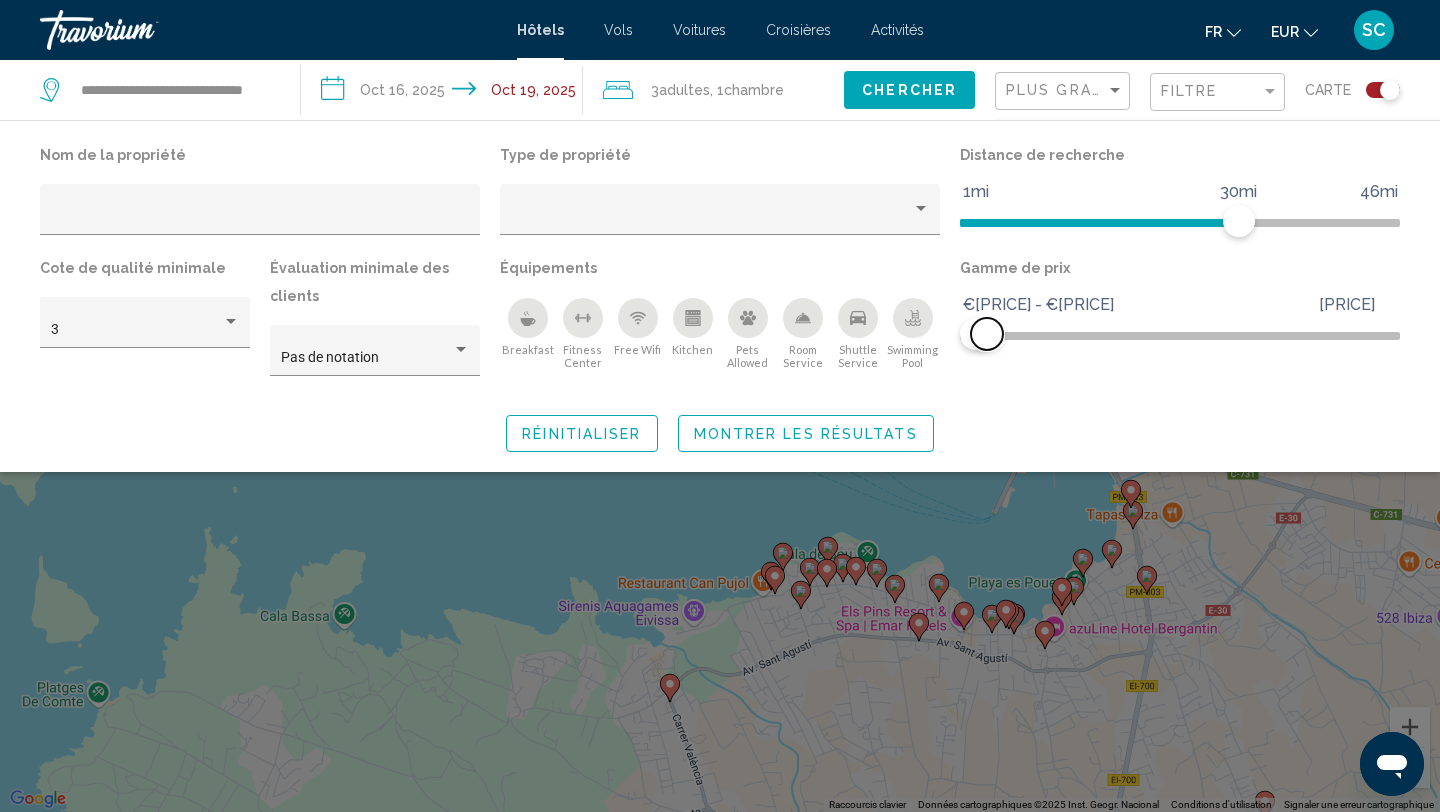 click 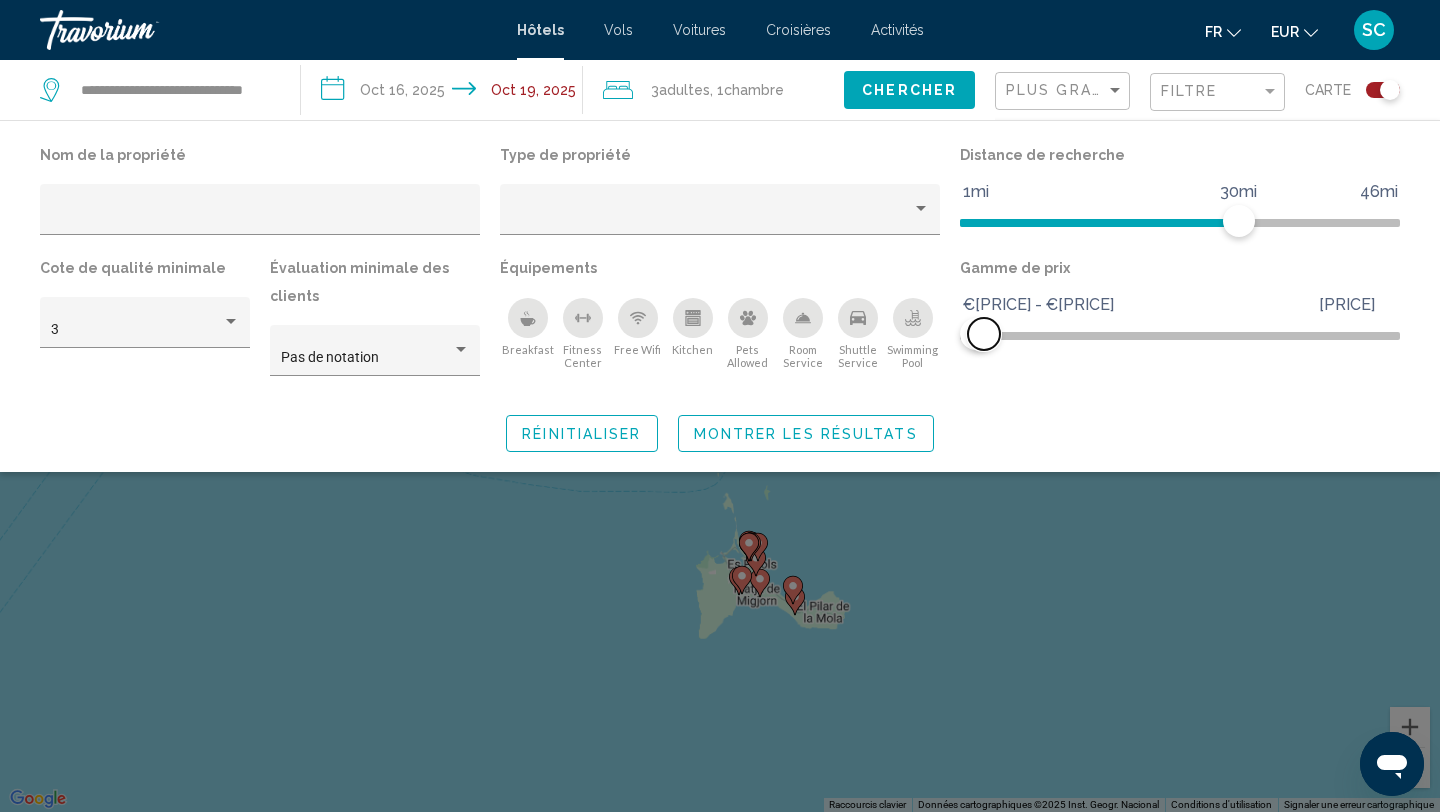 click 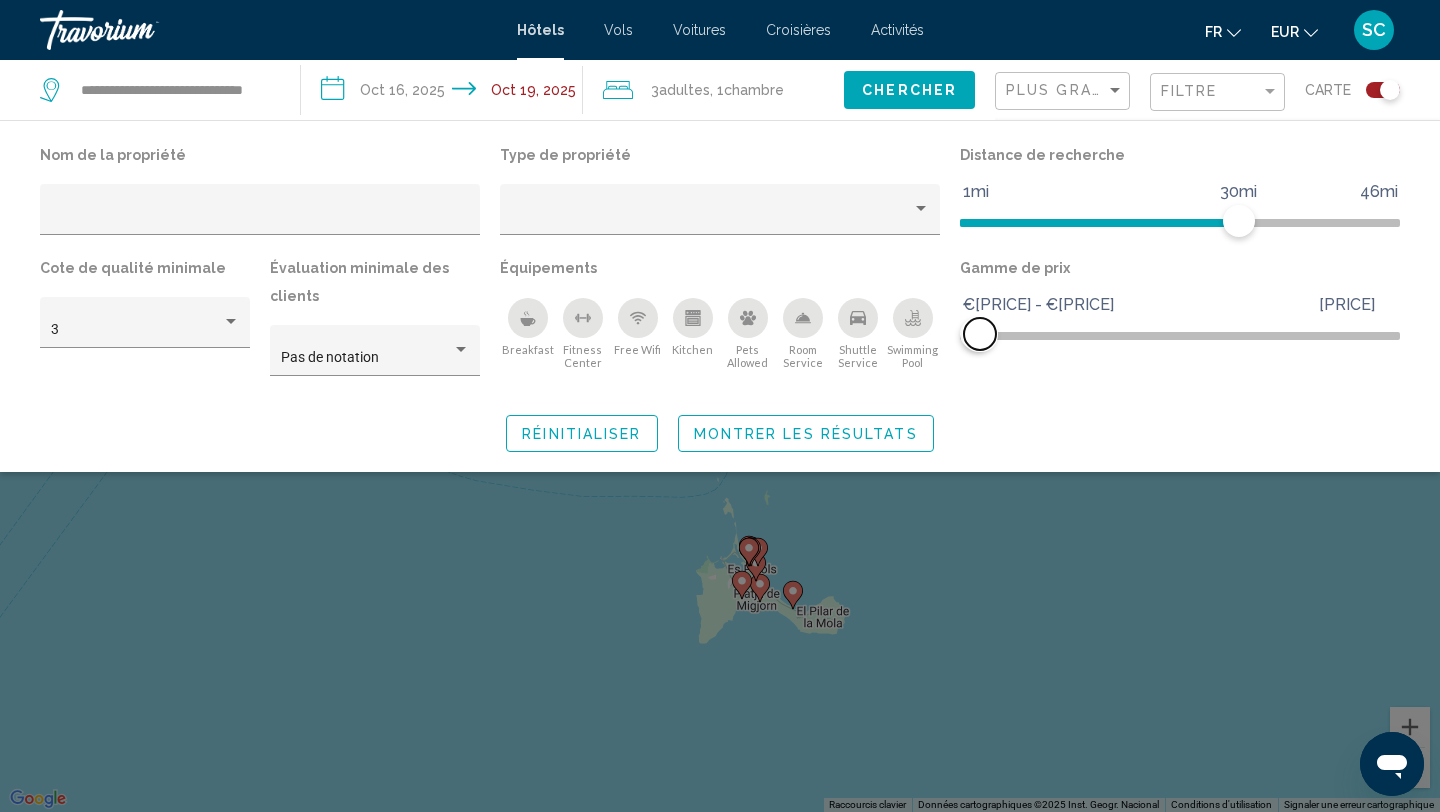 click 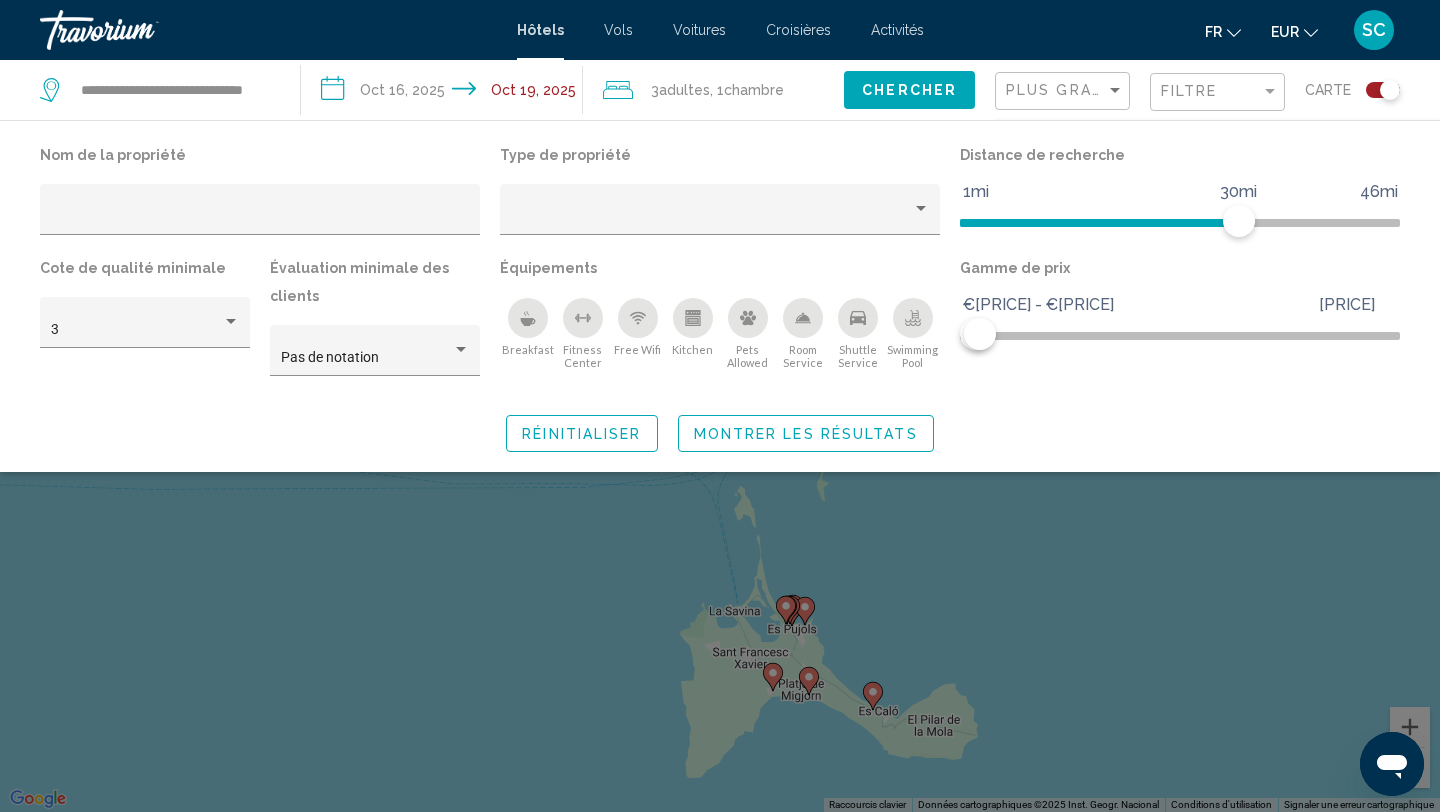 click on "Montrer les résultats" 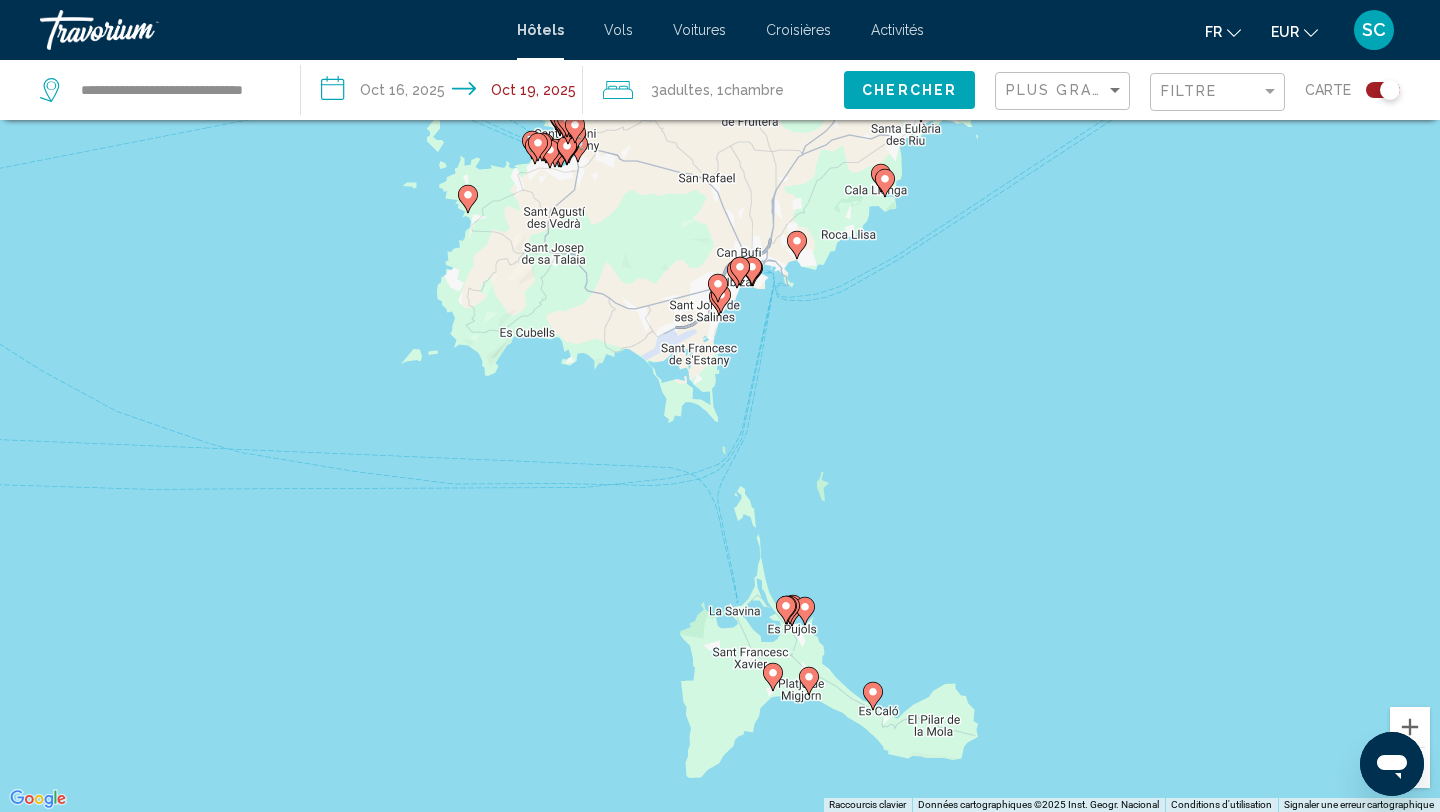 drag, startPoint x: 640, startPoint y: 401, endPoint x: 709, endPoint y: 514, distance: 132.40091 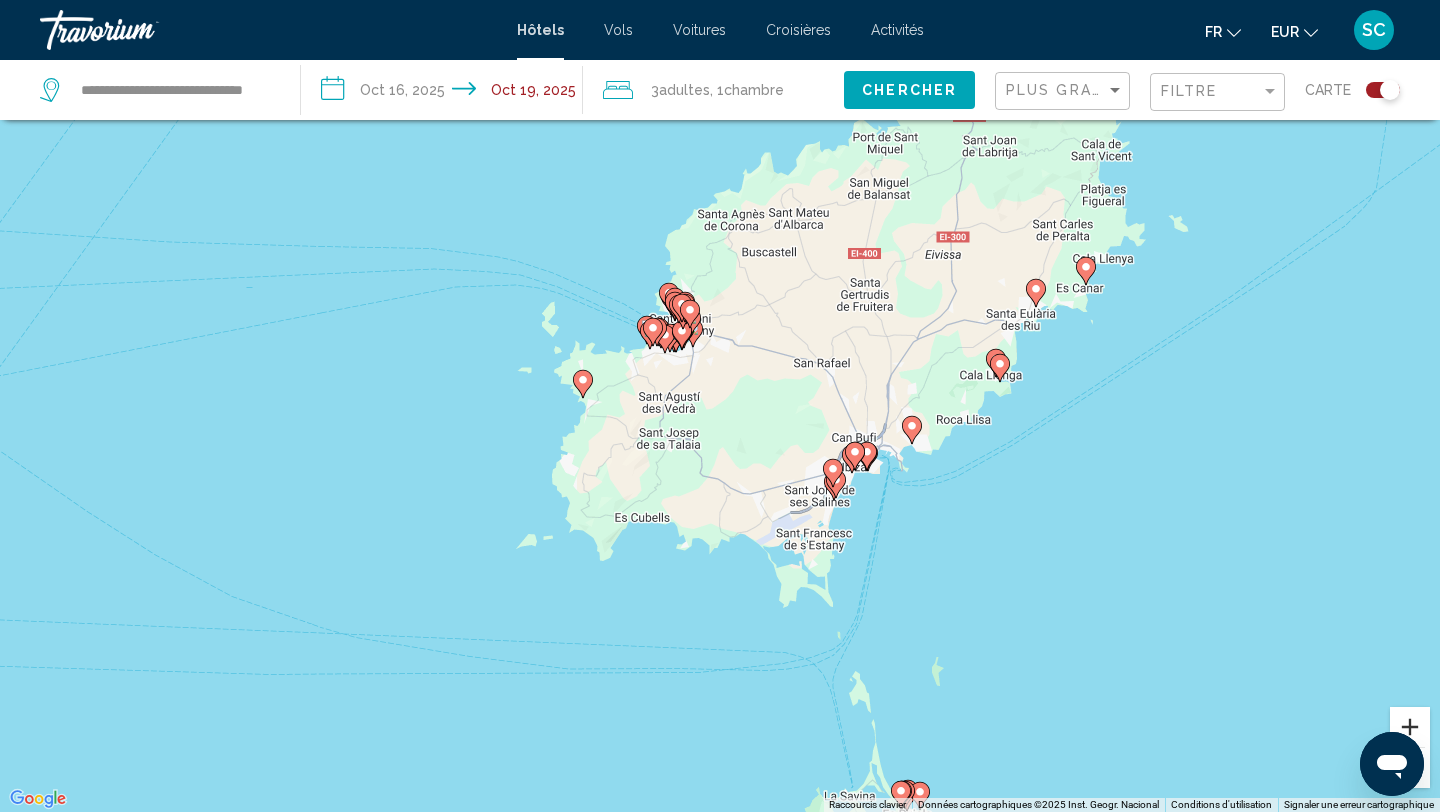 click at bounding box center [1410, 727] 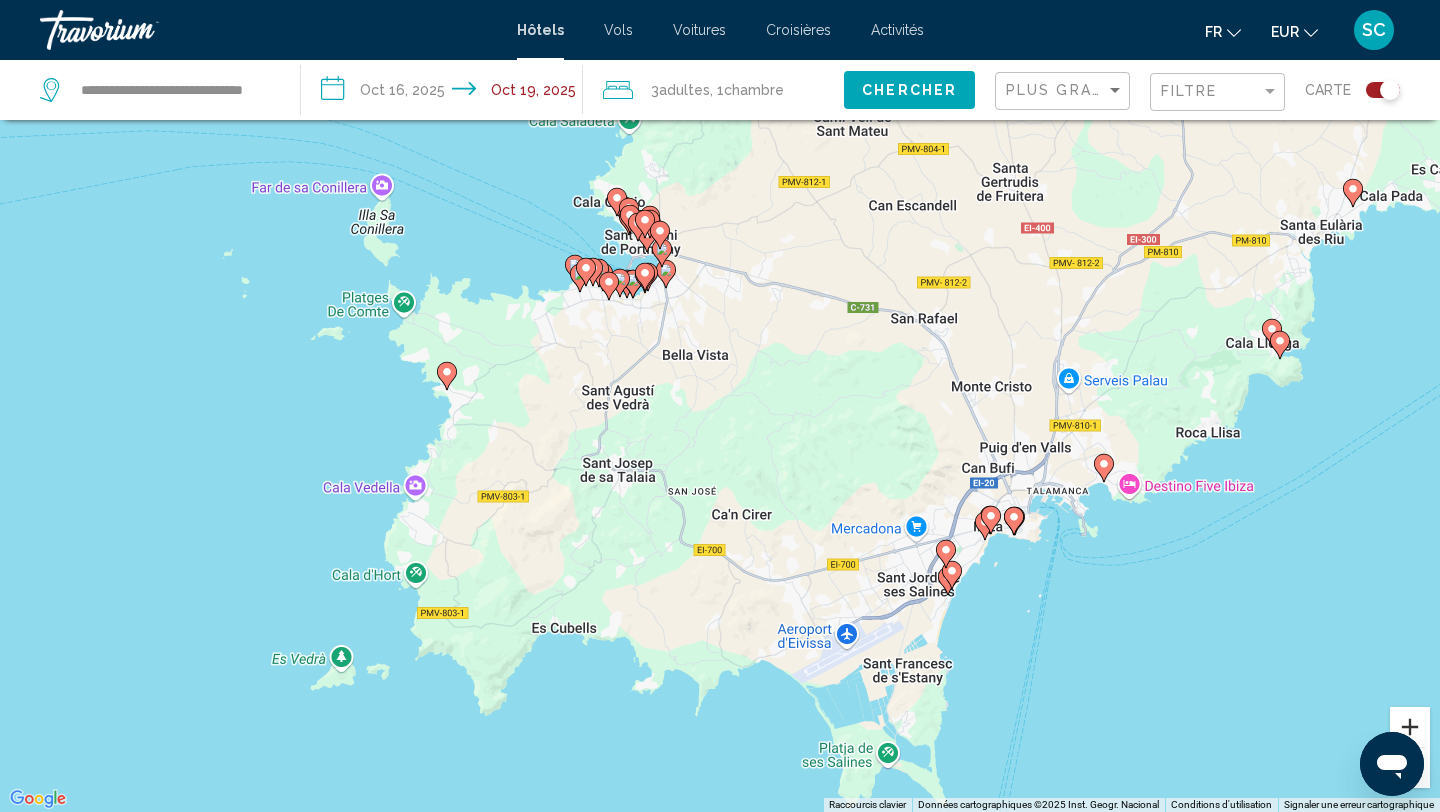 click at bounding box center [1410, 727] 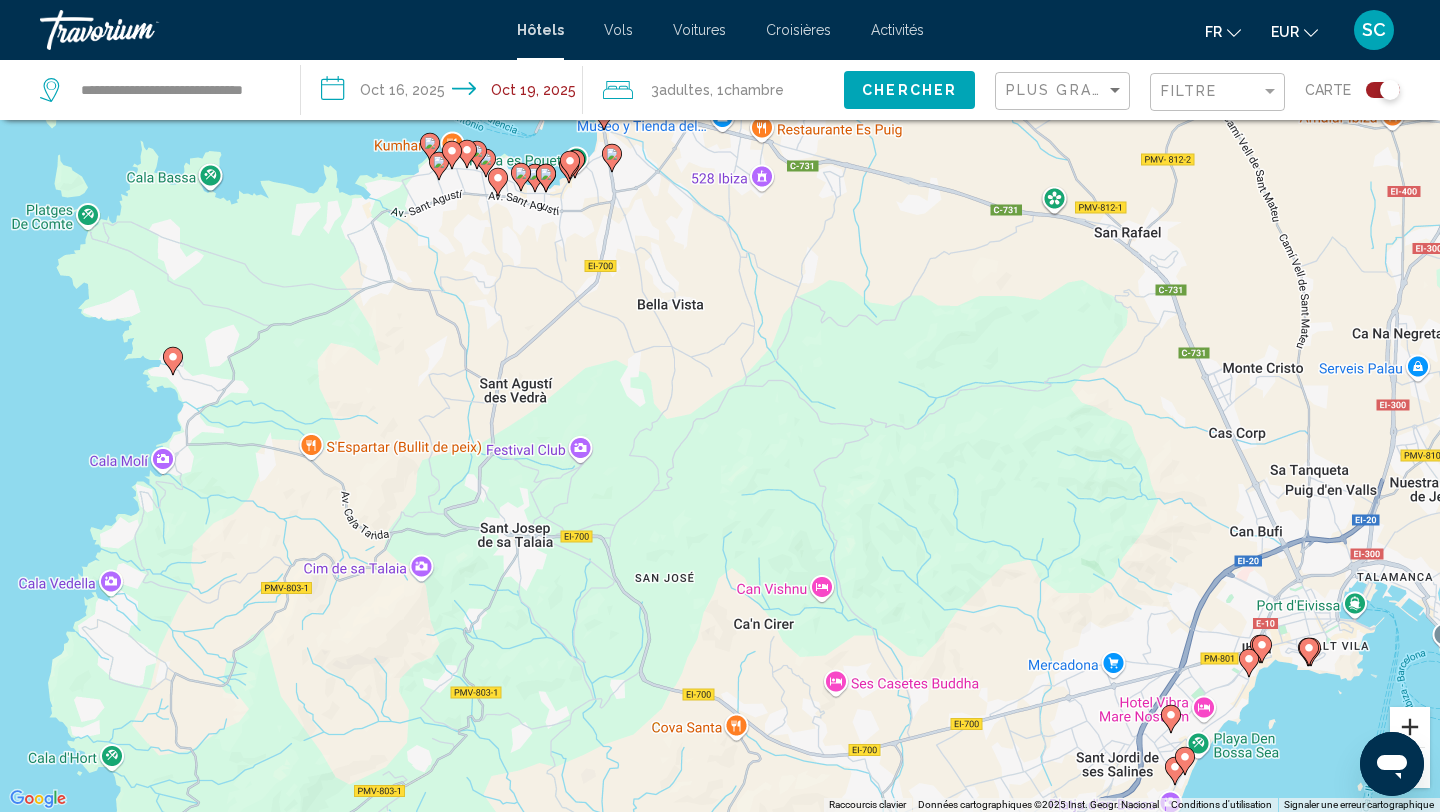 click at bounding box center [1410, 727] 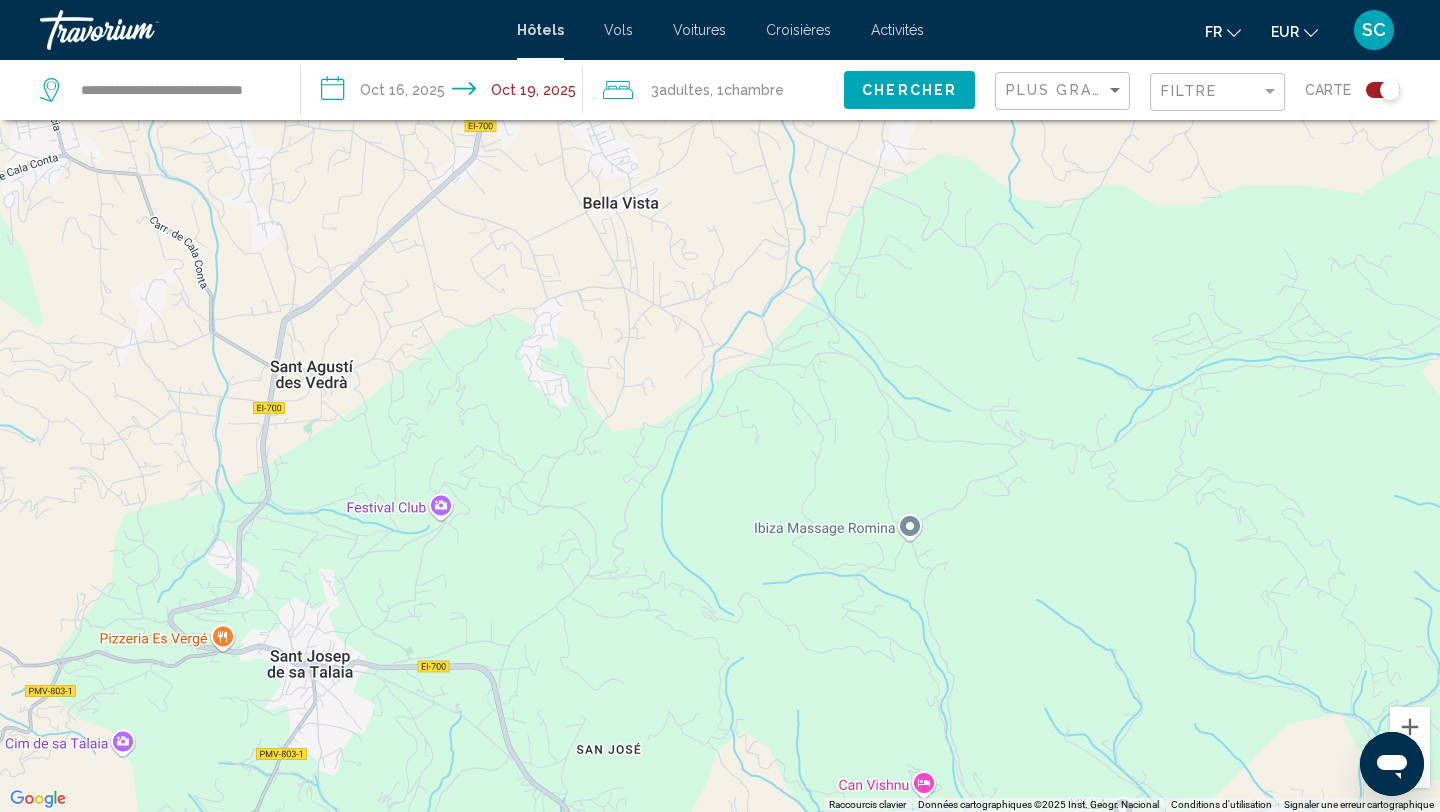 drag, startPoint x: 946, startPoint y: 336, endPoint x: 1219, endPoint y: 564, distance: 355.68665 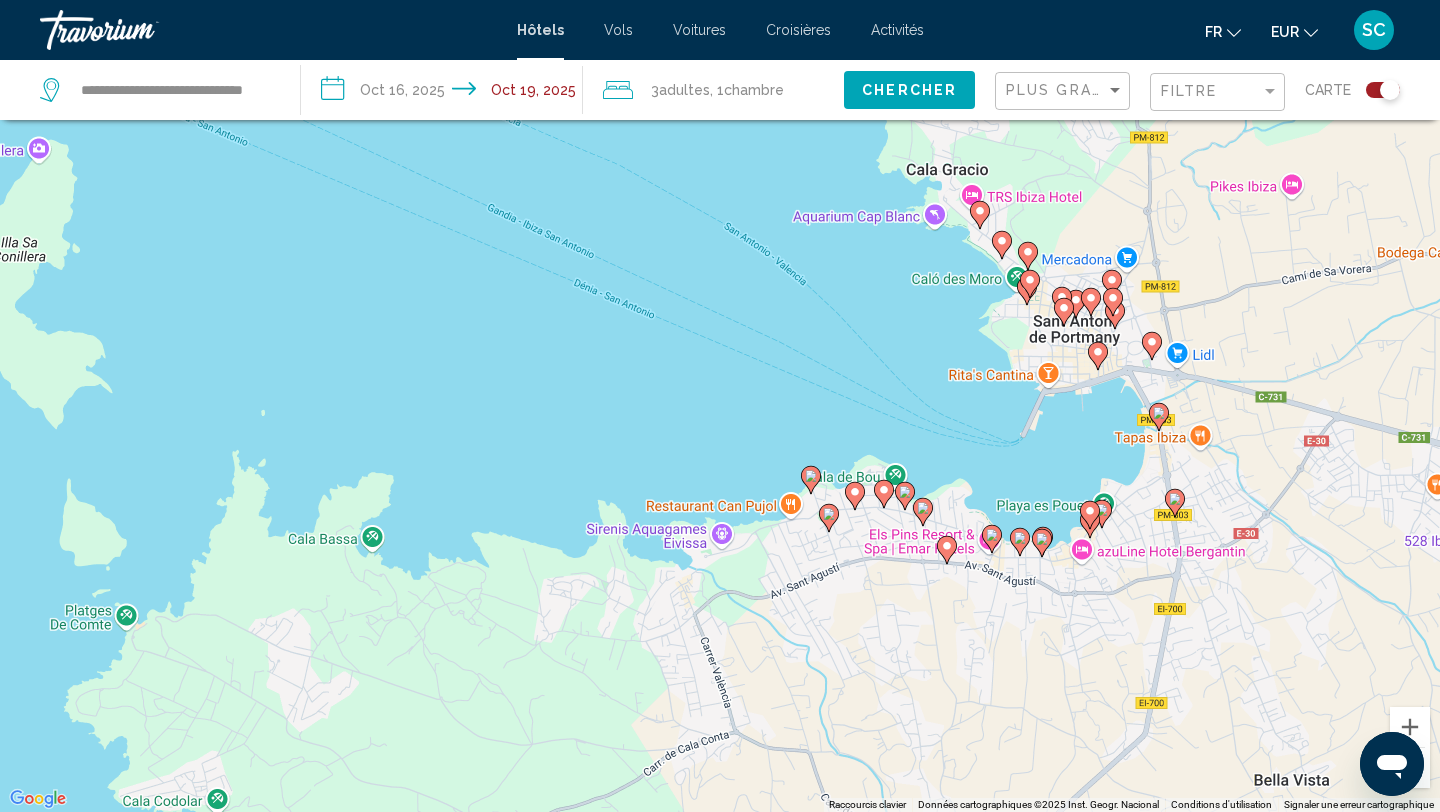 click 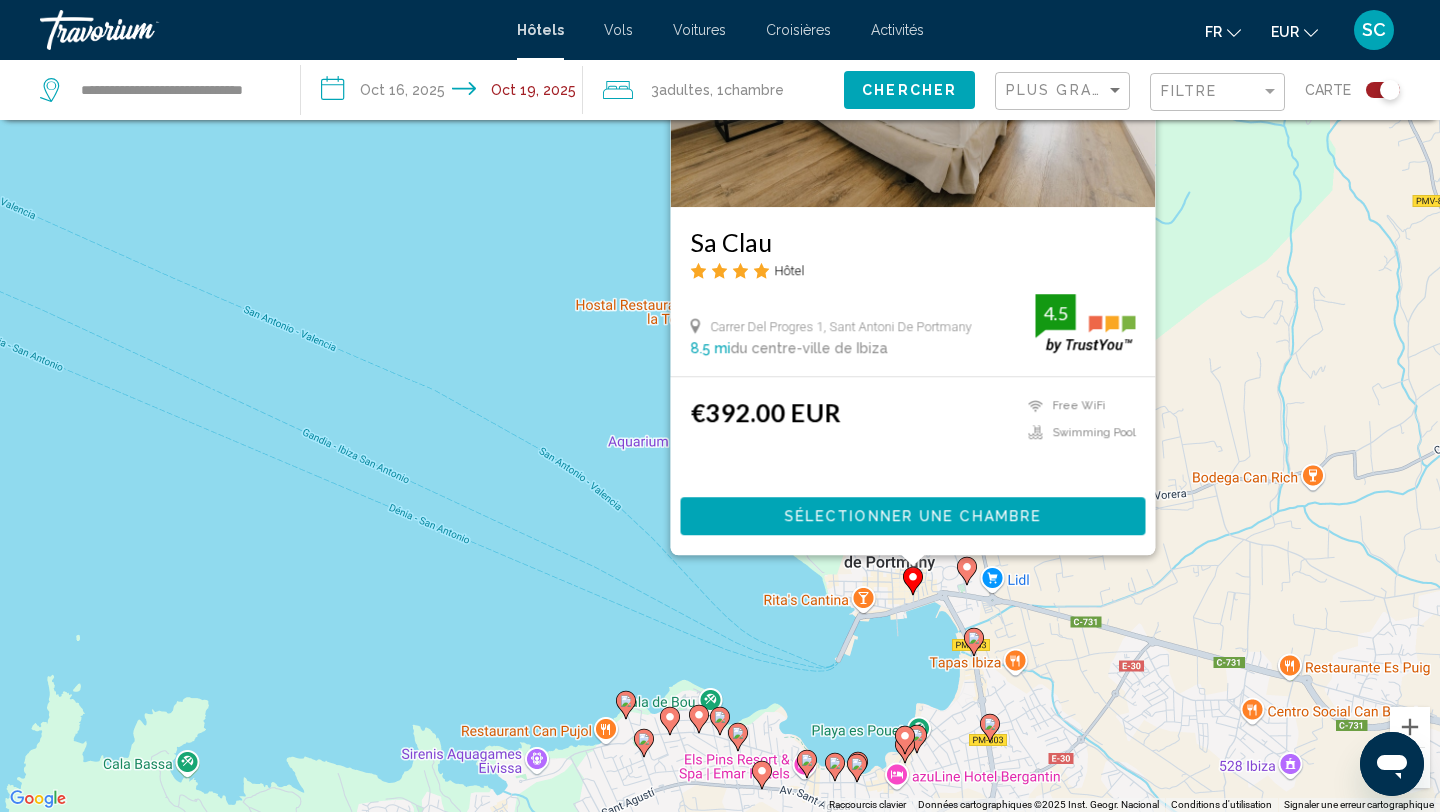 drag, startPoint x: 719, startPoint y: 536, endPoint x: 531, endPoint y: 372, distance: 249.47946 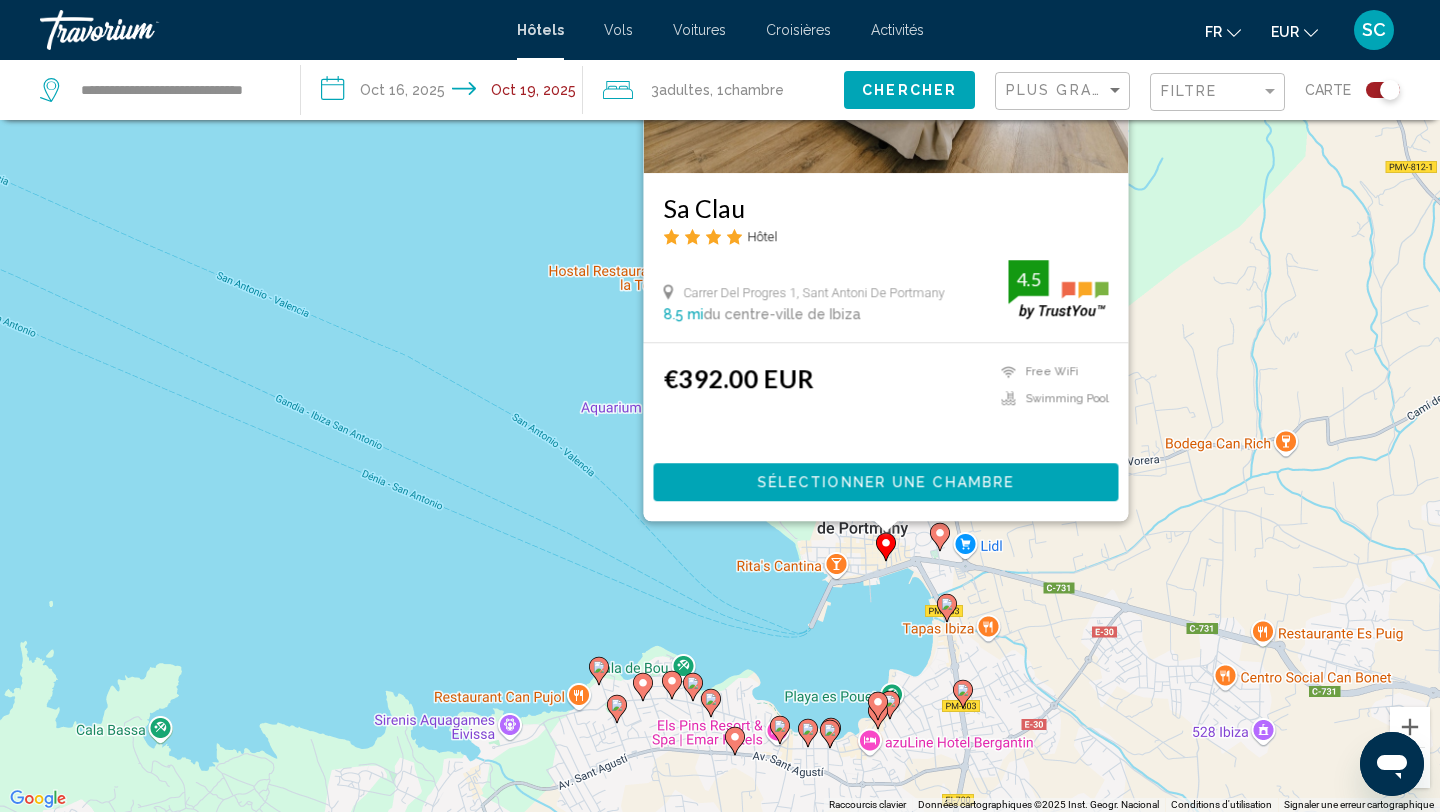 click 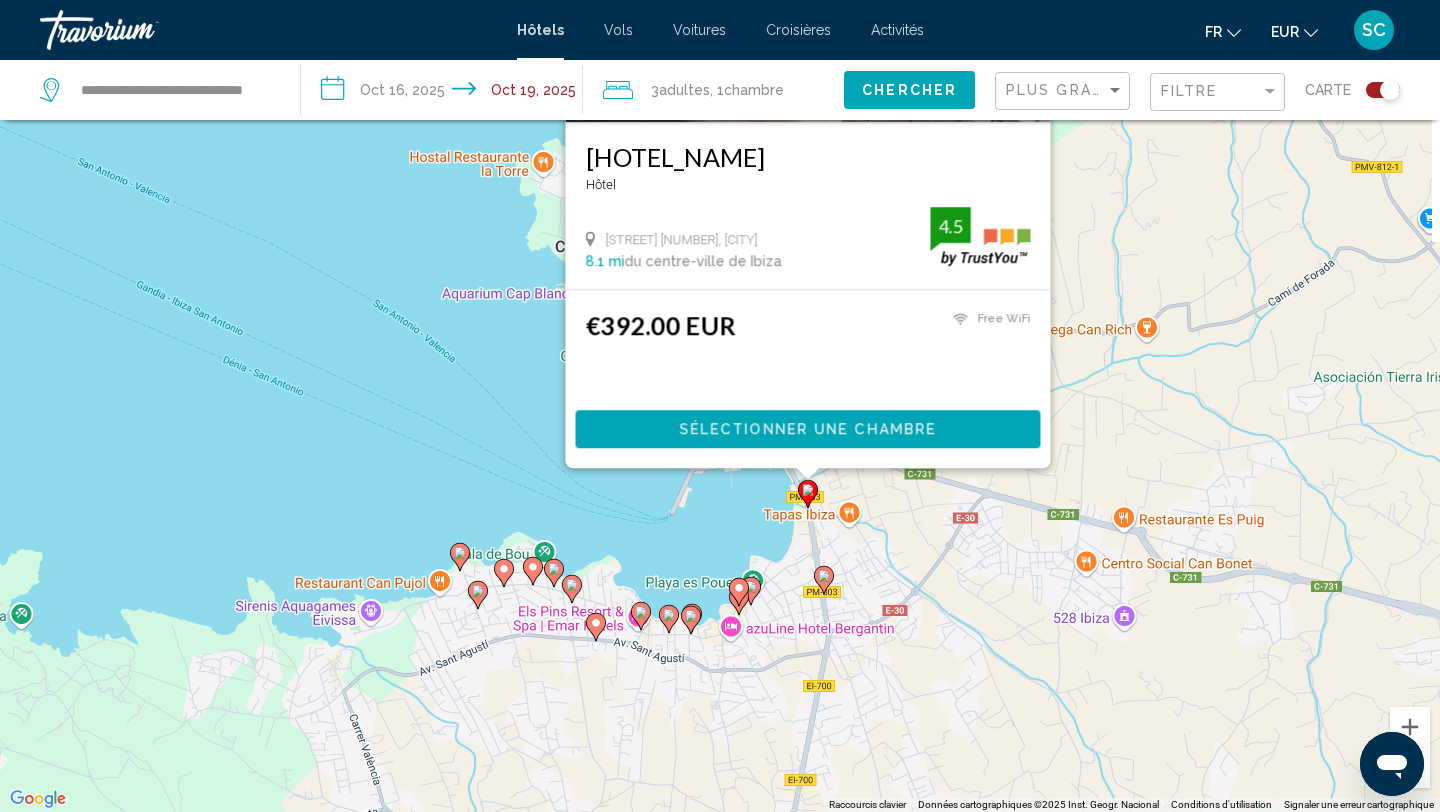 drag, startPoint x: 872, startPoint y: 750, endPoint x: 727, endPoint y: 494, distance: 294.2125 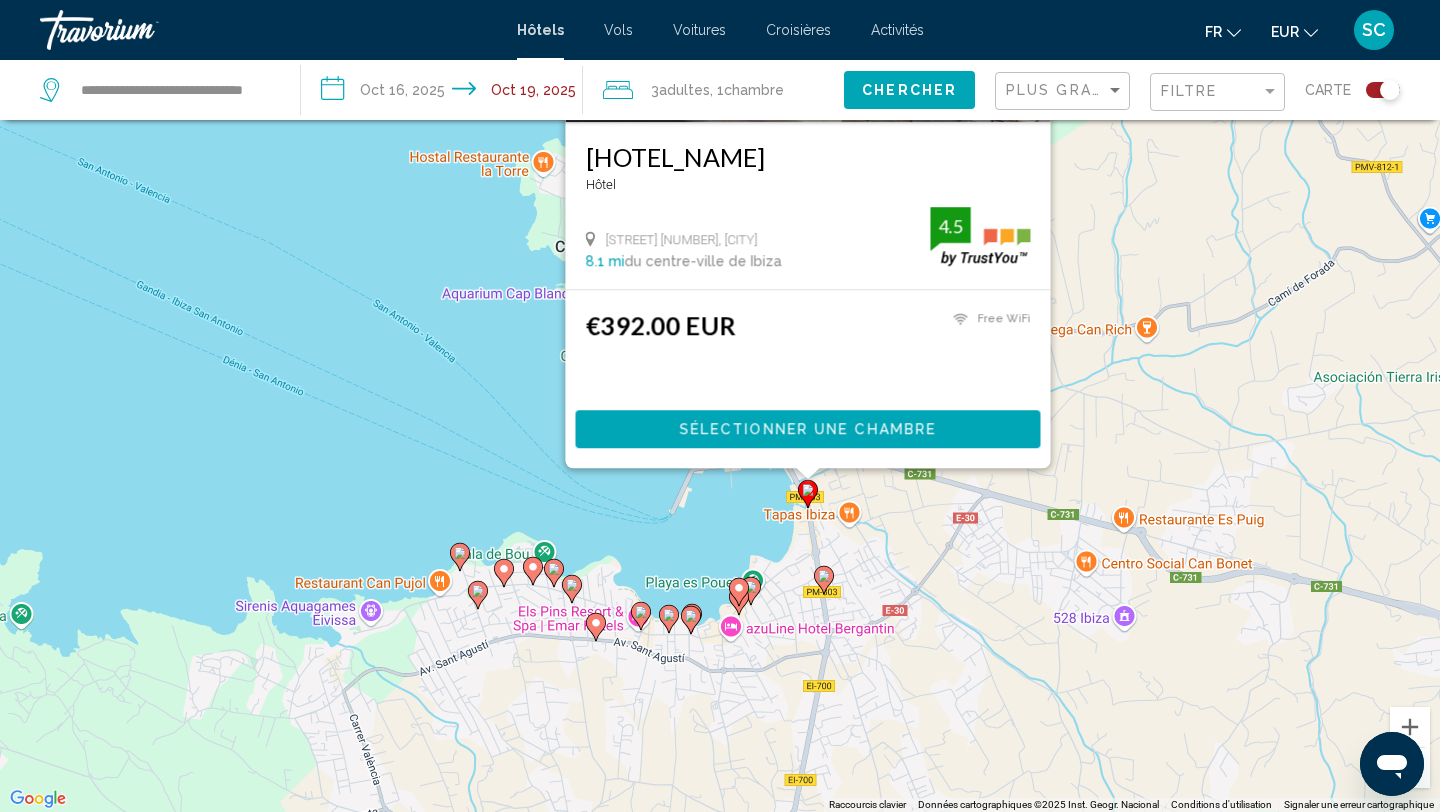 click 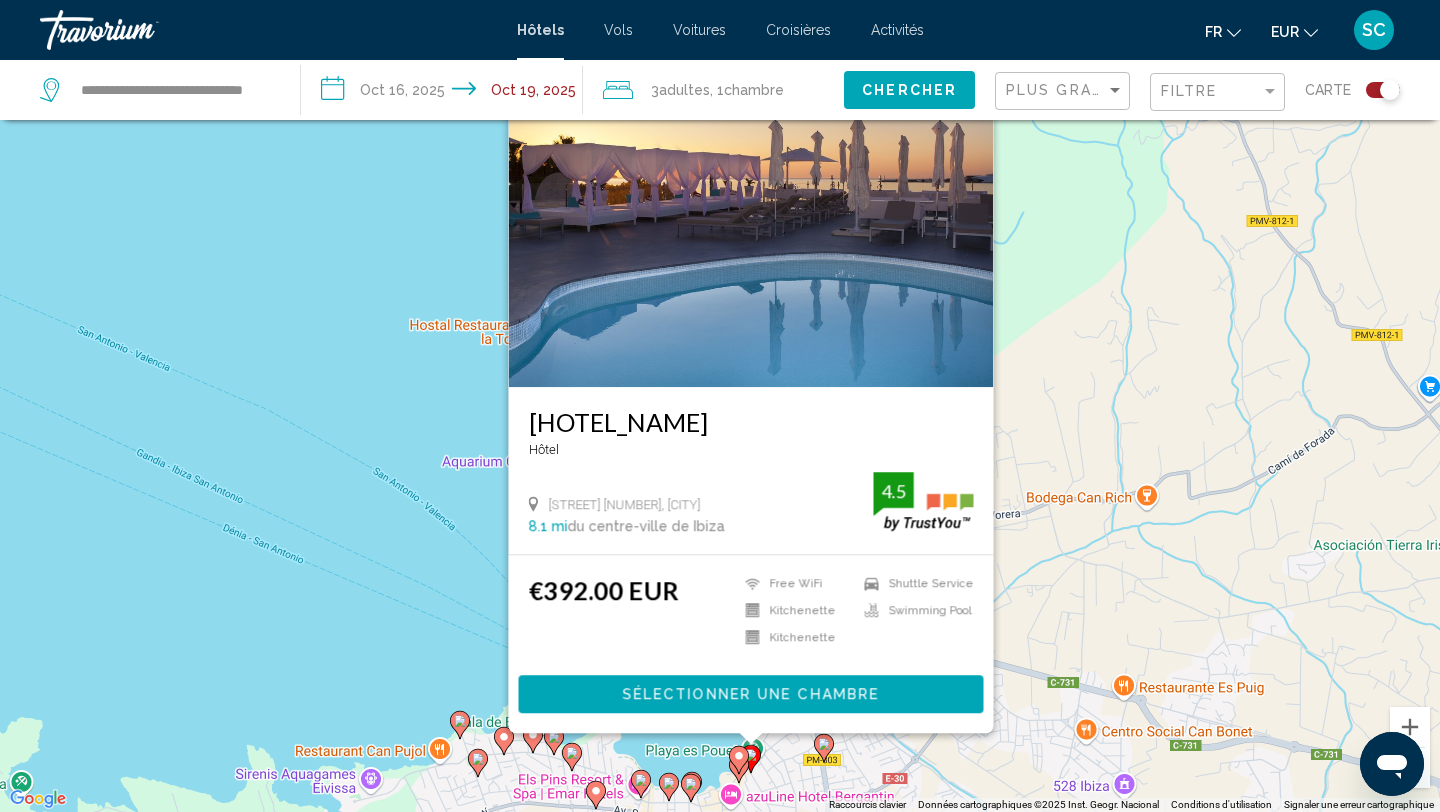 click on "Pour activer le glissement avec le clavier, appuyez sur Alt+Entrée. Une fois ce mode activé, utilisez les touches fléchées pour déplacer le repère. Pour valider le déplacement, appuyez sur Entrée. Pour annuler, appuyez sur Échap.  Apartamentos Typic Marina Playa Adults Only  Hôtel
Carrer Del Sol Sortint S N, Sant Antoni De Portmany 8.1 mi  du centre-ville de Ibiza de l'hôtel 4.5 €392.00 EUR
Free WiFi
Kitchenette
Kitchenette
Shuttle Service
Swimming Pool  4.5 Sélectionner une chambre" at bounding box center (720, 406) 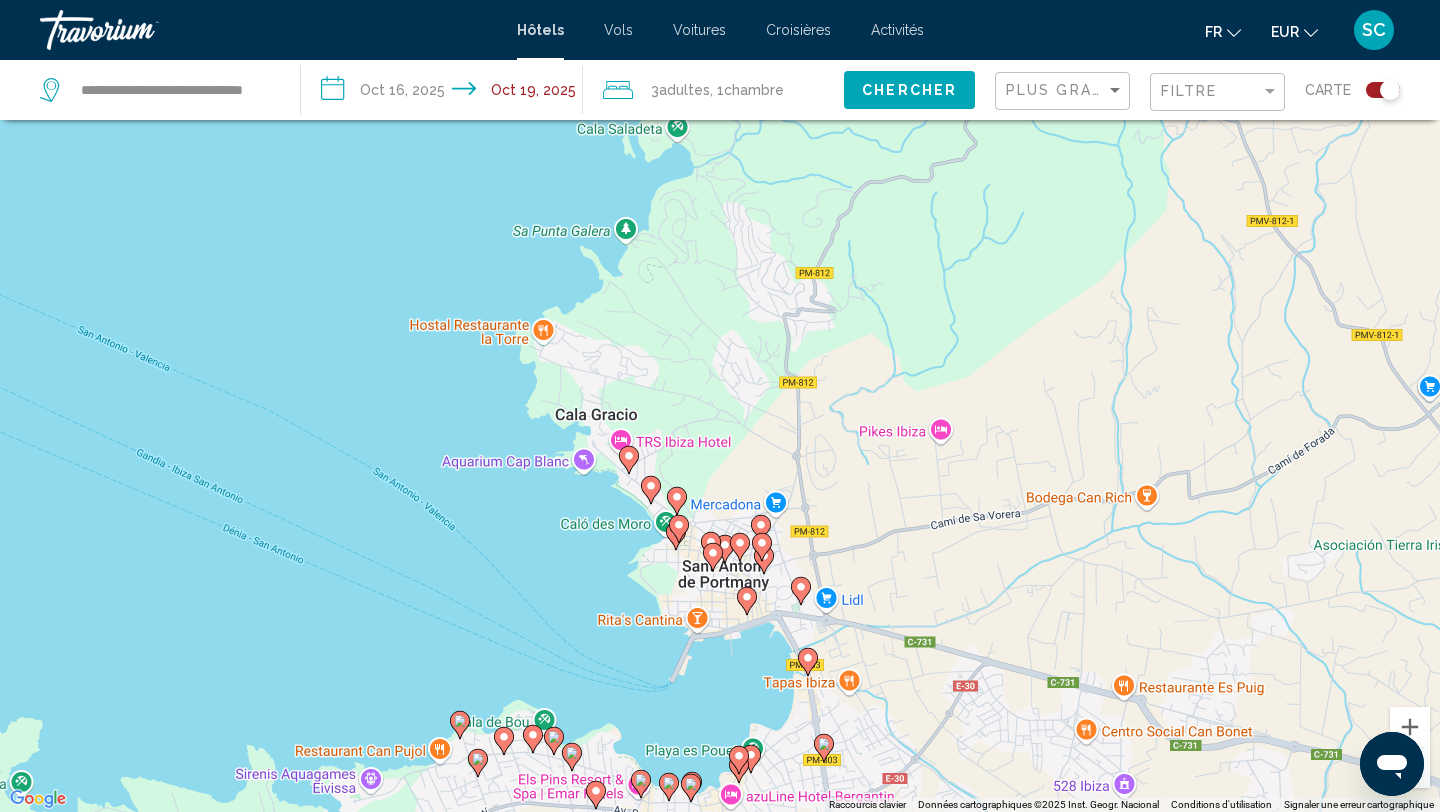 click 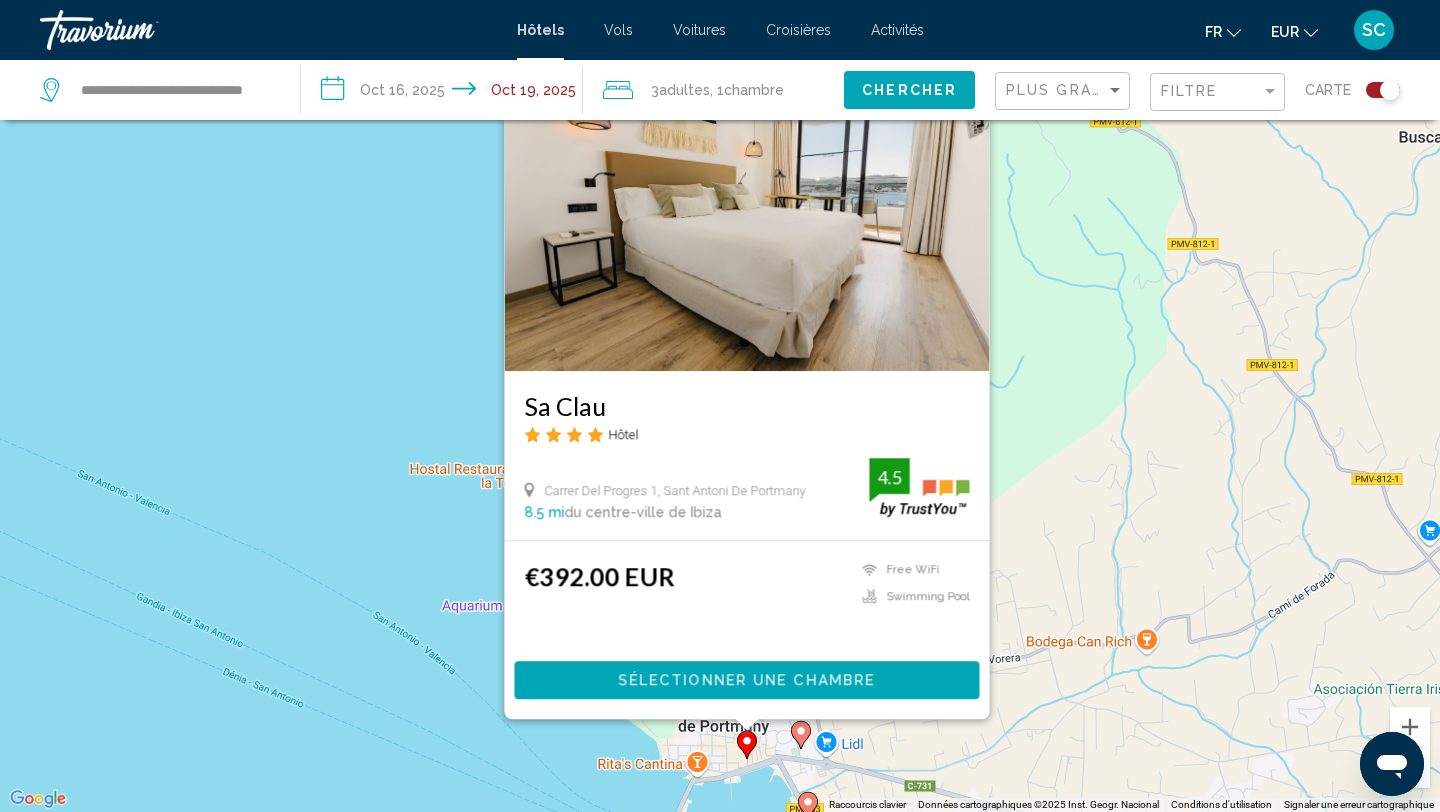 click 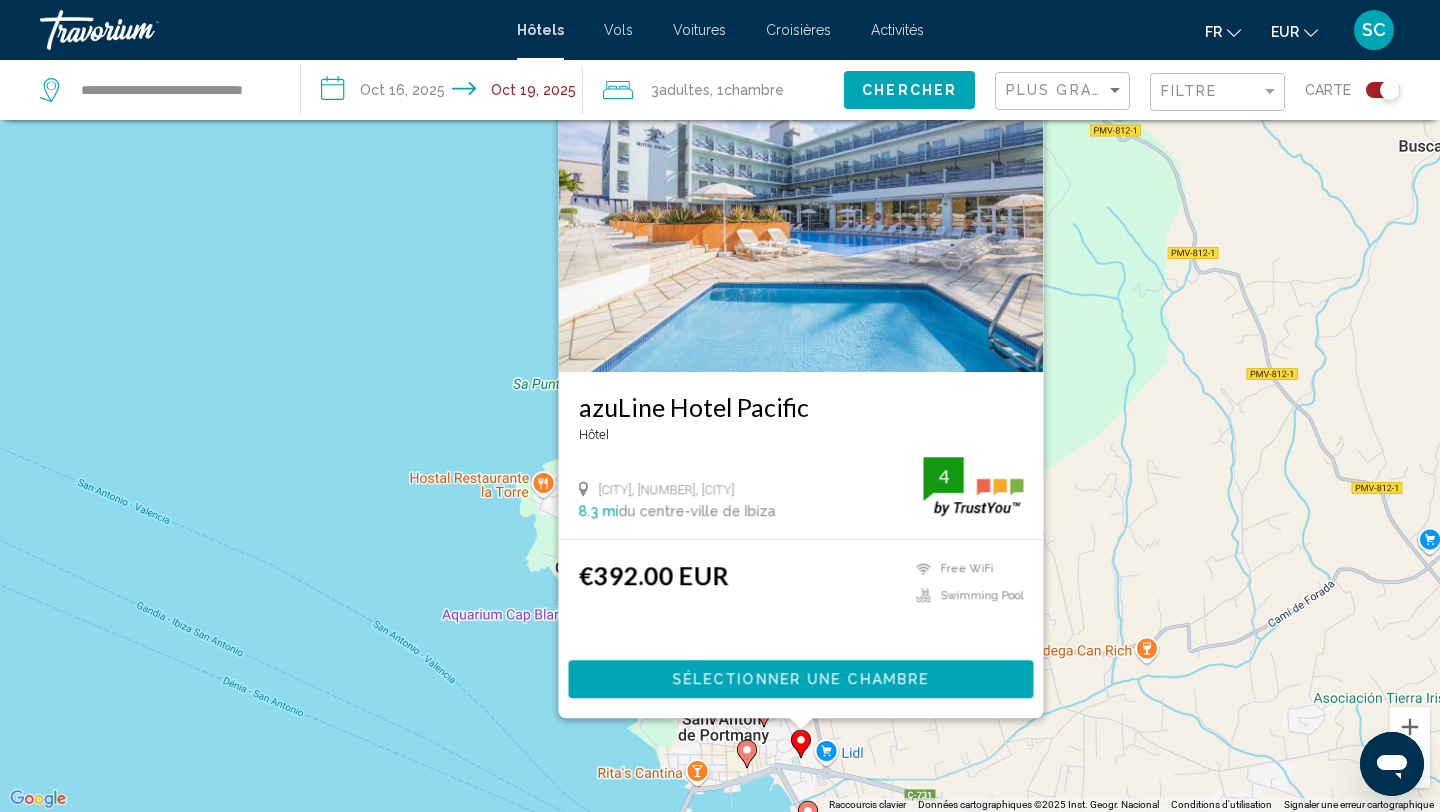 click 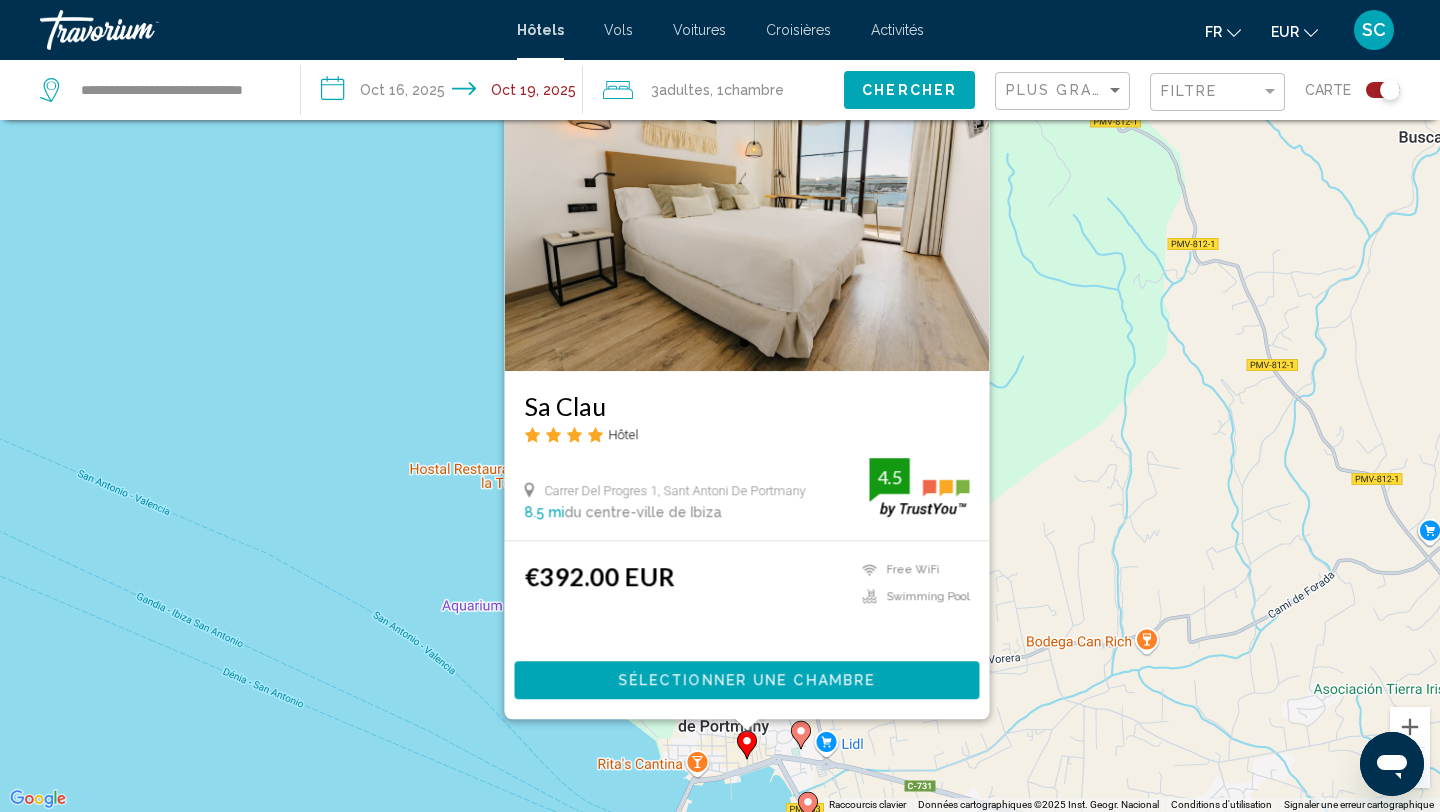 click on "Pour activer le glissement avec le clavier, appuyez sur Alt+Entrée. Une fois ce mode activé, utilisez les touches fléchées pour déplacer le repère. Pour valider le déplacement, appuyez sur Entrée. Pour annuler, appuyez sur Échap.  Sa Clau
Hôtel
Carrer Del Progres 1, Sant Antoni De Portmany 8.5 mi  du centre-ville de Ibiza de l'hôtel 4.5 €392.00 EUR
Free WiFi
Swimming Pool  4.5 Sélectionner une chambre" at bounding box center (720, 406) 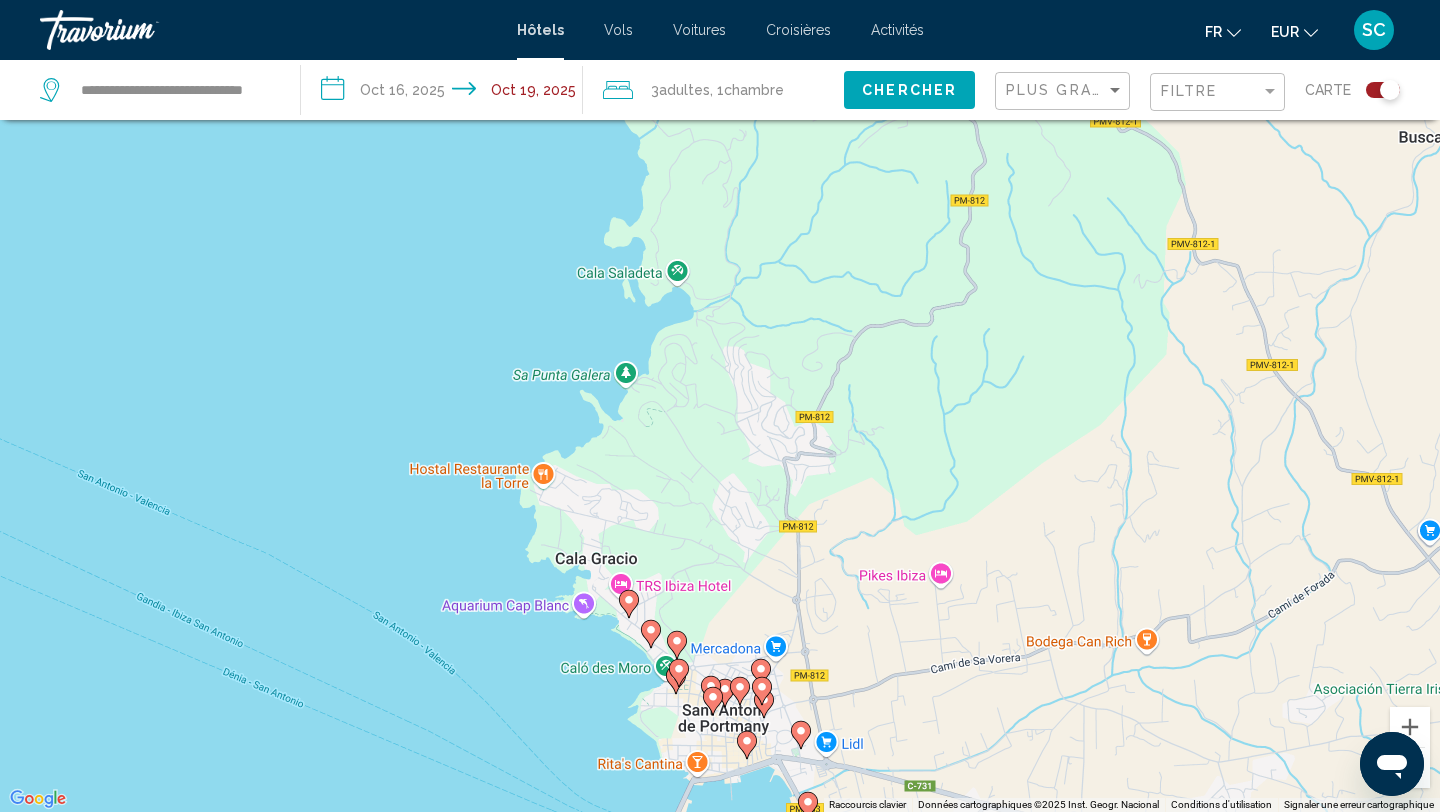 click 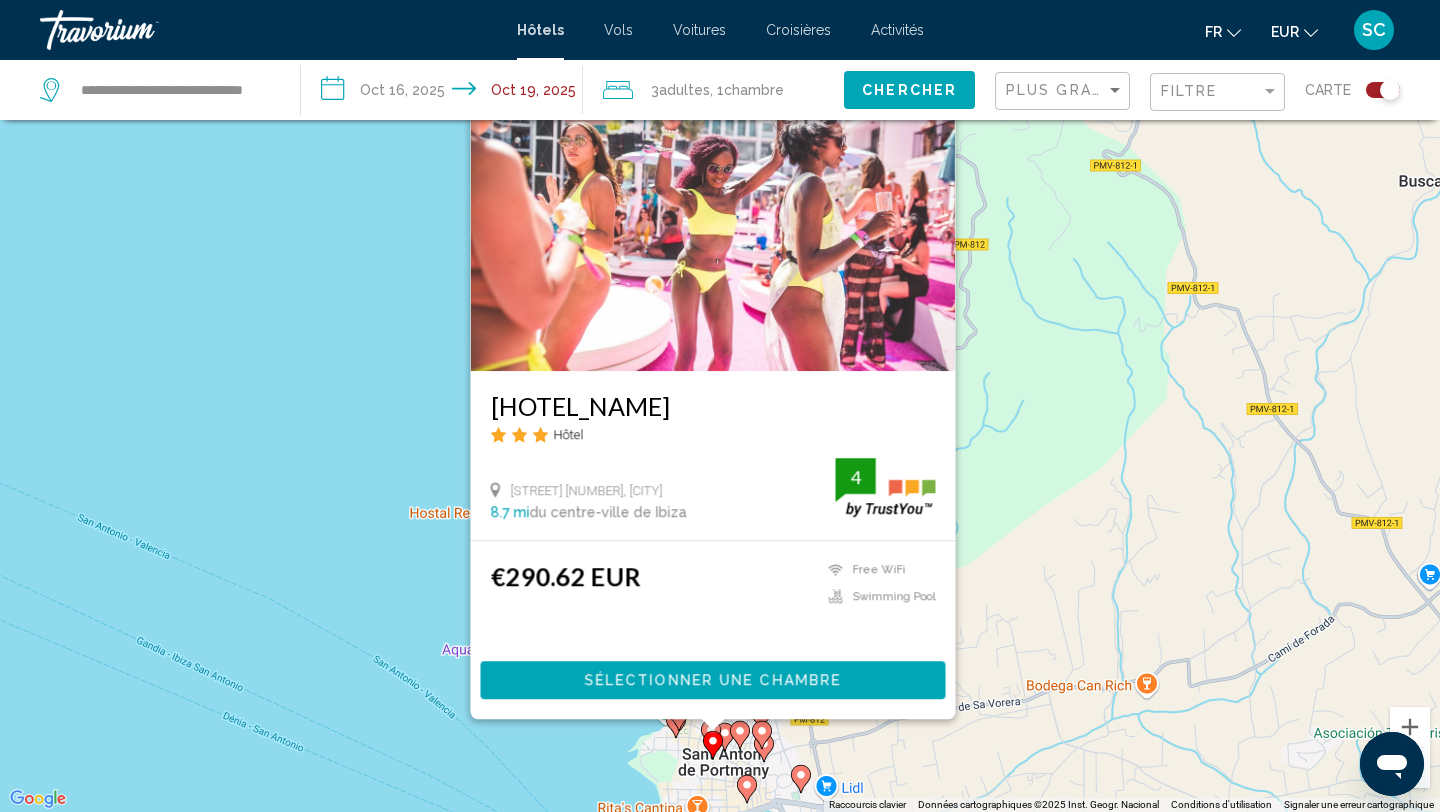 click on "Ibiza Rocks Hotel Adults Only" at bounding box center [713, 406] 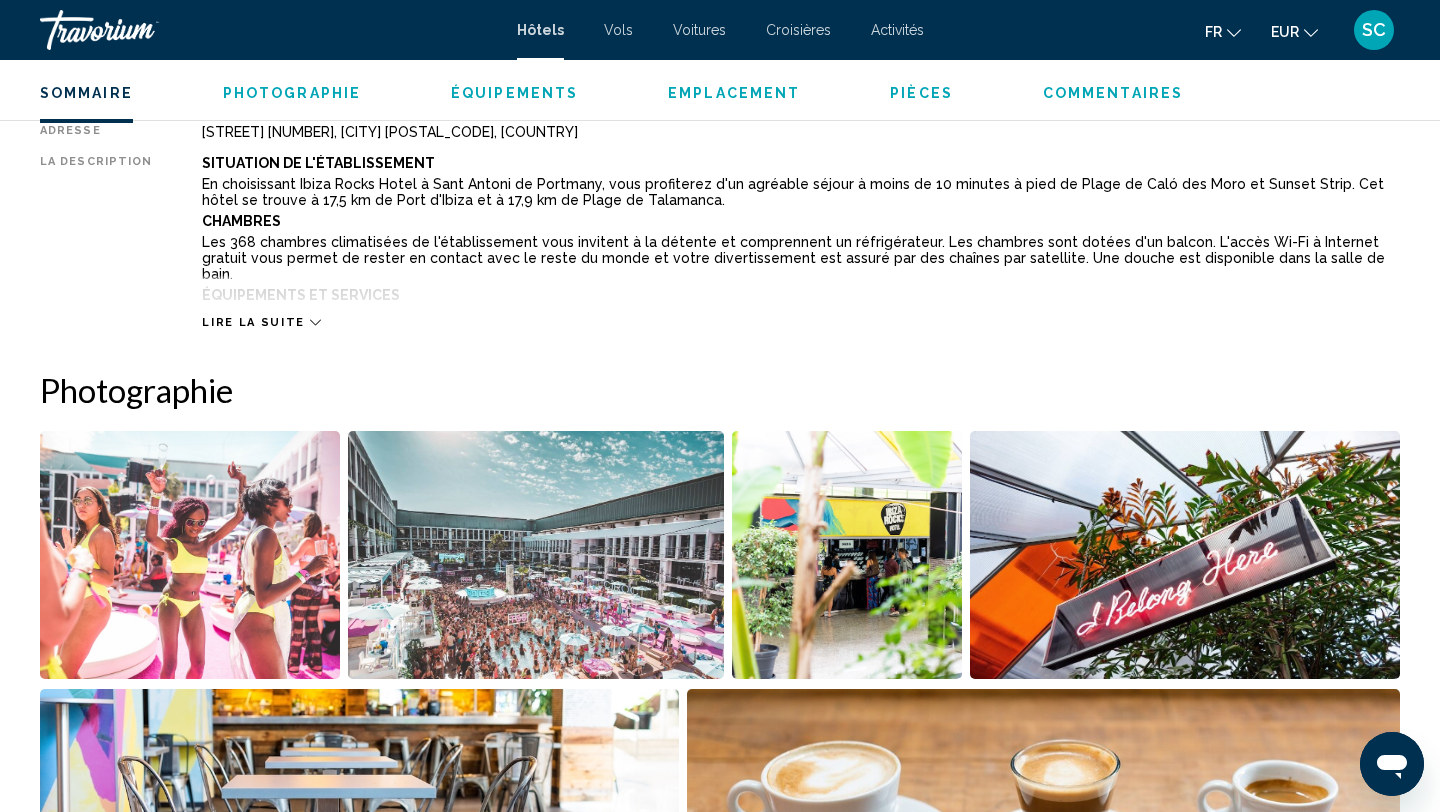 scroll, scrollTop: 726, scrollLeft: 0, axis: vertical 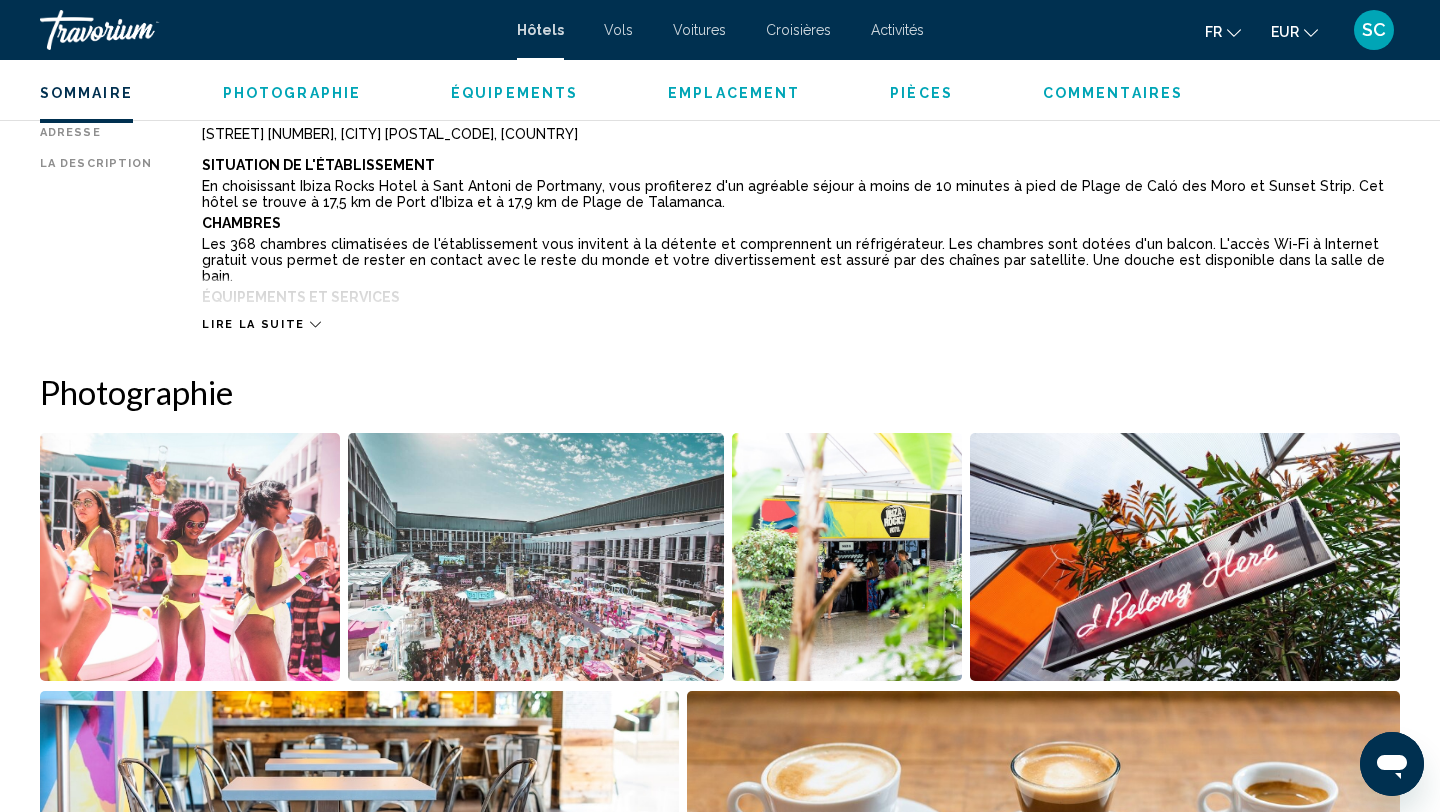 click on "Lire la suite" at bounding box center [253, 324] 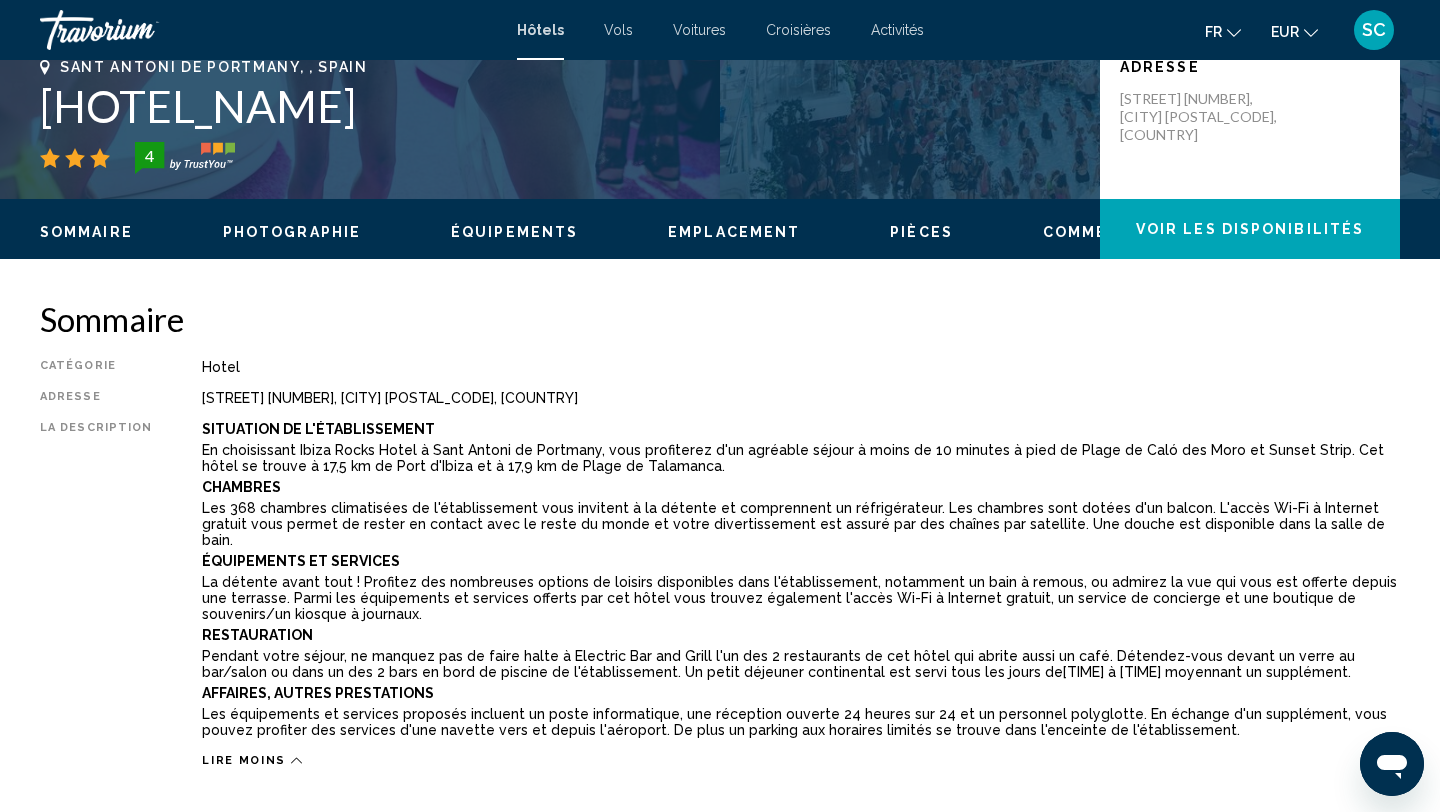 scroll, scrollTop: 0, scrollLeft: 0, axis: both 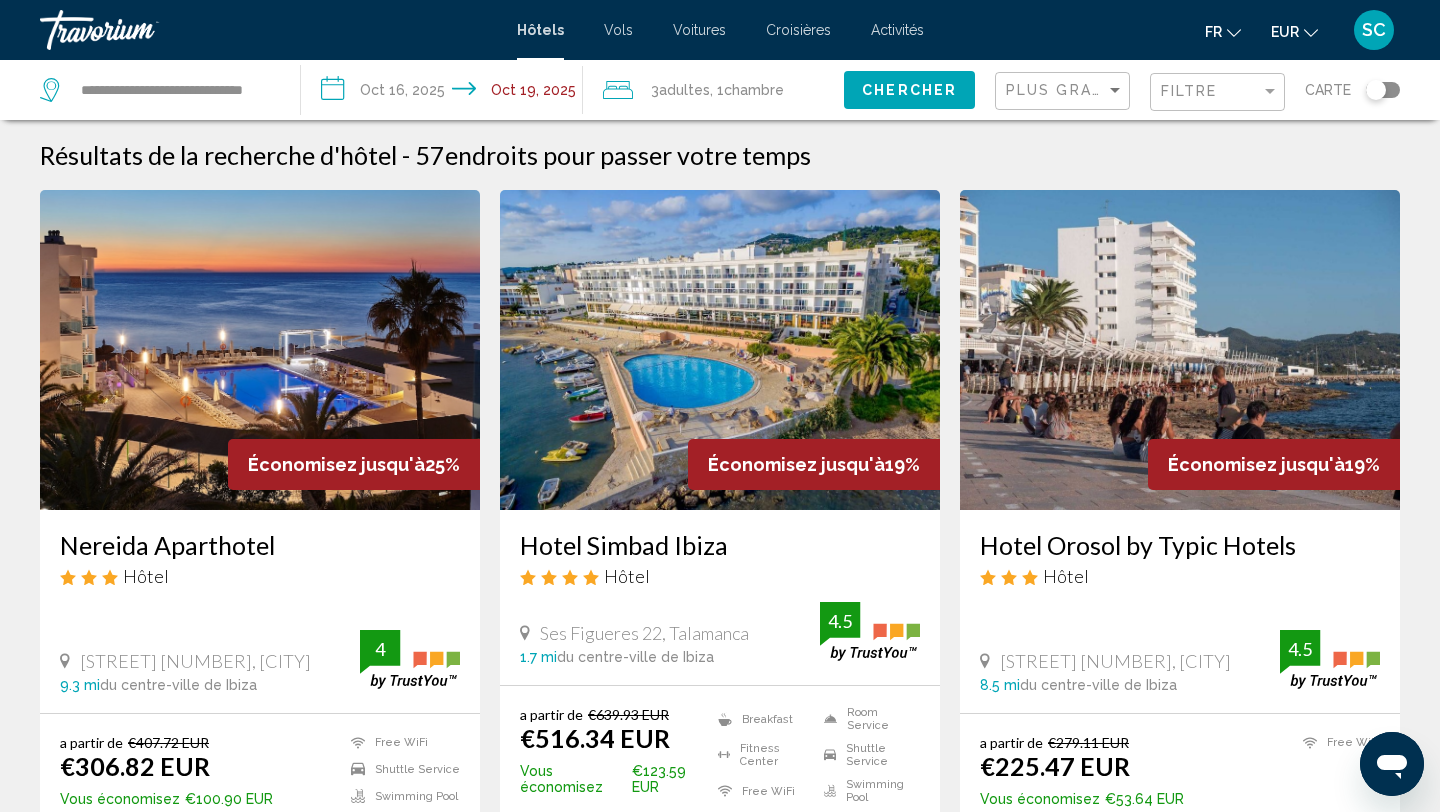 click on "Nereida Aparthotel" at bounding box center (260, 545) 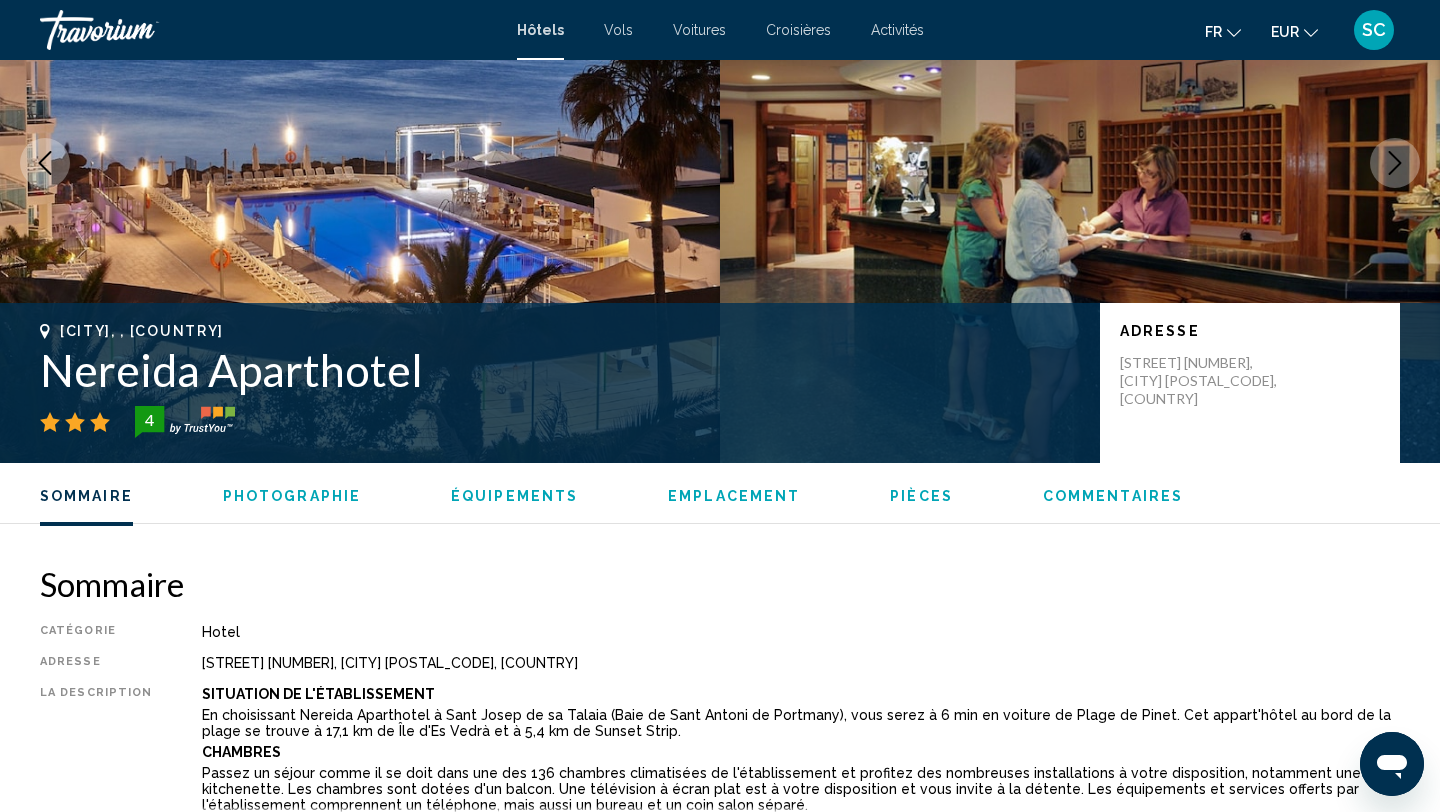 scroll, scrollTop: 16, scrollLeft: 0, axis: vertical 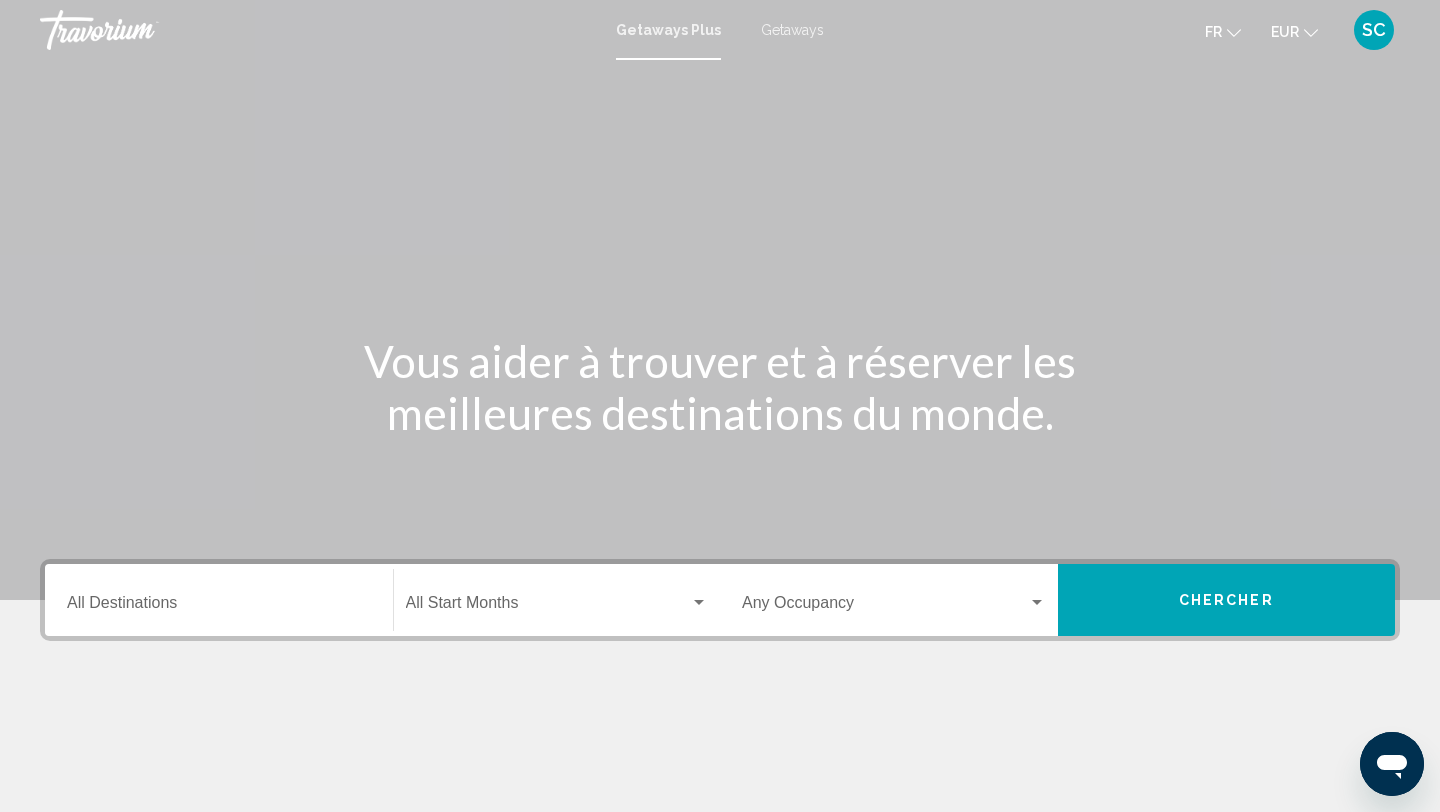 click on "Getaways" at bounding box center [792, 30] 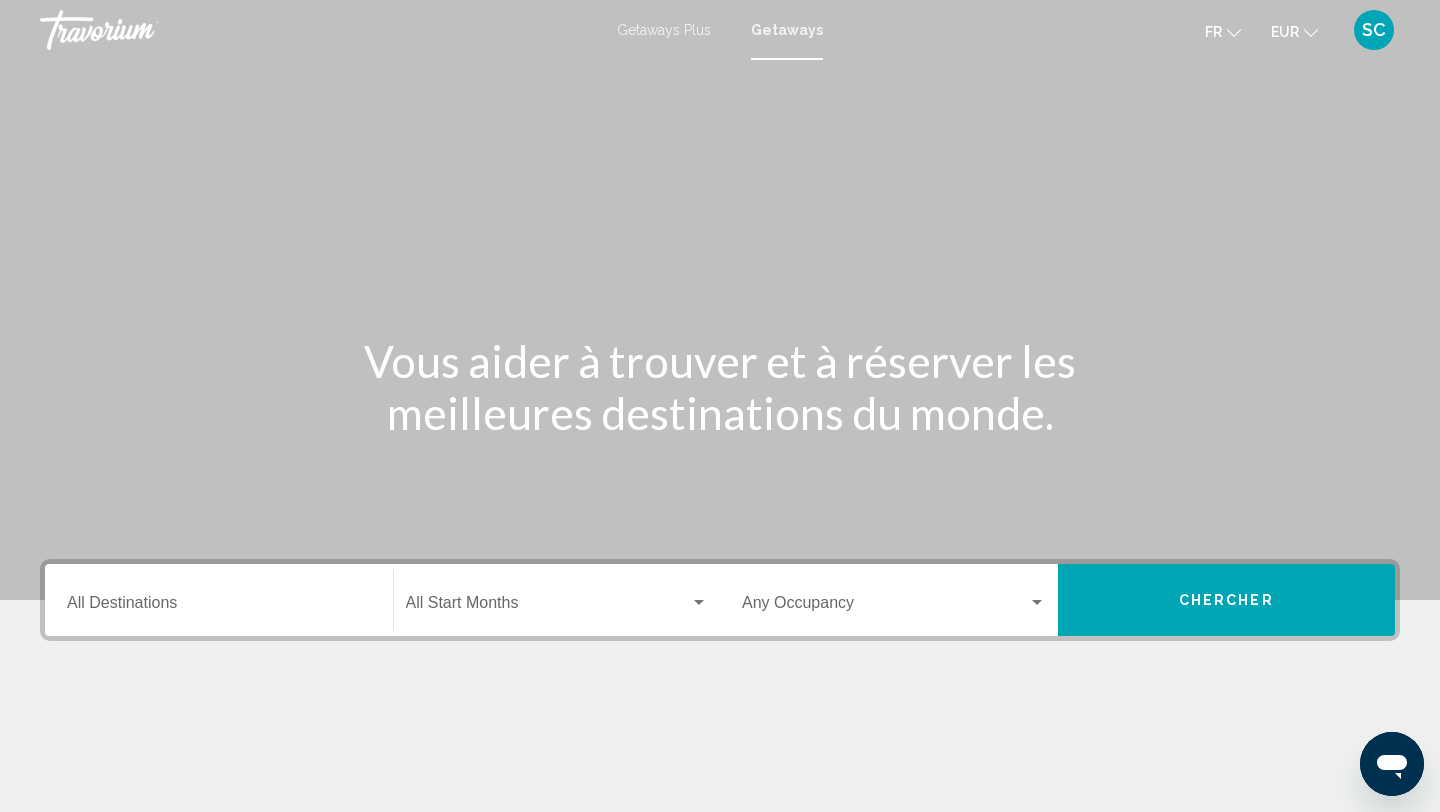 click on "Destination All Destinations" at bounding box center (219, 607) 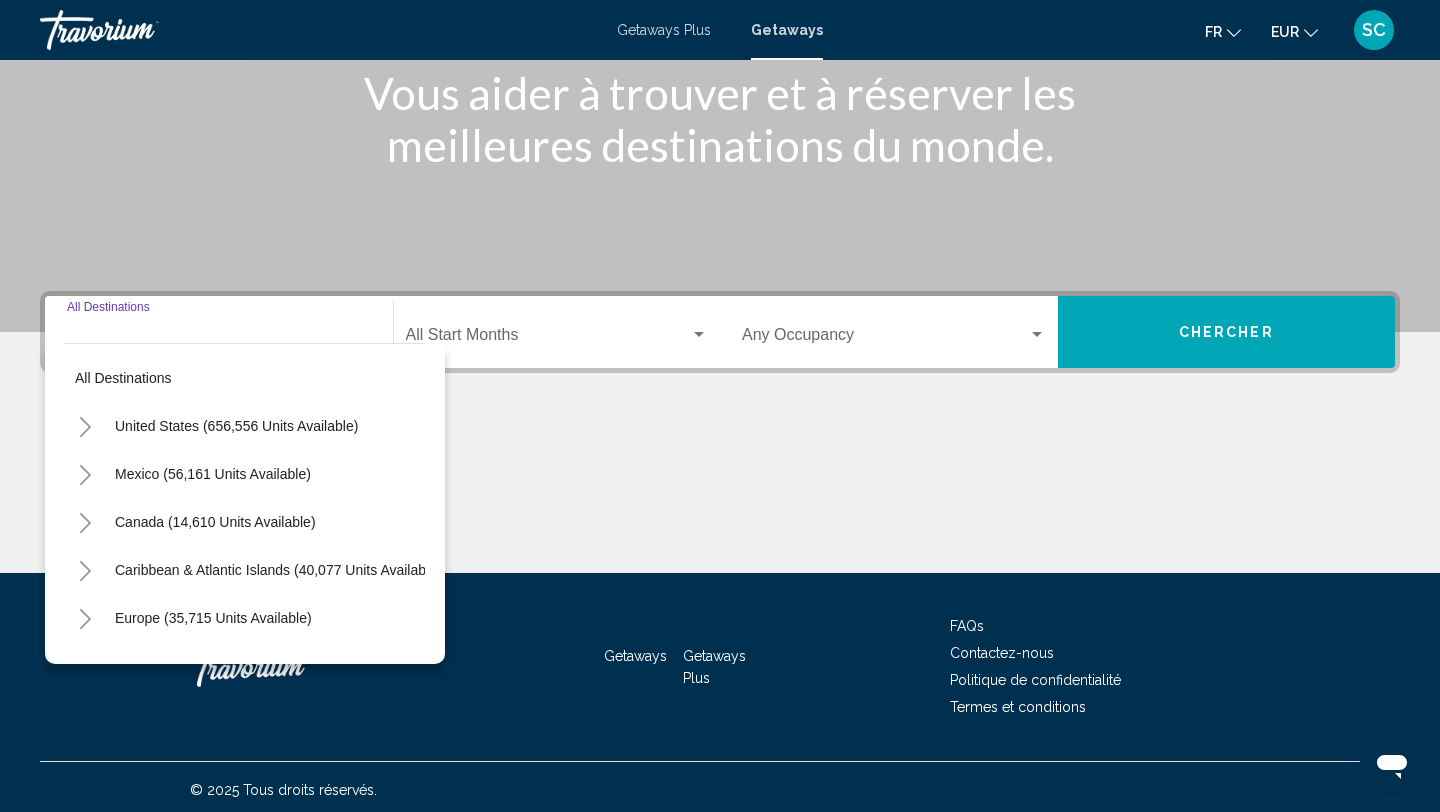scroll, scrollTop: 274, scrollLeft: 0, axis: vertical 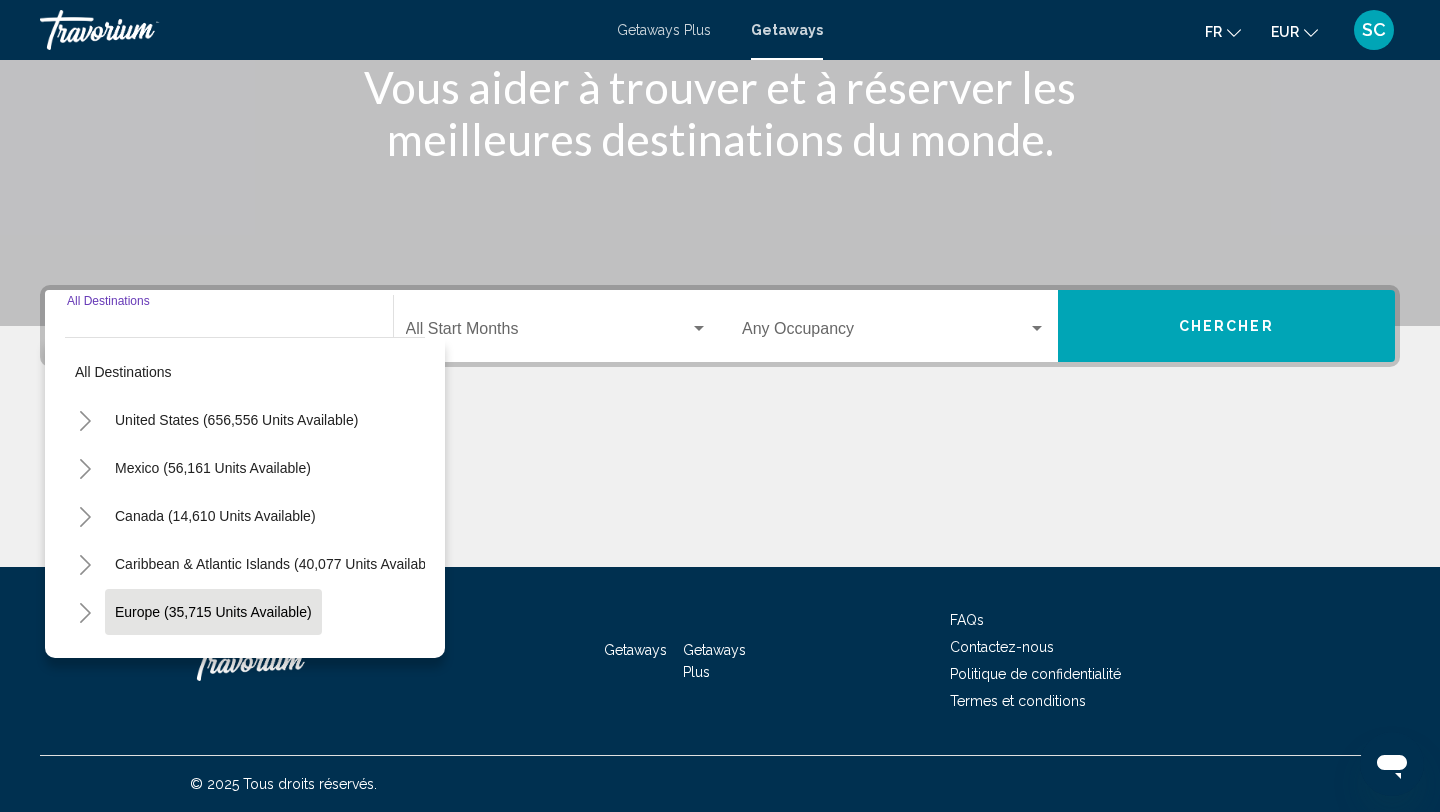 click on "Europe (35,715 units available)" at bounding box center (214, 660) 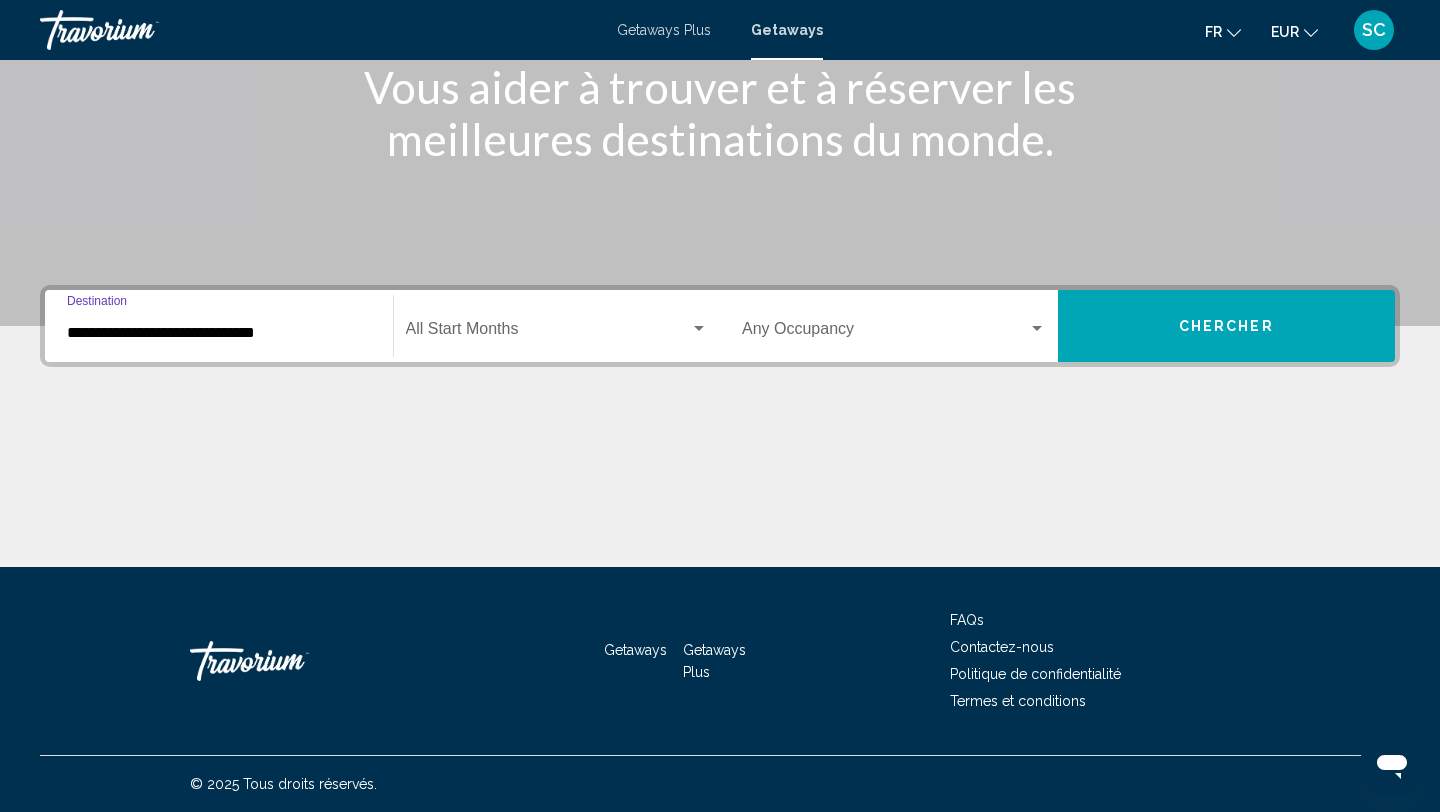 click on "Start Month All Start Months" 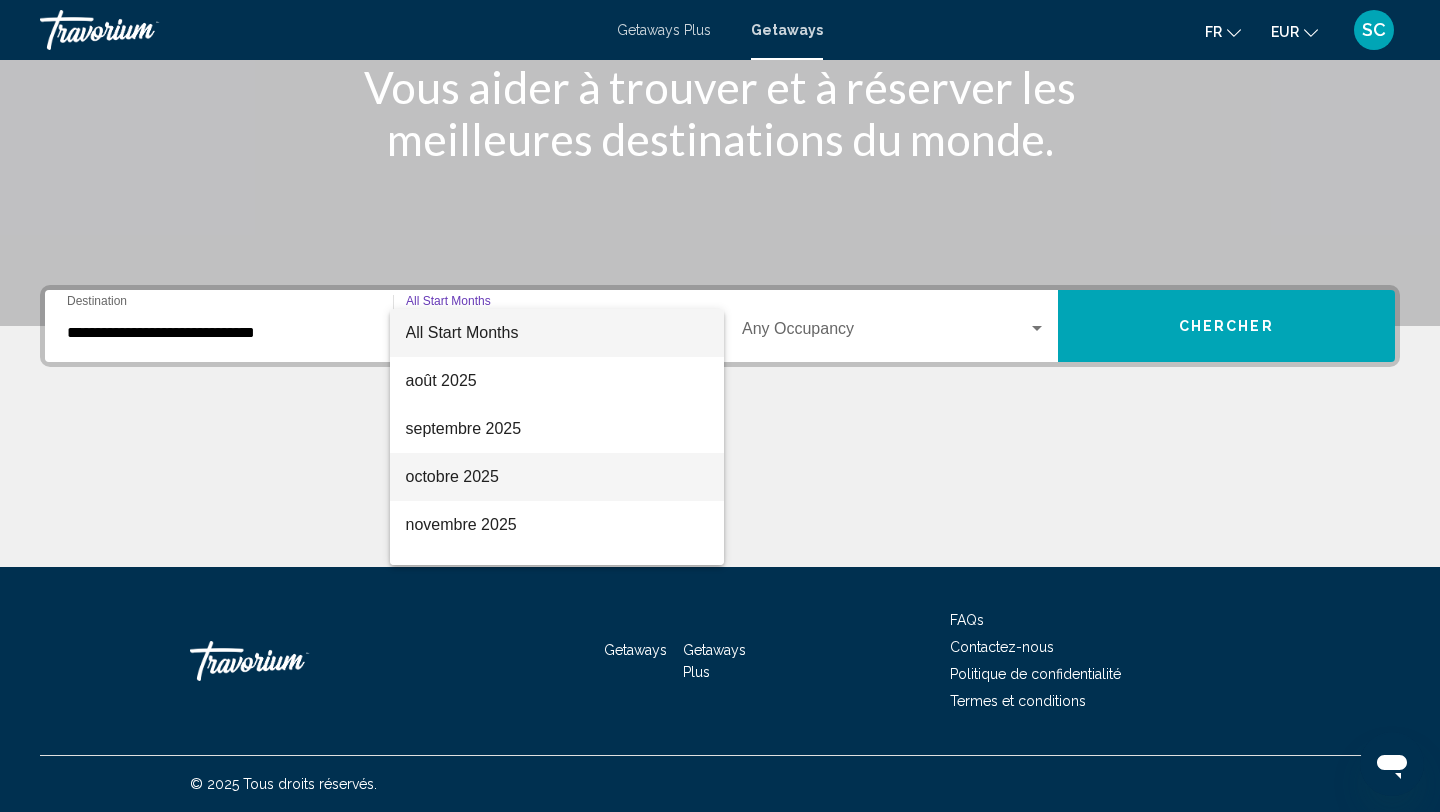 click on "octobre 2025" at bounding box center (557, 477) 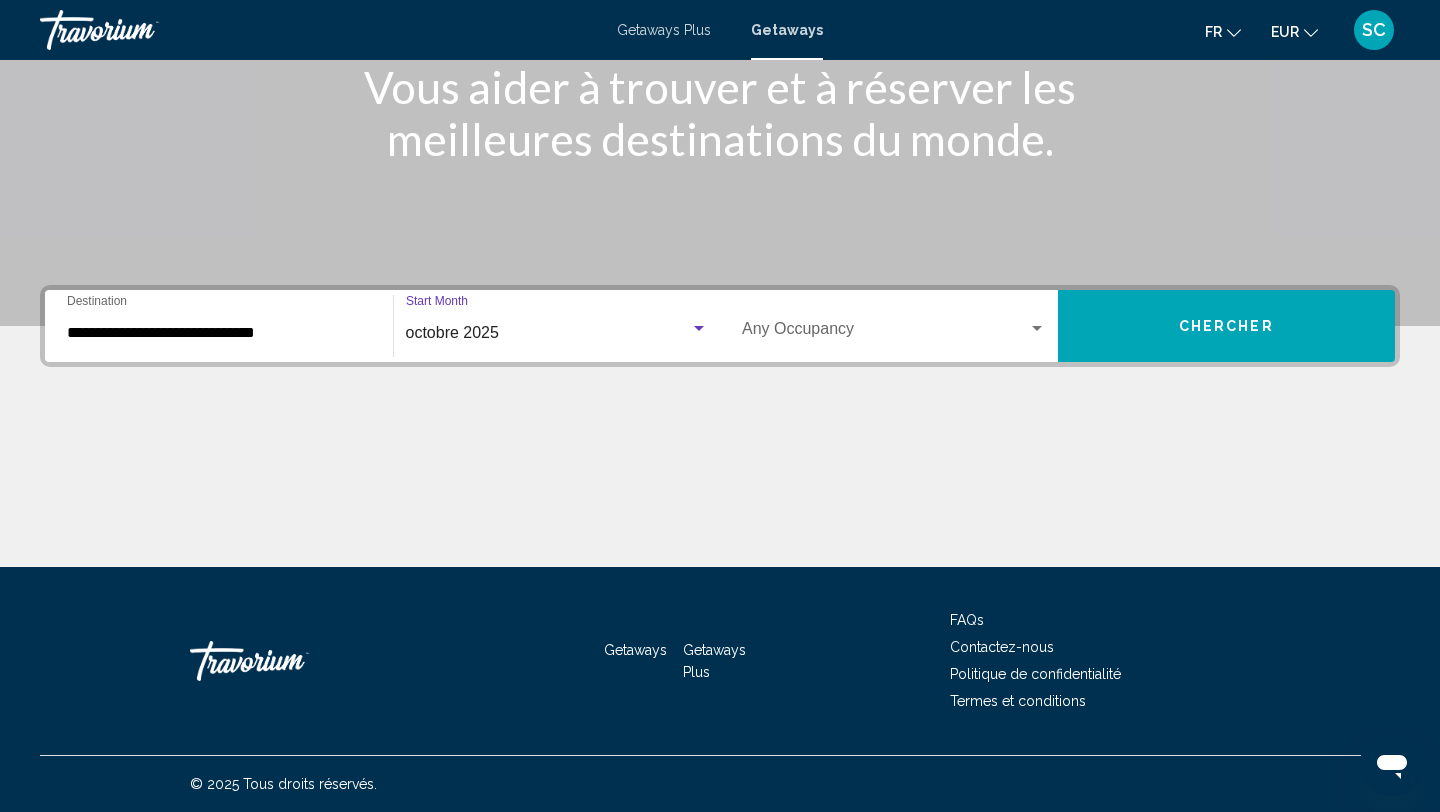 click at bounding box center (885, 333) 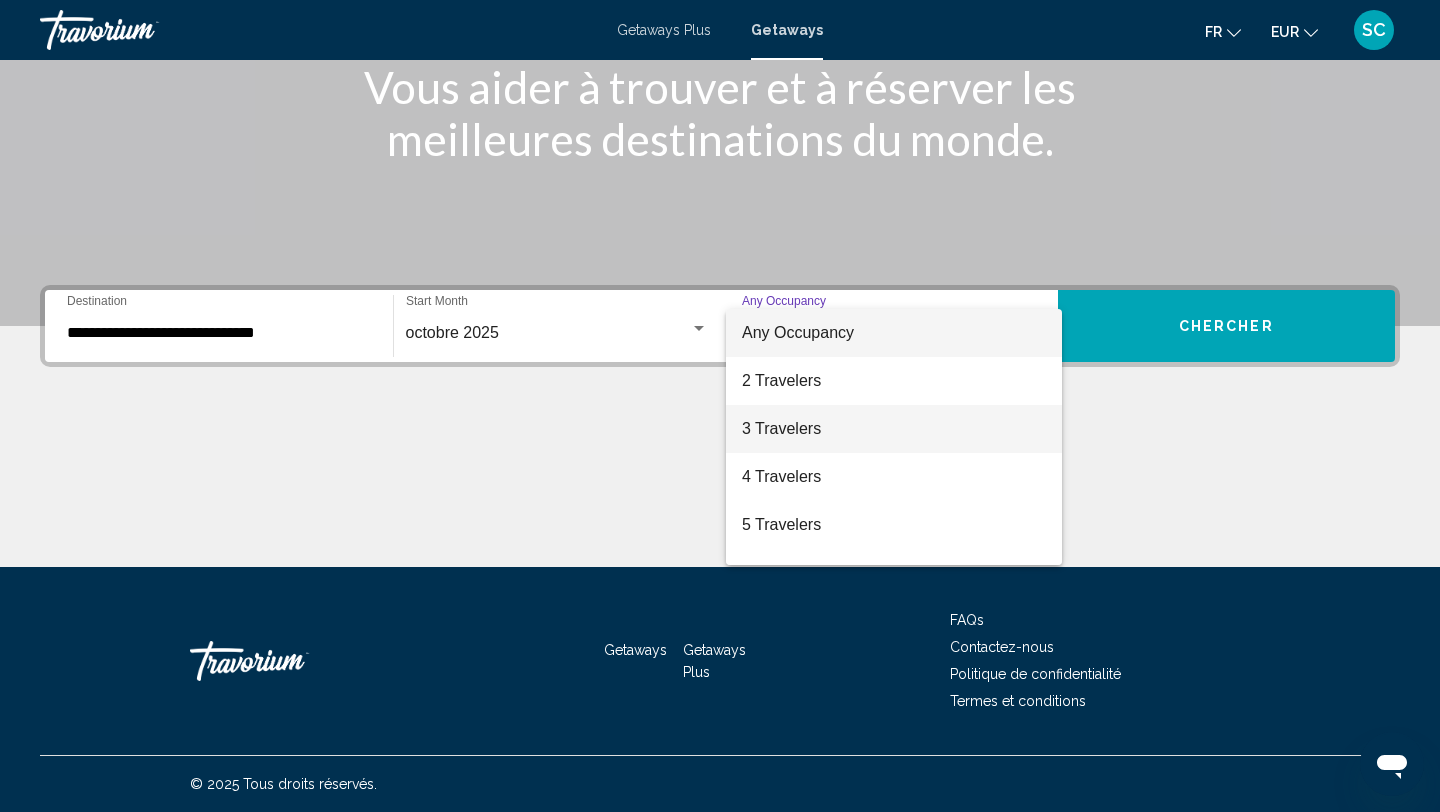 click on "3 Travelers" at bounding box center (894, 429) 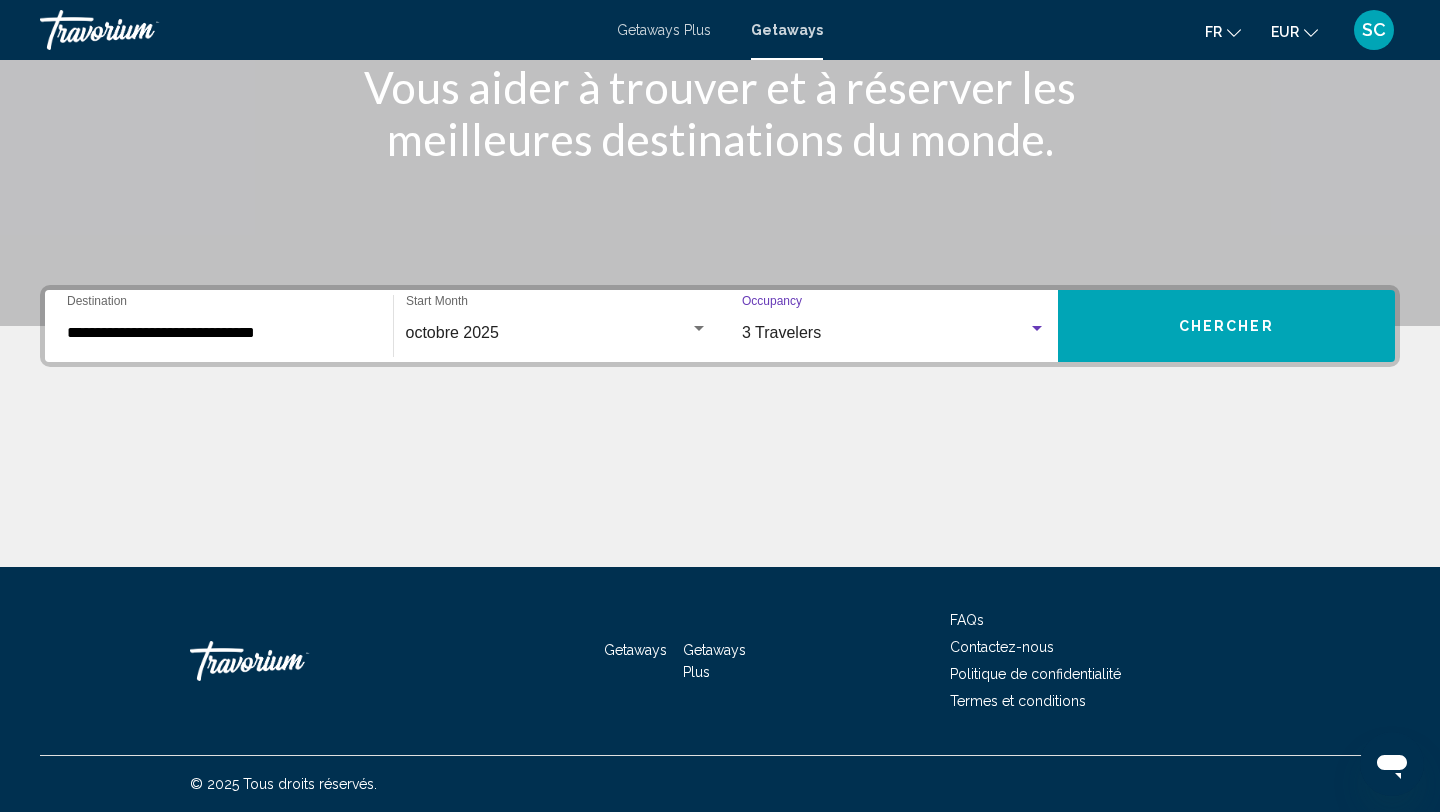 click on "Chercher" at bounding box center (1226, 327) 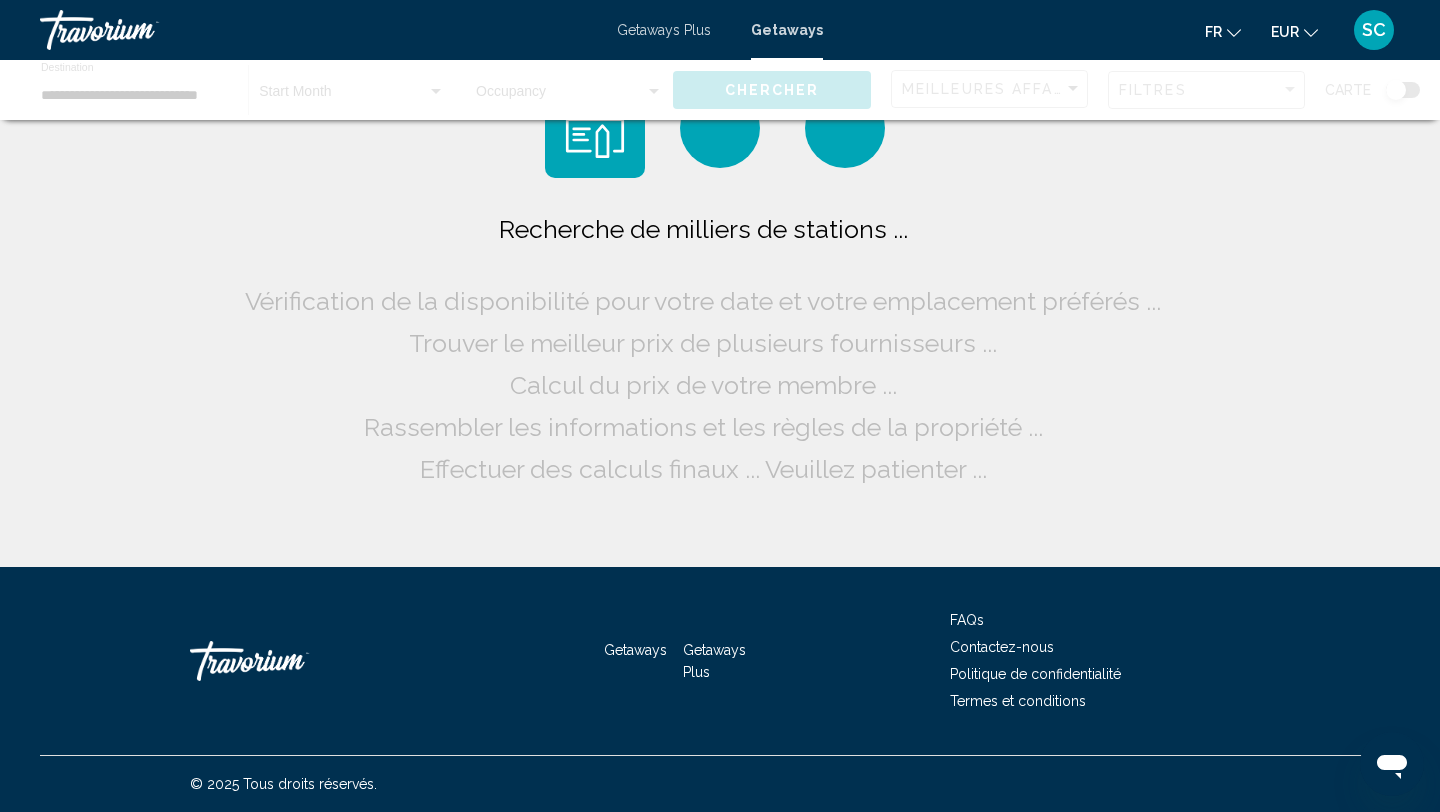 scroll, scrollTop: 0, scrollLeft: 0, axis: both 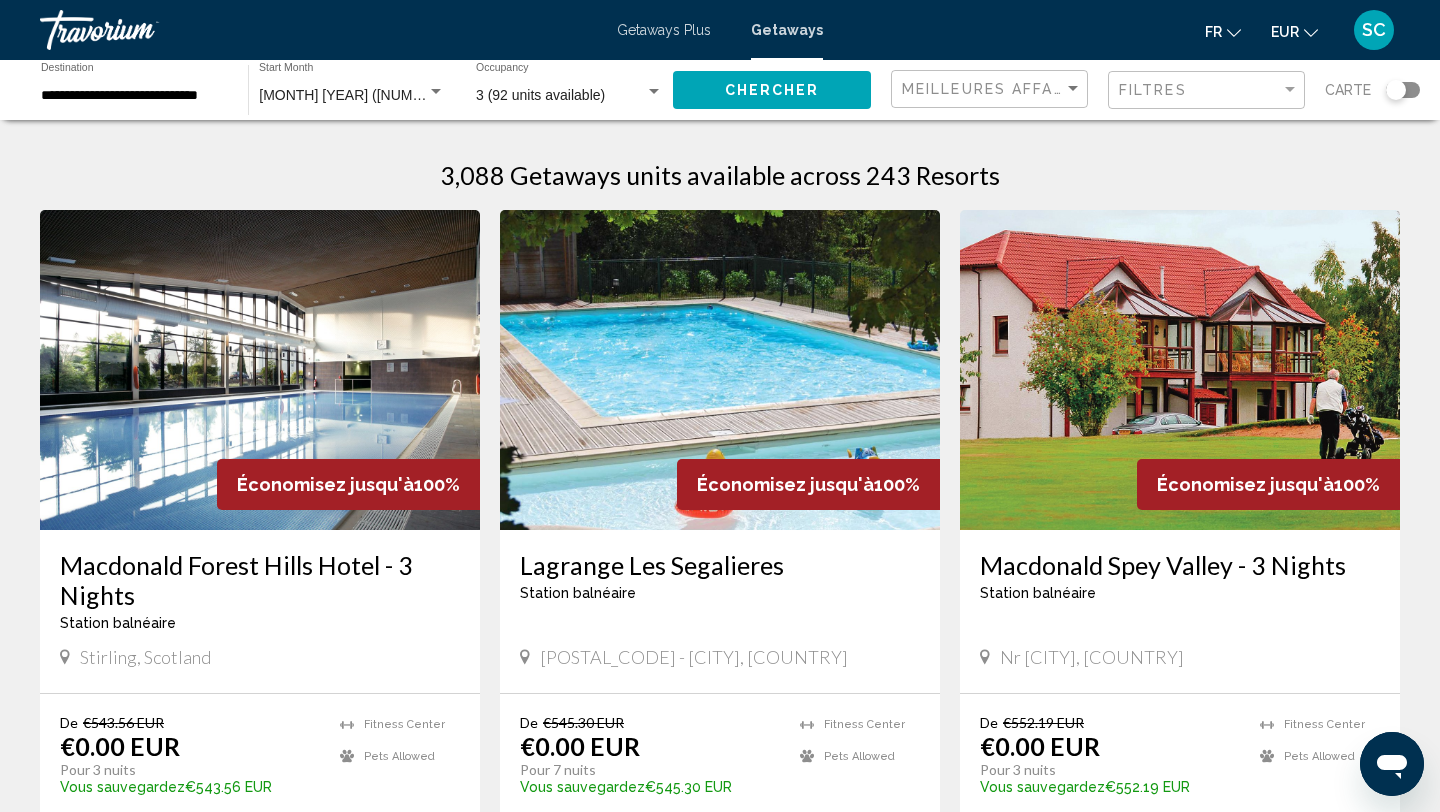 click 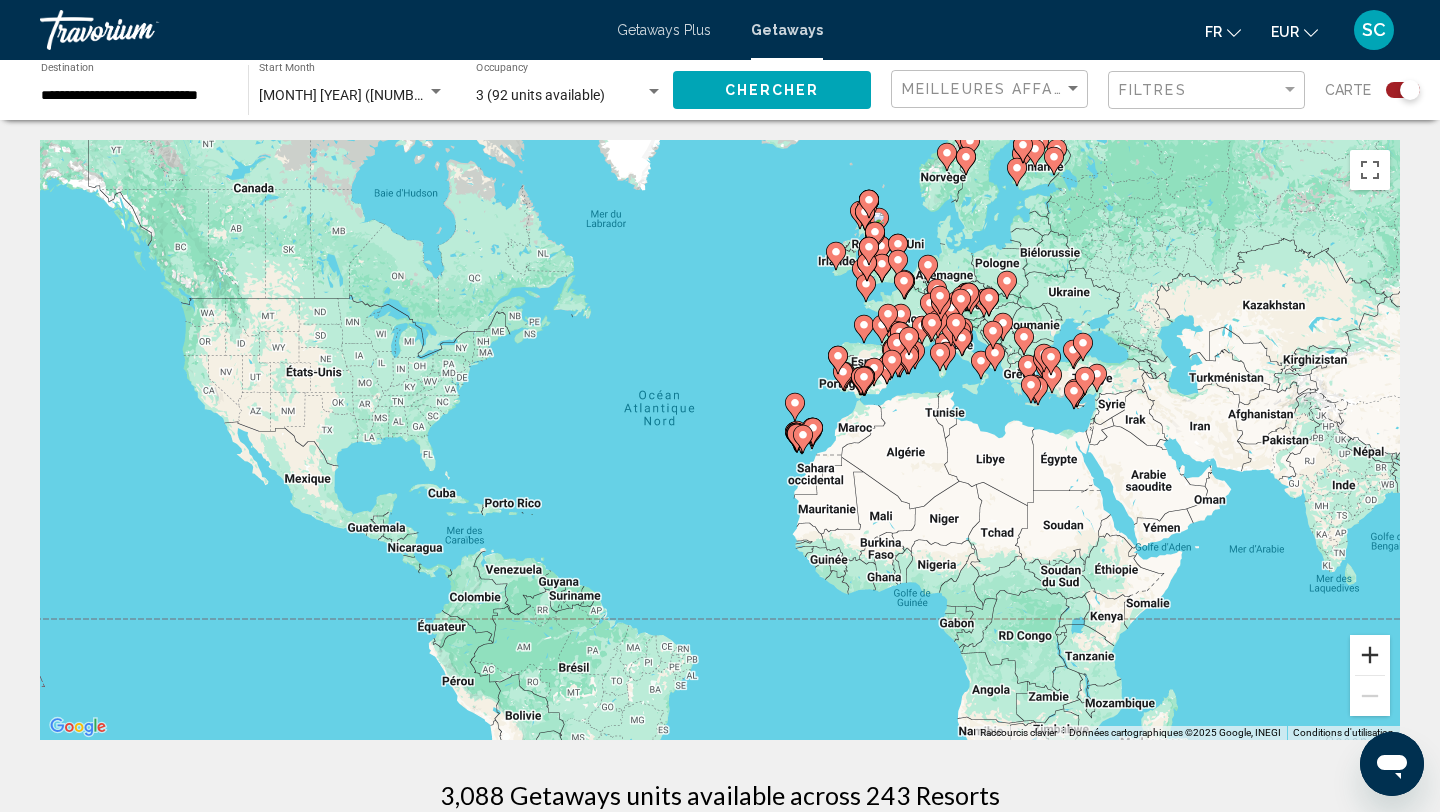 click at bounding box center (1370, 655) 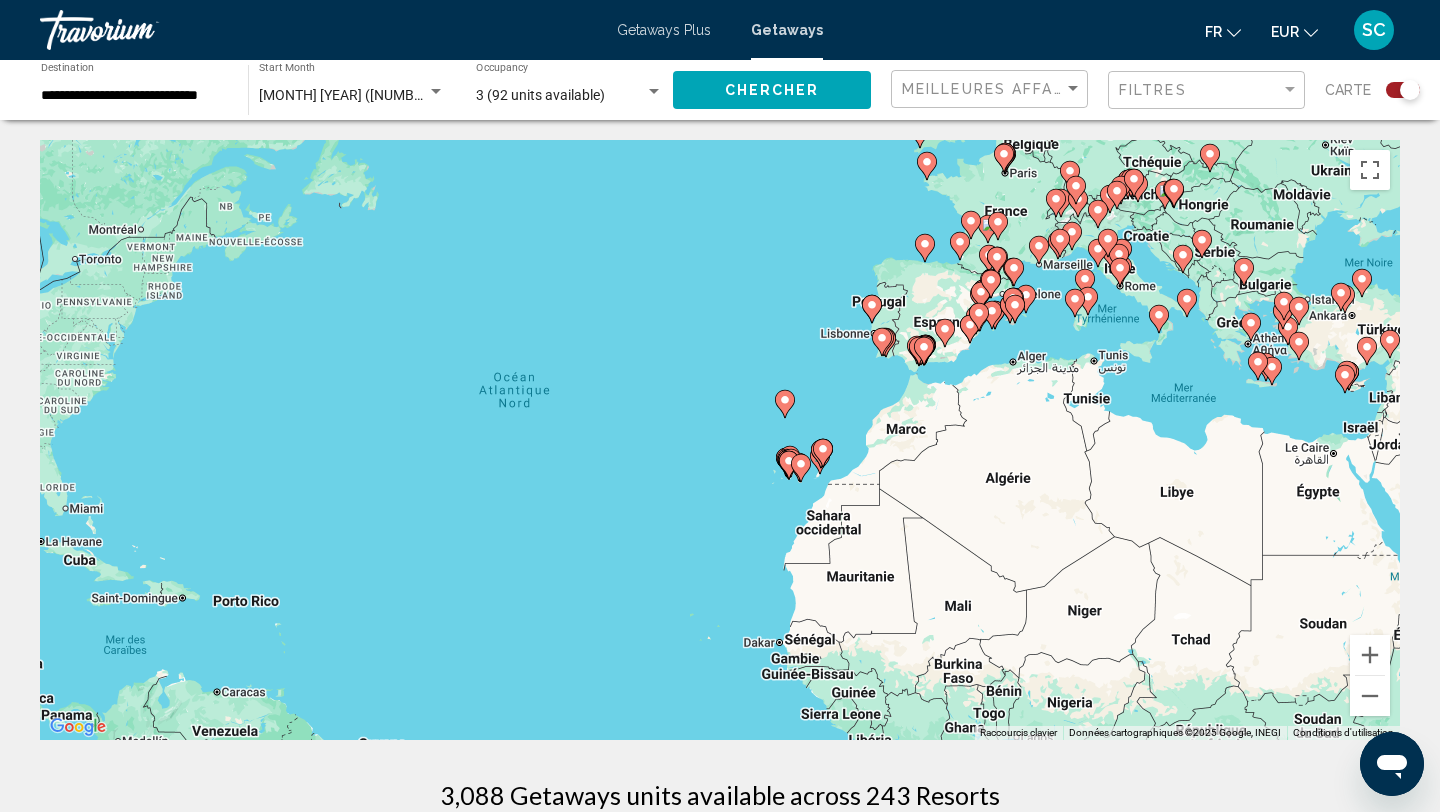drag, startPoint x: 1284, startPoint y: 511, endPoint x: 1083, endPoint y: 536, distance: 202.54877 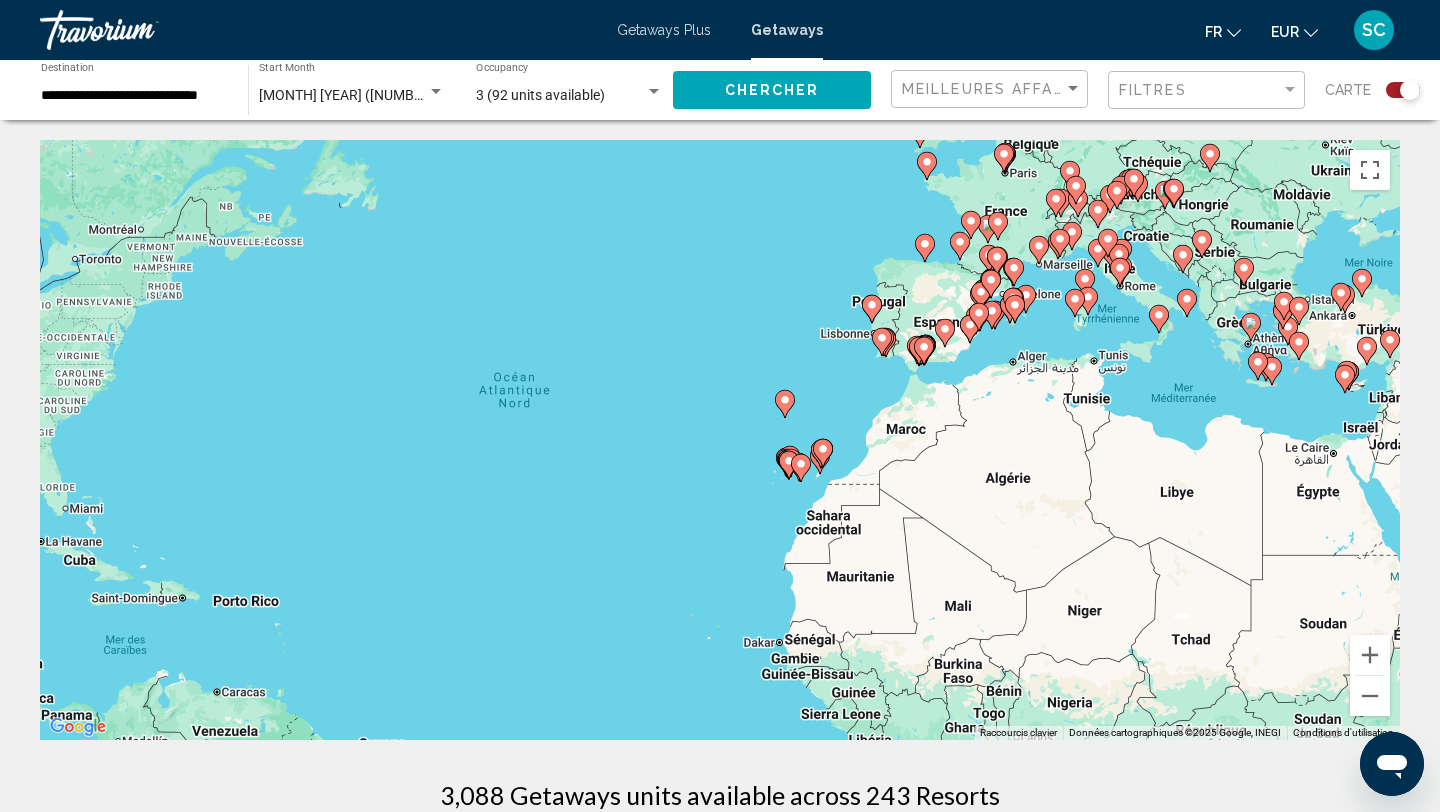 click on "Pour activer le glissement avec le clavier, appuyez sur Alt+Entrée. Une fois ce mode activé, utilisez les touches fléchées pour déplacer le repère. Pour valider le déplacement, appuyez sur Entrée. Pour annuler, appuyez sur Échap." at bounding box center [720, 440] 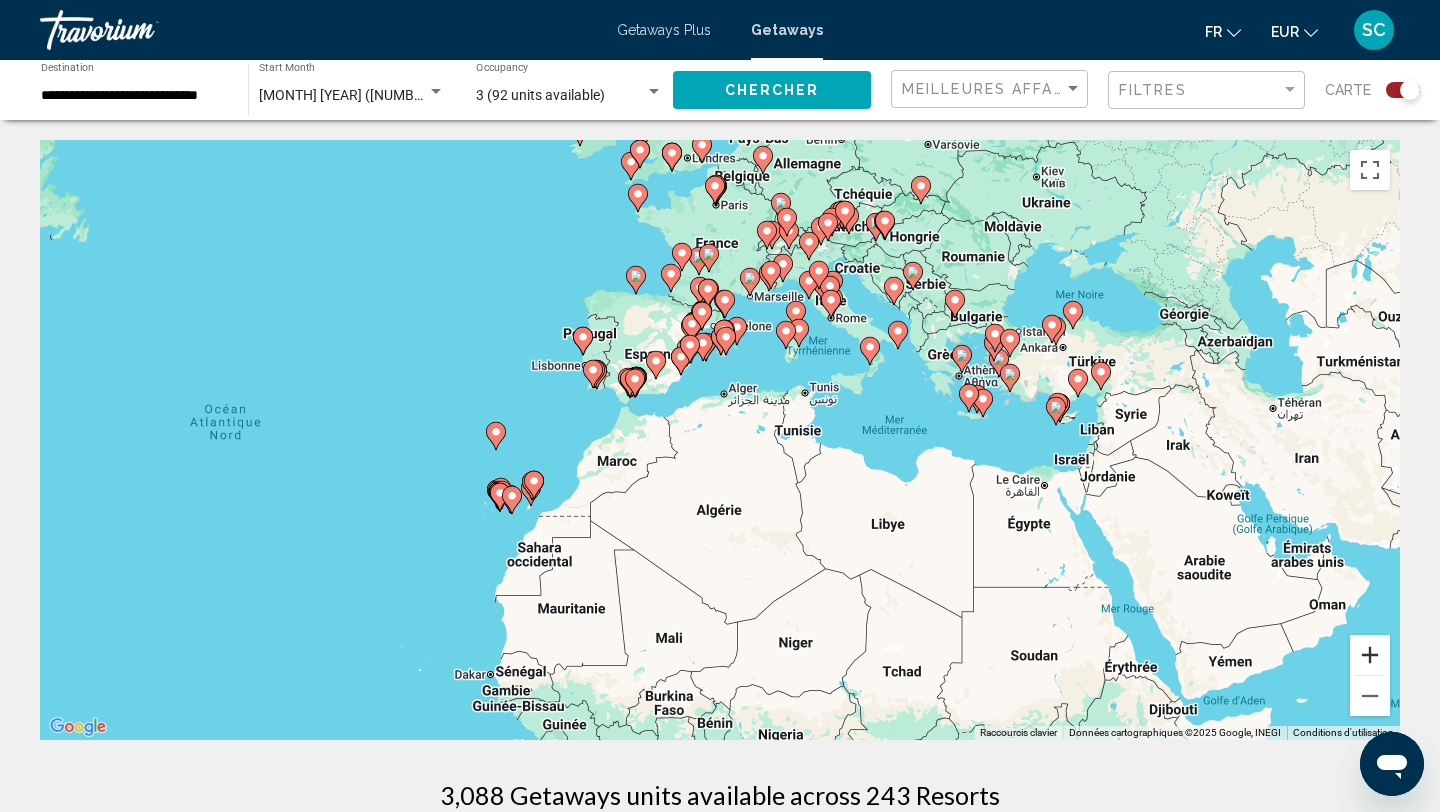 click at bounding box center (1370, 655) 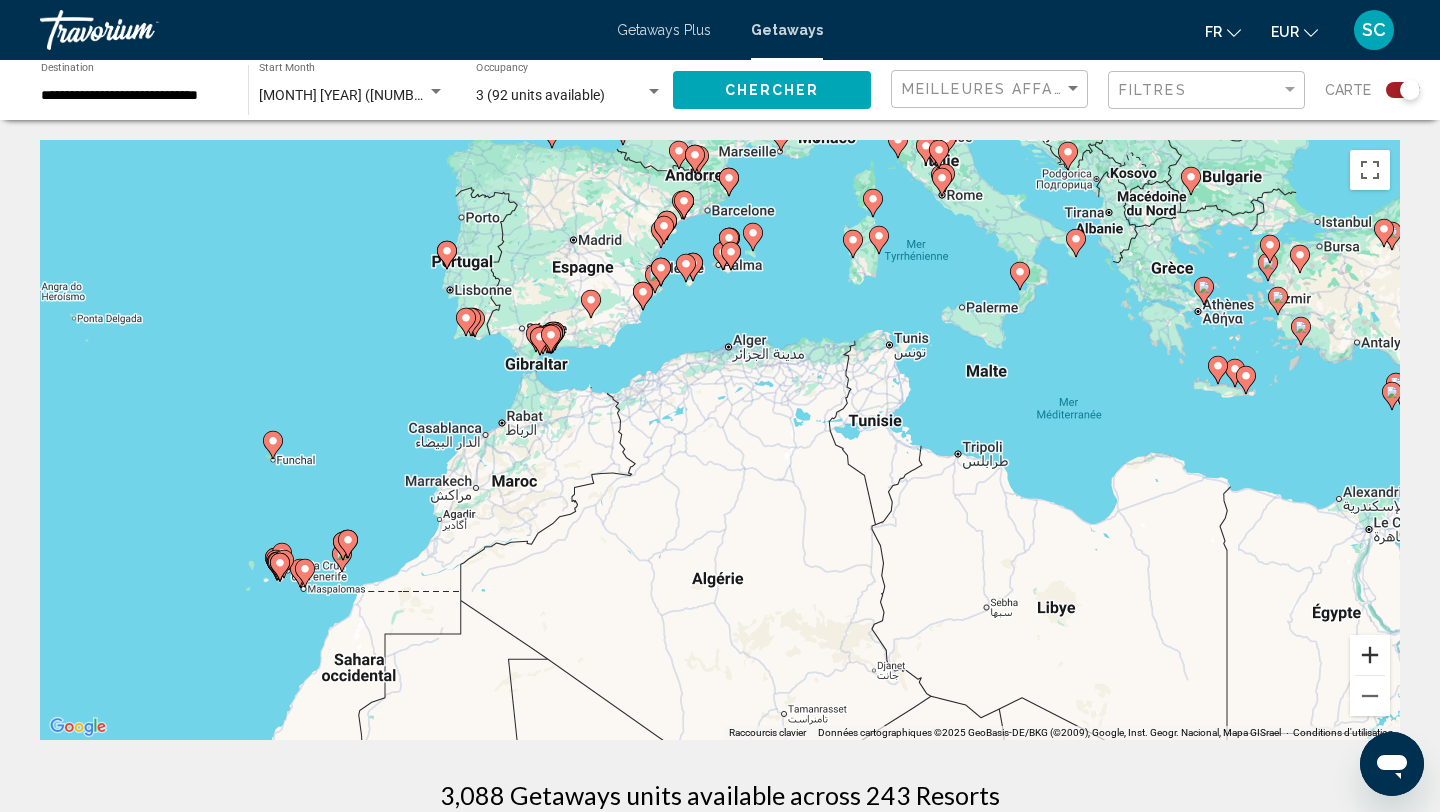 click at bounding box center [1370, 655] 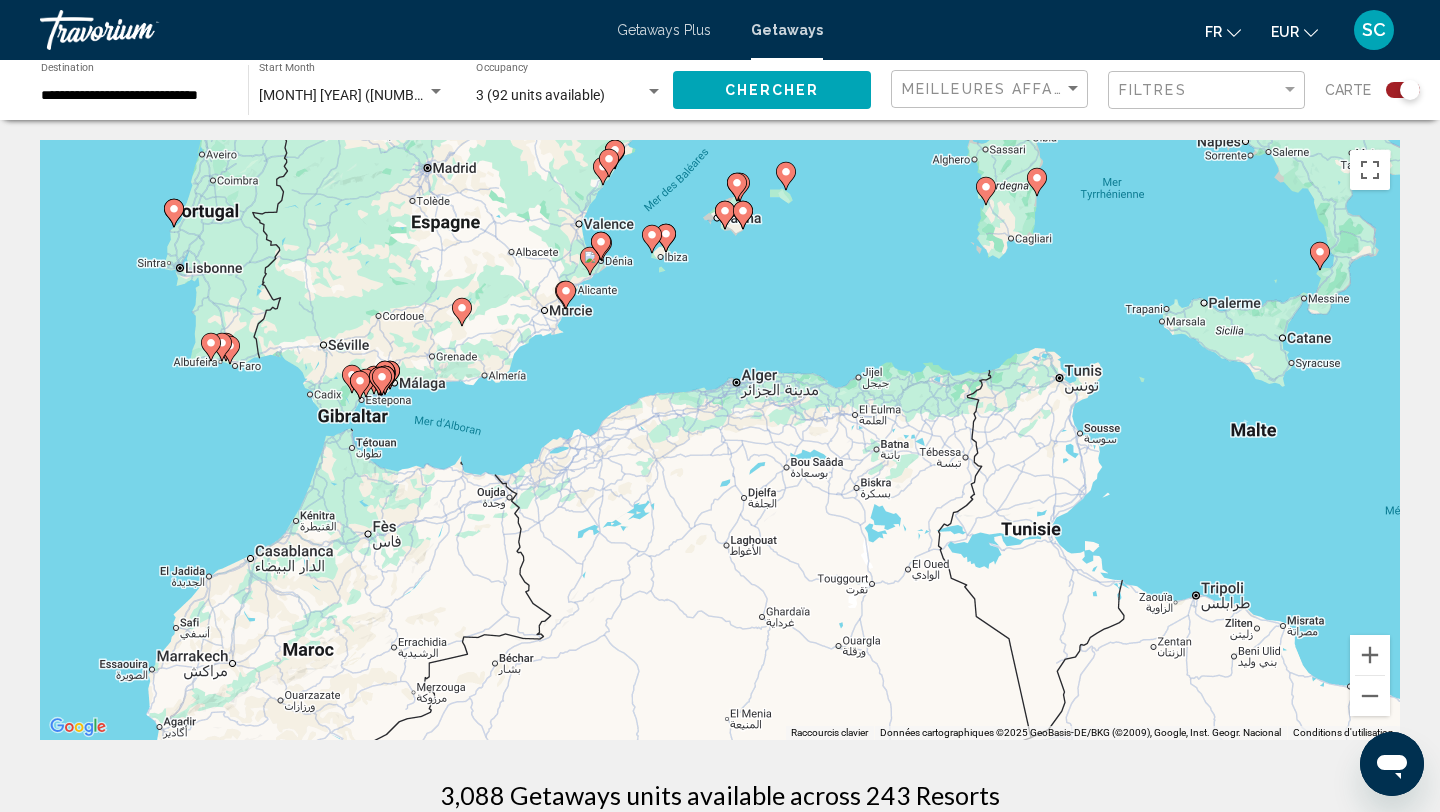 drag, startPoint x: 912, startPoint y: 275, endPoint x: 912, endPoint y: 423, distance: 148 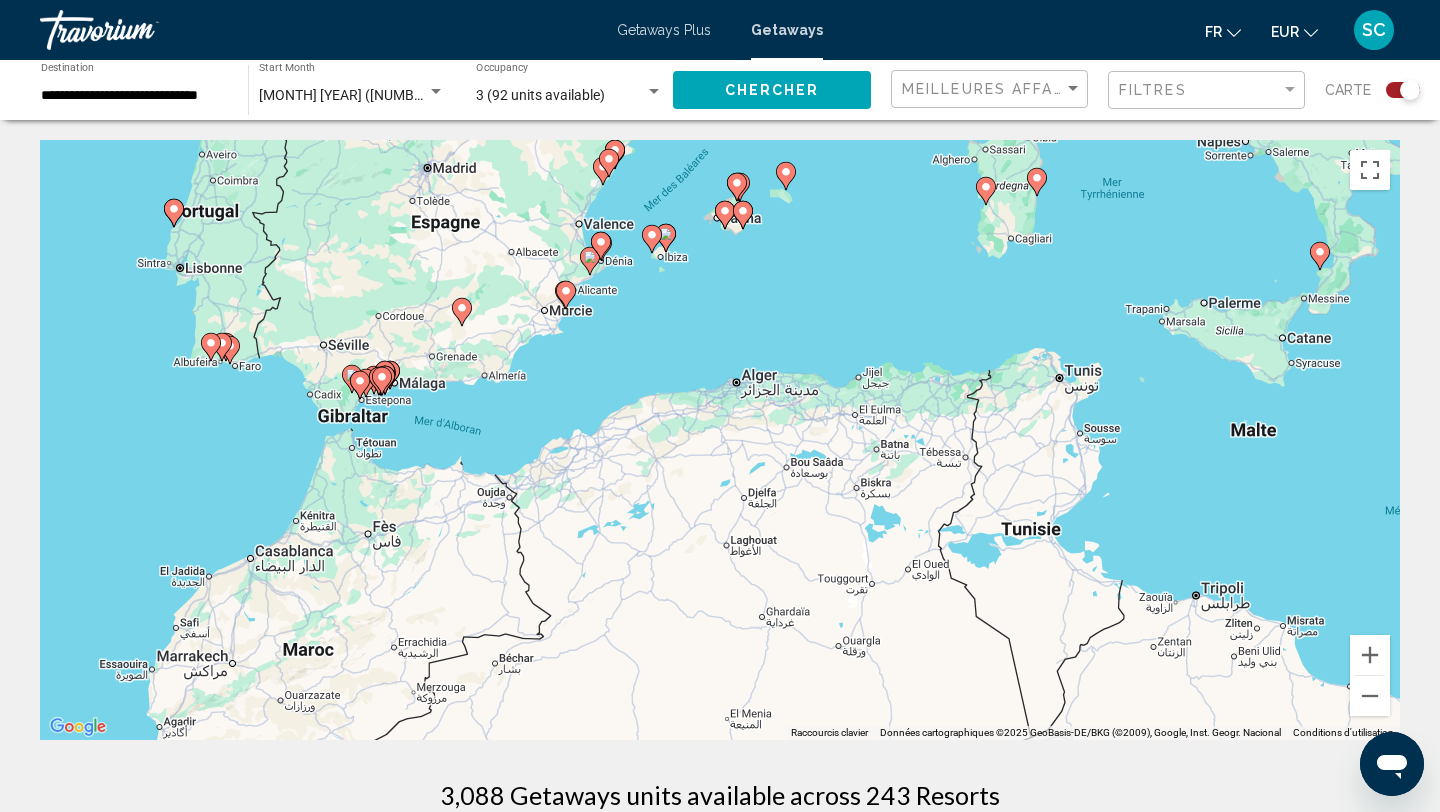 click on "Pour activer le glissement avec le clavier, appuyez sur Alt+Entrée. Une fois ce mode activé, utilisez les touches fléchées pour déplacer le repère. Pour valider le déplacement, appuyez sur Entrée. Pour annuler, appuyez sur Échap." at bounding box center (720, 440) 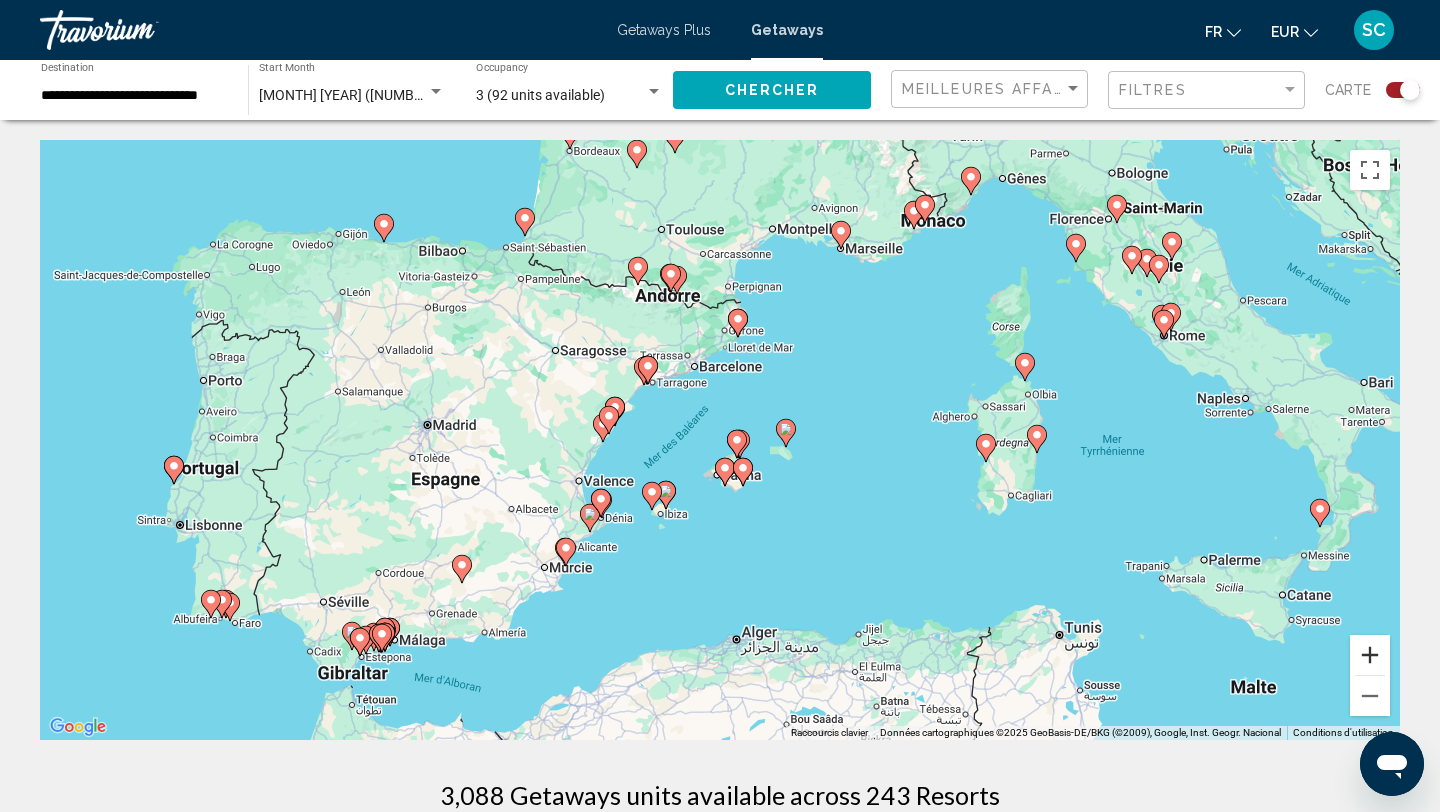click at bounding box center [1370, 655] 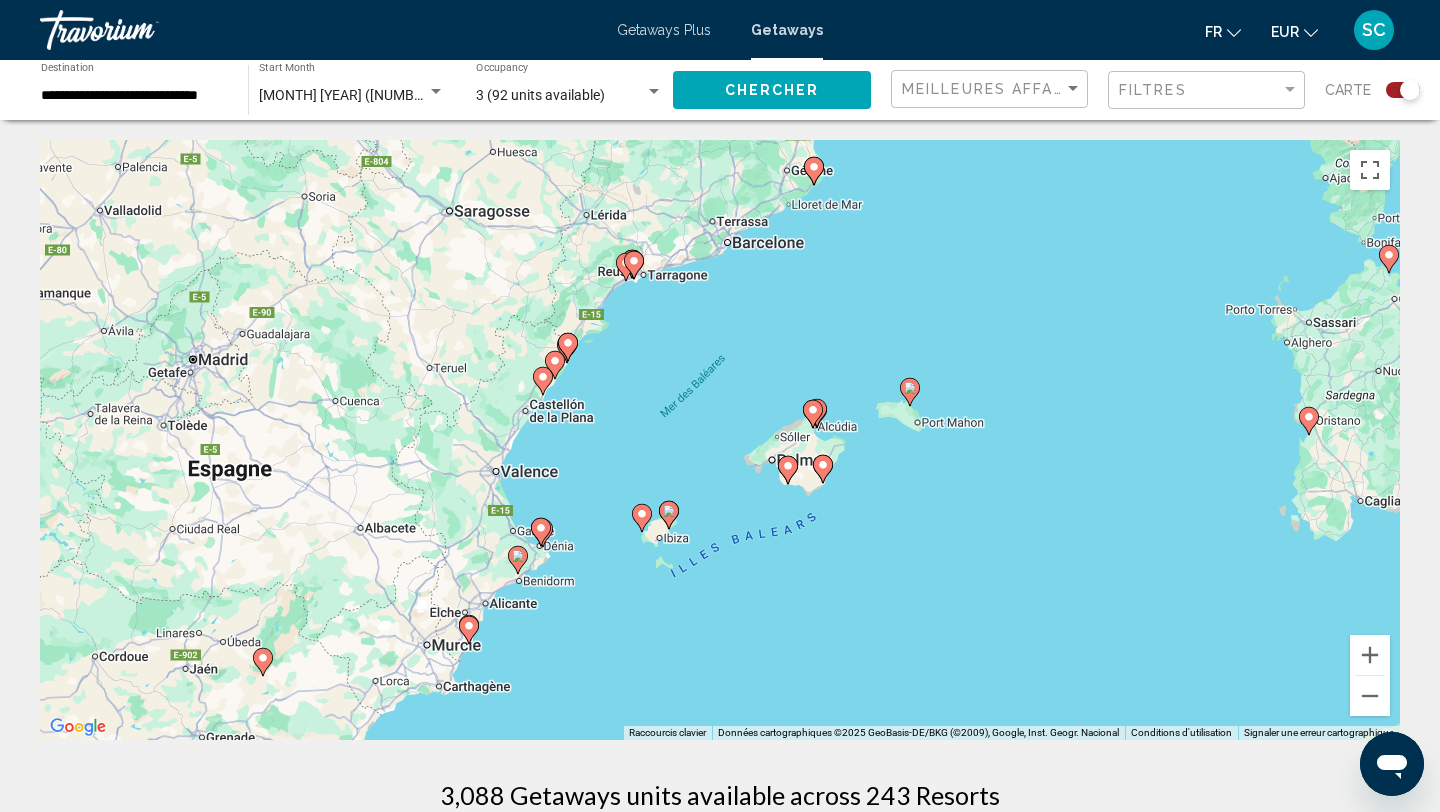 drag, startPoint x: 973, startPoint y: 585, endPoint x: 1023, endPoint y: 518, distance: 83.60024 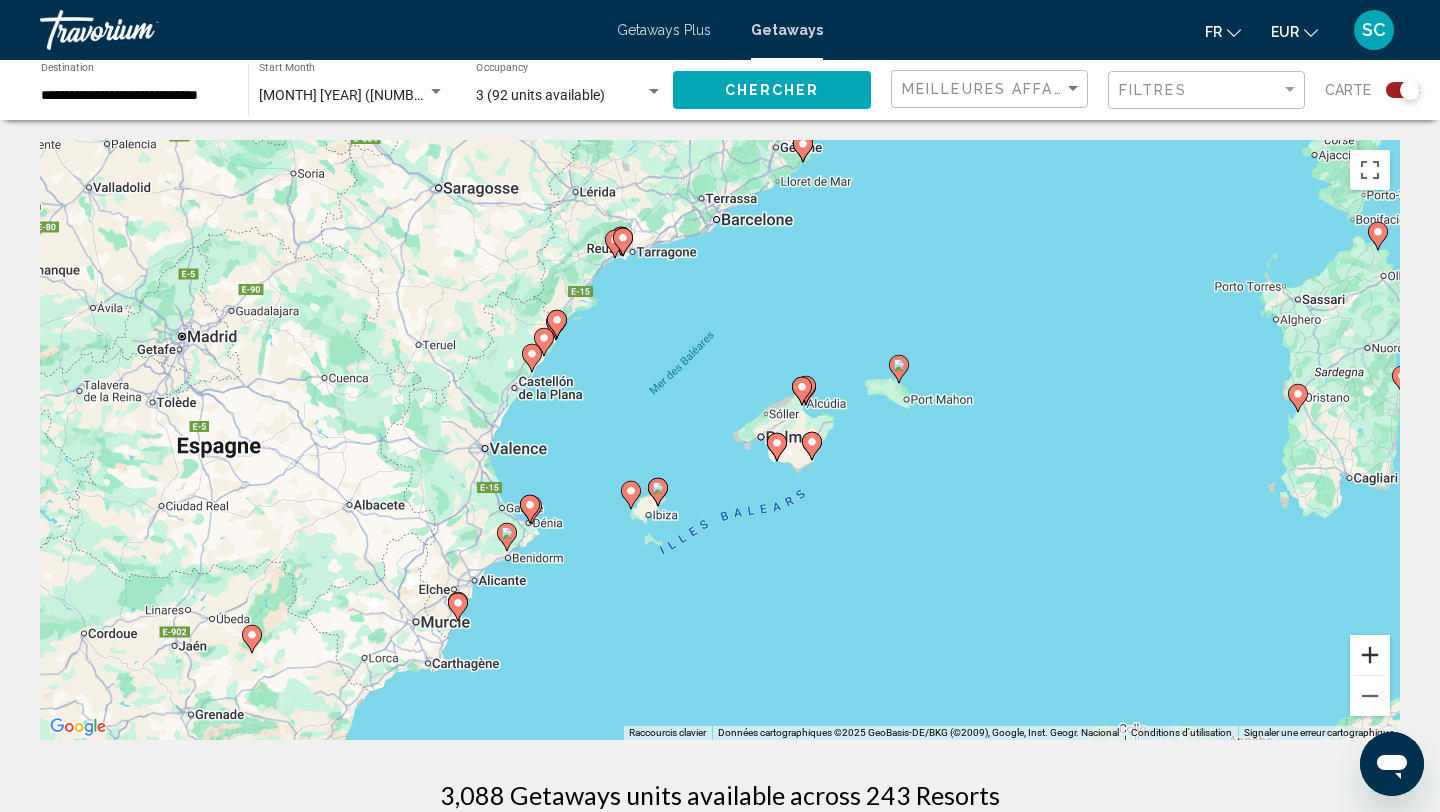 click at bounding box center (1370, 655) 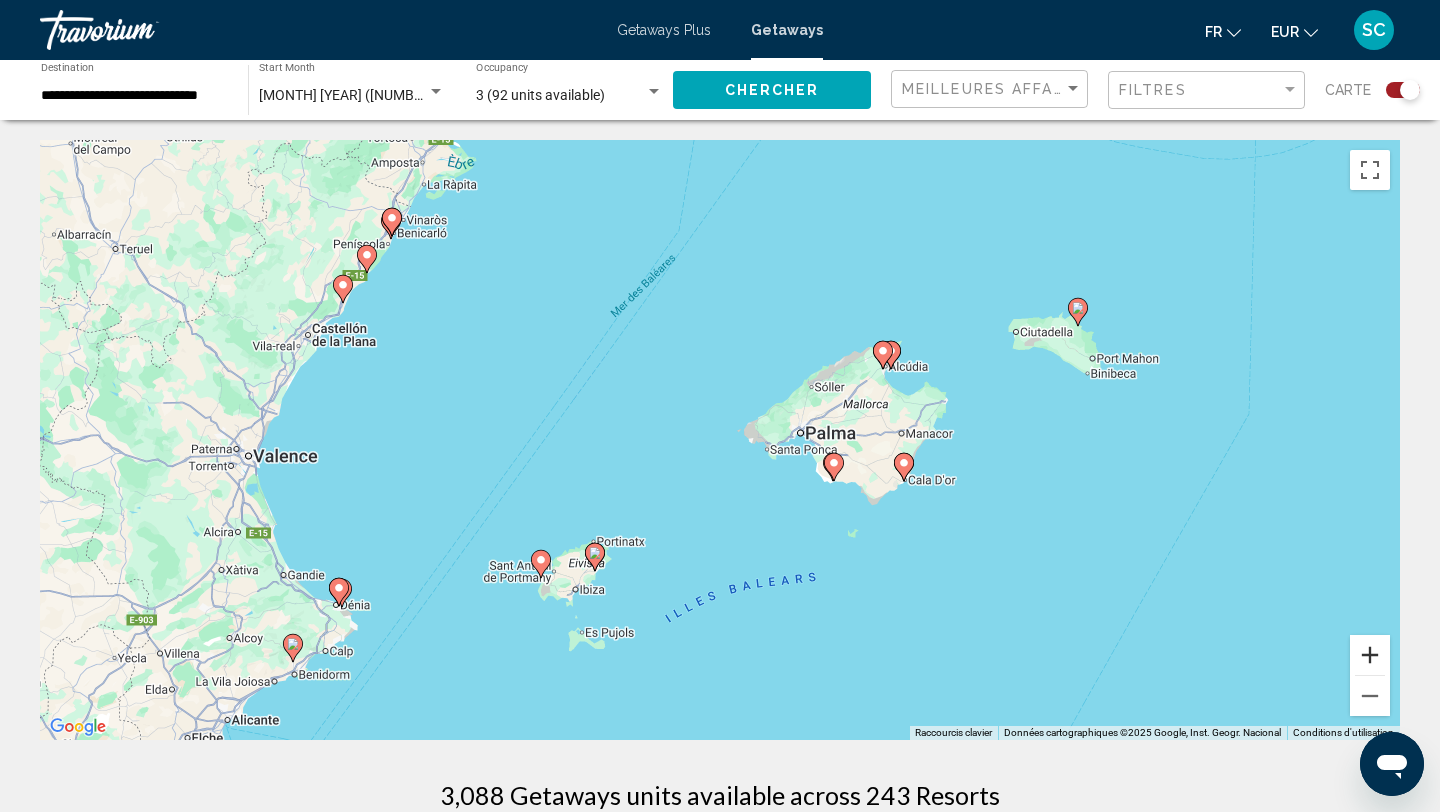 click at bounding box center (1370, 655) 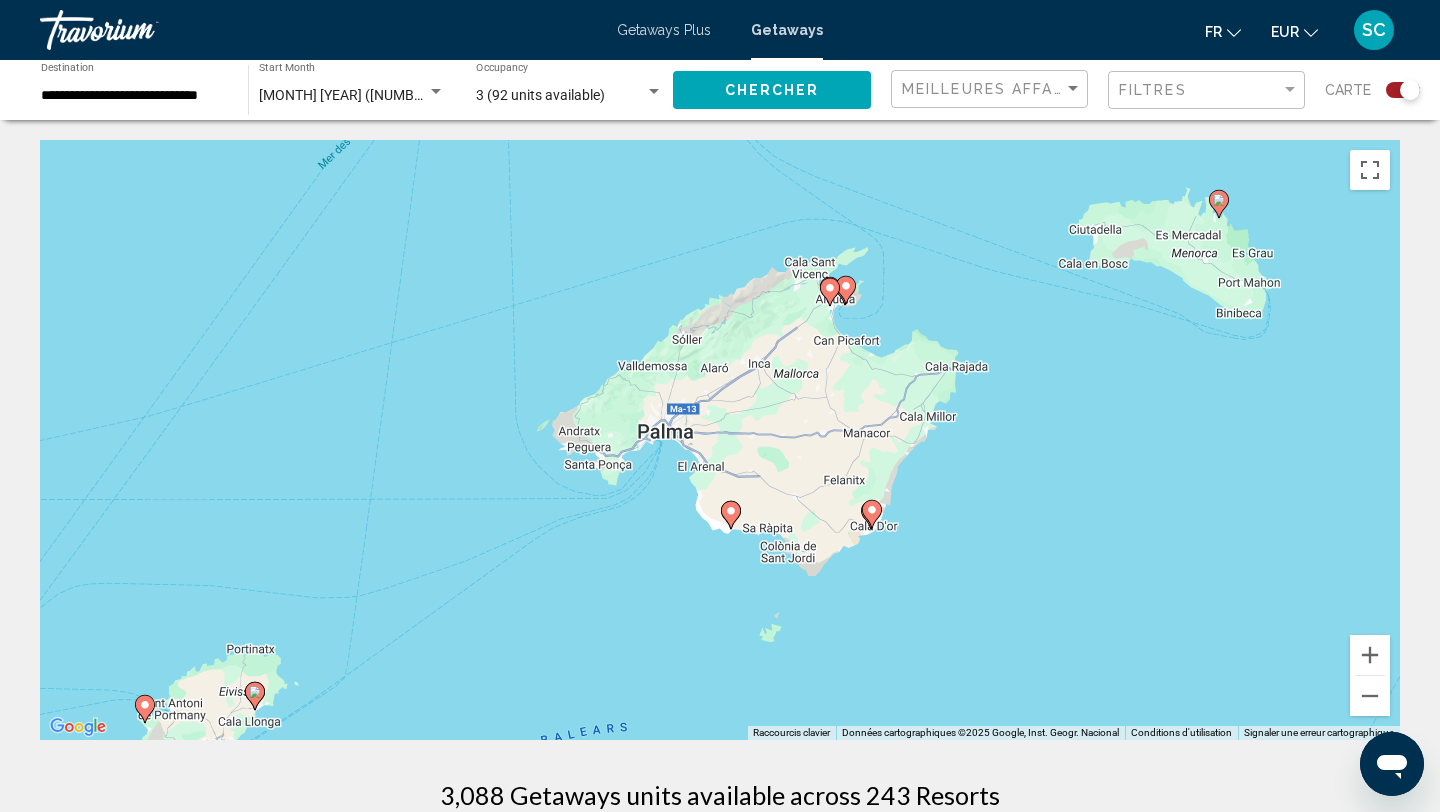 drag, startPoint x: 1290, startPoint y: 605, endPoint x: 1038, endPoint y: 605, distance: 252 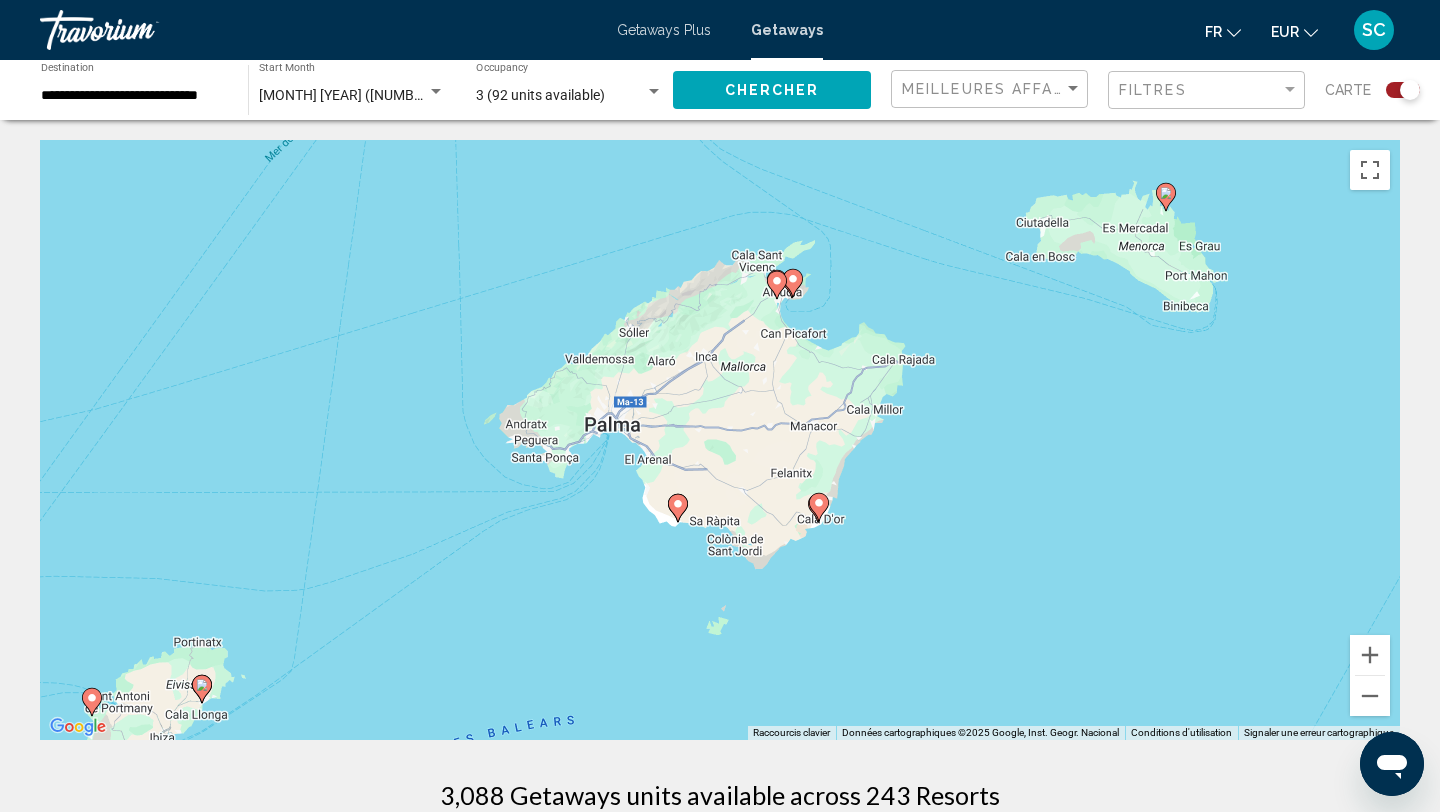 click 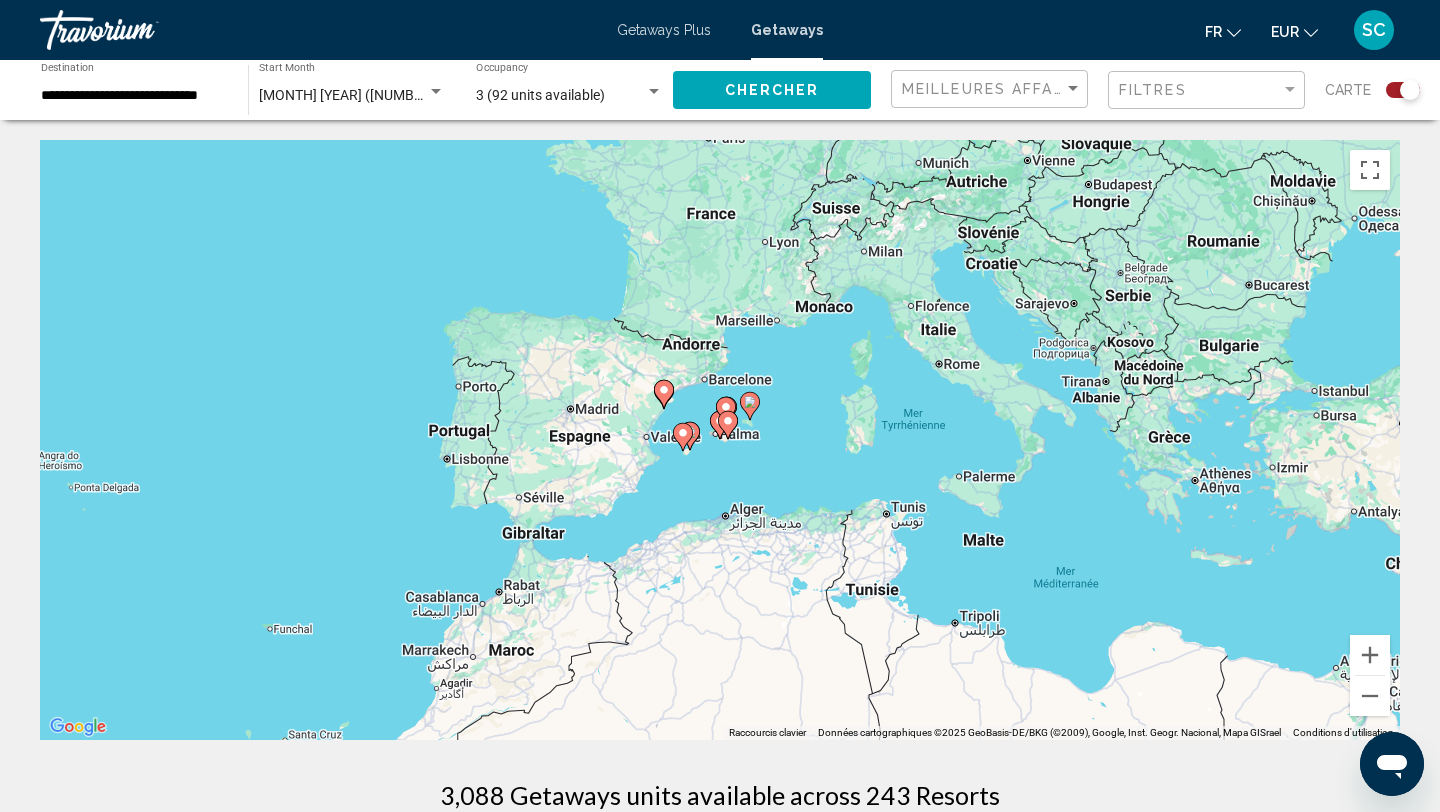 click at bounding box center (726, 411) 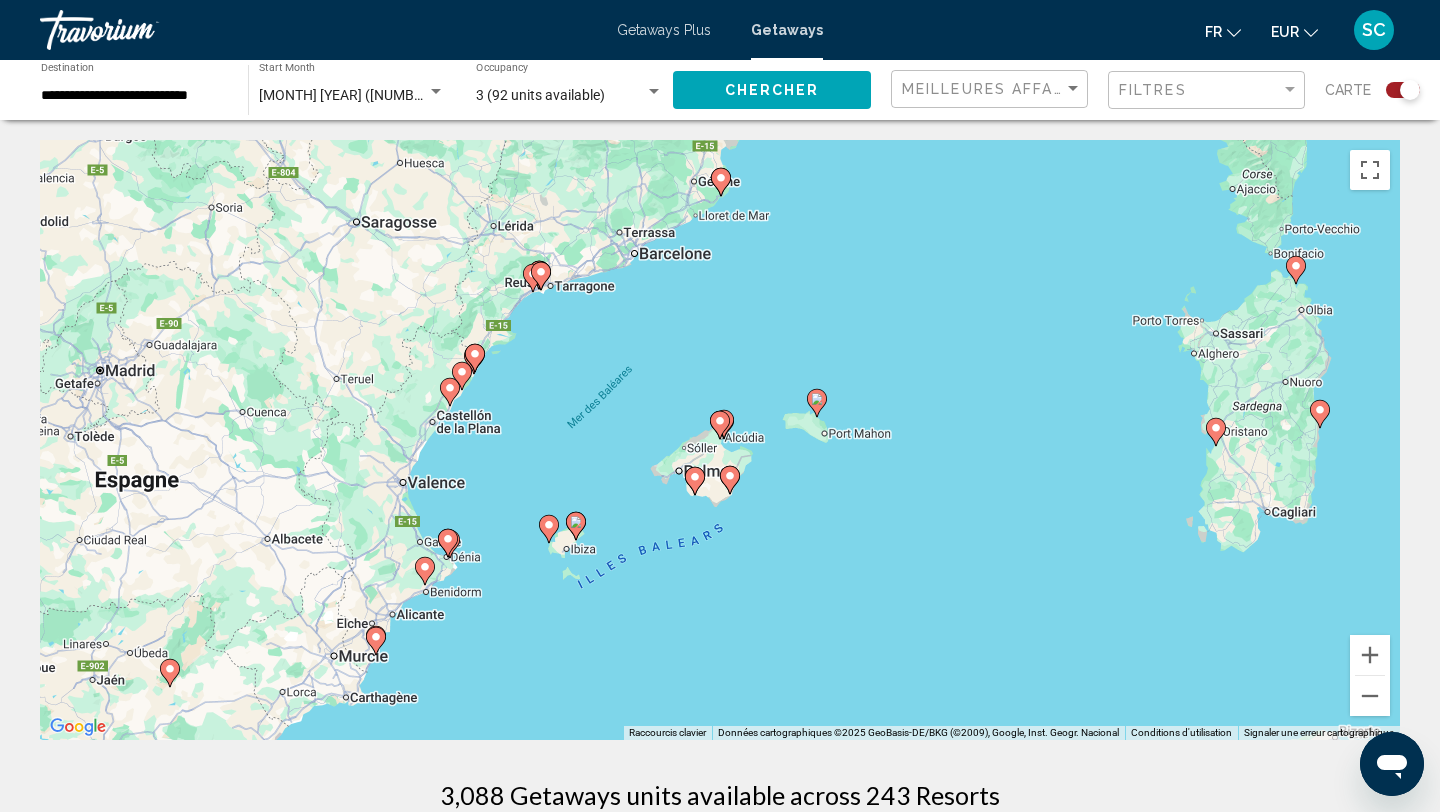 click at bounding box center (695, 481) 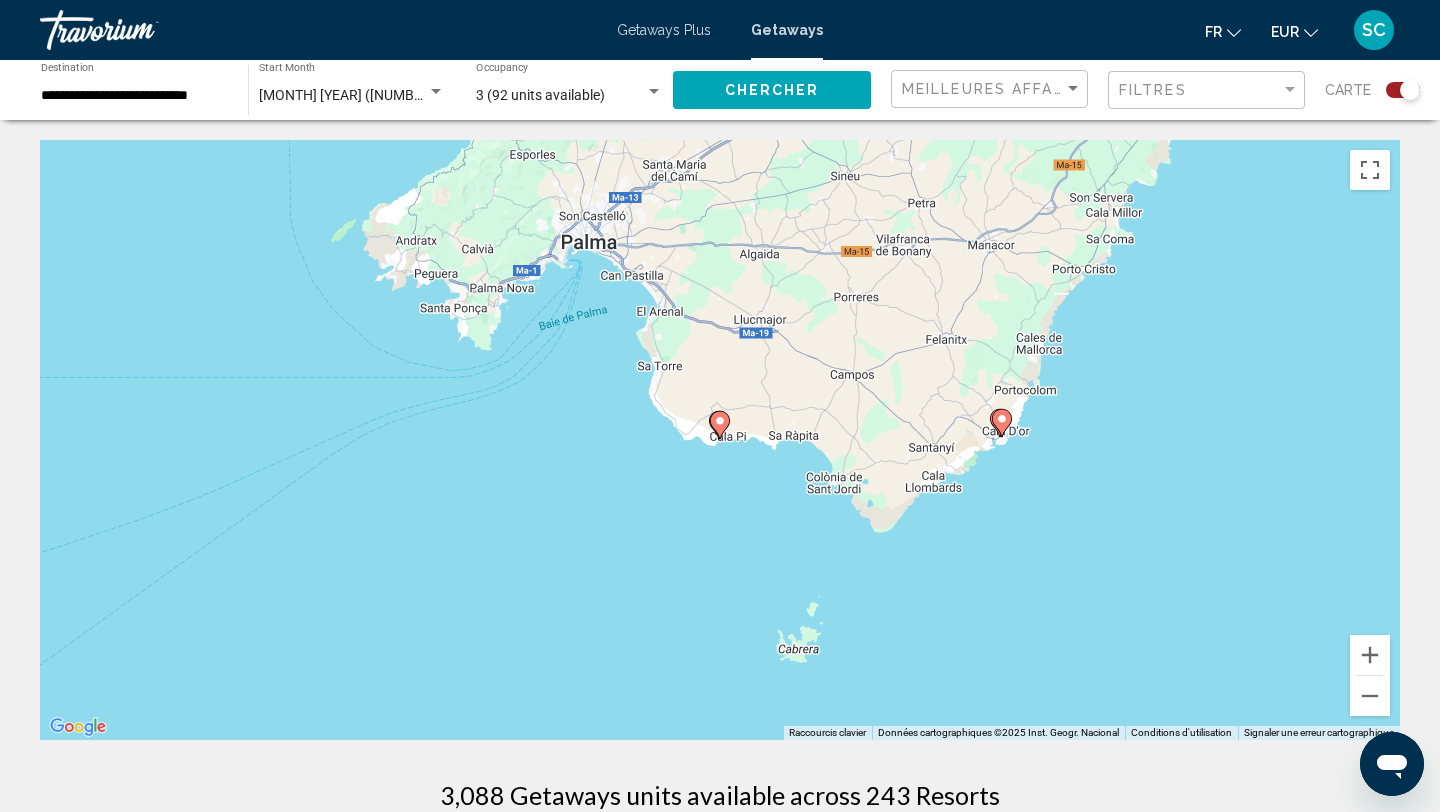 click 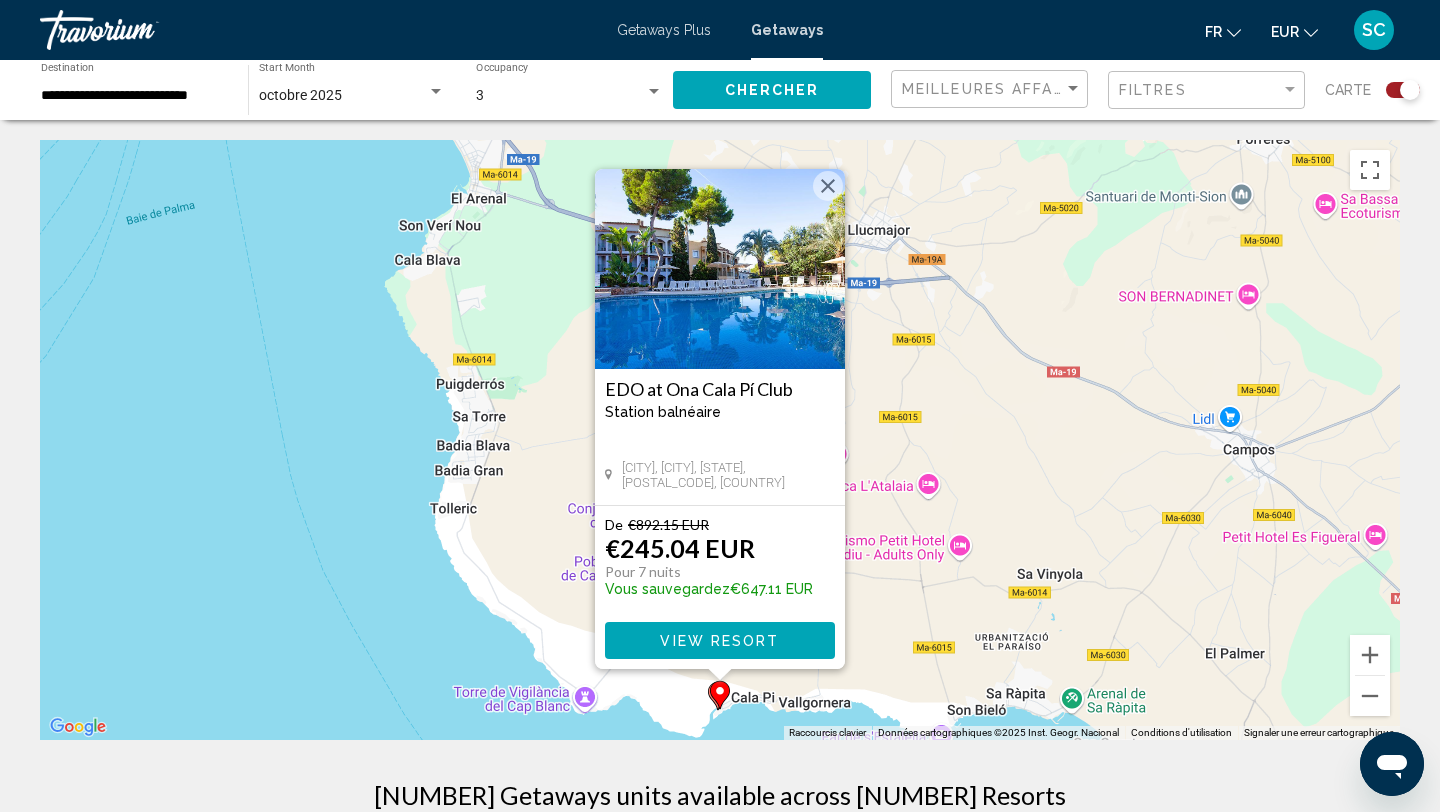 click at bounding box center (720, 695) 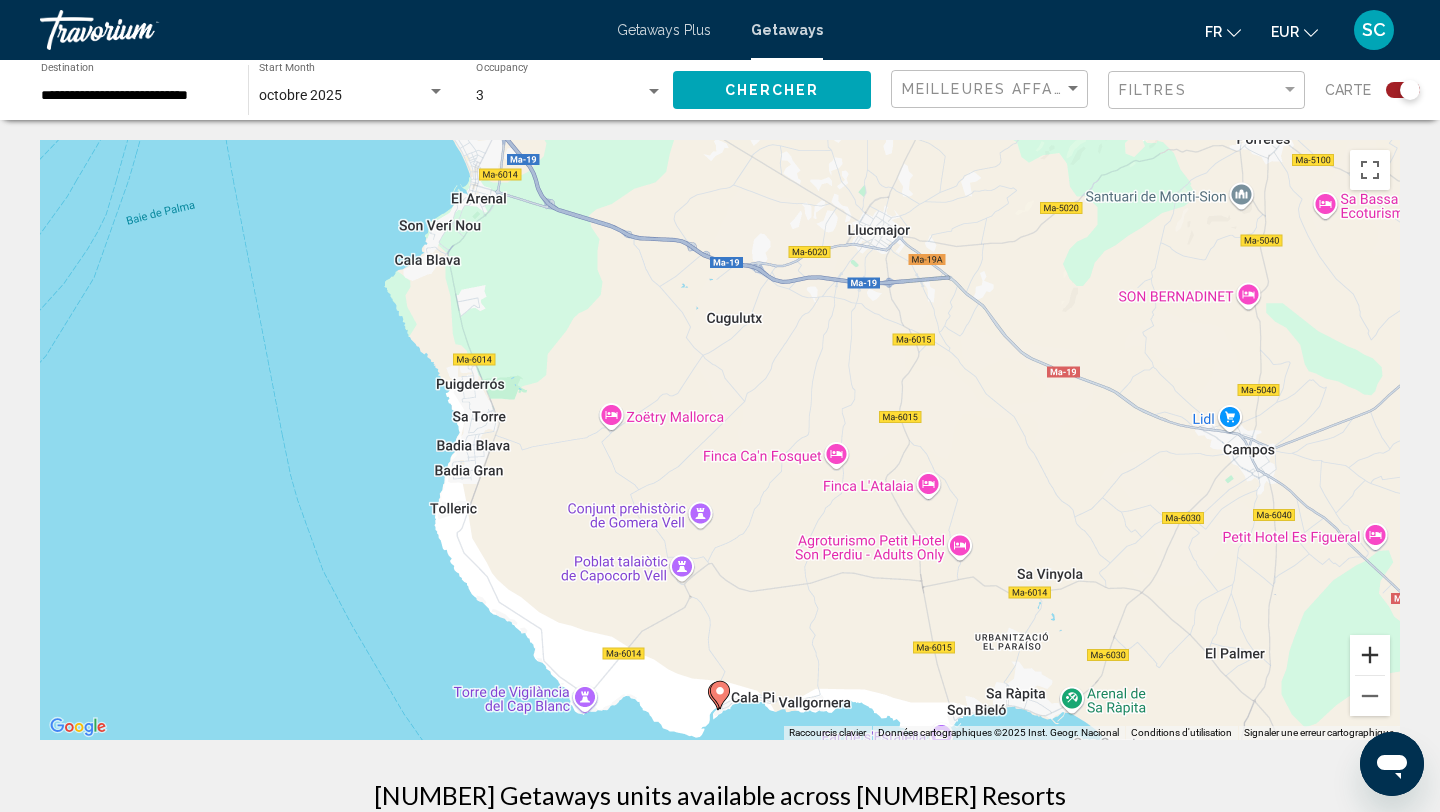 click at bounding box center [1370, 655] 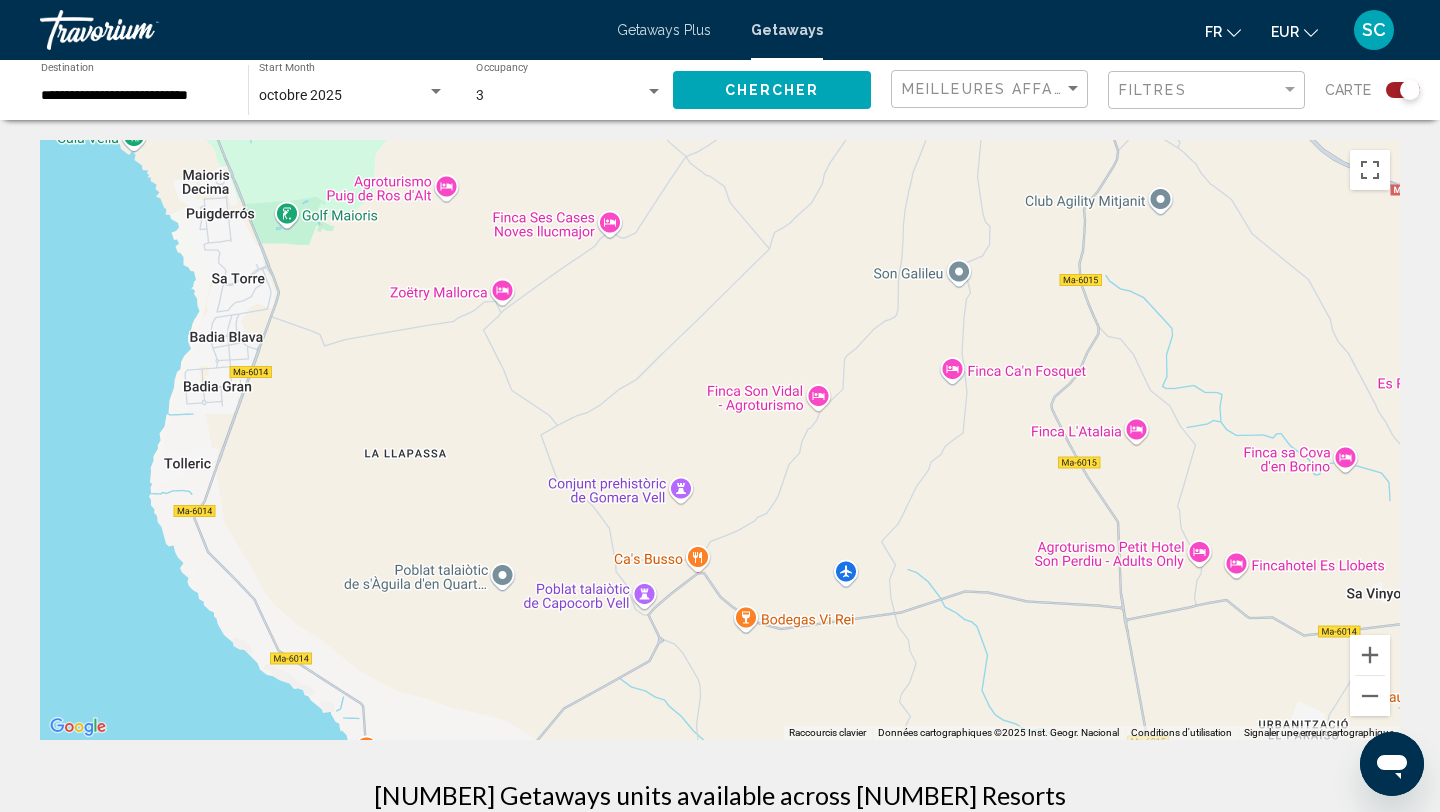 drag, startPoint x: 1057, startPoint y: 573, endPoint x: 1068, endPoint y: 236, distance: 337.17947 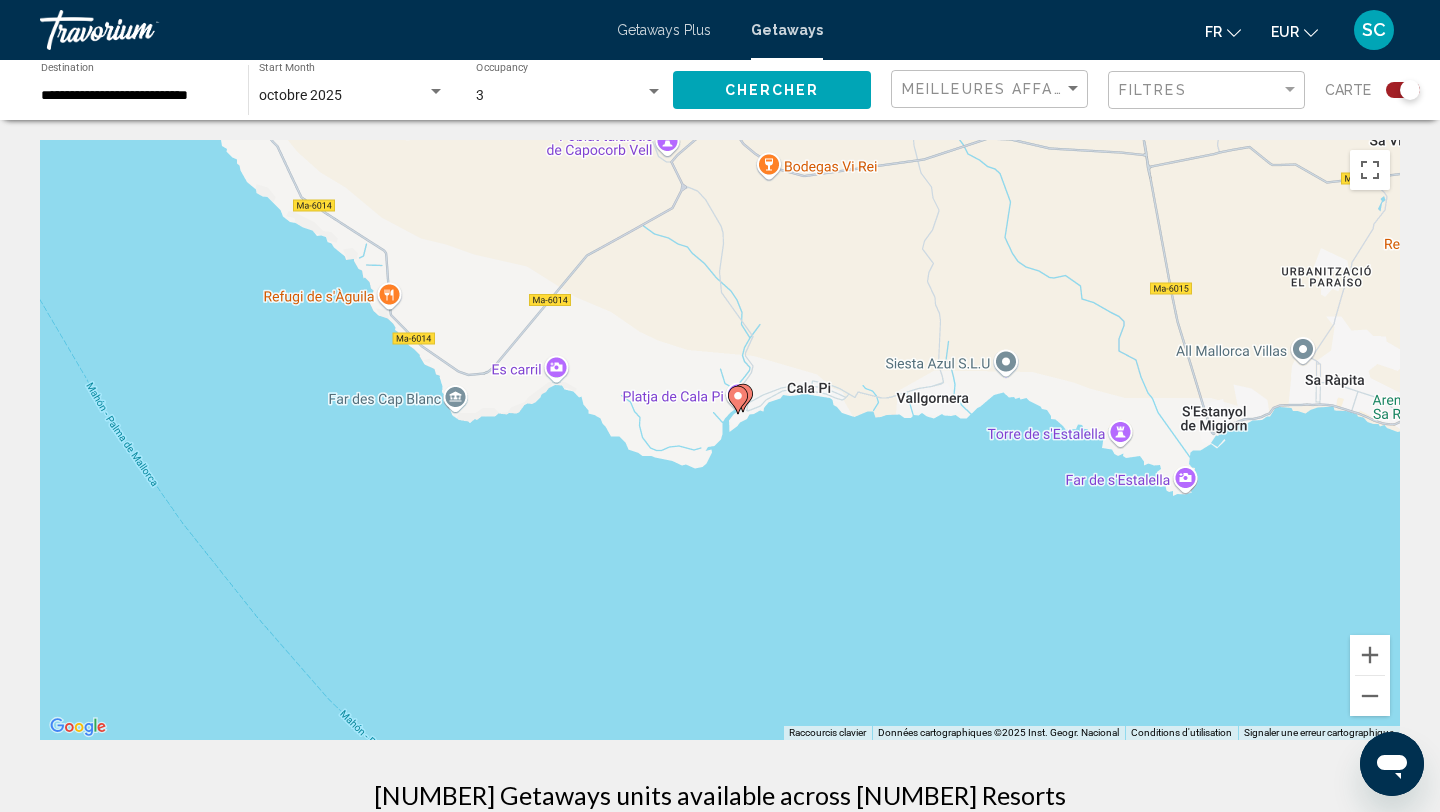 click 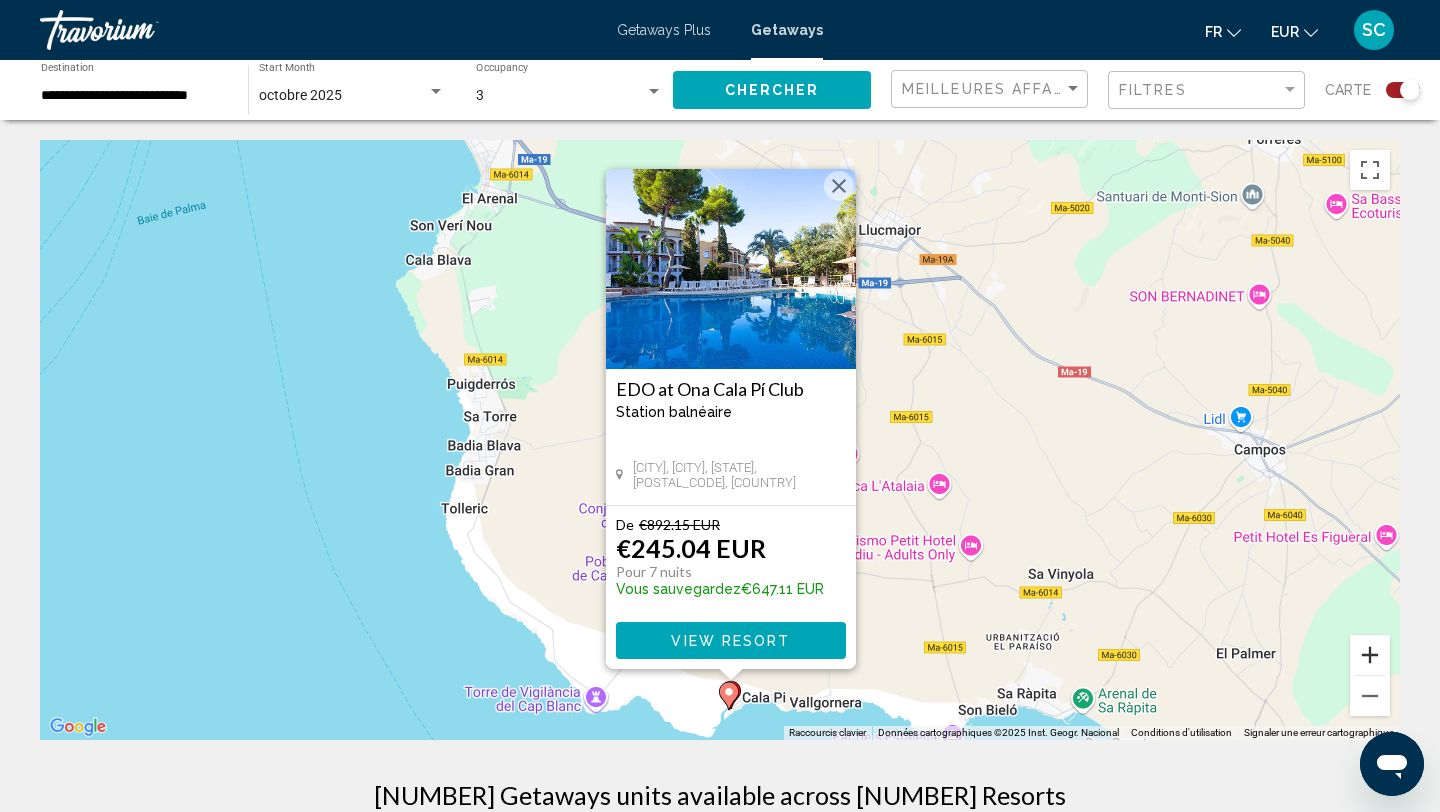 click at bounding box center (1370, 655) 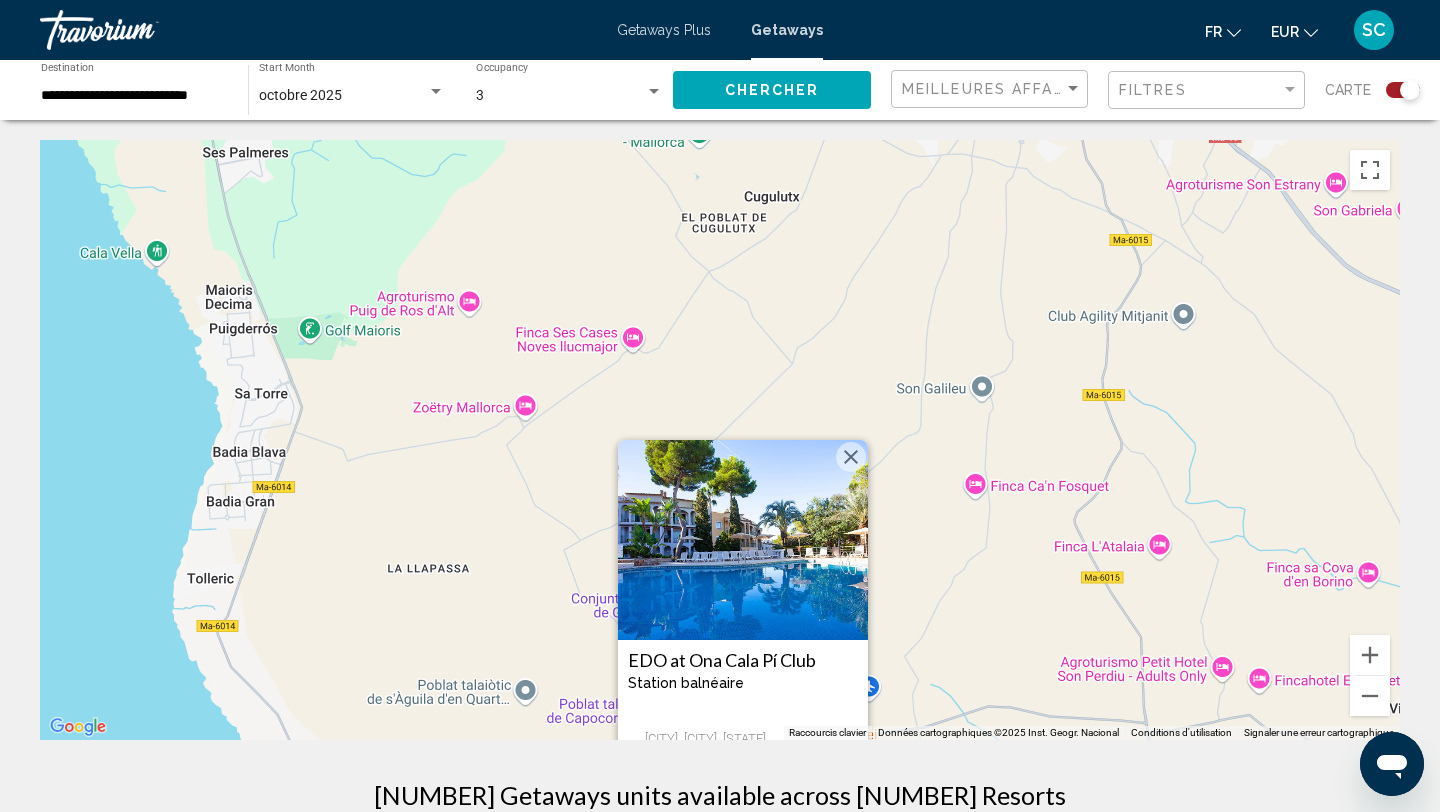 drag, startPoint x: 1153, startPoint y: 645, endPoint x: 1180, endPoint y: 318, distance: 328.1128 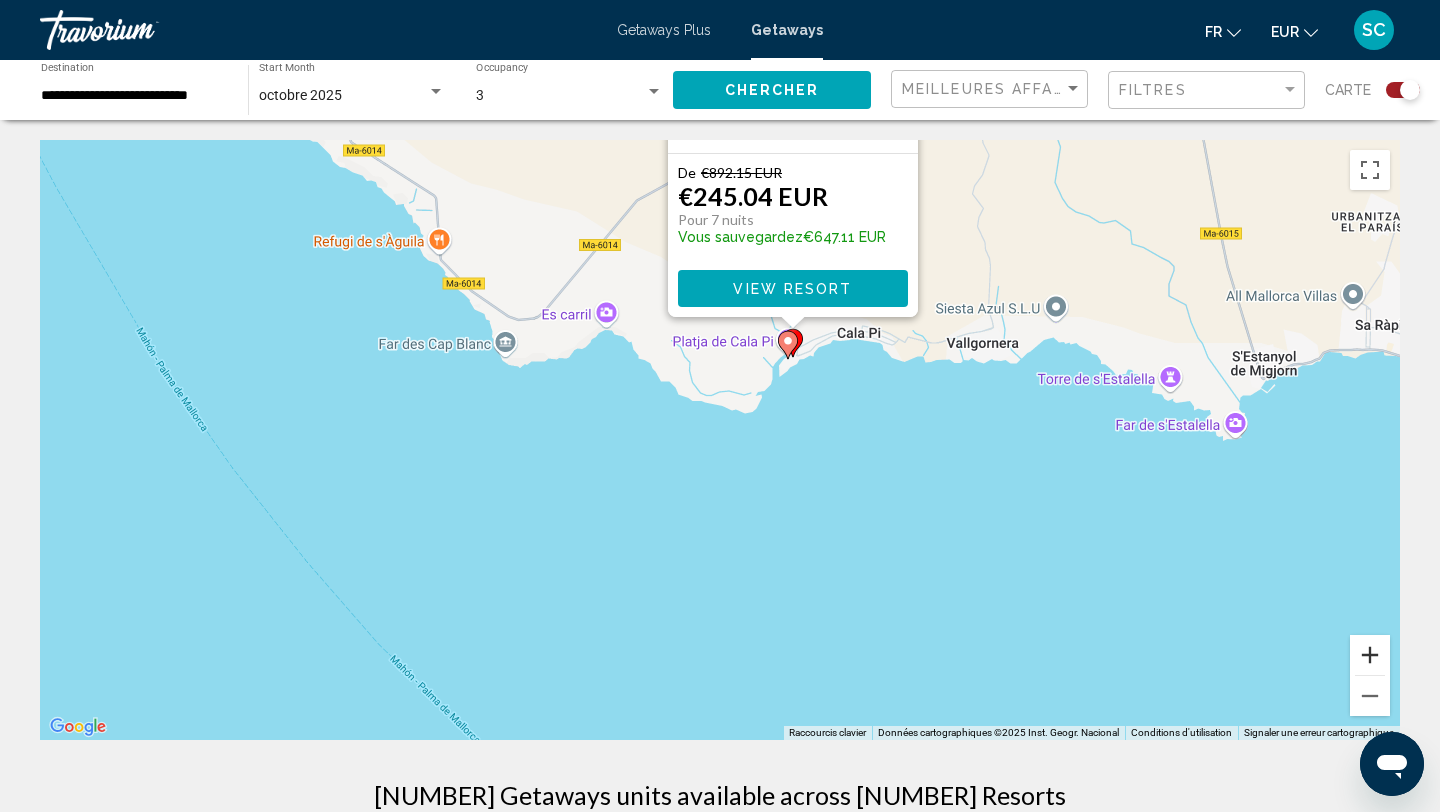 click at bounding box center (1370, 655) 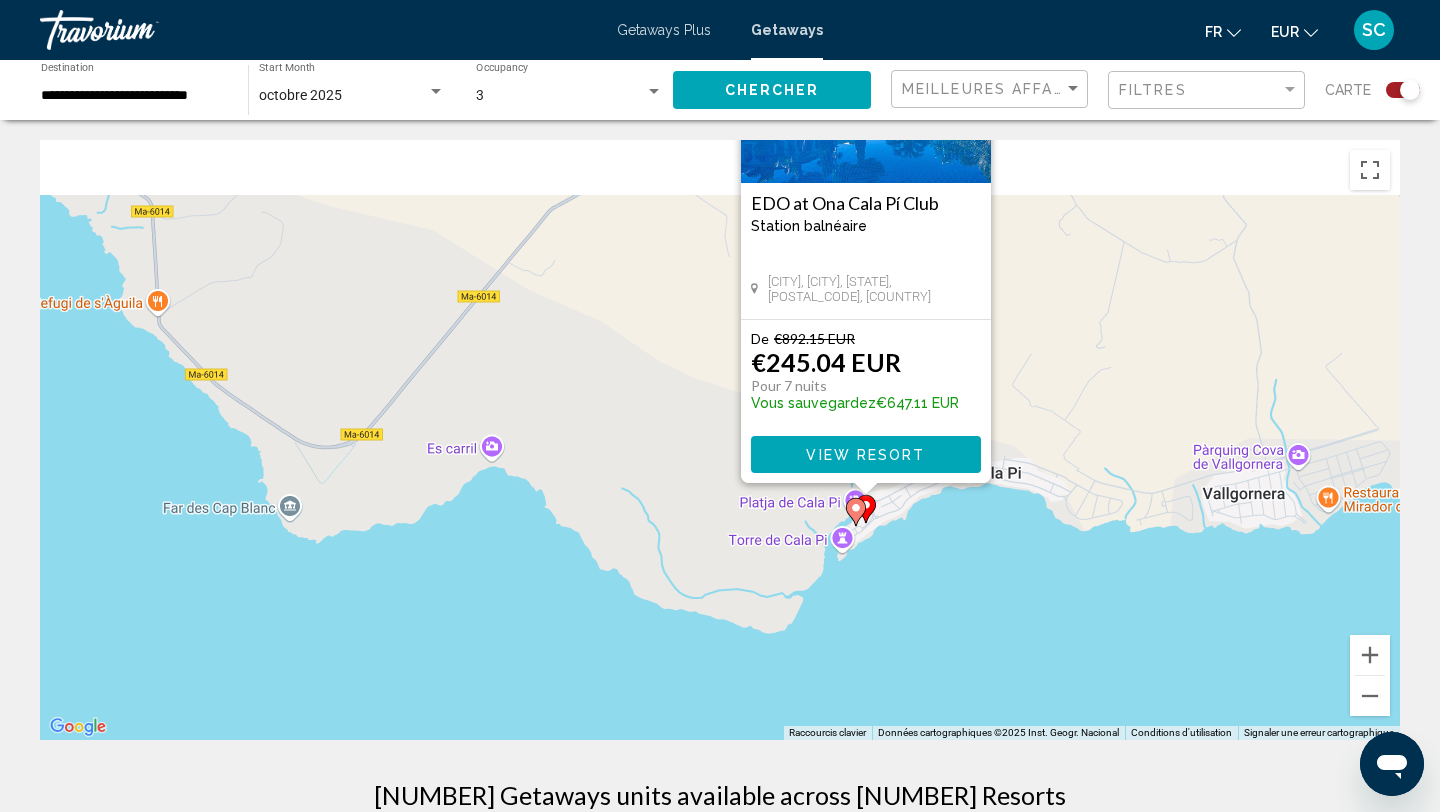 drag, startPoint x: 1189, startPoint y: 394, endPoint x: 1183, endPoint y: 652, distance: 258.06976 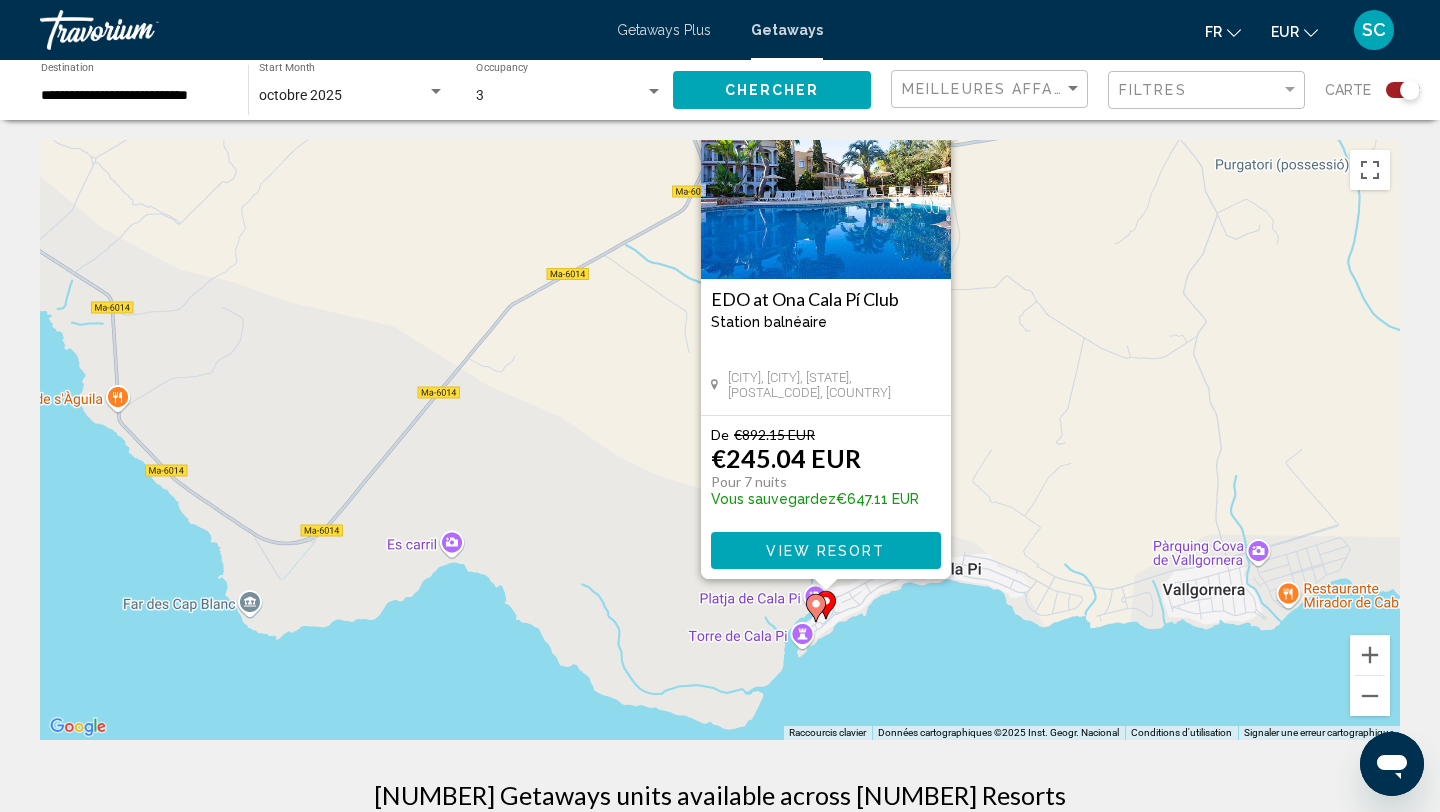 drag, startPoint x: 1074, startPoint y: 640, endPoint x: 1038, endPoint y: 713, distance: 81.394104 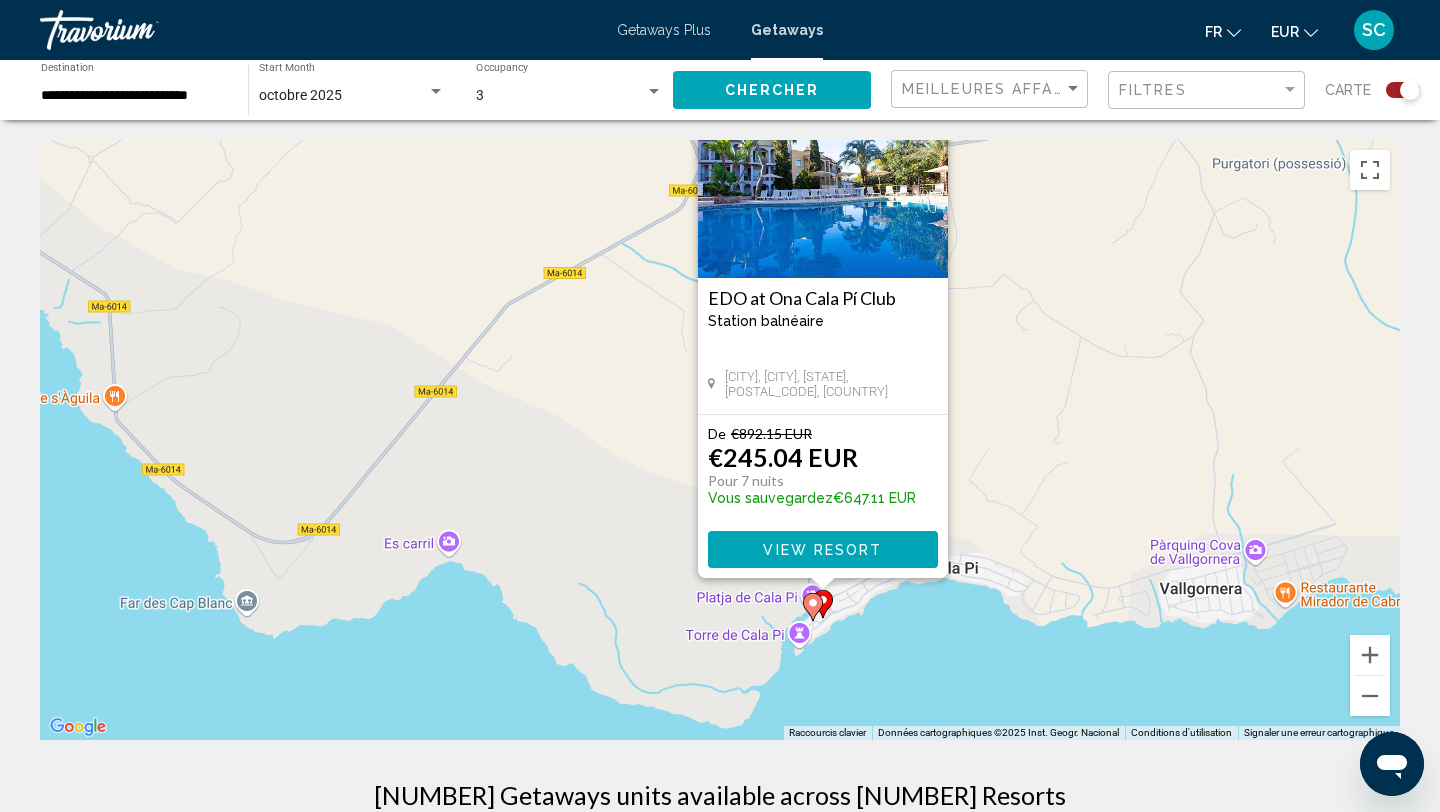 click 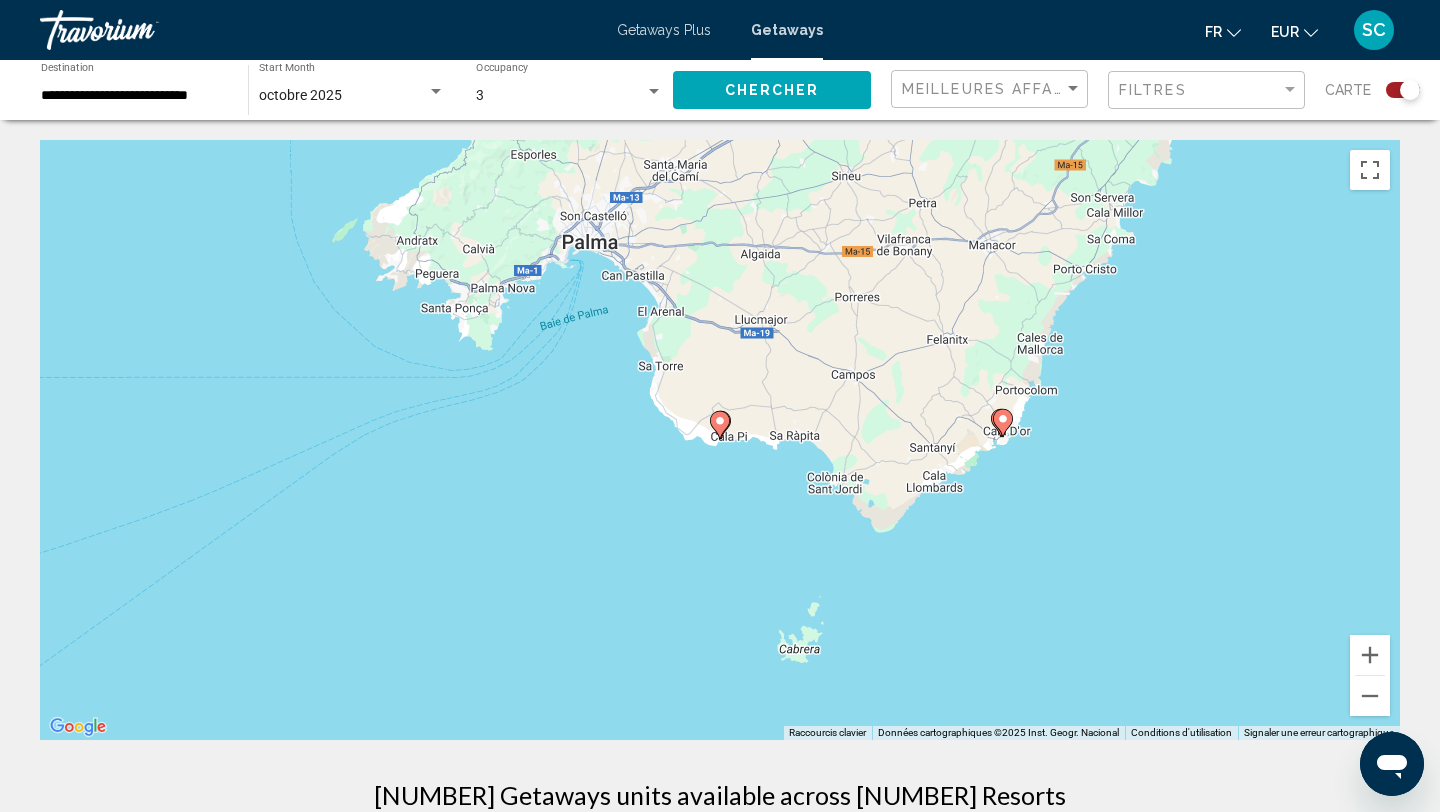 click 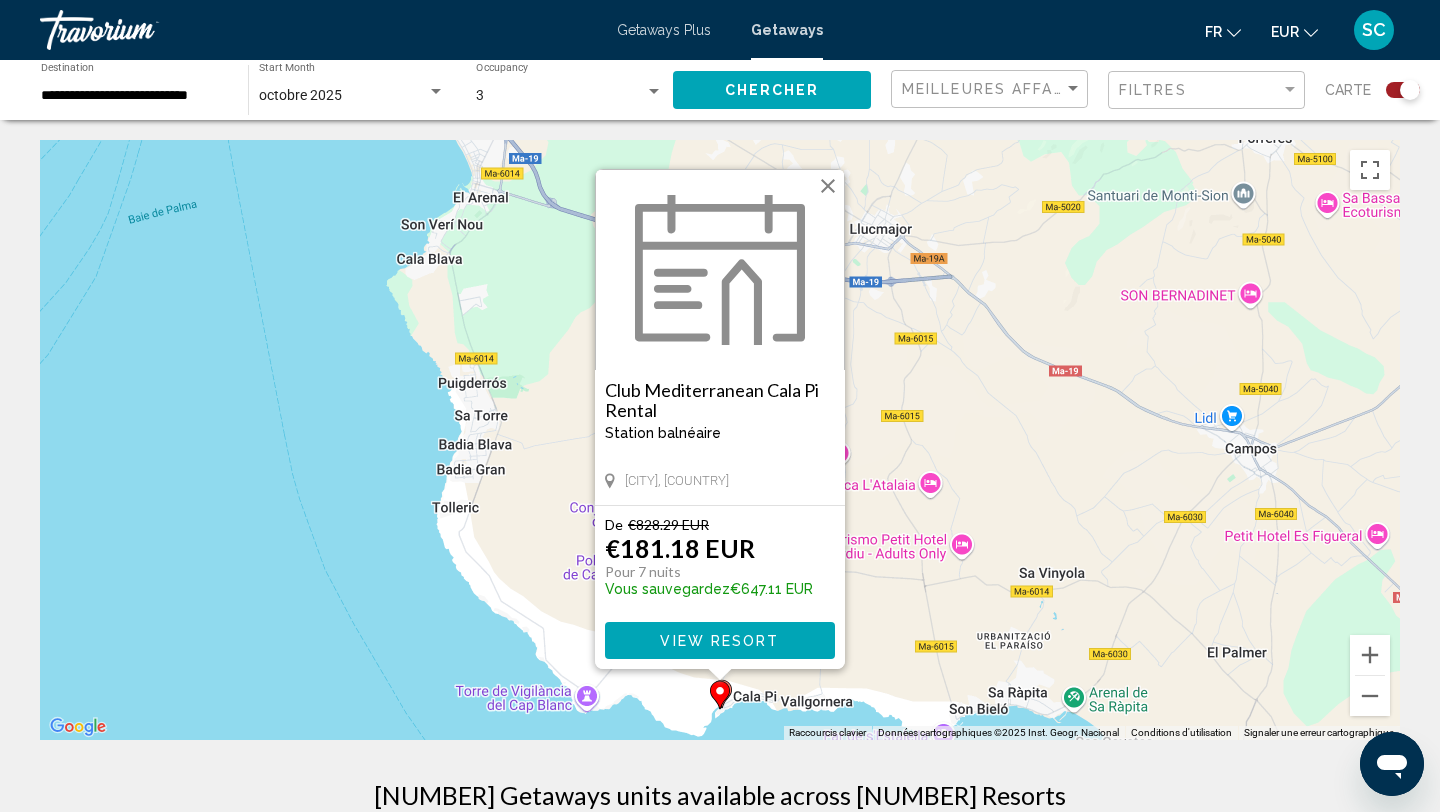 click on "Pour activer le glissement avec le clavier, appuyez sur Alt+Entrée. Une fois ce mode activé, utilisez les touches fléchées pour déplacer le repère. Pour valider le déplacement, appuyez sur Entrée. Pour annuler, appuyez sur Échap. Club Mediterranean Cala Pi Rental Station balnéaire - Ceci est une station d'adultes seulement [CITY], [COUNTRY] De €[NUMBER] EUR €[NUMBER] EUR Pour [NUMBER] nuits Vous sauvegardez €[NUMBER] EUR View Resort" at bounding box center [720, 440] 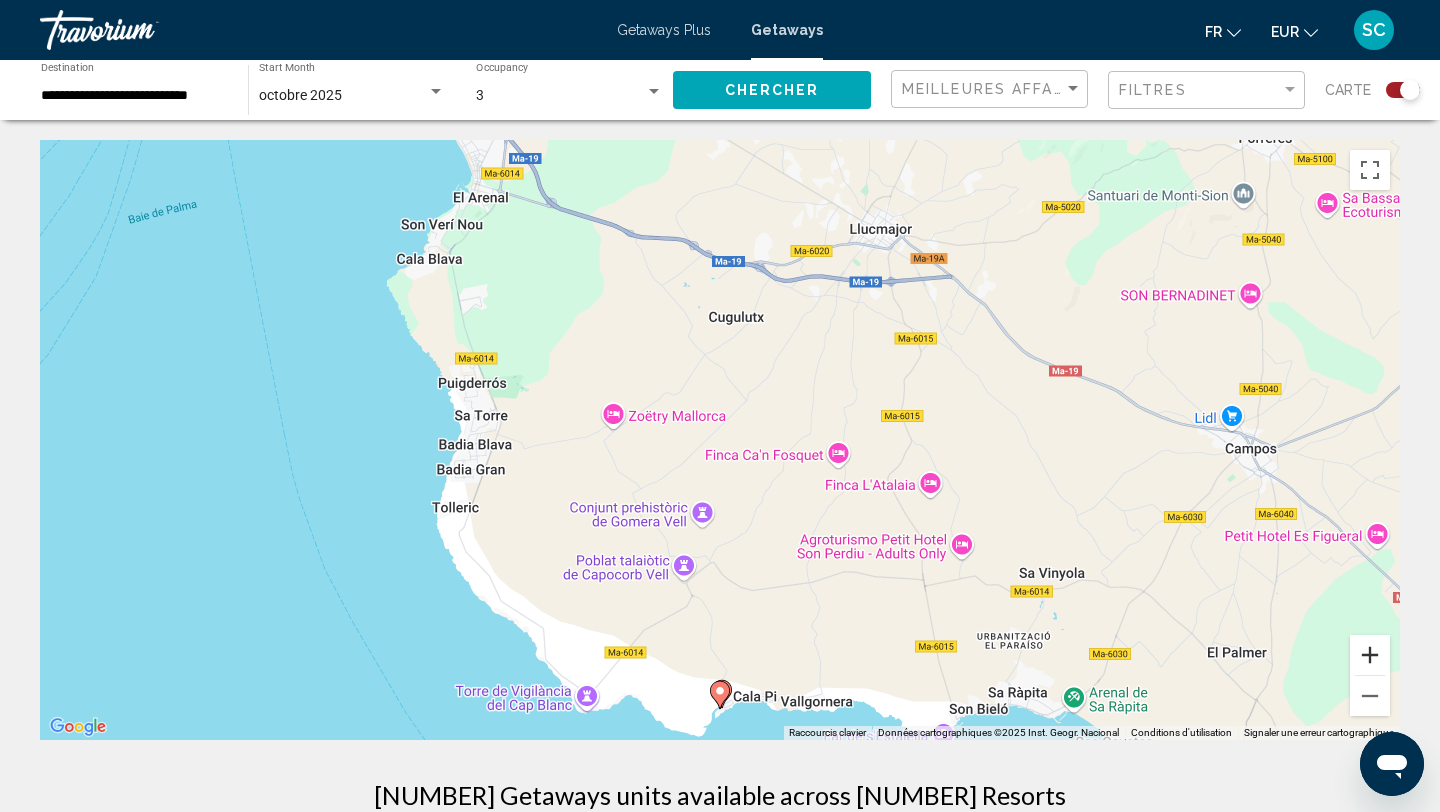 click at bounding box center (1370, 655) 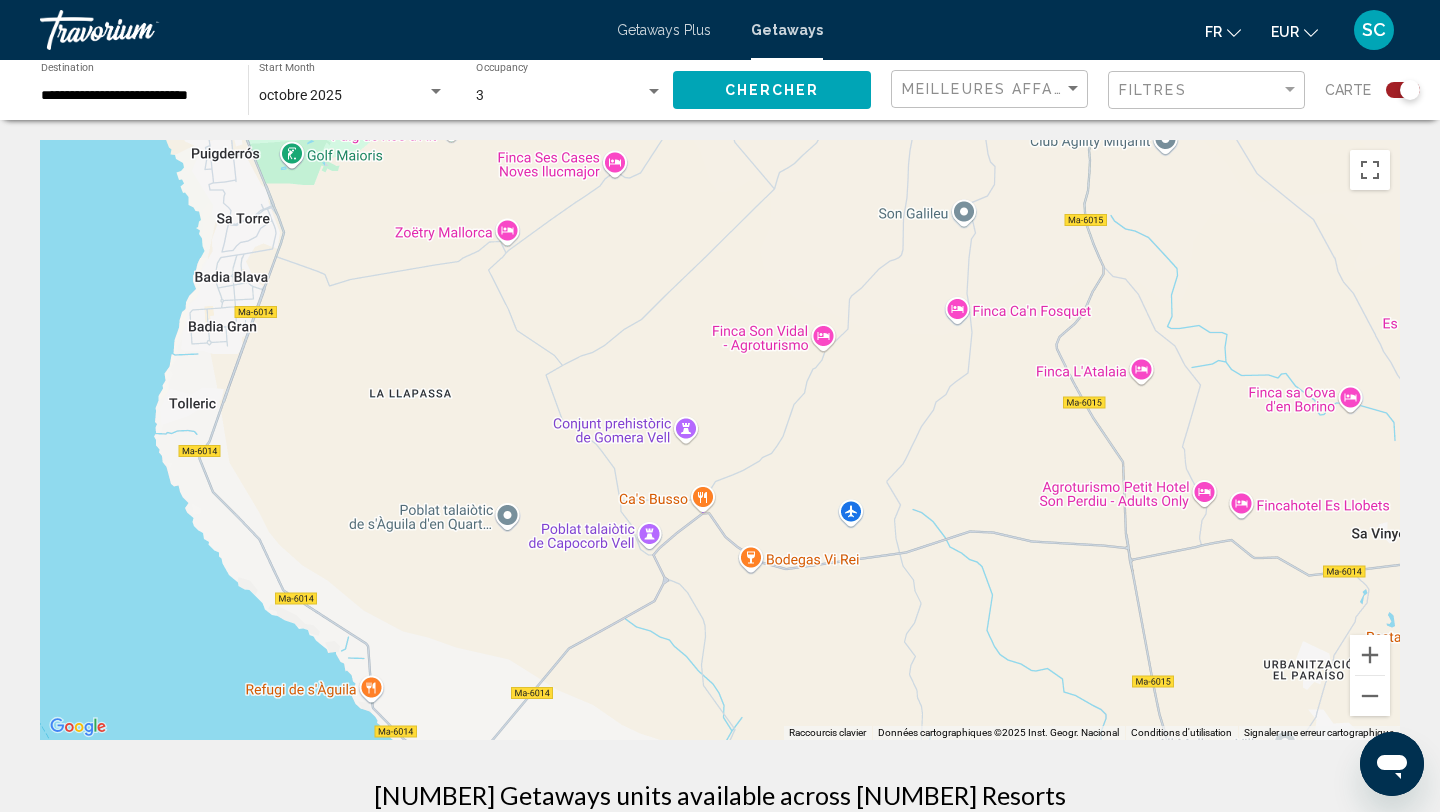 drag, startPoint x: 1014, startPoint y: 706, endPoint x: 1019, endPoint y: 240, distance: 466.02682 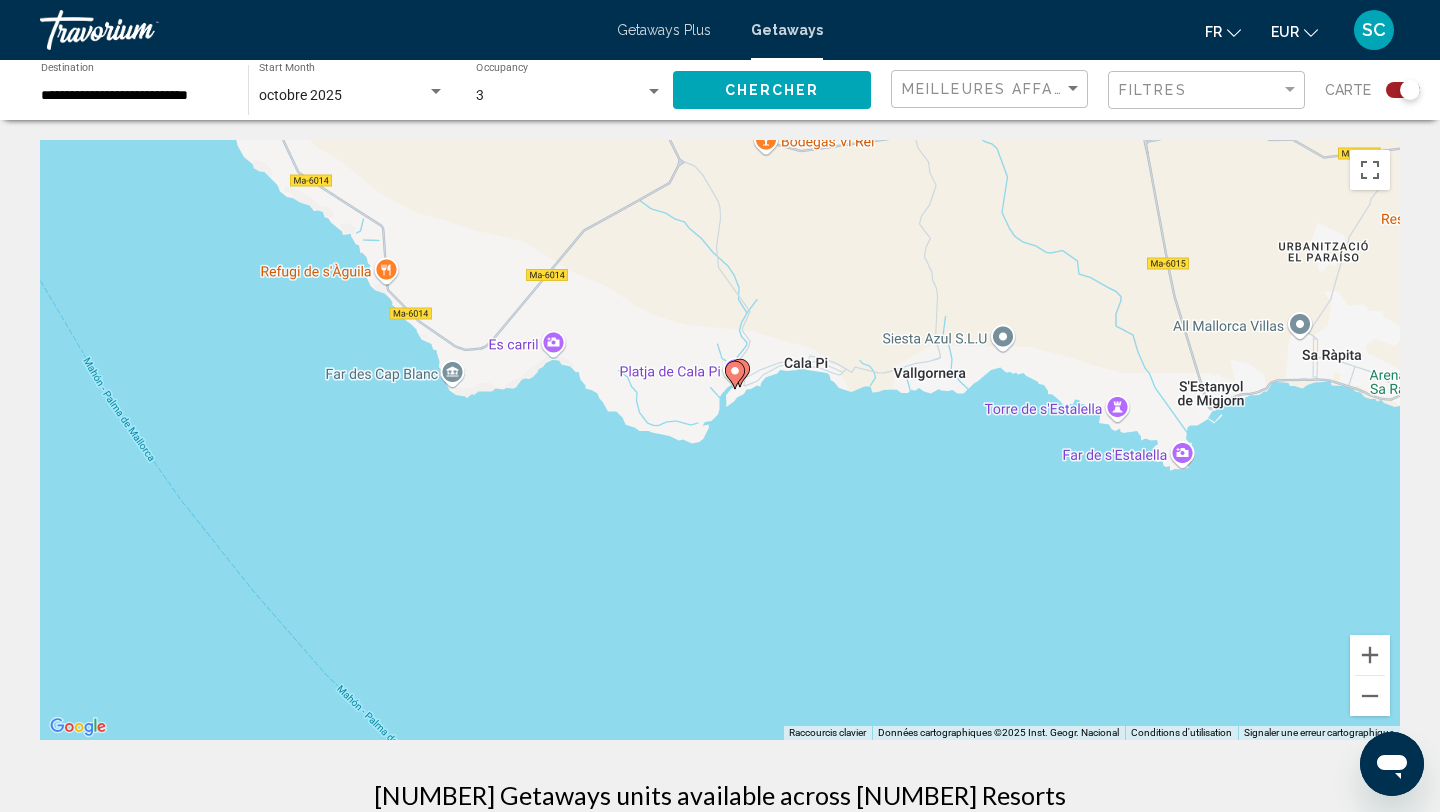 click 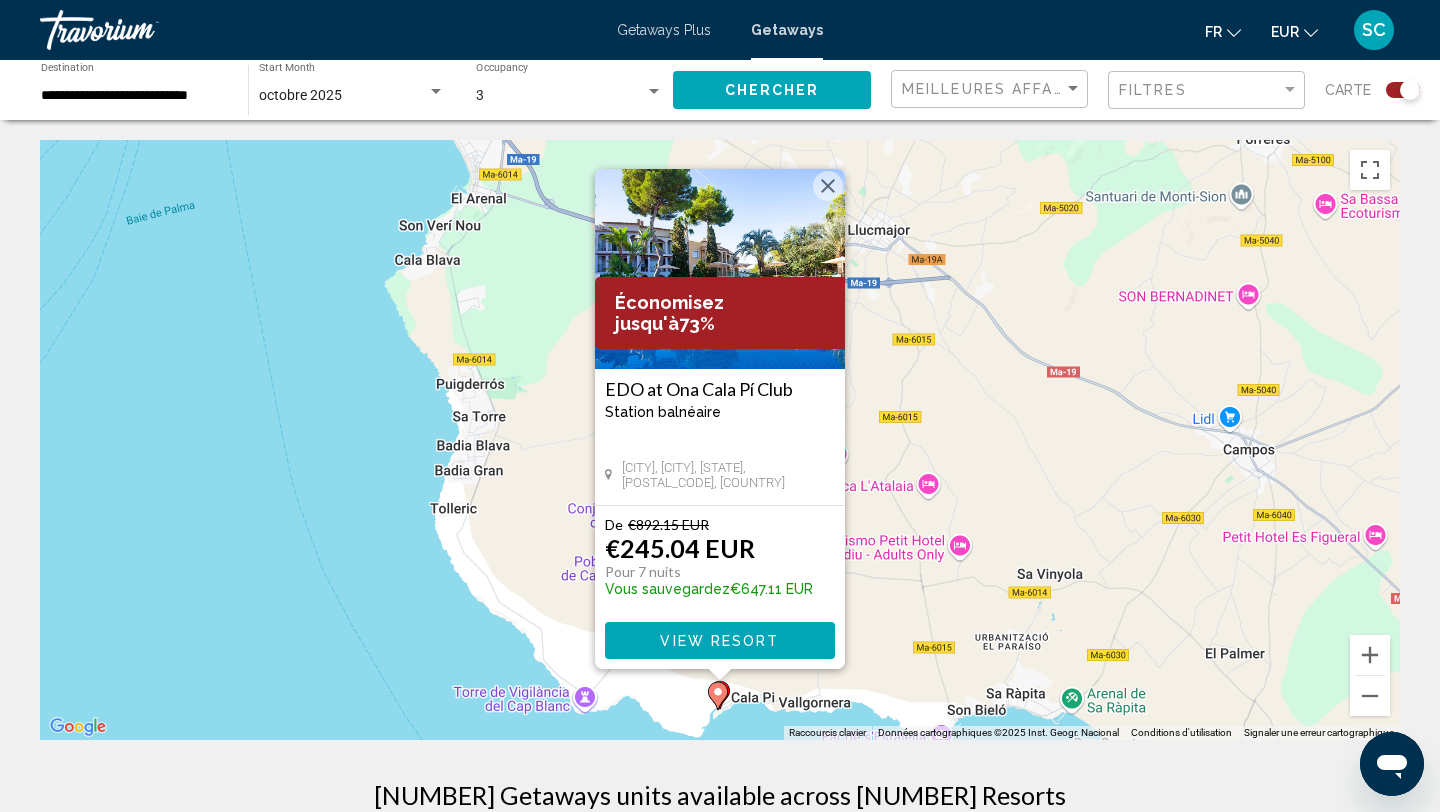 click at bounding box center [720, 269] 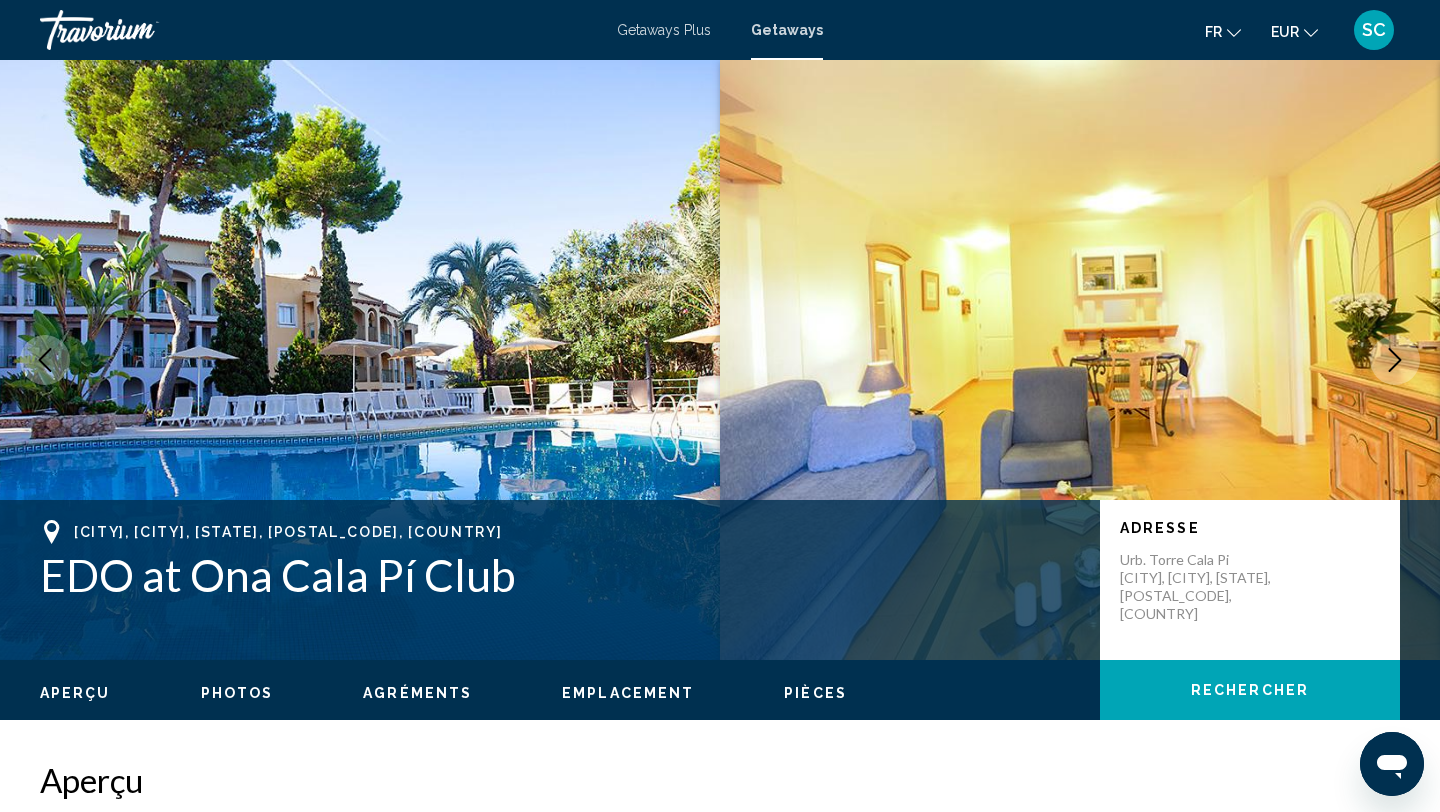 click 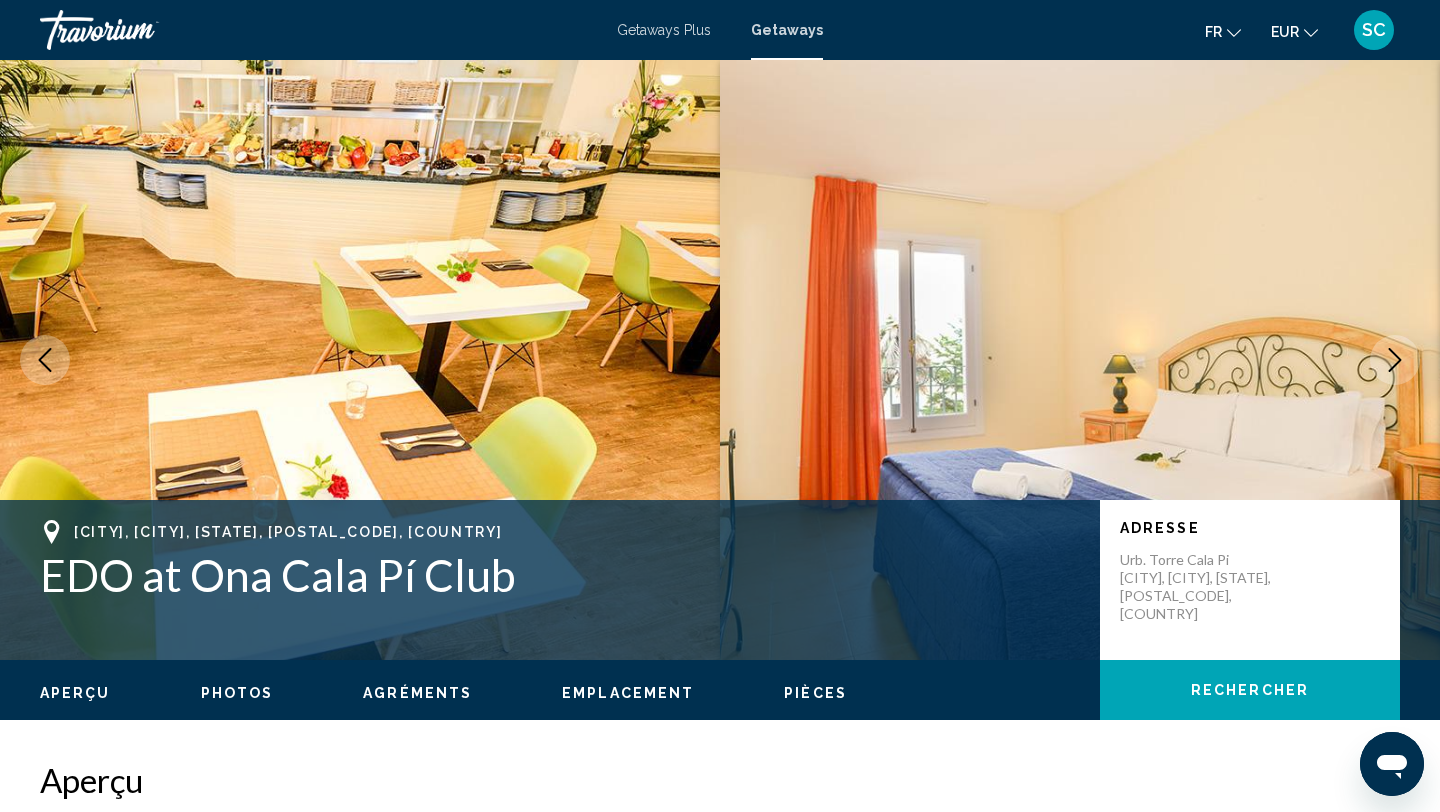 click 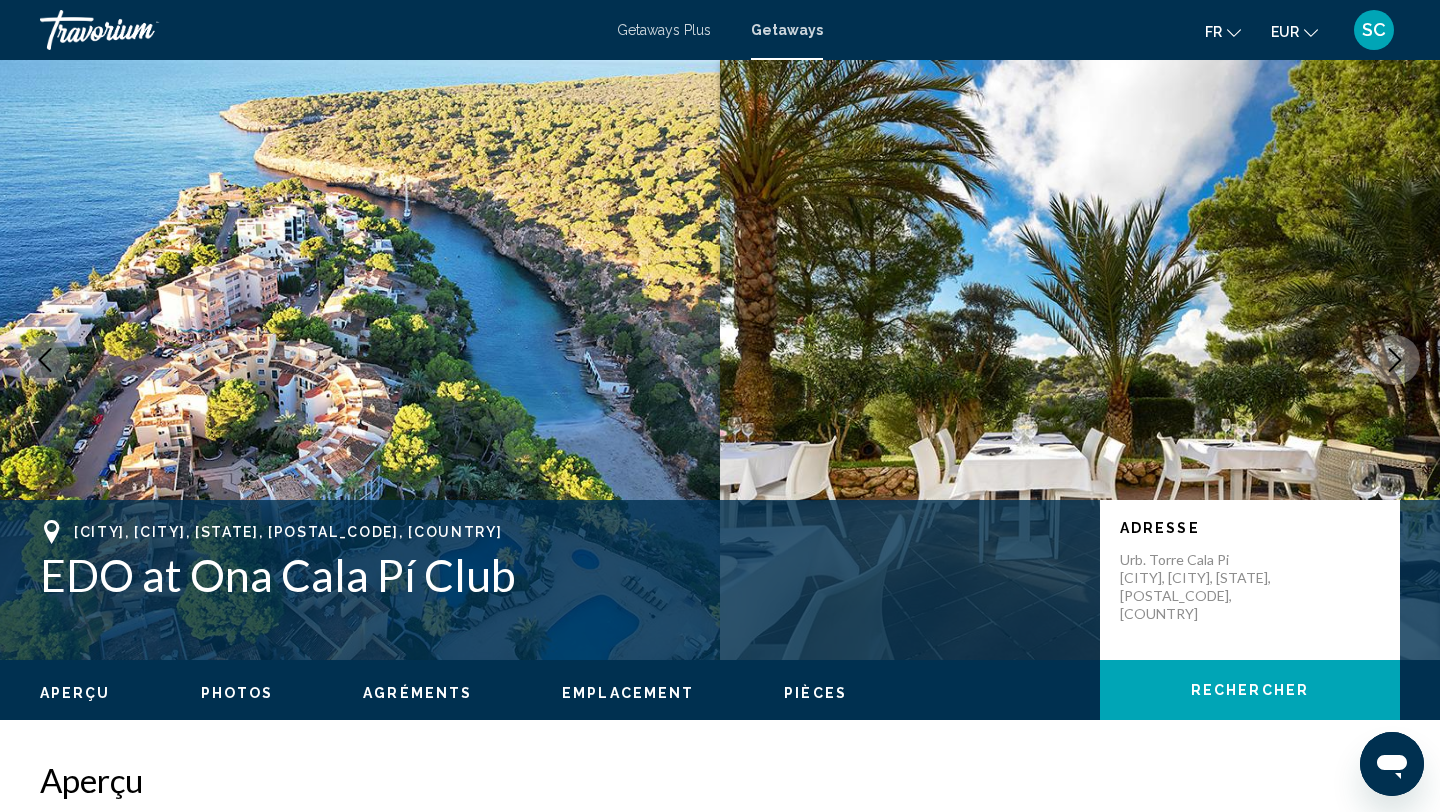 click 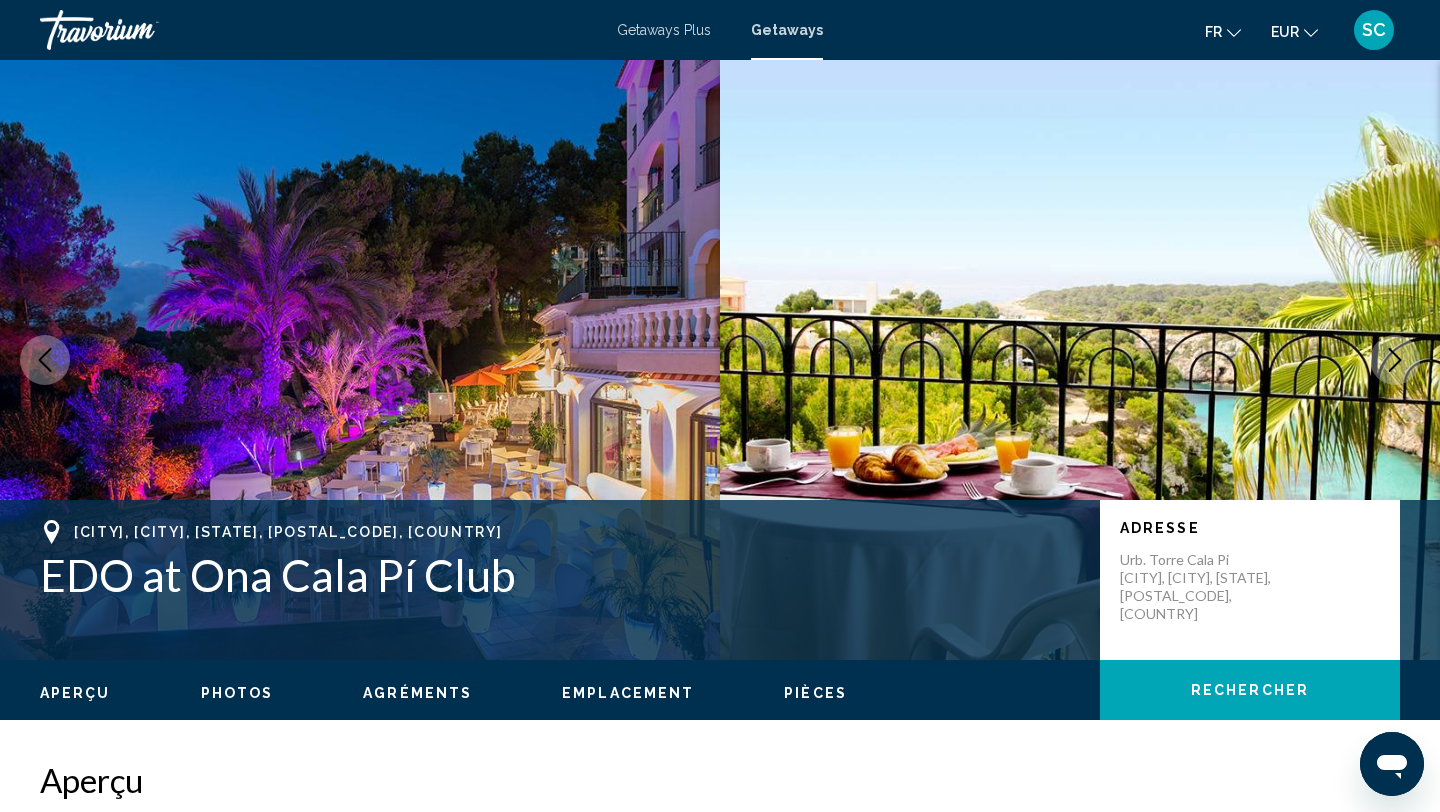 click 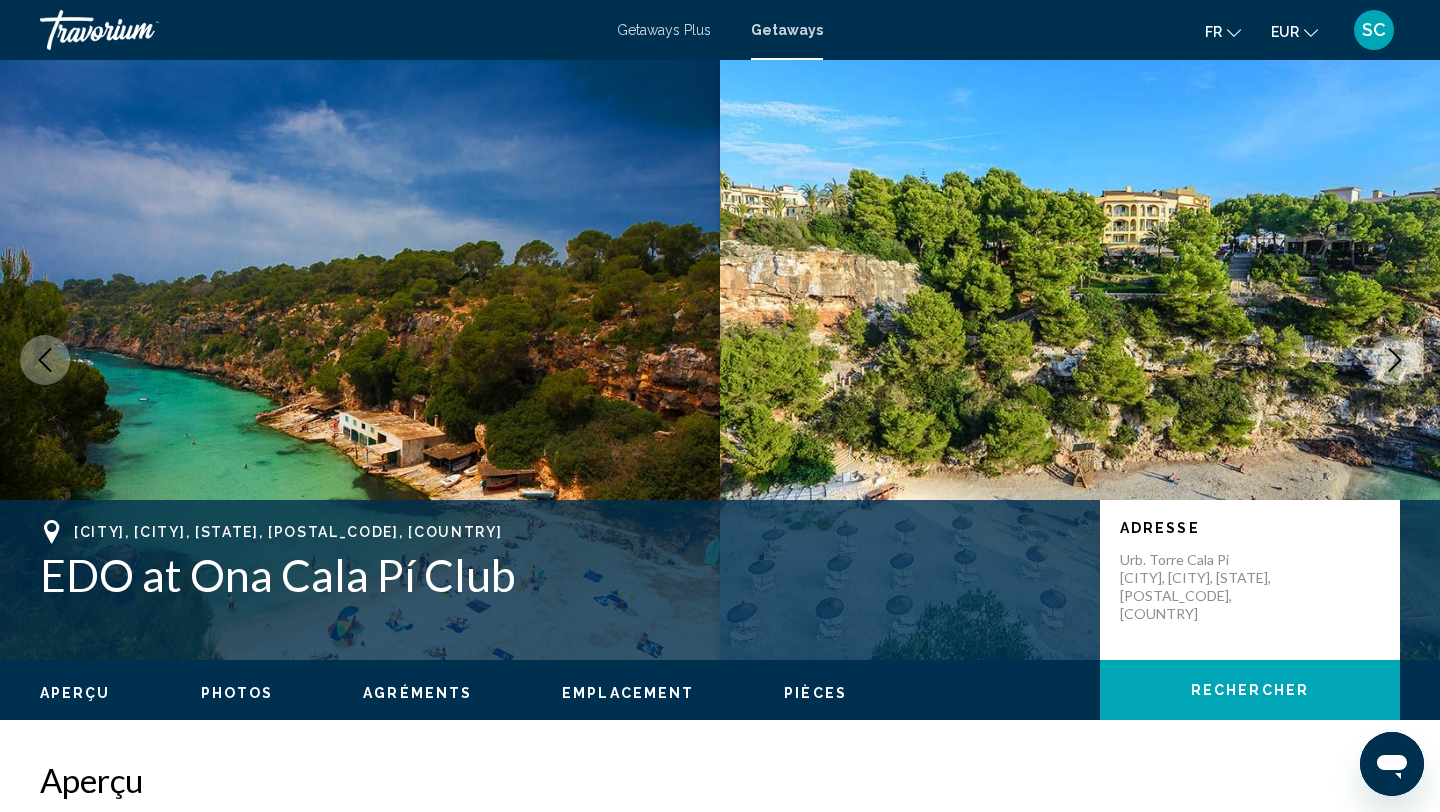 click 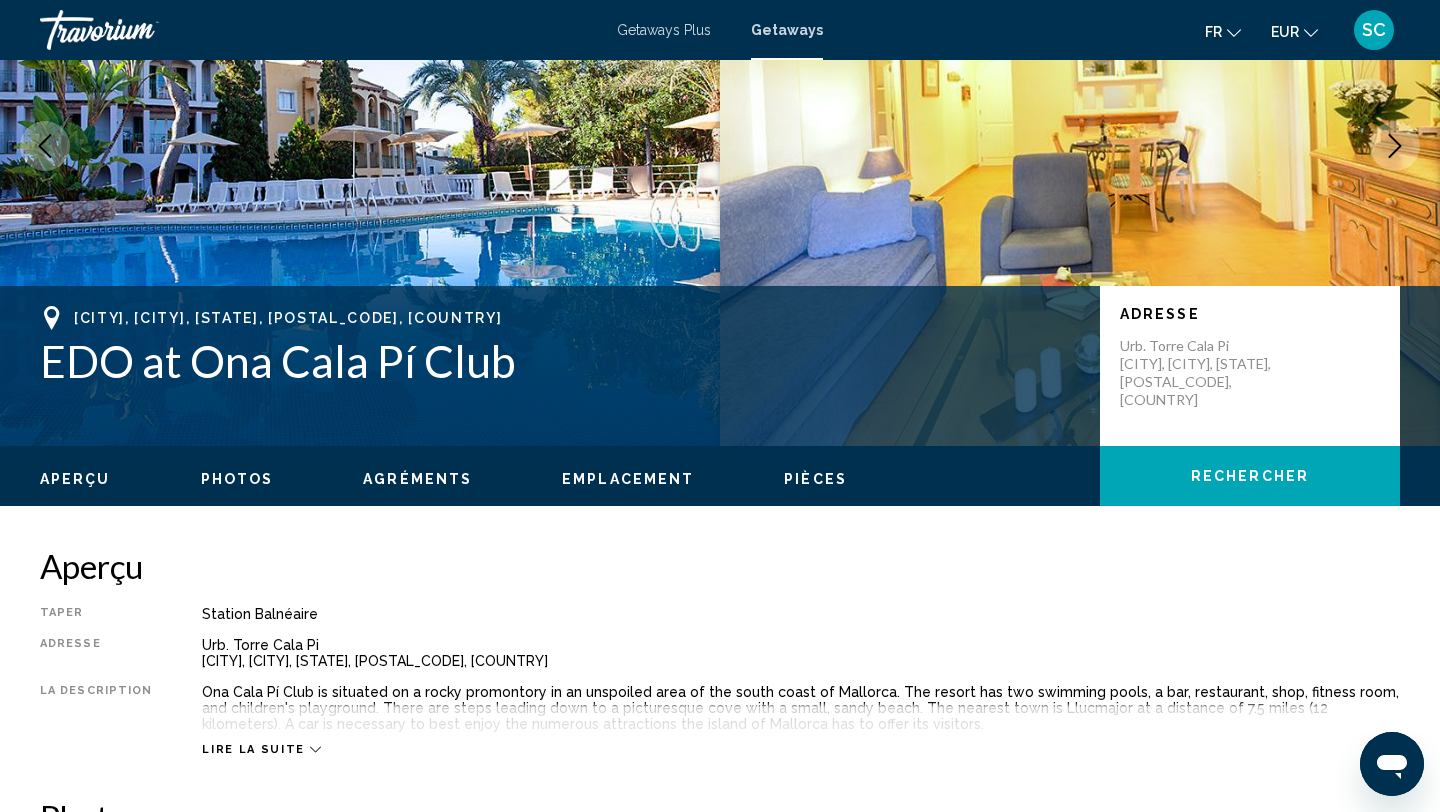 scroll, scrollTop: 0, scrollLeft: 0, axis: both 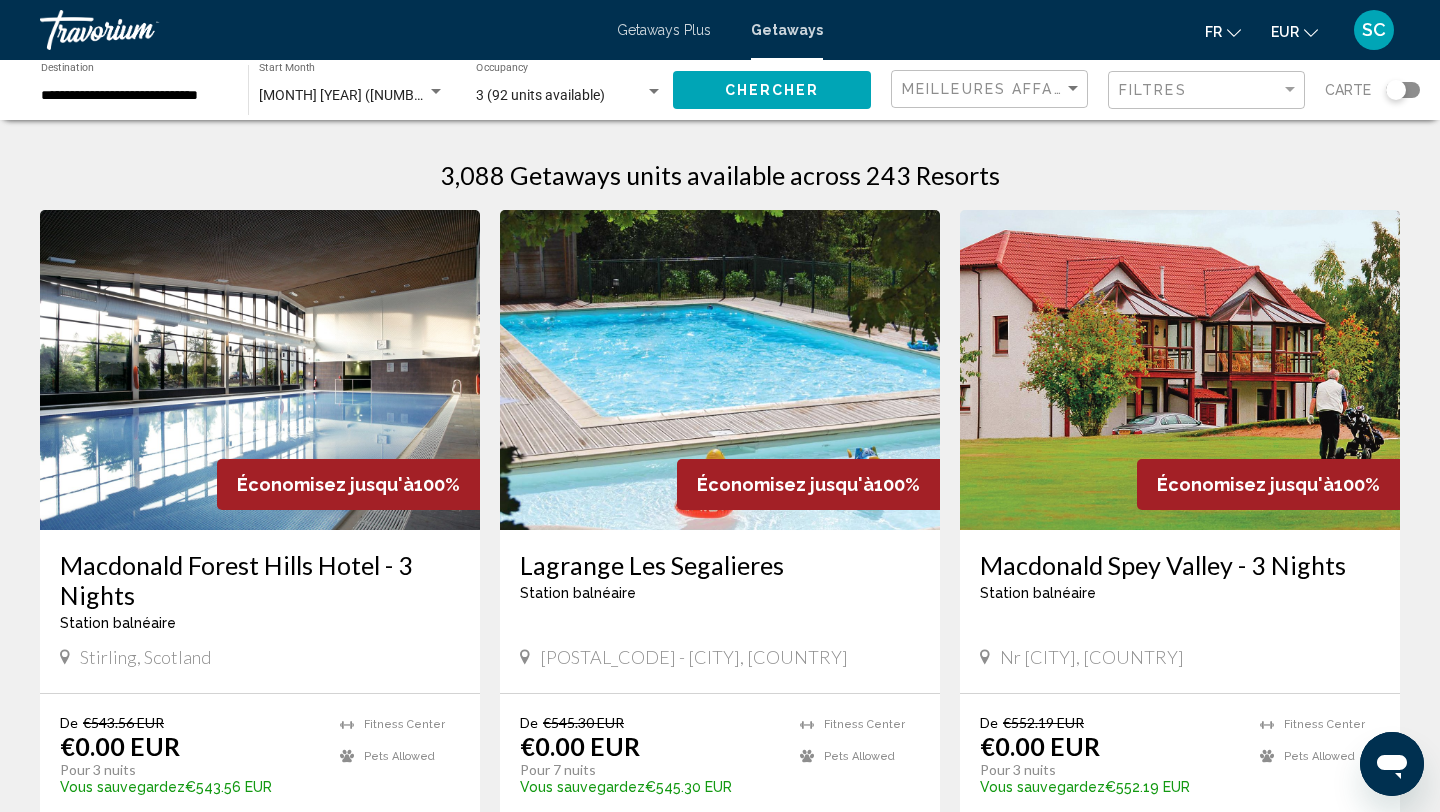 click 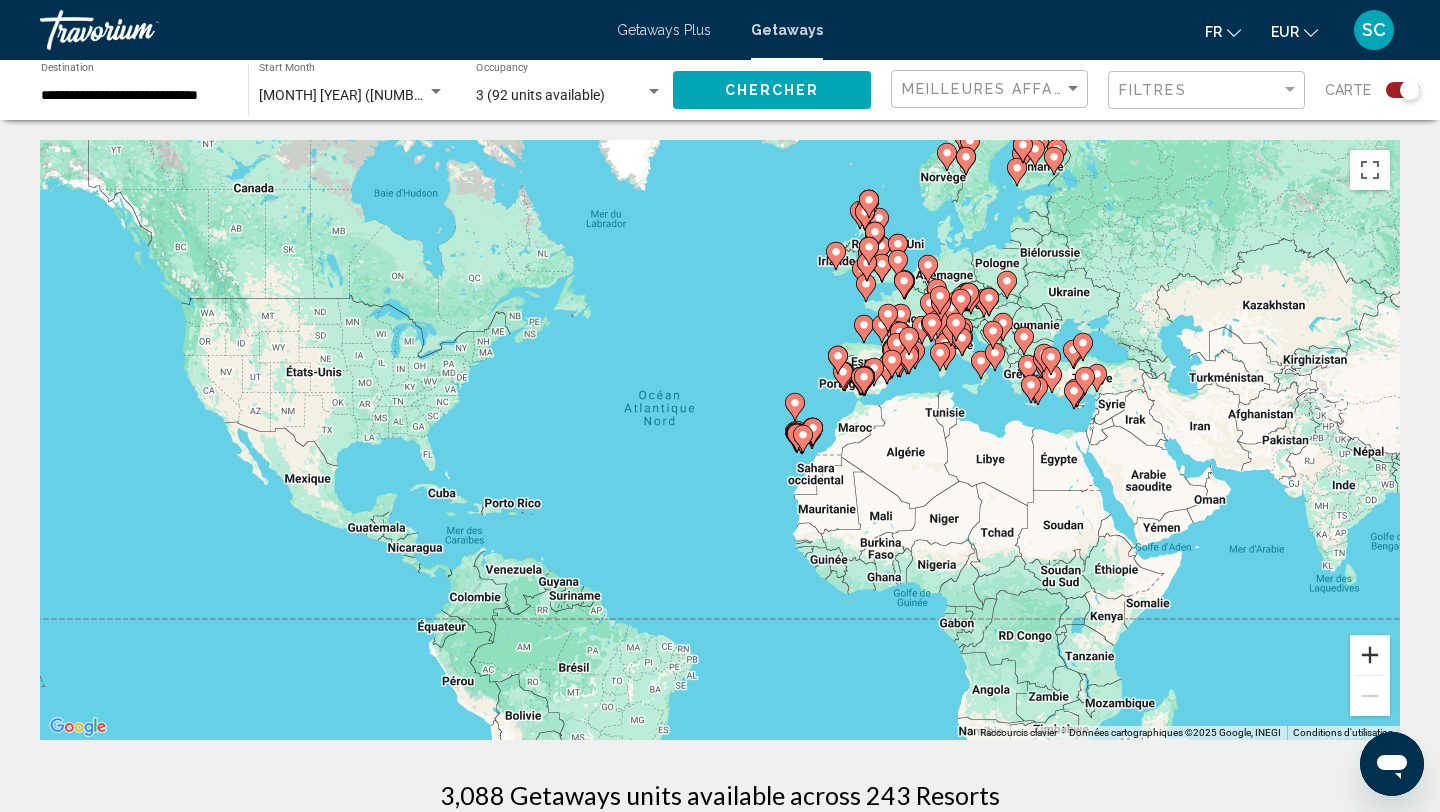 click at bounding box center [1370, 655] 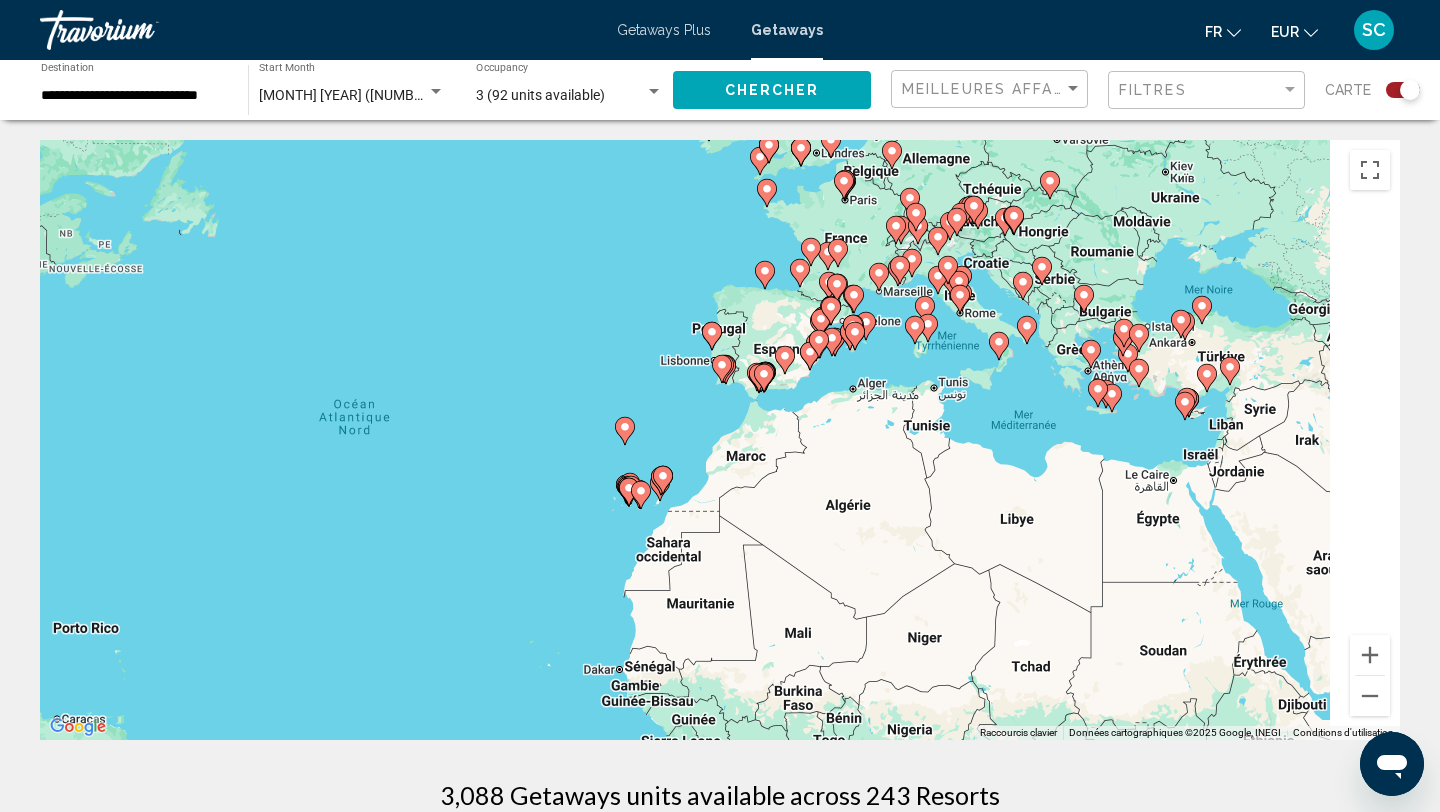 drag, startPoint x: 1311, startPoint y: 523, endPoint x: 757, endPoint y: 645, distance: 567.2742 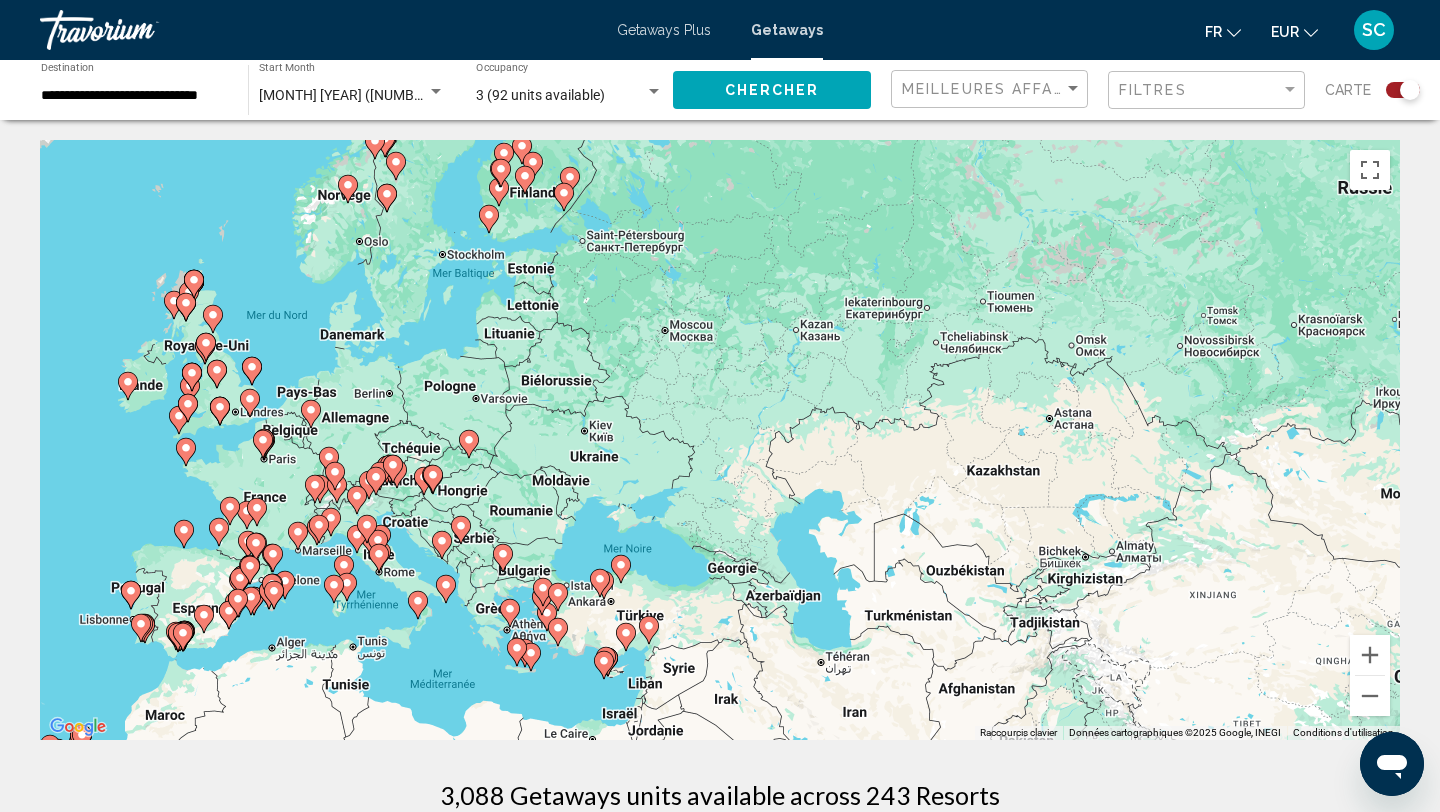 drag, startPoint x: 771, startPoint y: 608, endPoint x: 1205, endPoint y: 597, distance: 434.13937 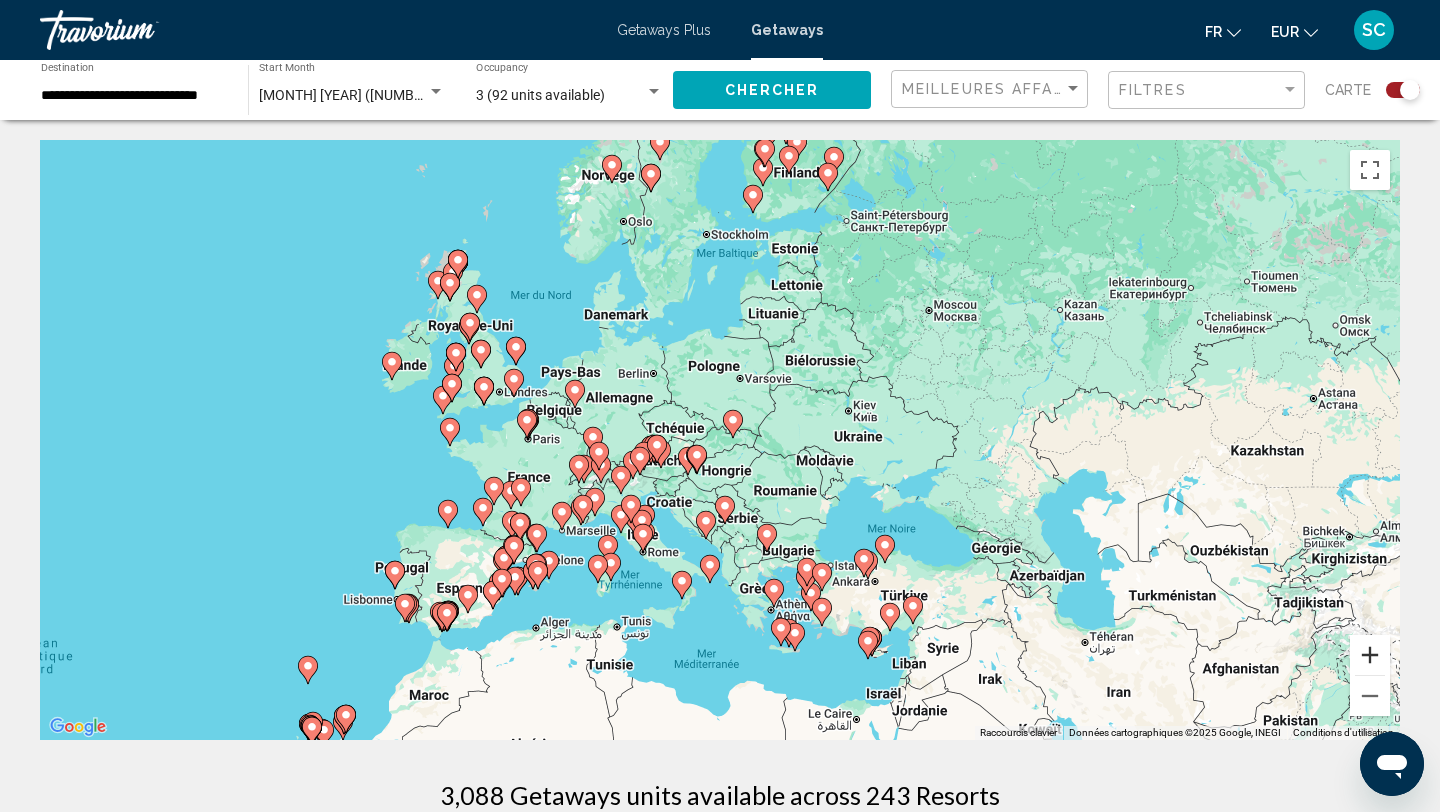 click at bounding box center (1370, 655) 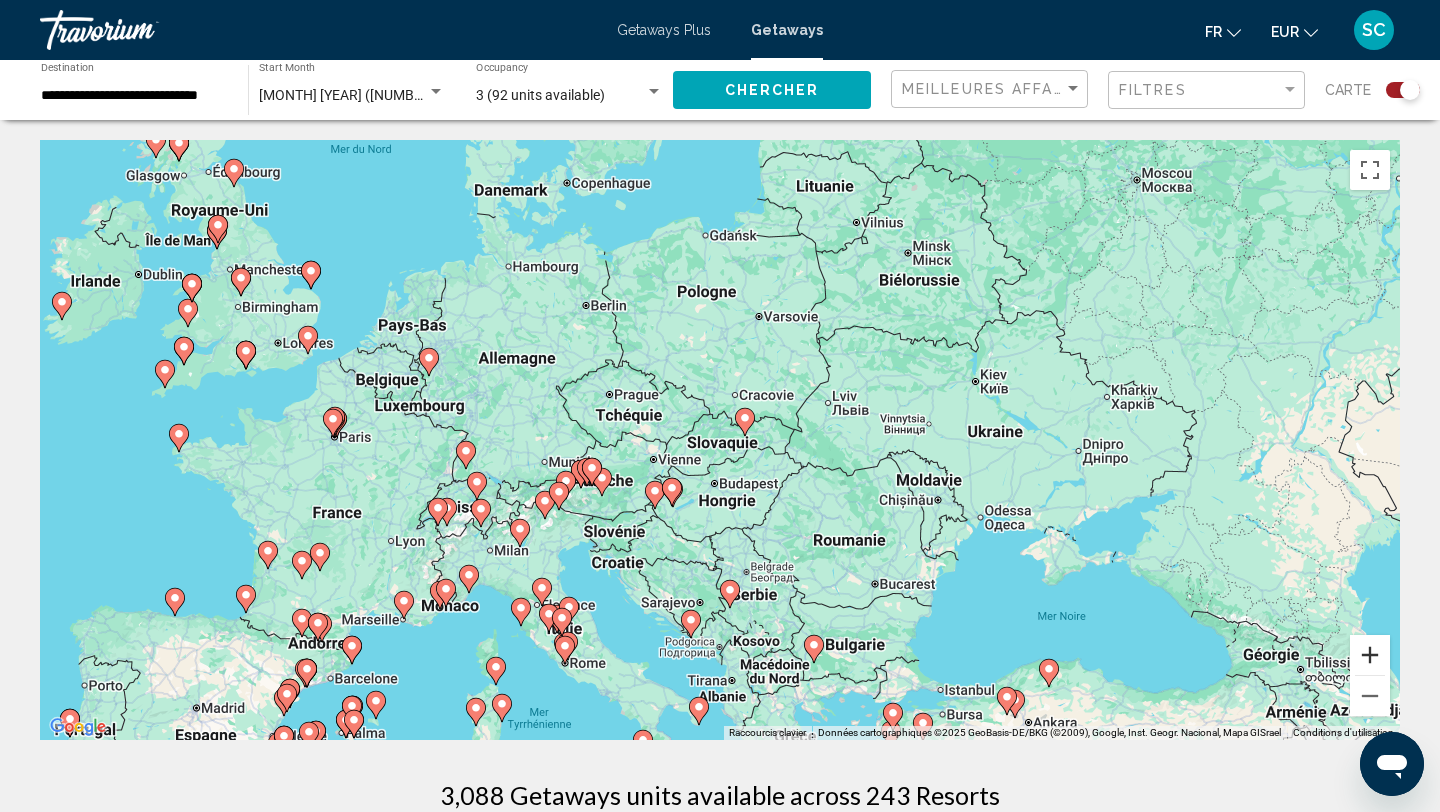 click at bounding box center [1370, 655] 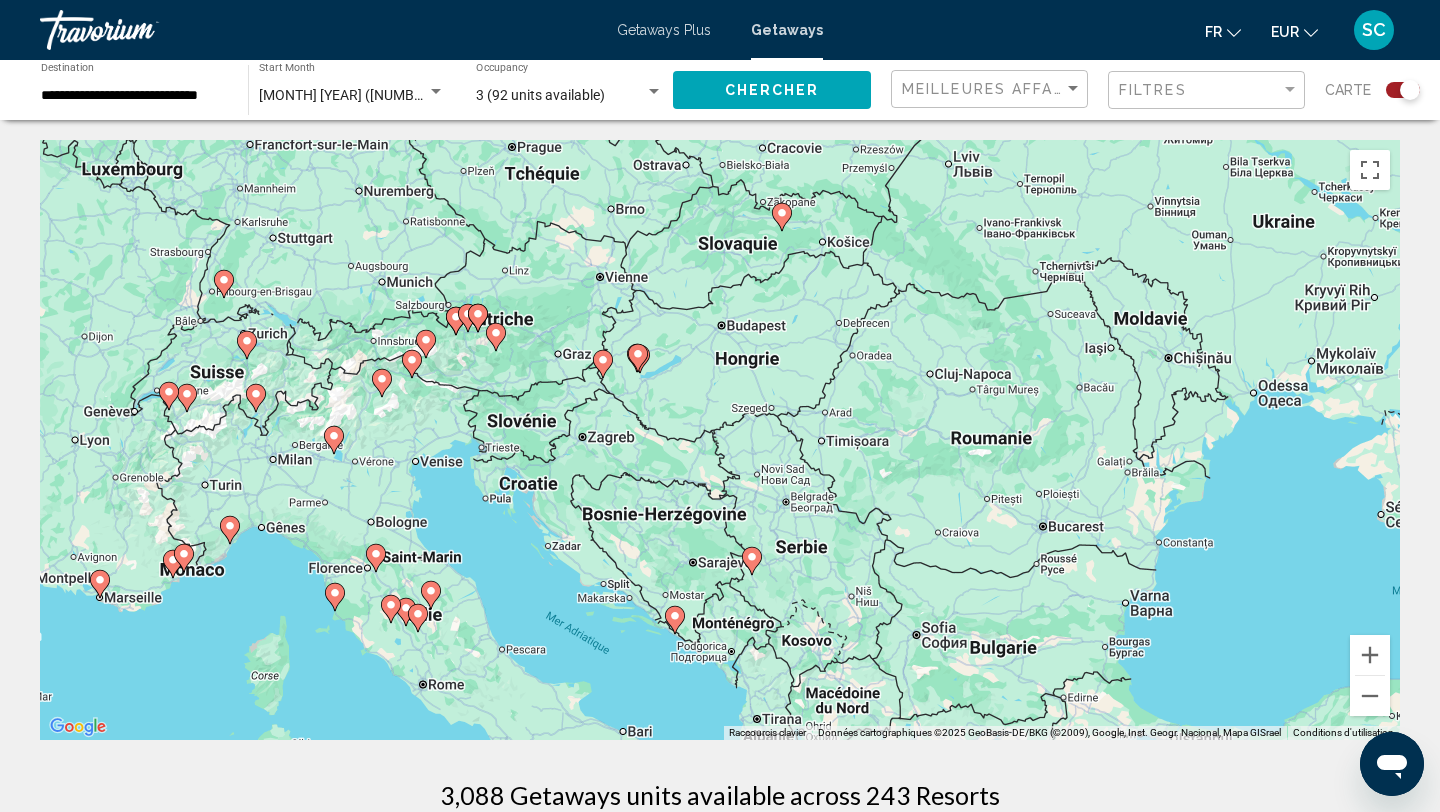 drag, startPoint x: 1231, startPoint y: 666, endPoint x: 1284, endPoint y: 308, distance: 361.90192 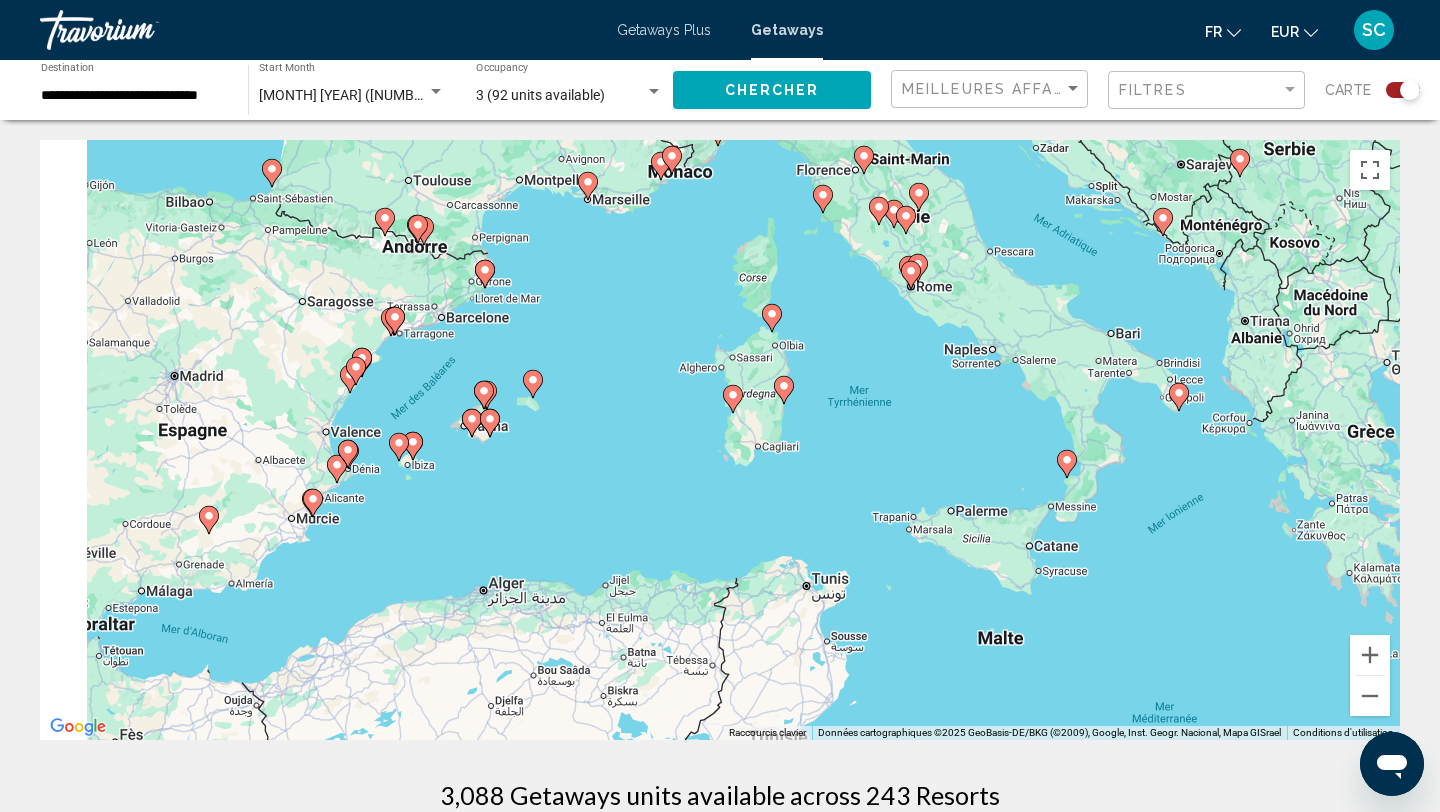 drag, startPoint x: 599, startPoint y: 590, endPoint x: 1212, endPoint y: 581, distance: 613.06604 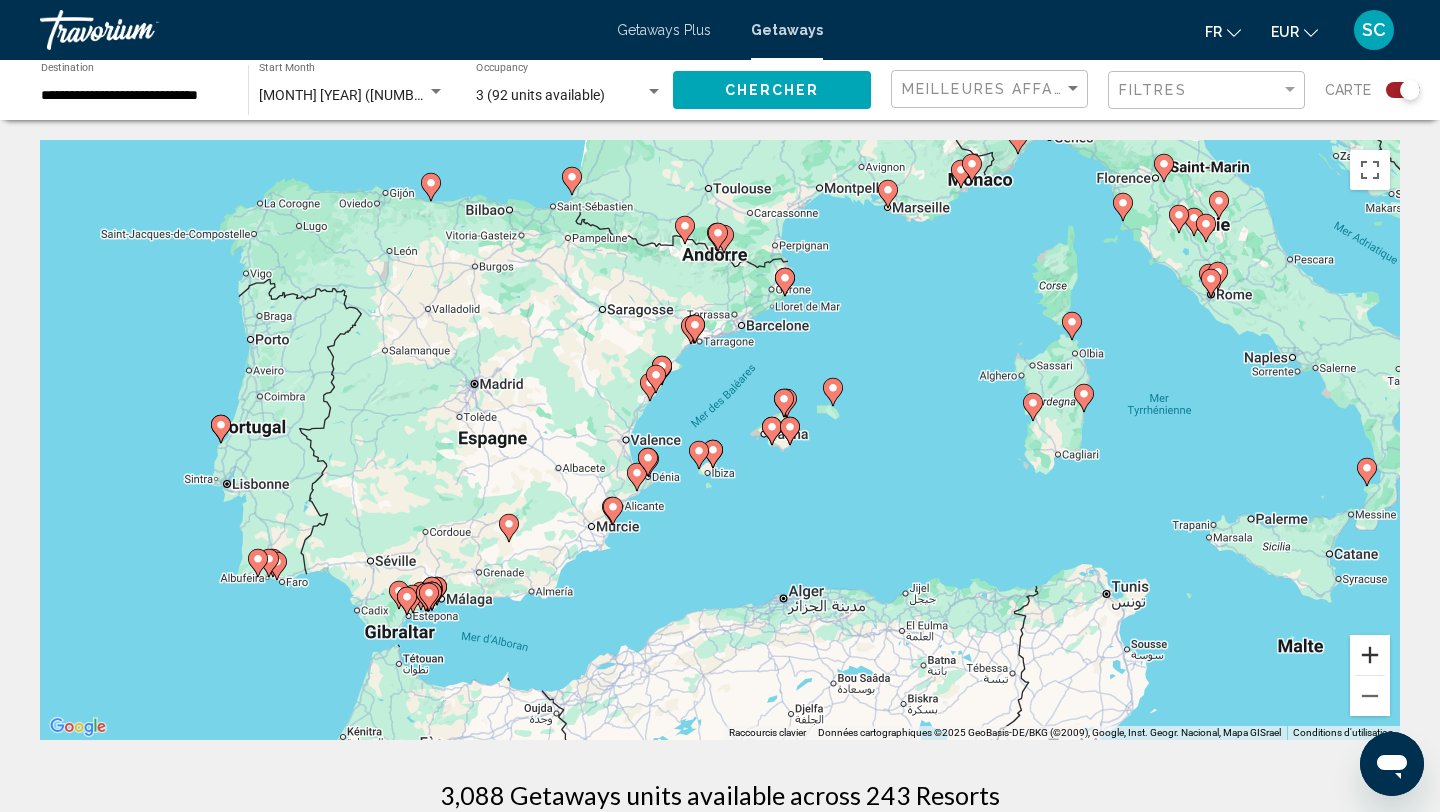 click at bounding box center [1370, 655] 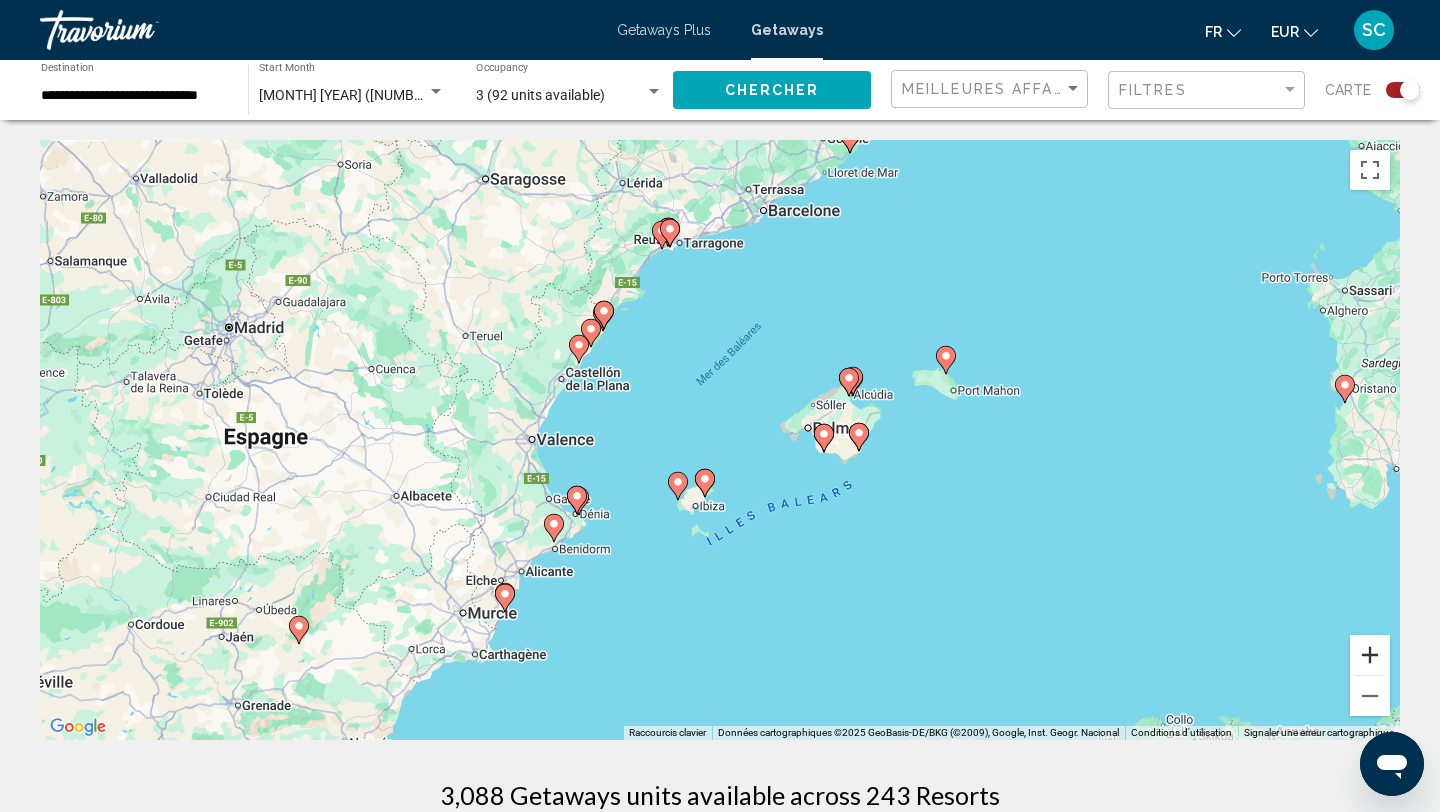 click at bounding box center [1370, 655] 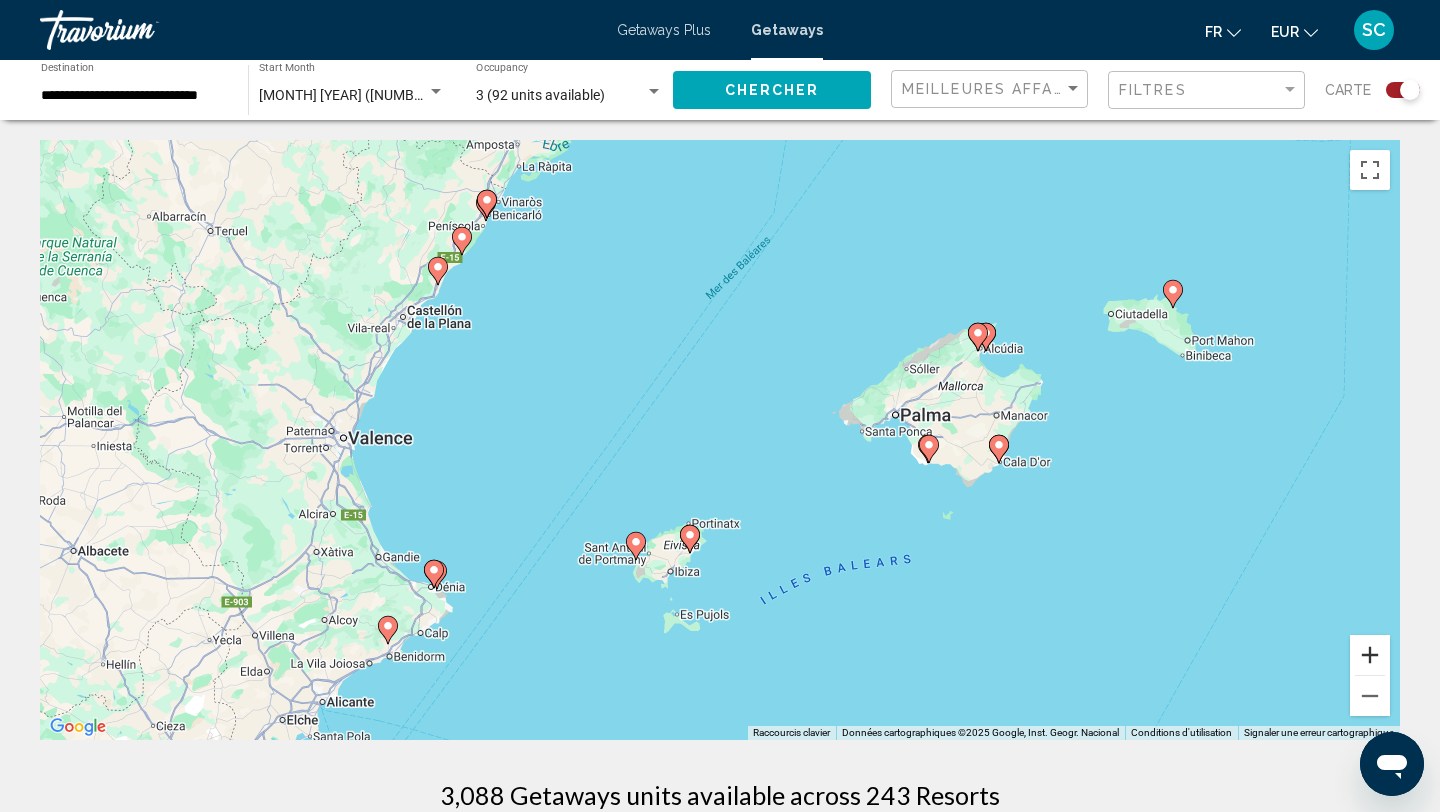 click at bounding box center [1370, 655] 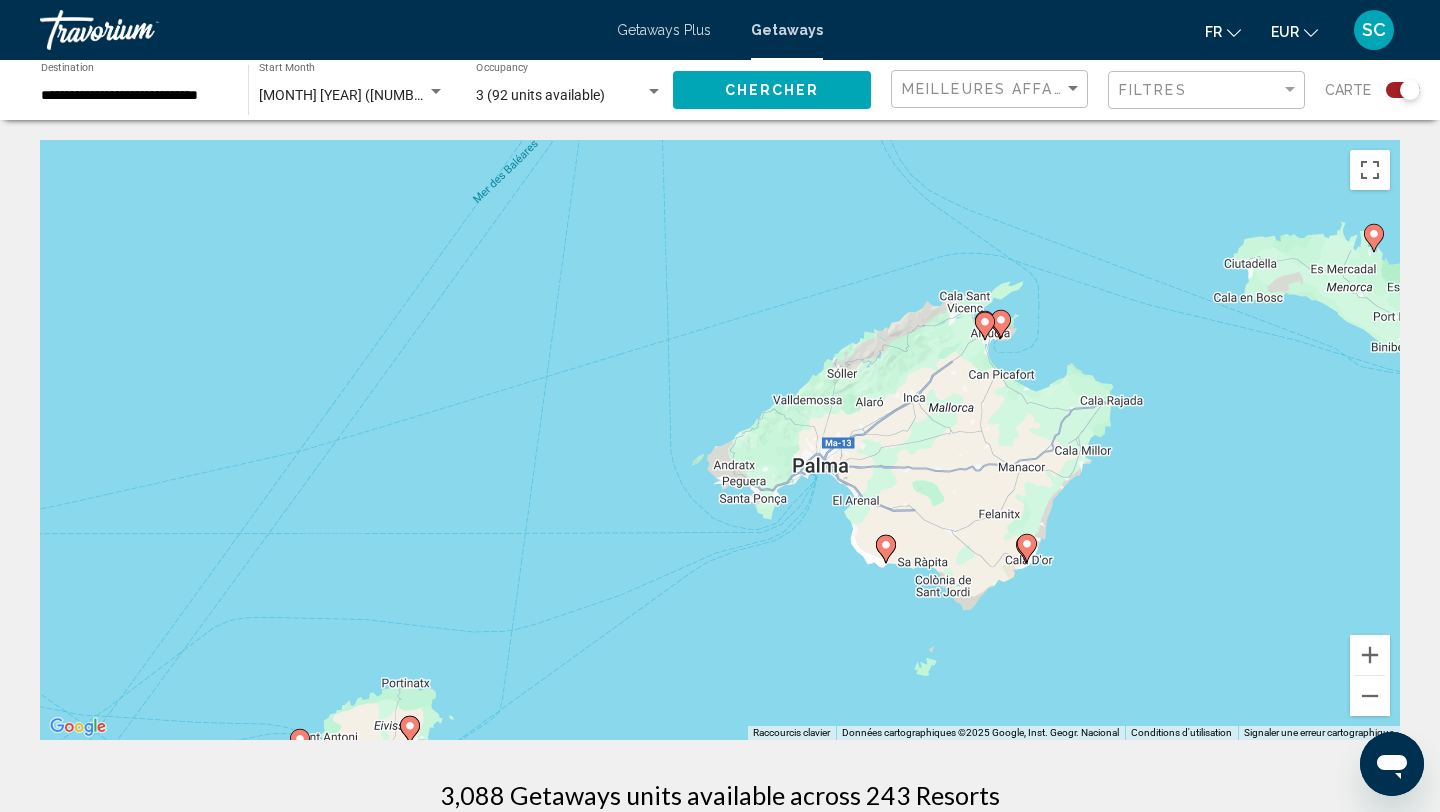 drag, startPoint x: 1303, startPoint y: 537, endPoint x: 1065, endPoint y: 612, distance: 249.53757 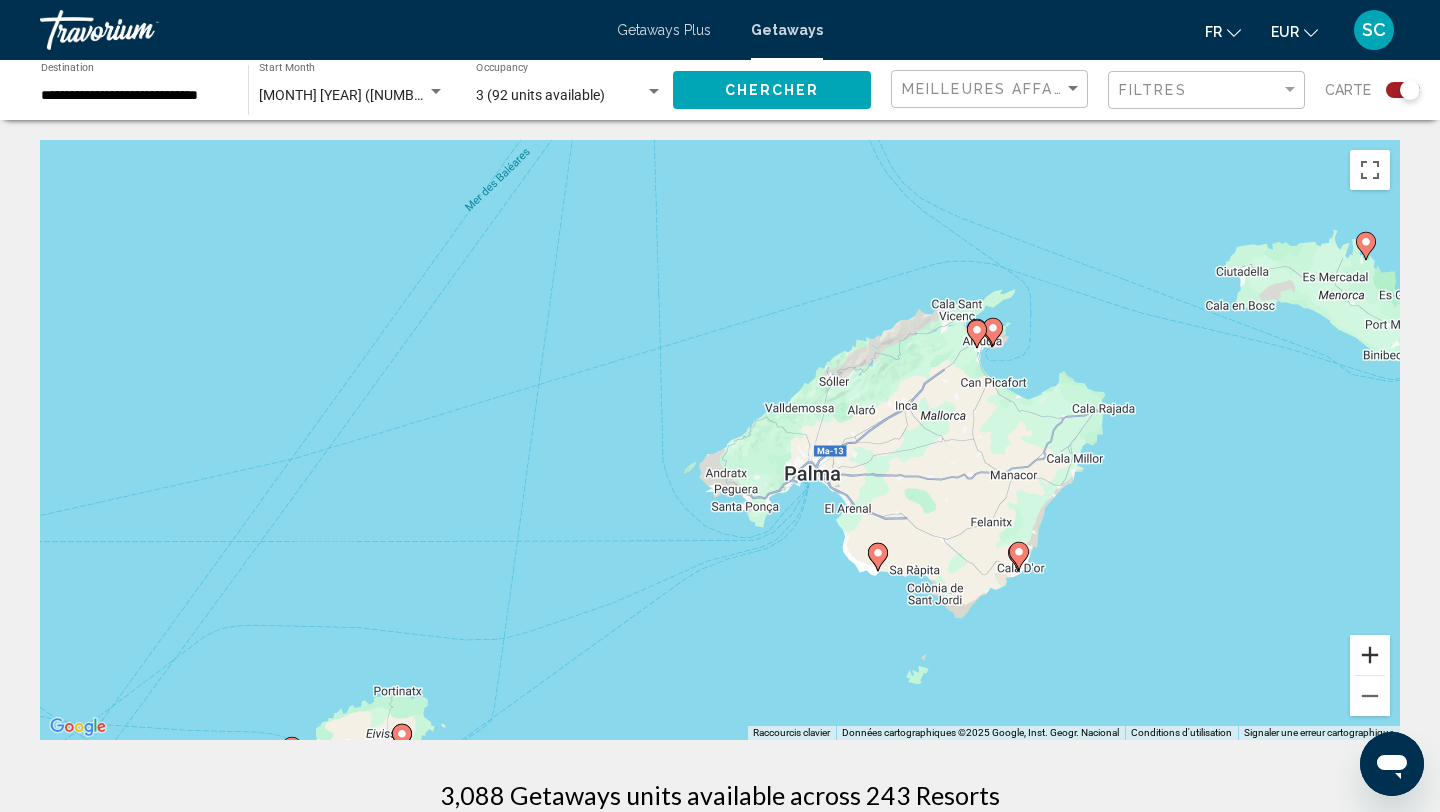click at bounding box center (1370, 655) 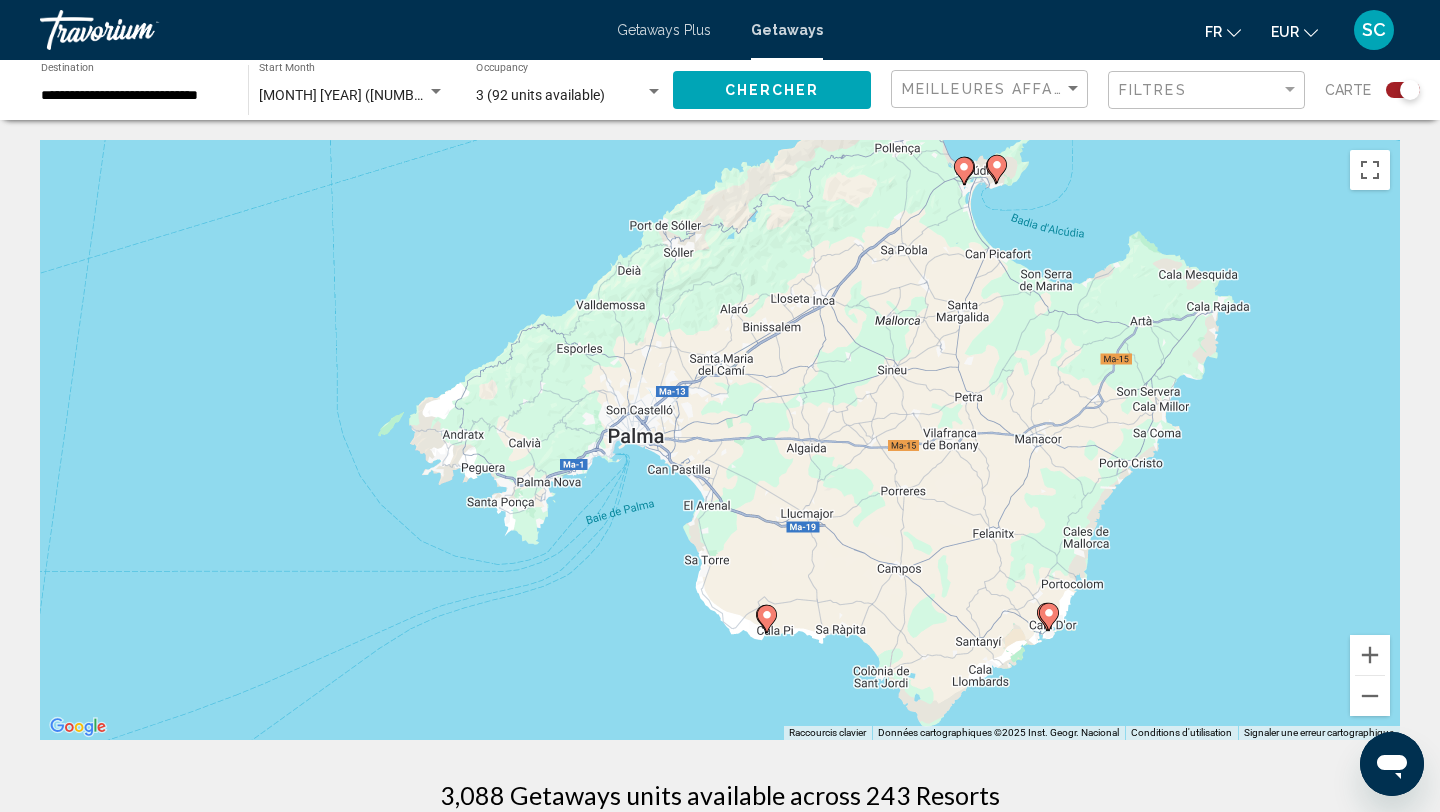 drag, startPoint x: 1338, startPoint y: 602, endPoint x: 1062, endPoint y: 531, distance: 284.98596 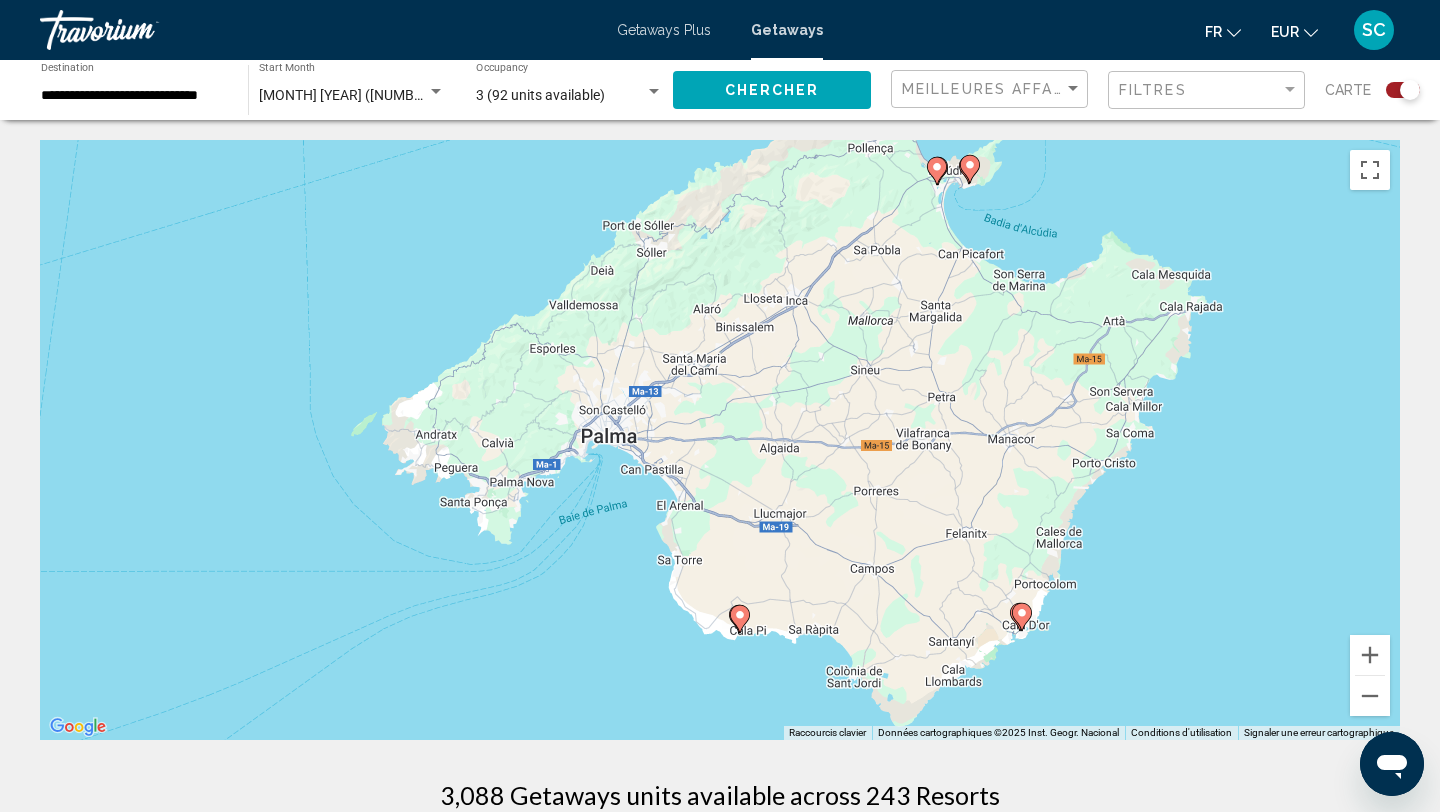 click 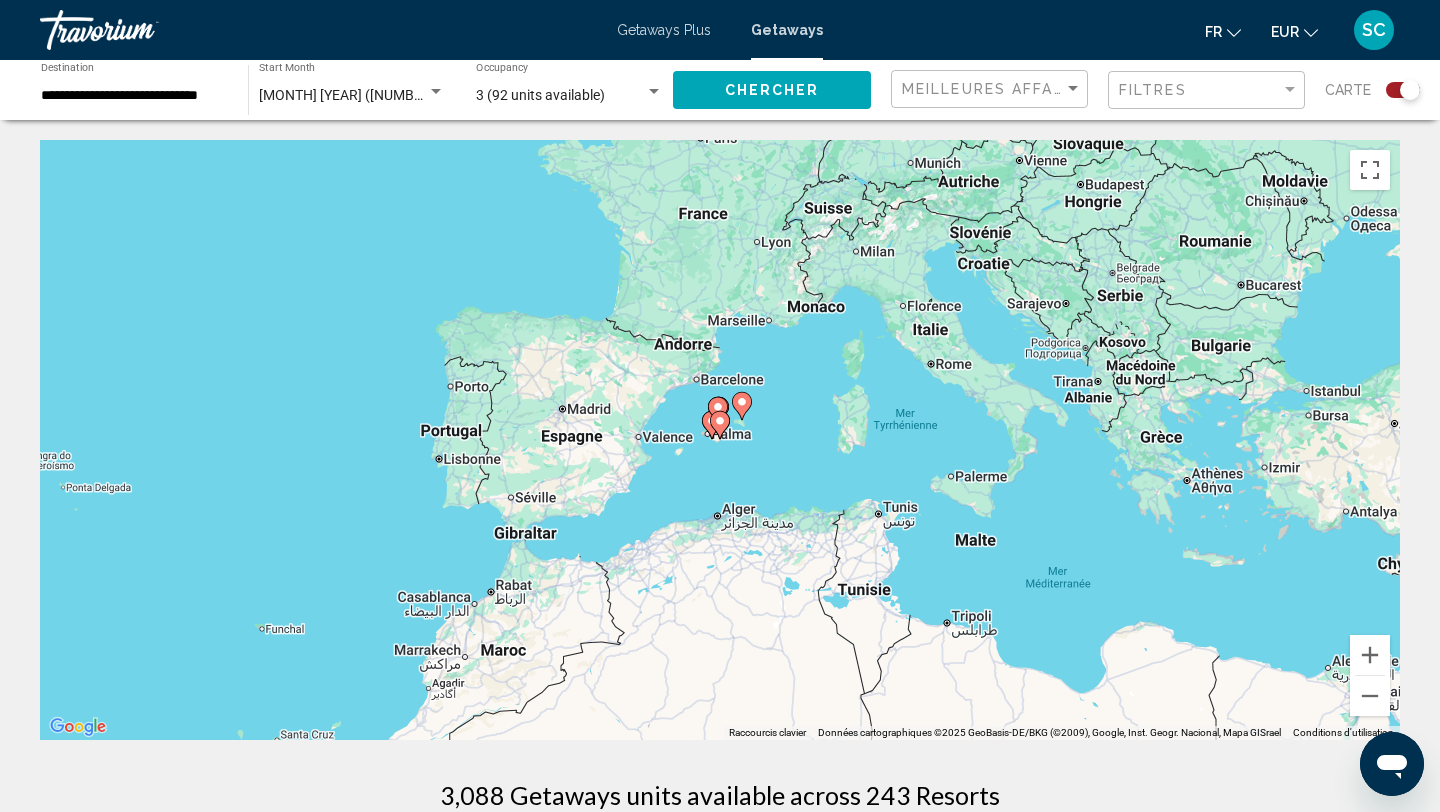 click 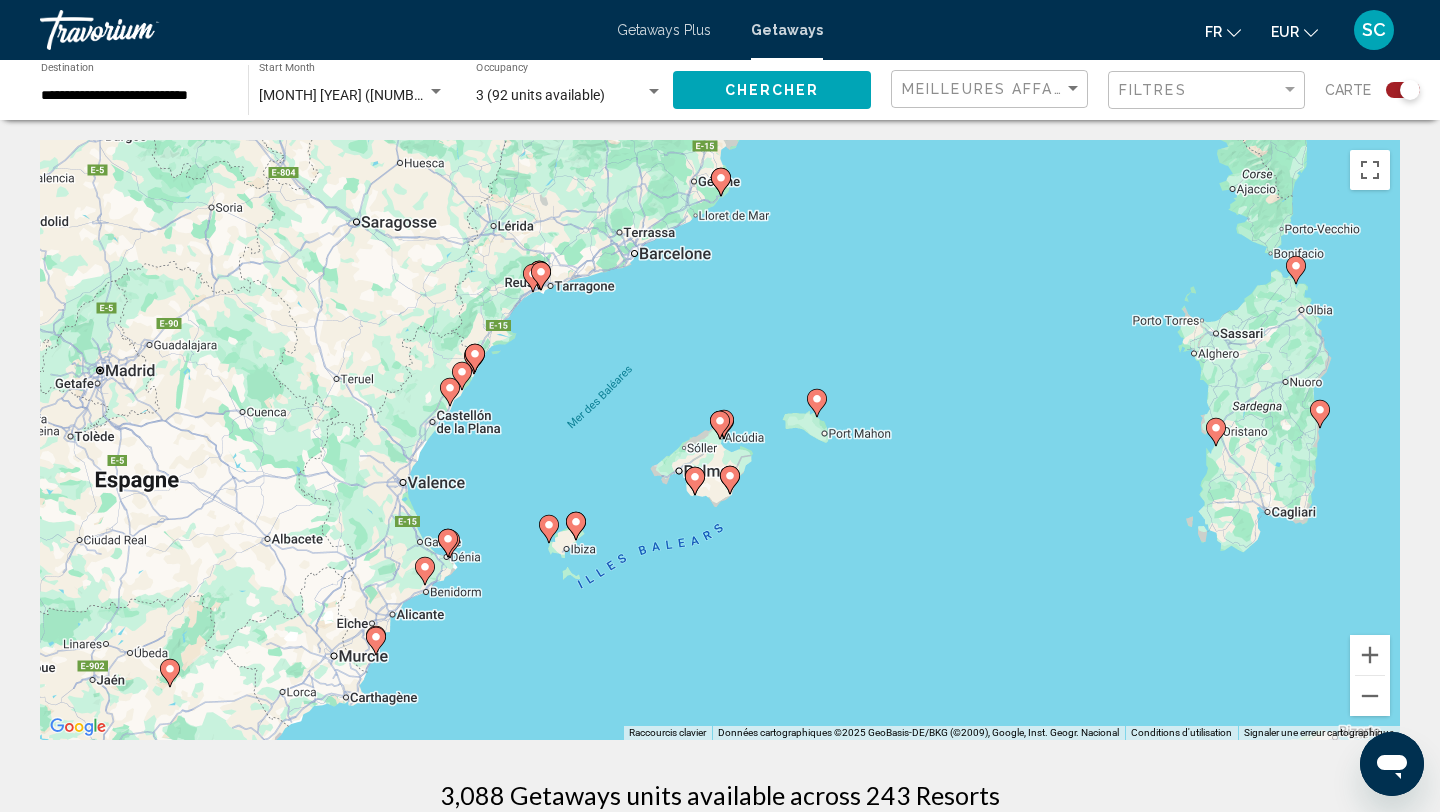 click 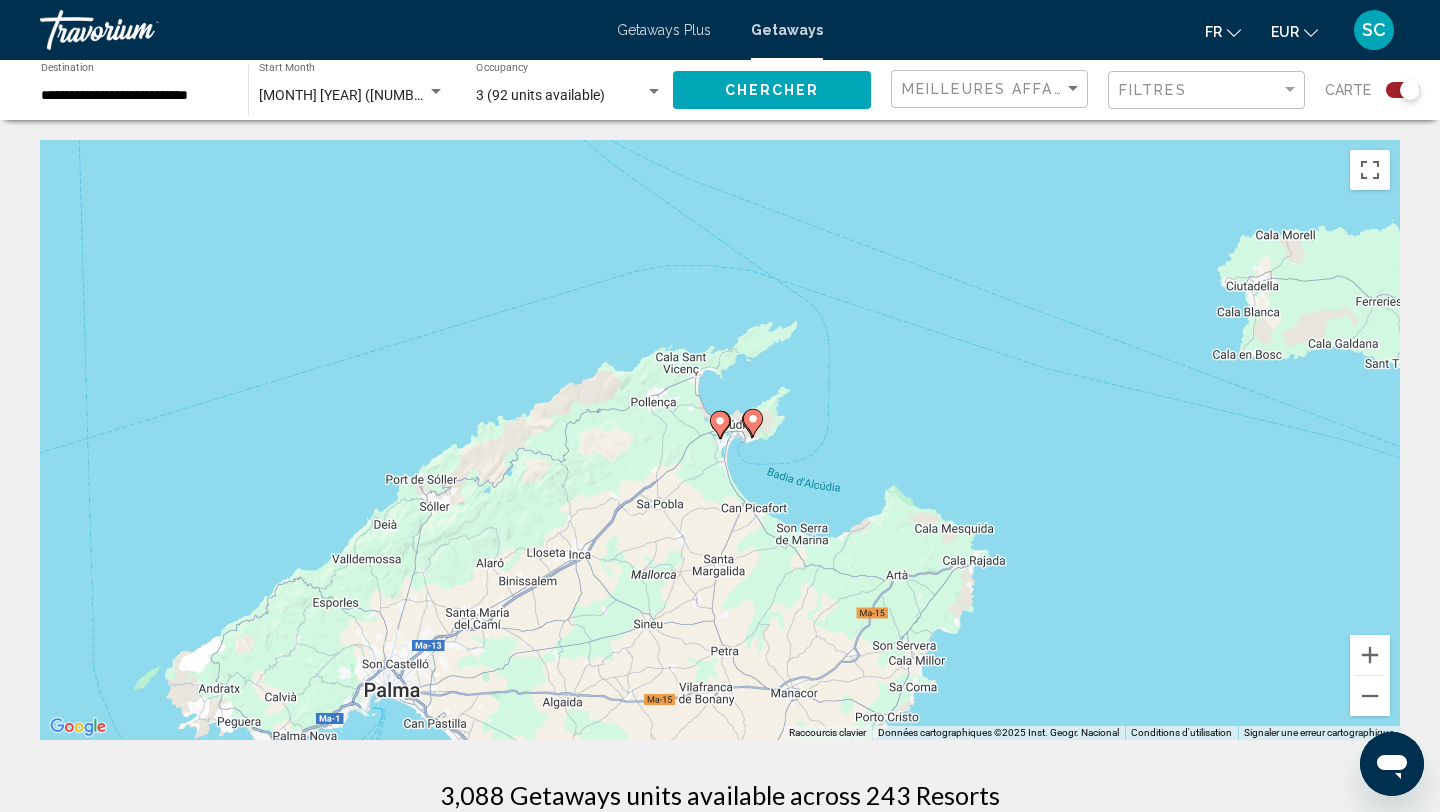 click 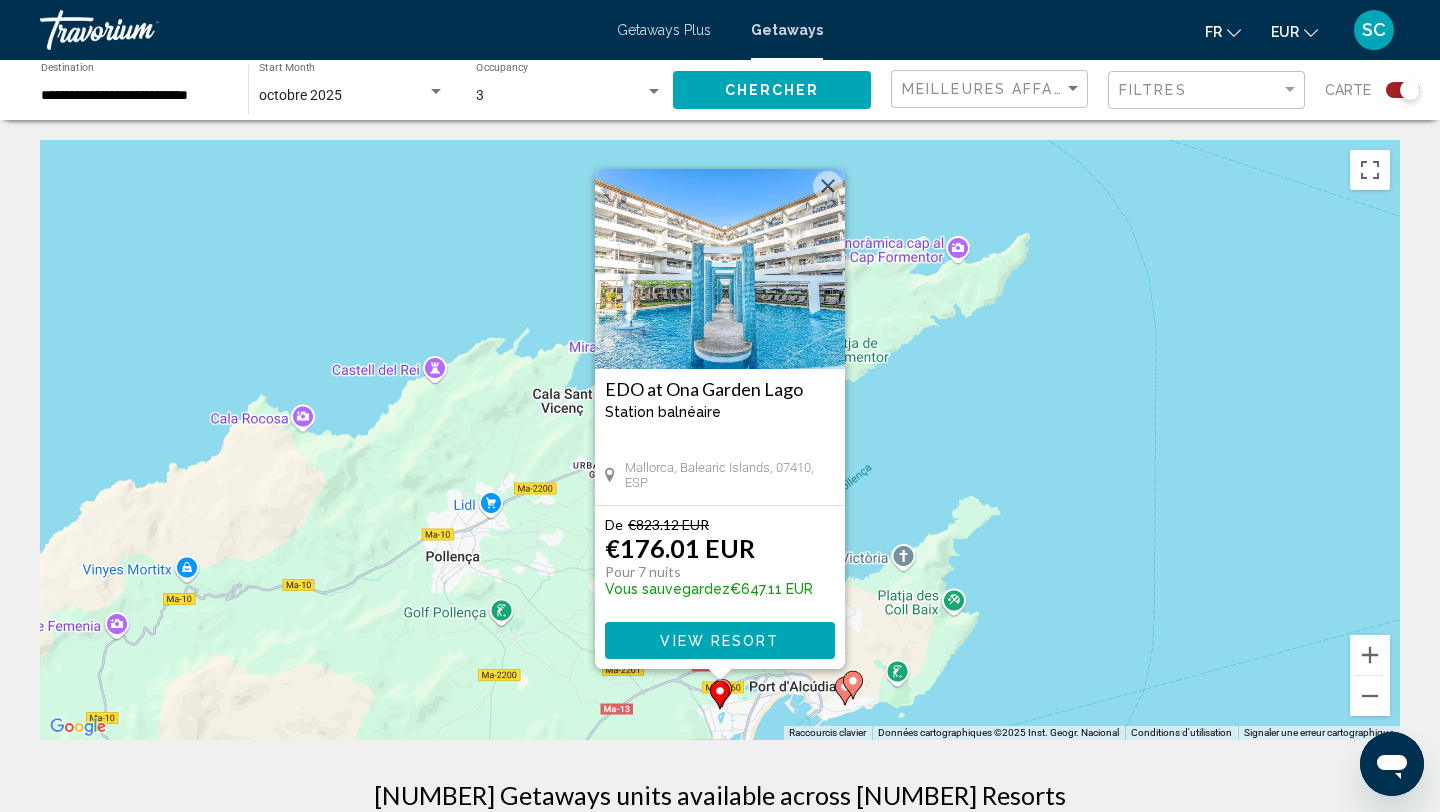 click 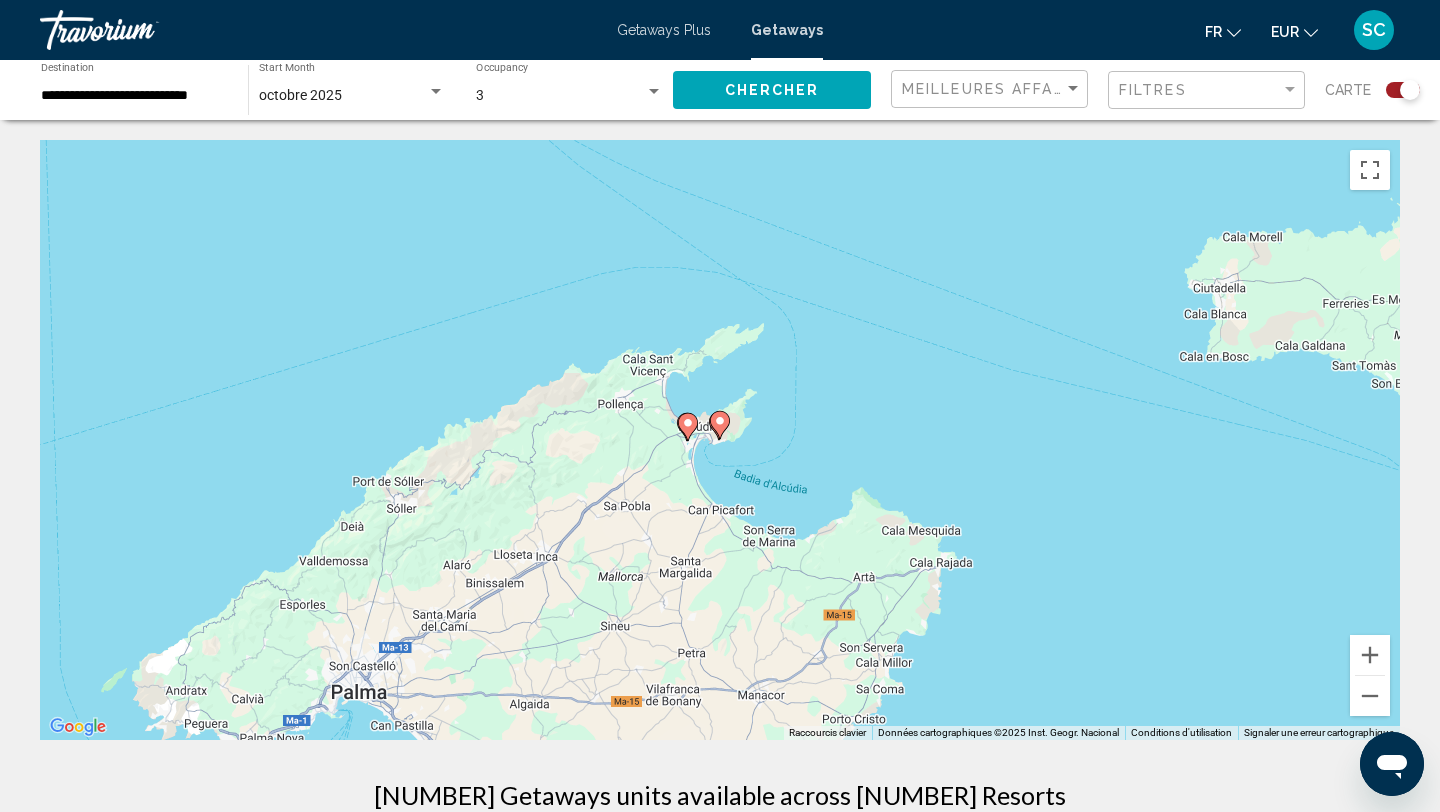 click at bounding box center (720, 425) 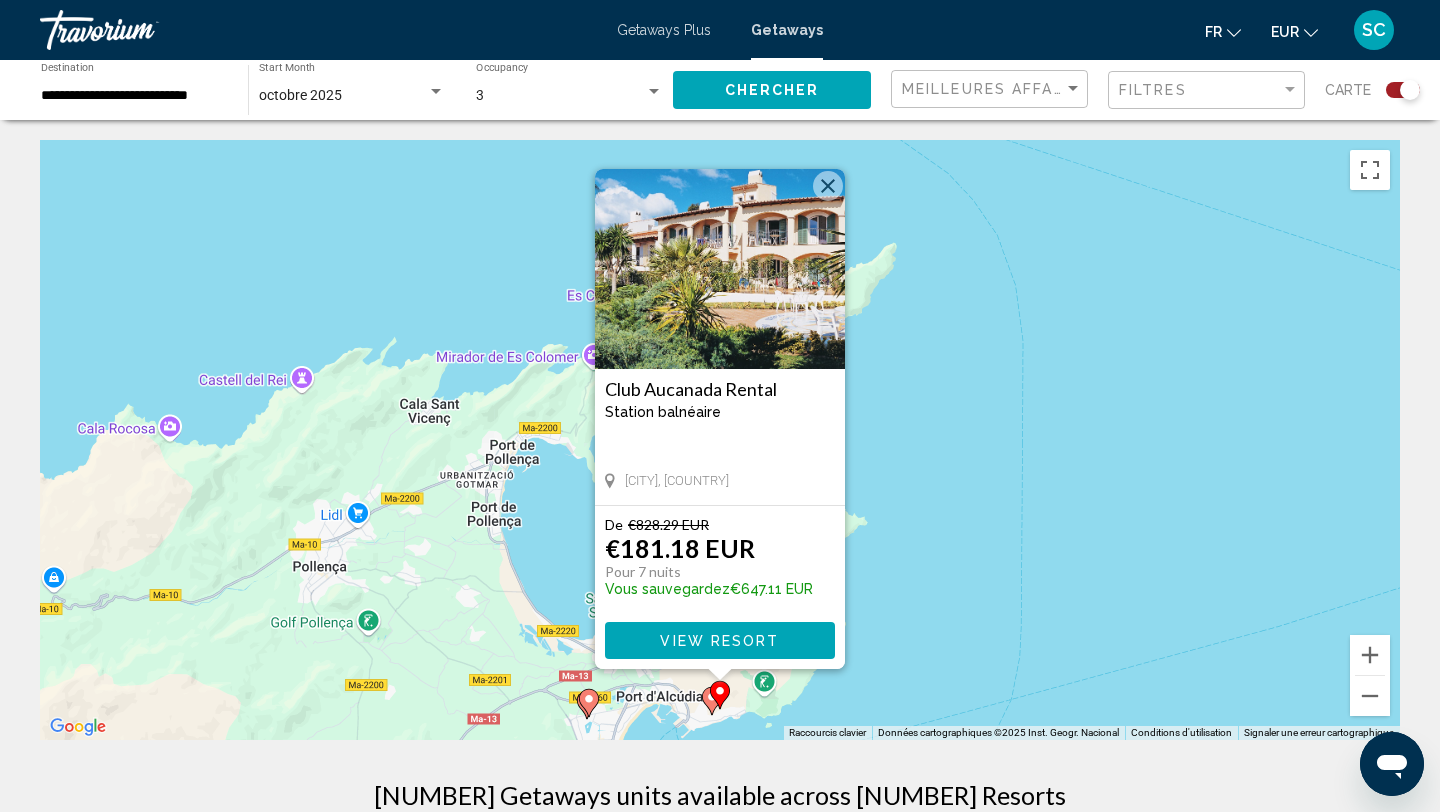 click 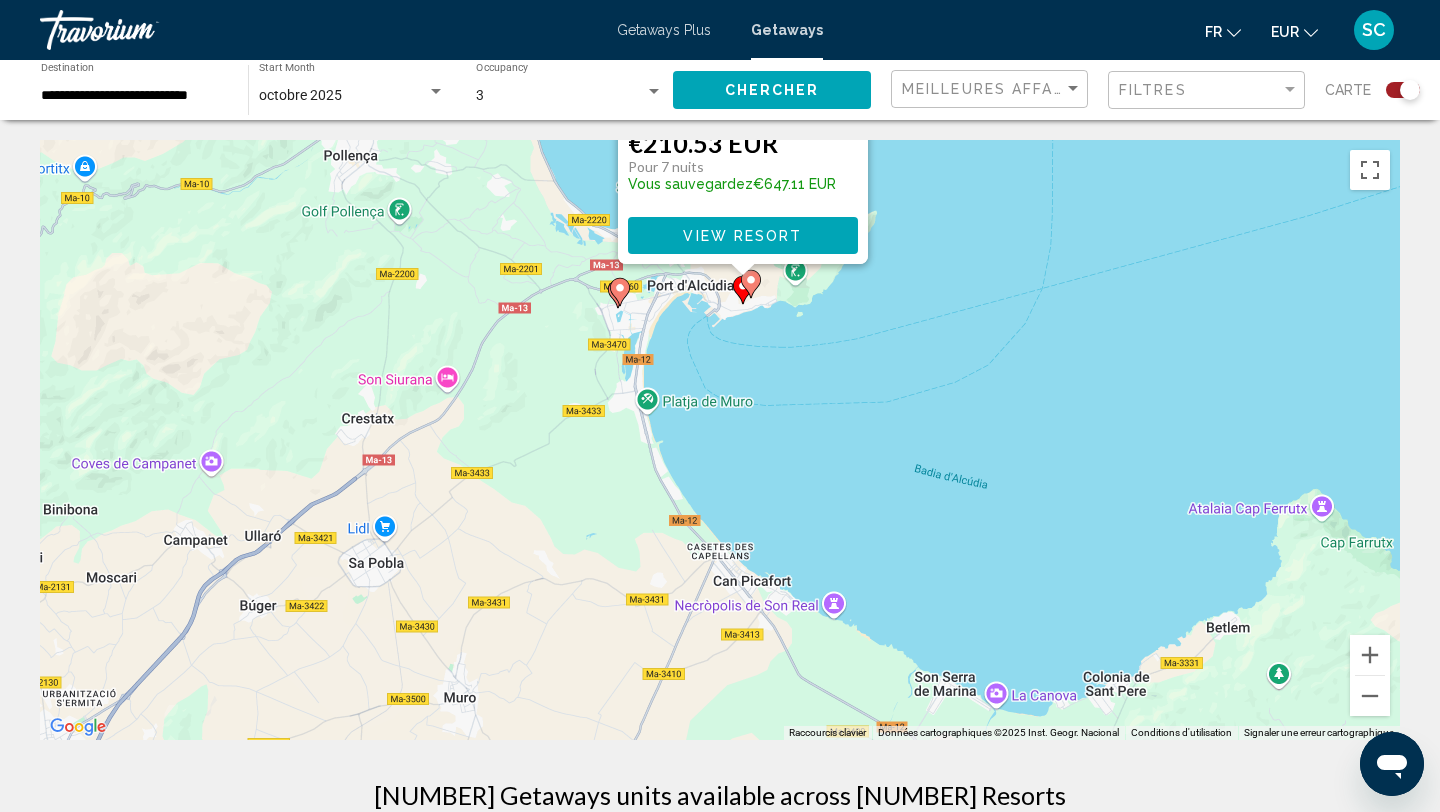 drag, startPoint x: 1040, startPoint y: 716, endPoint x: 1065, endPoint y: 297, distance: 419.74515 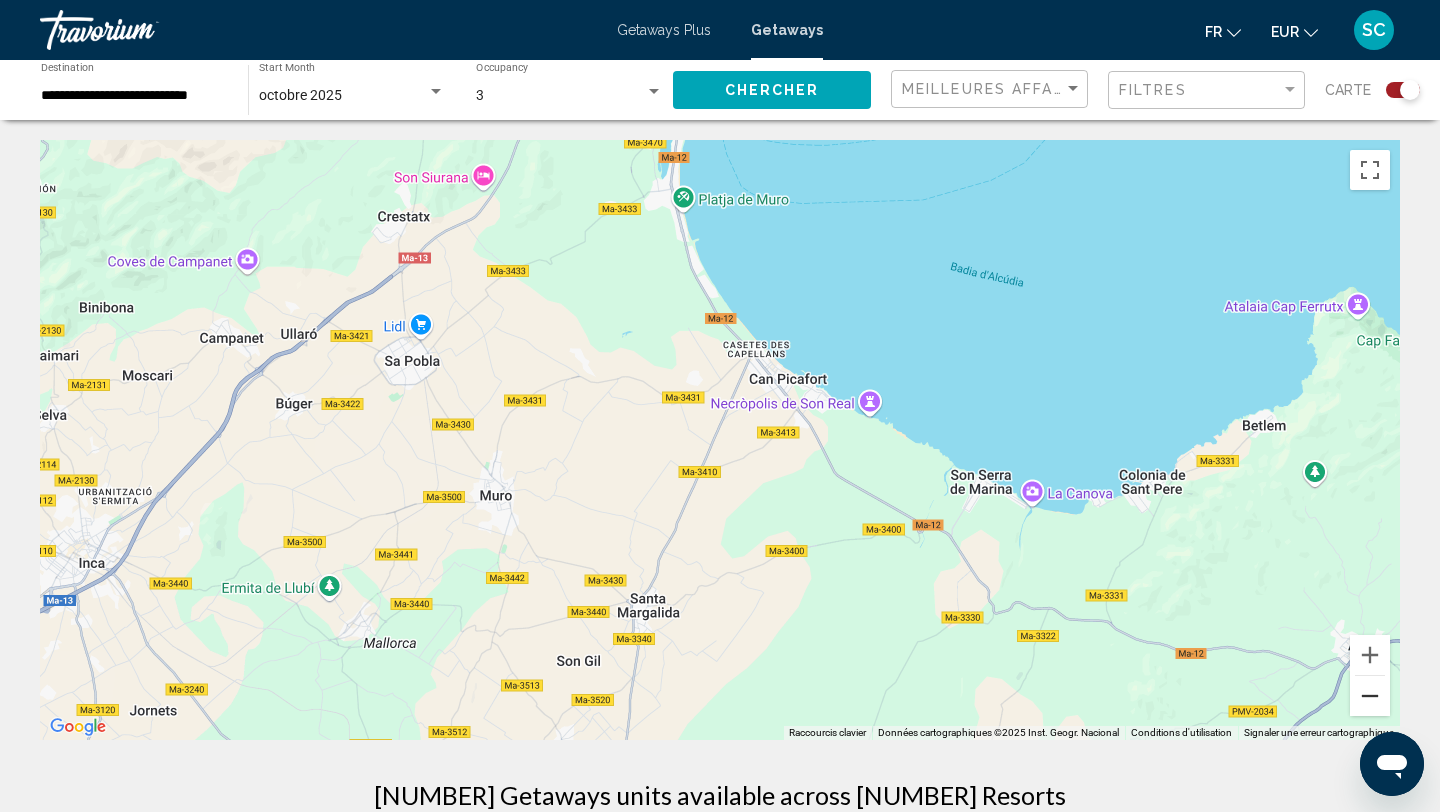 click at bounding box center (1370, 696) 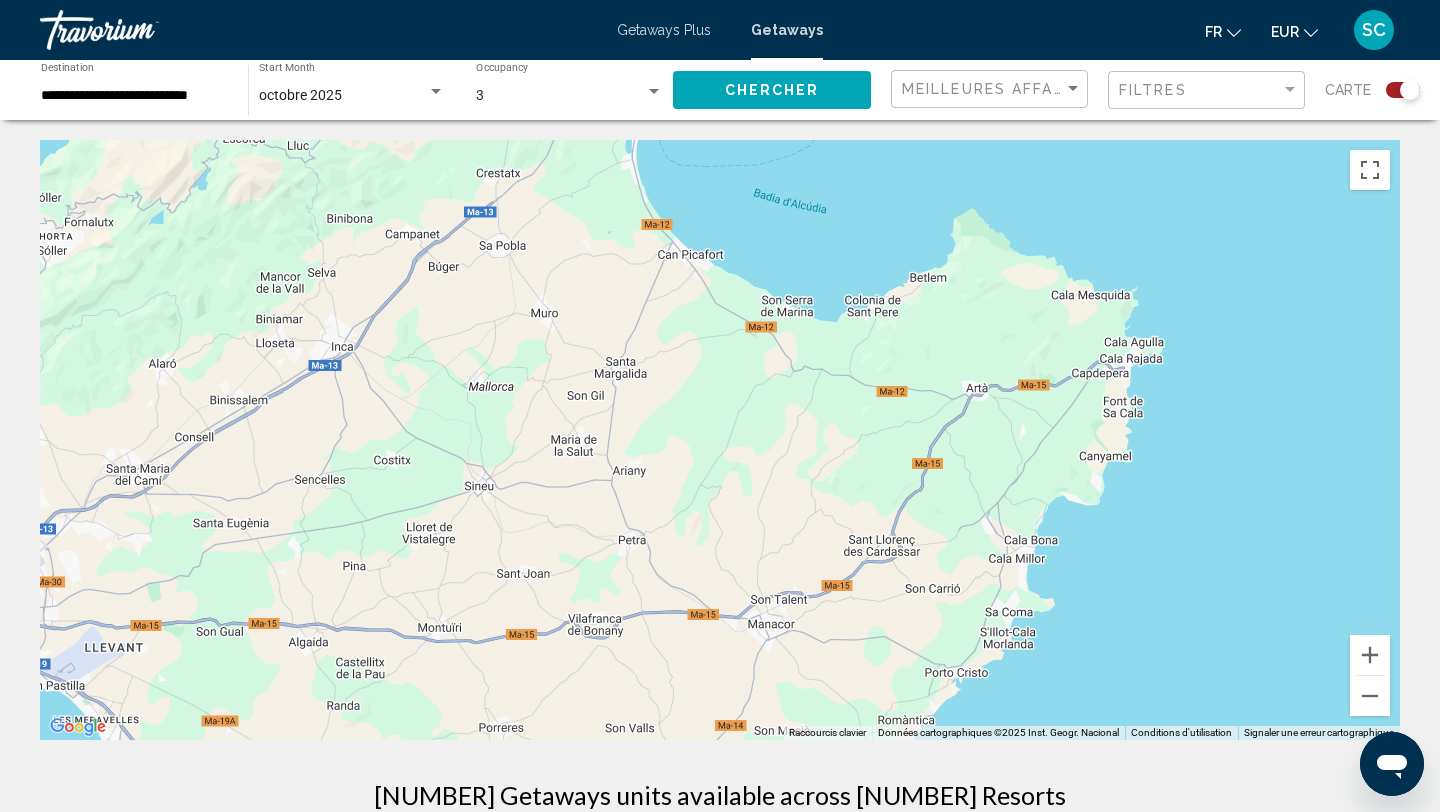 drag, startPoint x: 1243, startPoint y: 644, endPoint x: 1156, endPoint y: 316, distance: 339.342 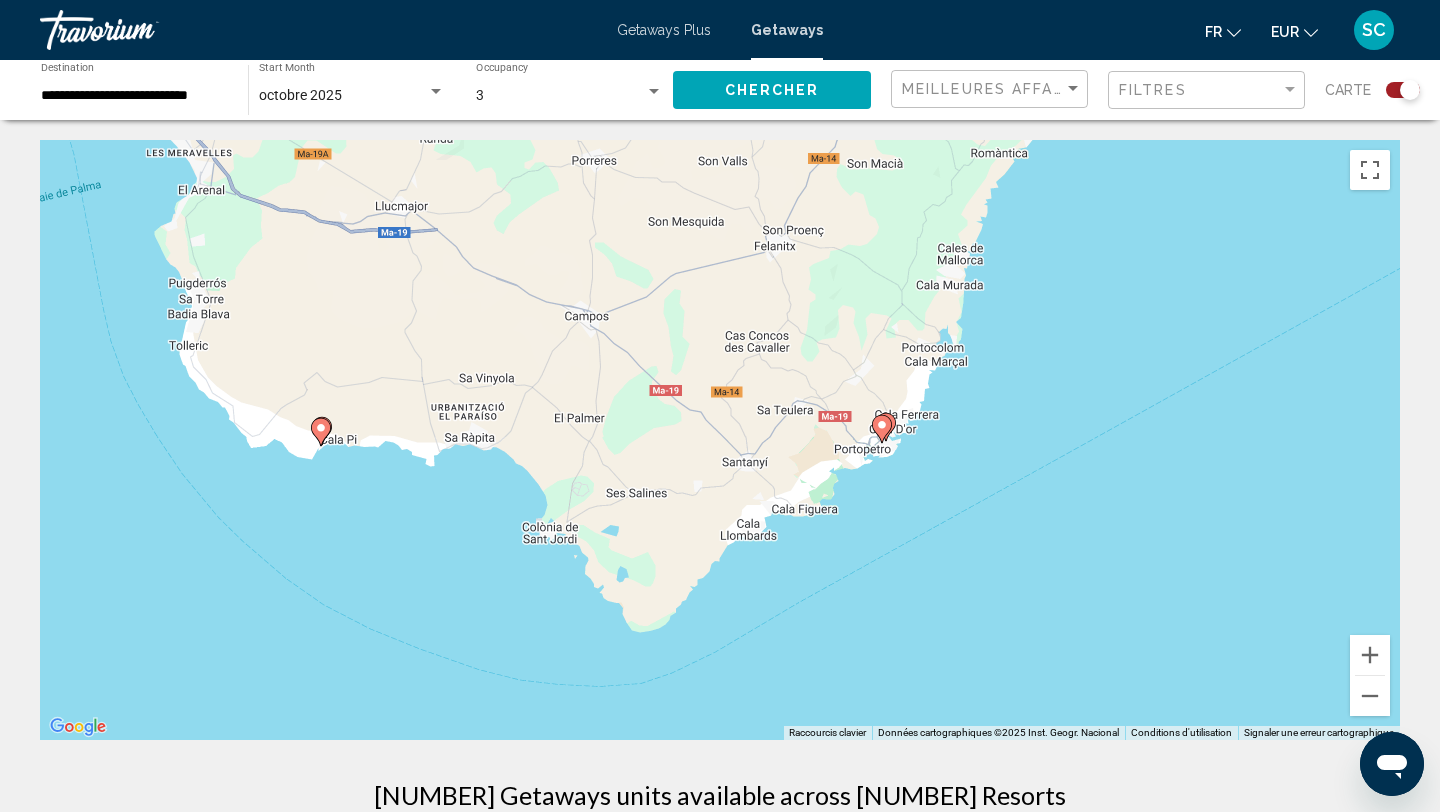 drag, startPoint x: 801, startPoint y: 411, endPoint x: 1001, endPoint y: 551, distance: 244.13112 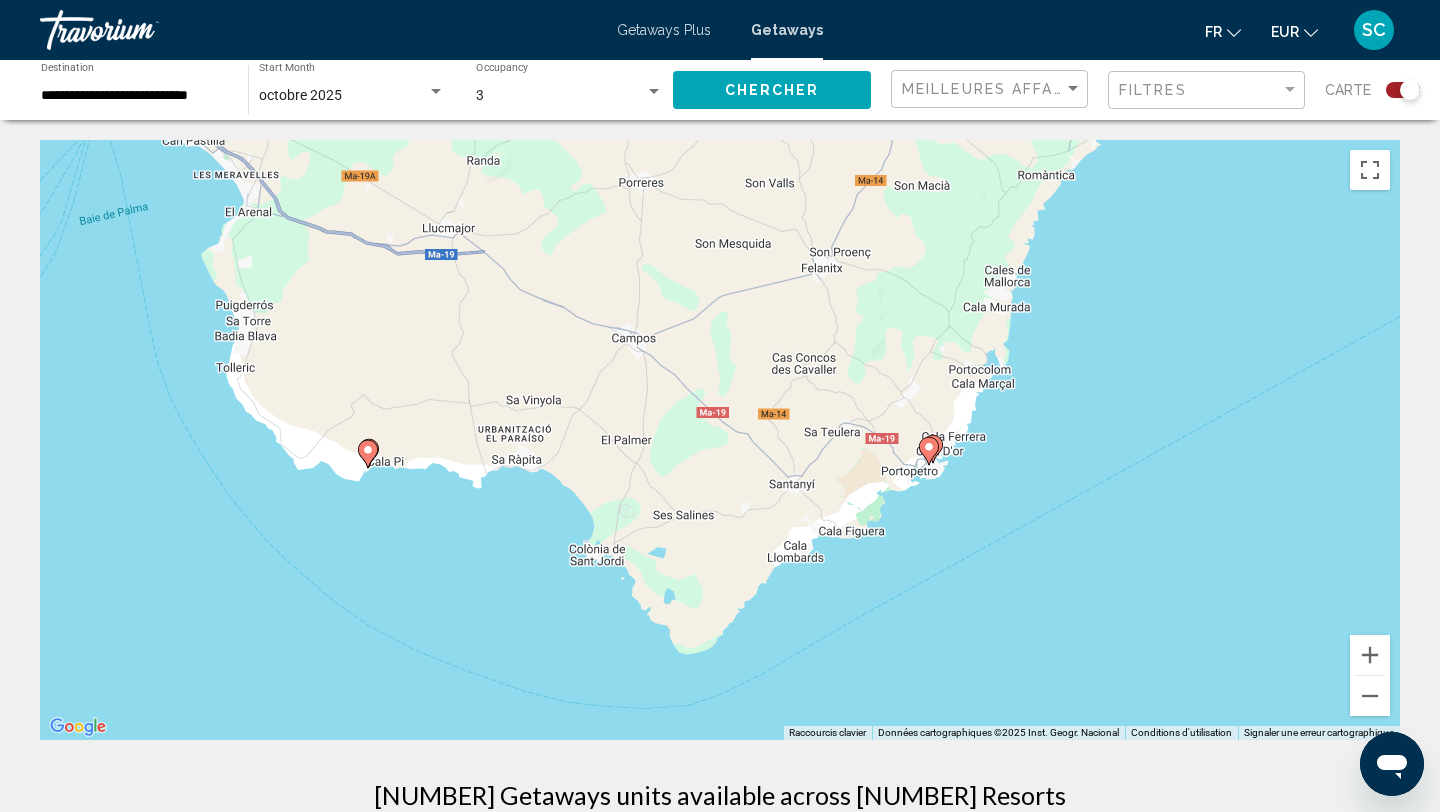click 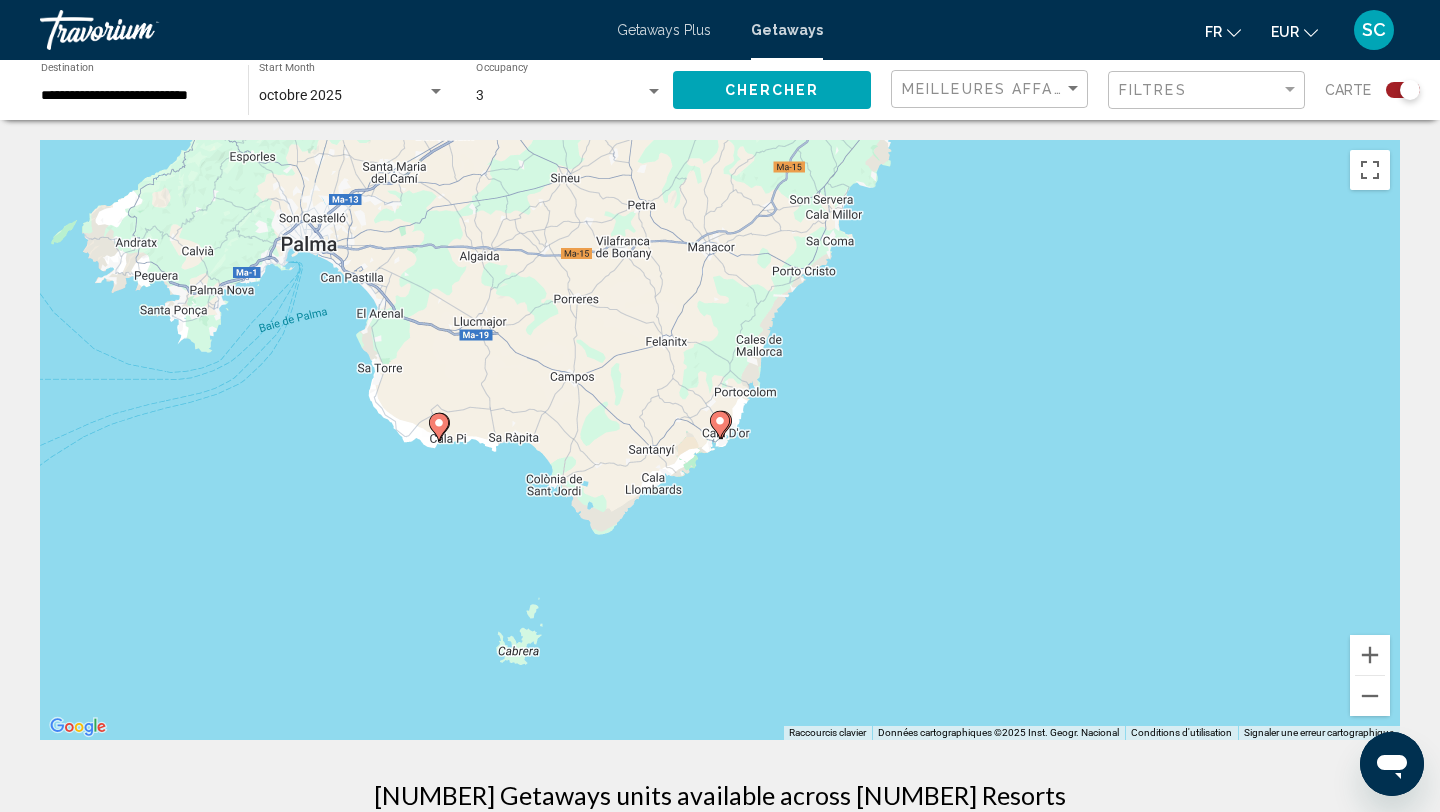 click 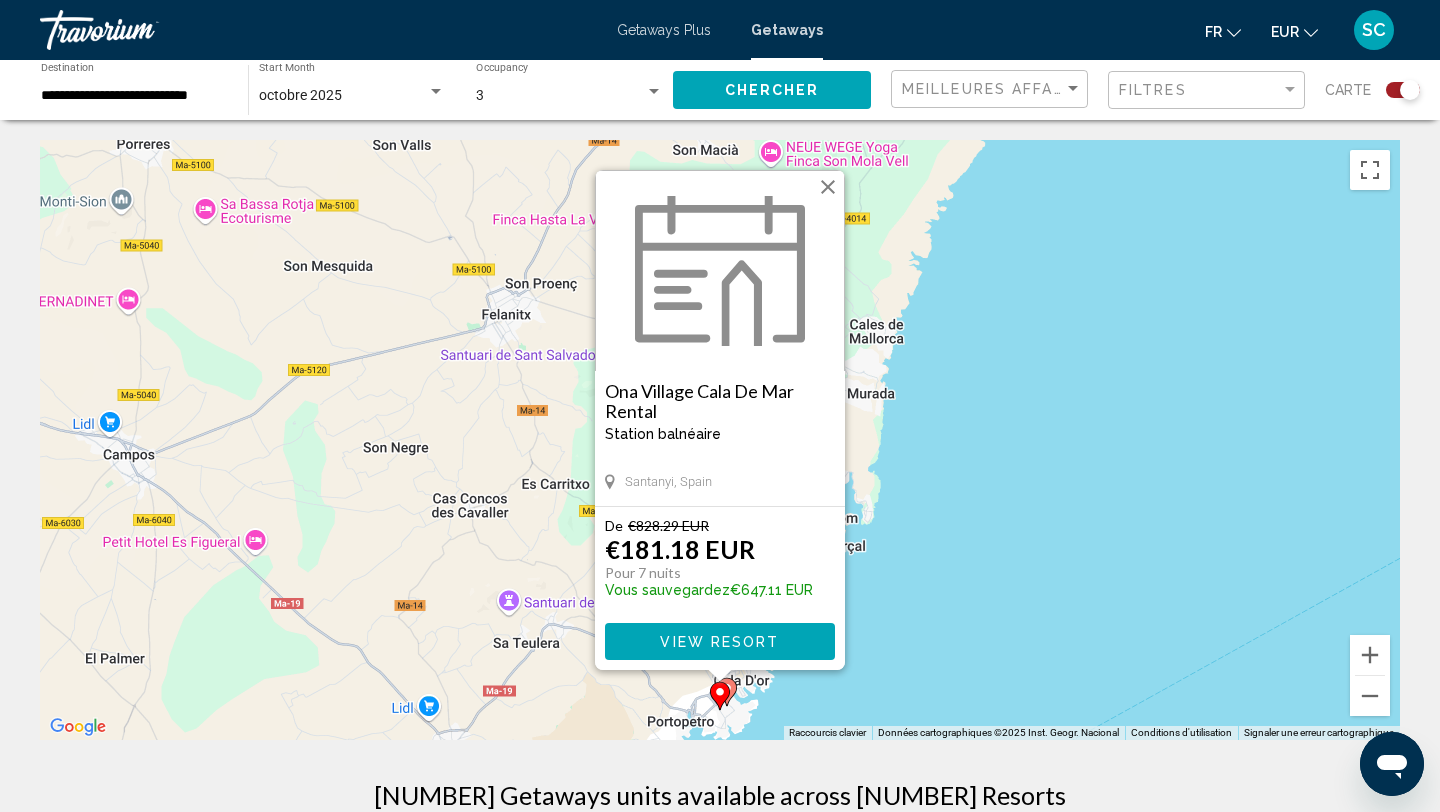 click 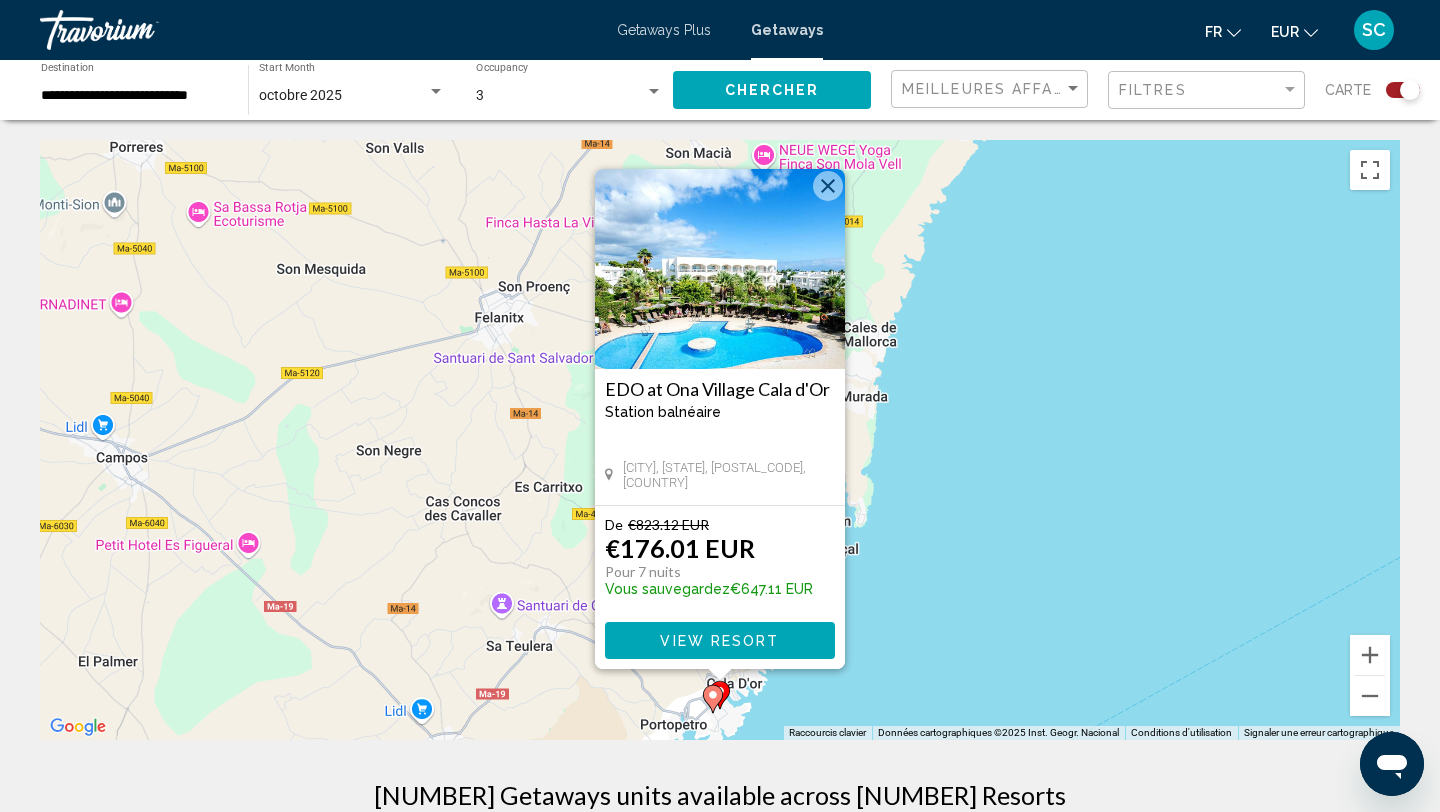 click at bounding box center (828, 186) 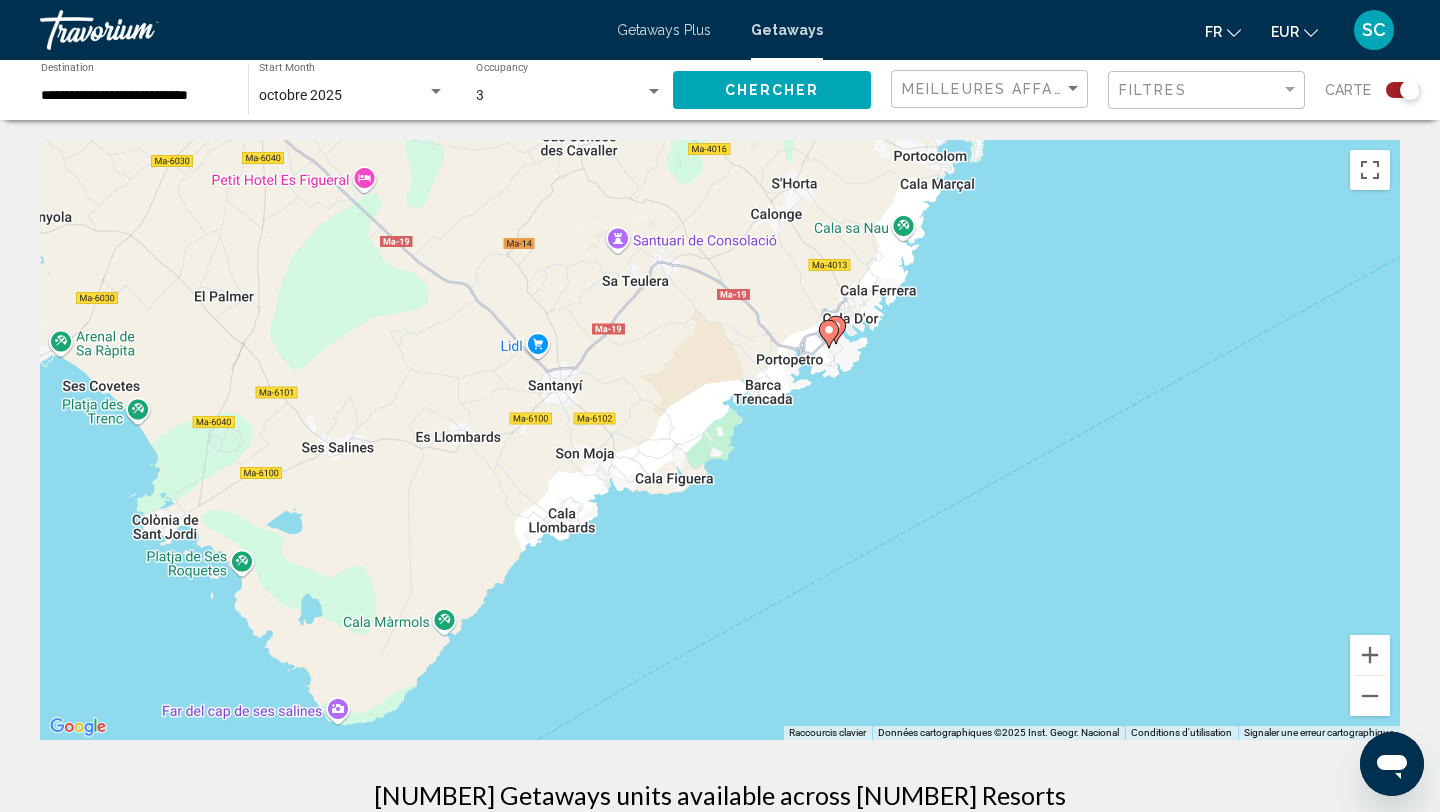 drag, startPoint x: 965, startPoint y: 579, endPoint x: 1082, endPoint y: 207, distance: 389.9654 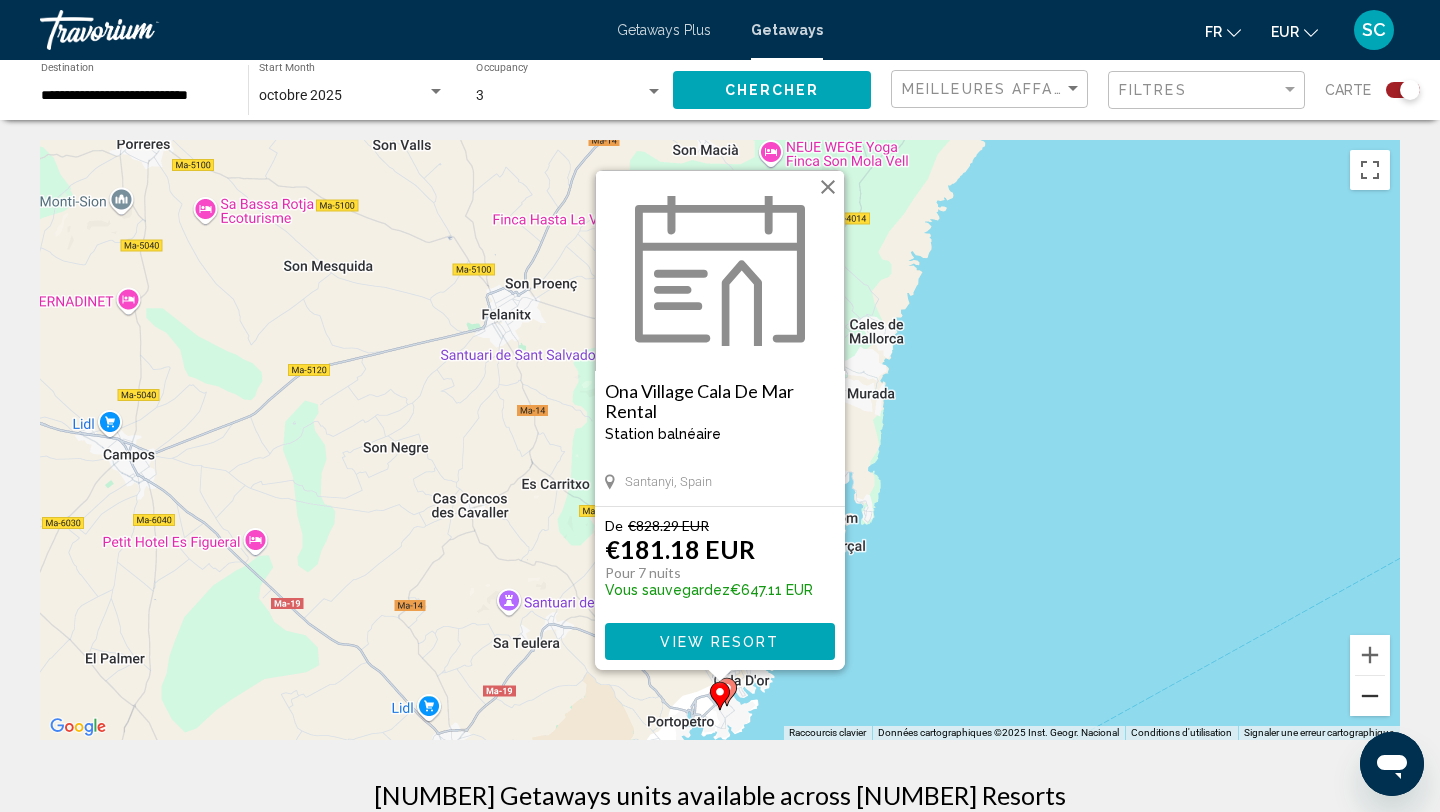 click at bounding box center [1370, 696] 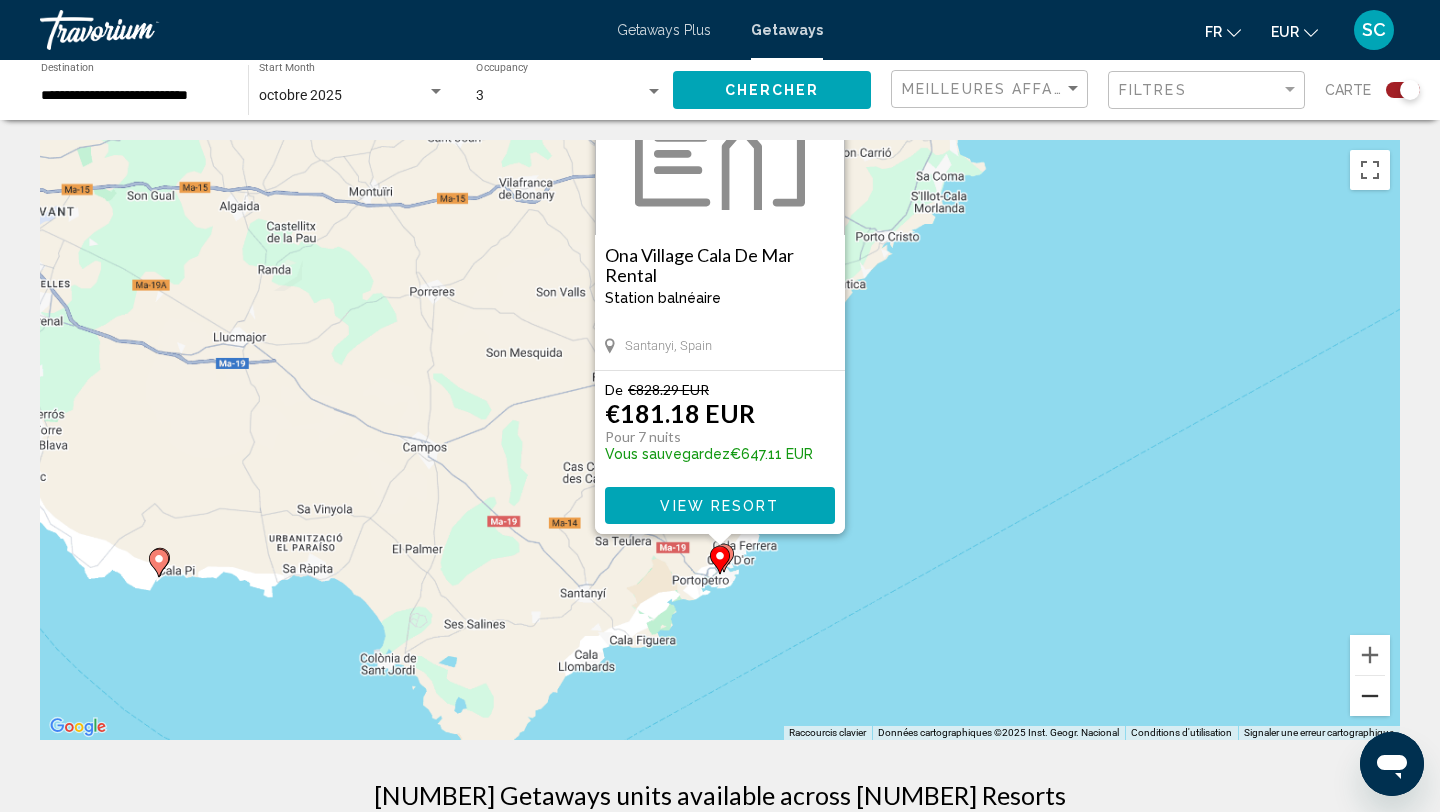 click at bounding box center (1370, 696) 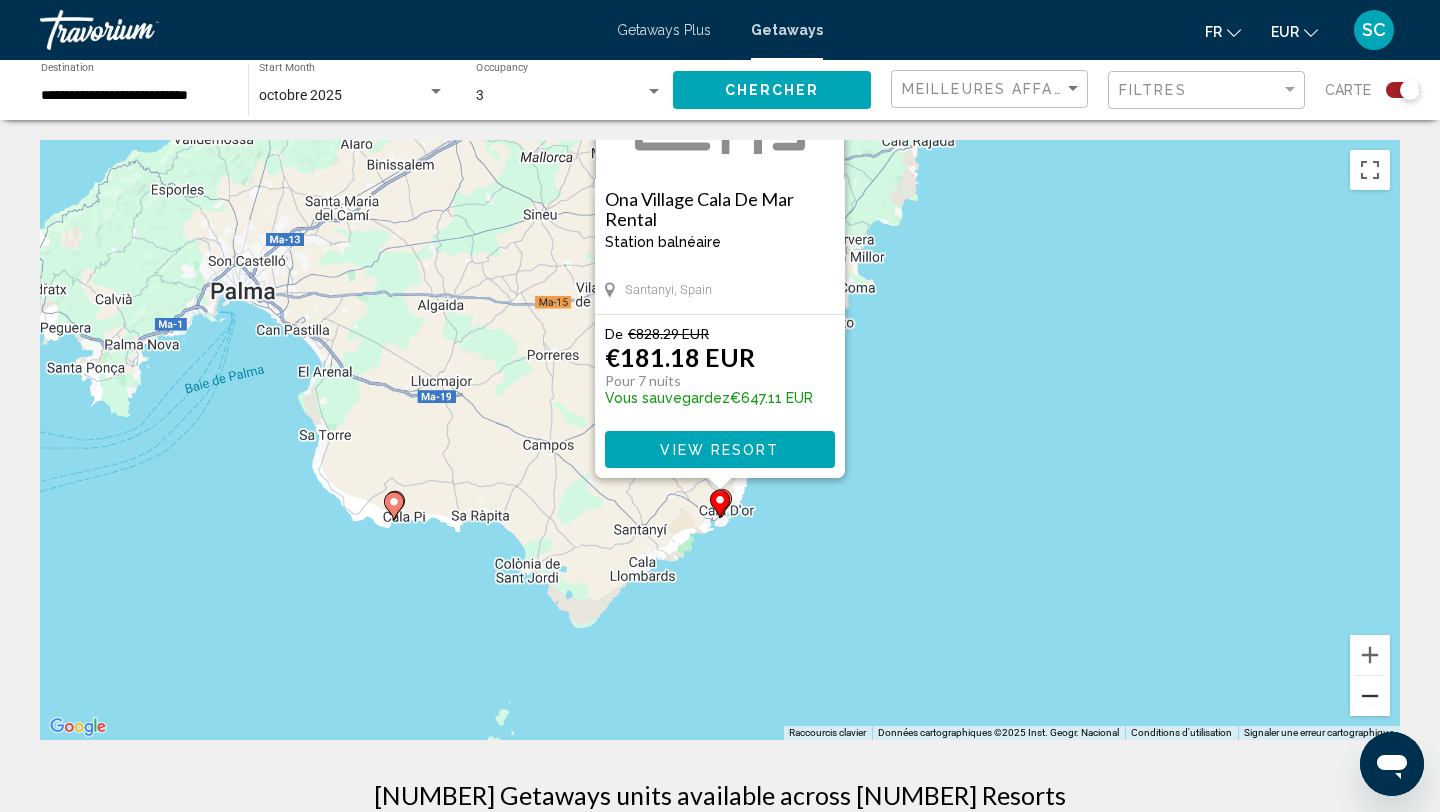 click at bounding box center [1370, 696] 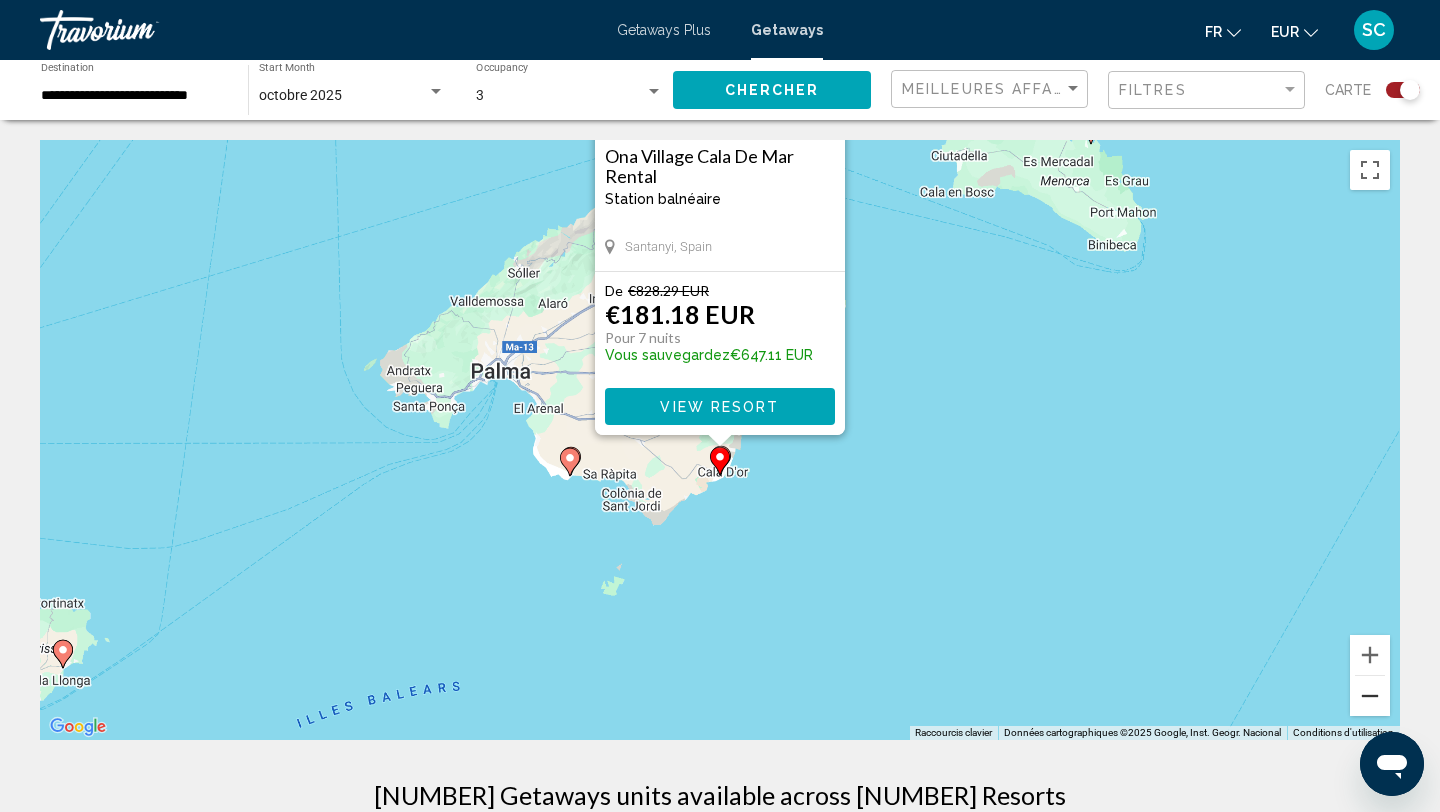click at bounding box center (1370, 696) 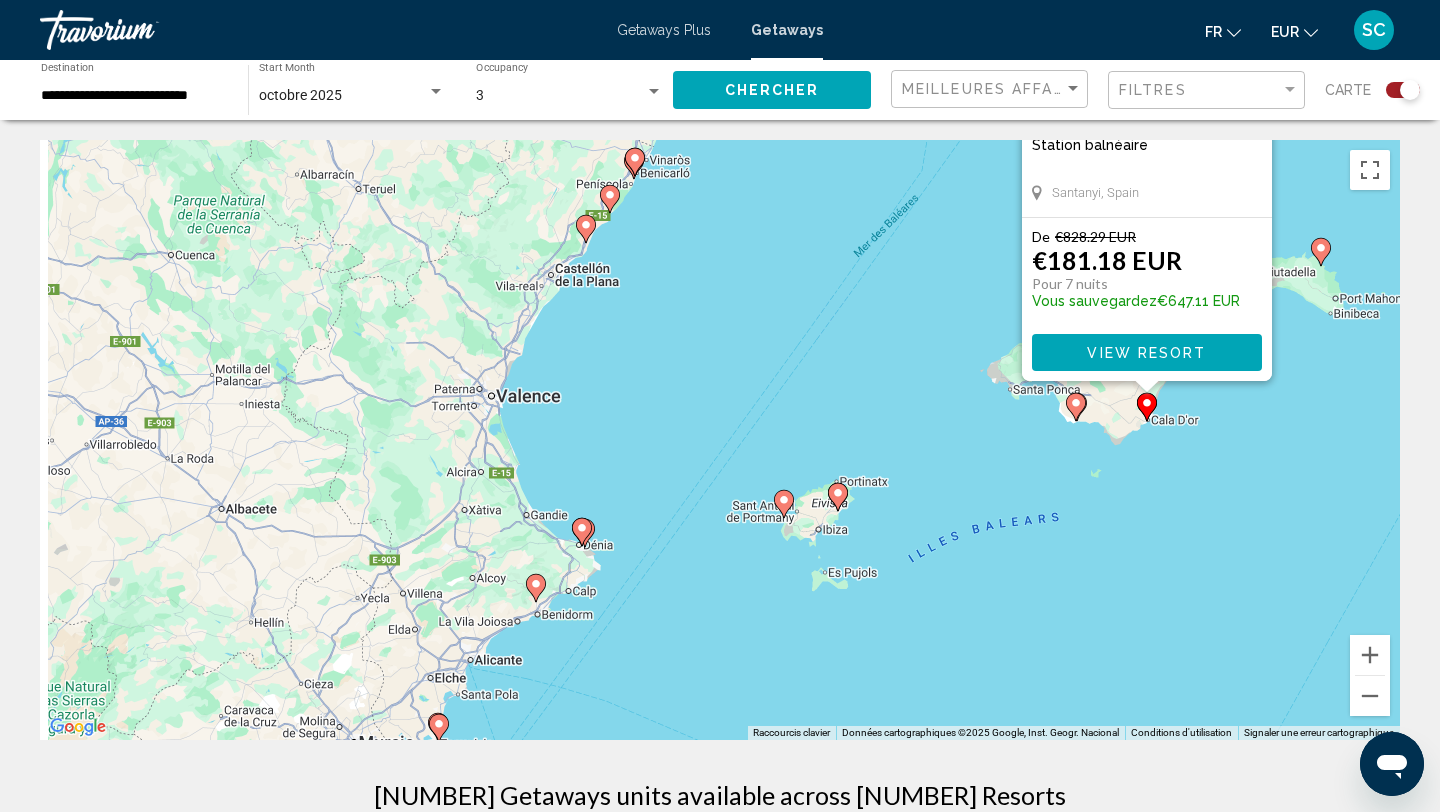 drag, startPoint x: 585, startPoint y: 630, endPoint x: 1073, endPoint y: 571, distance: 491.55365 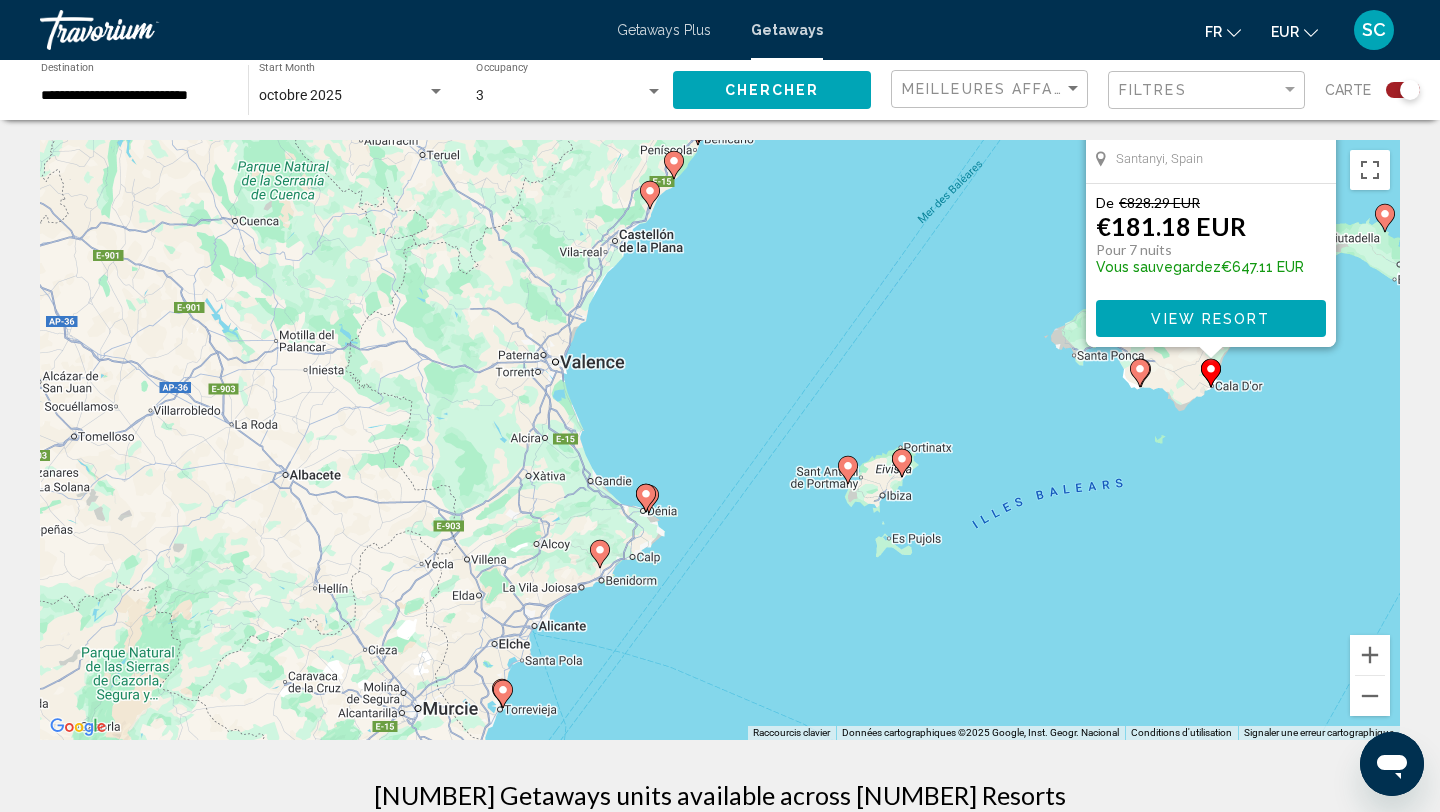 click 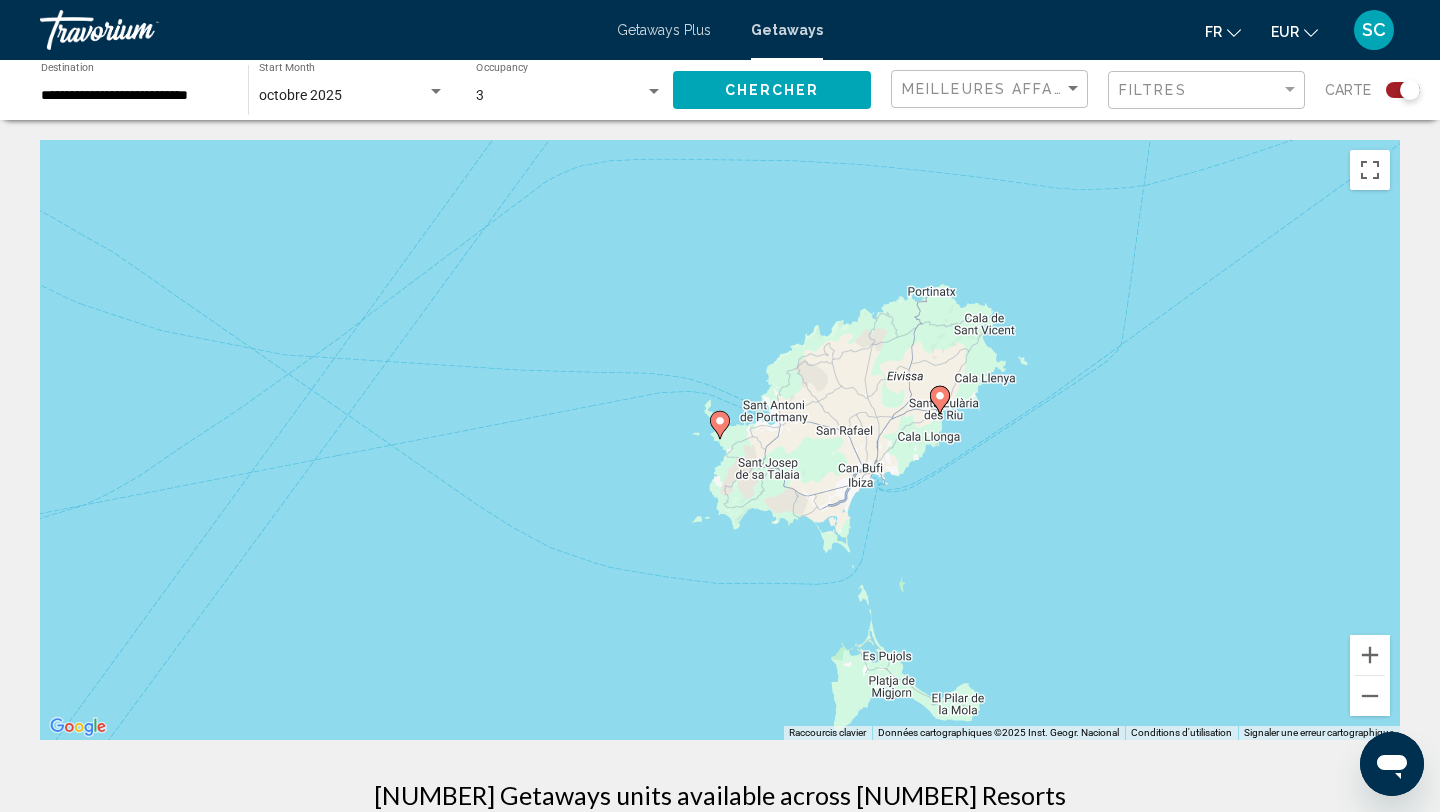 click 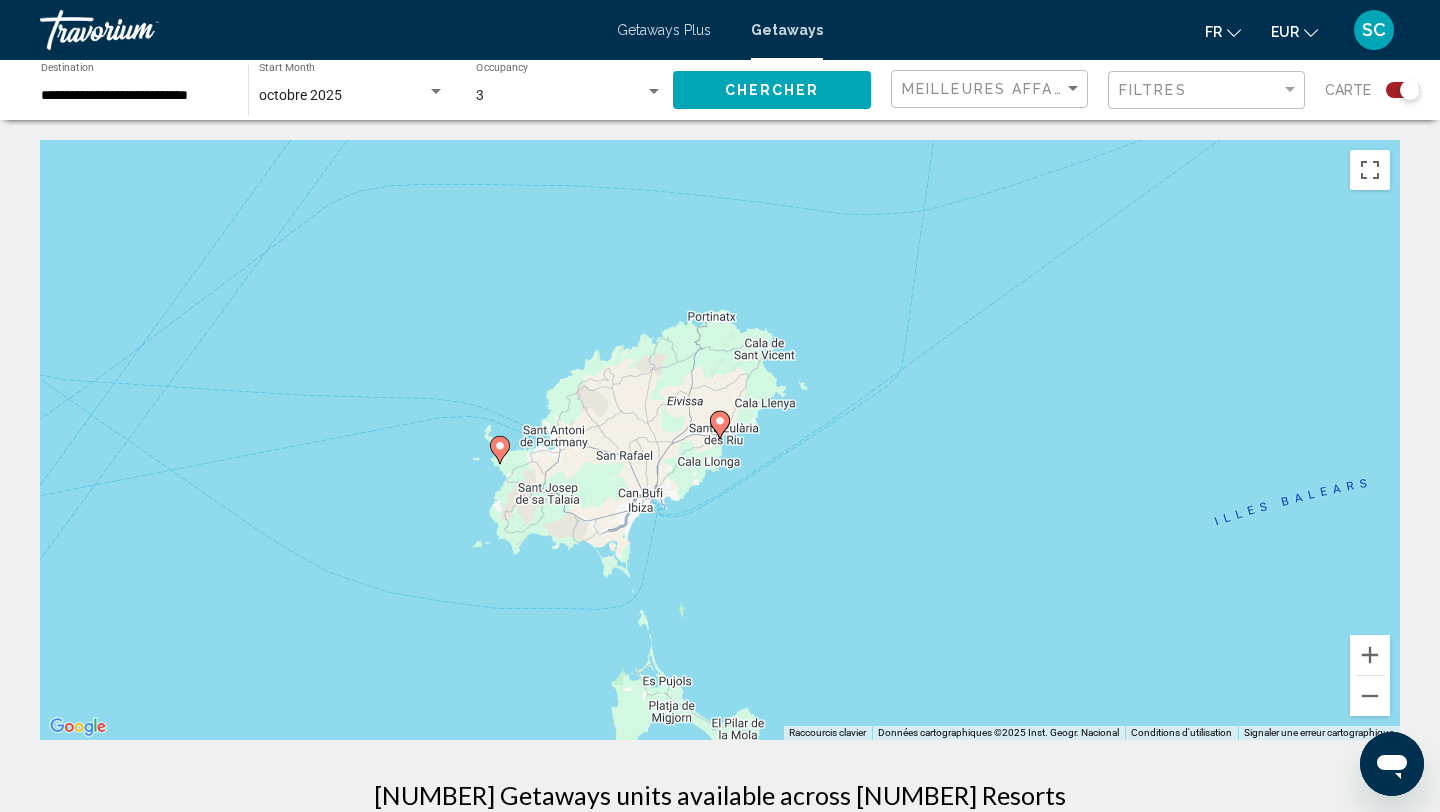 click on "Pour naviguer, appuyez sur les touches fléchées.  Pour activer le glissement avec le clavier, appuyez sur Alt+Entrée. Une fois ce mode activé, utilisez les touches fléchées pour déplacer le repère. Pour valider le déplacement, appuyez sur Entrée. Pour annuler, appuyez sur Échap." at bounding box center [720, 440] 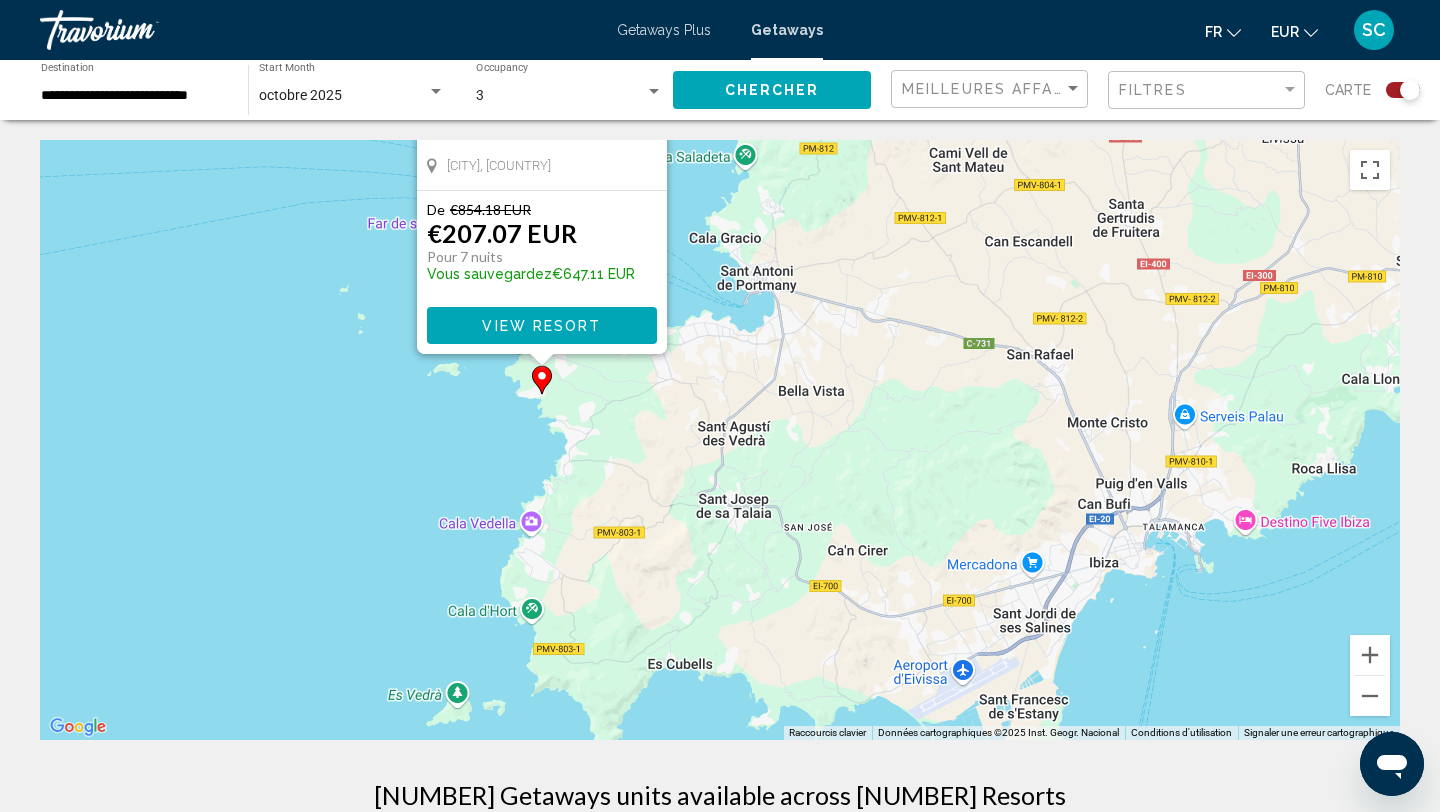 drag, startPoint x: 469, startPoint y: 650, endPoint x: 257, endPoint y: 353, distance: 364.90137 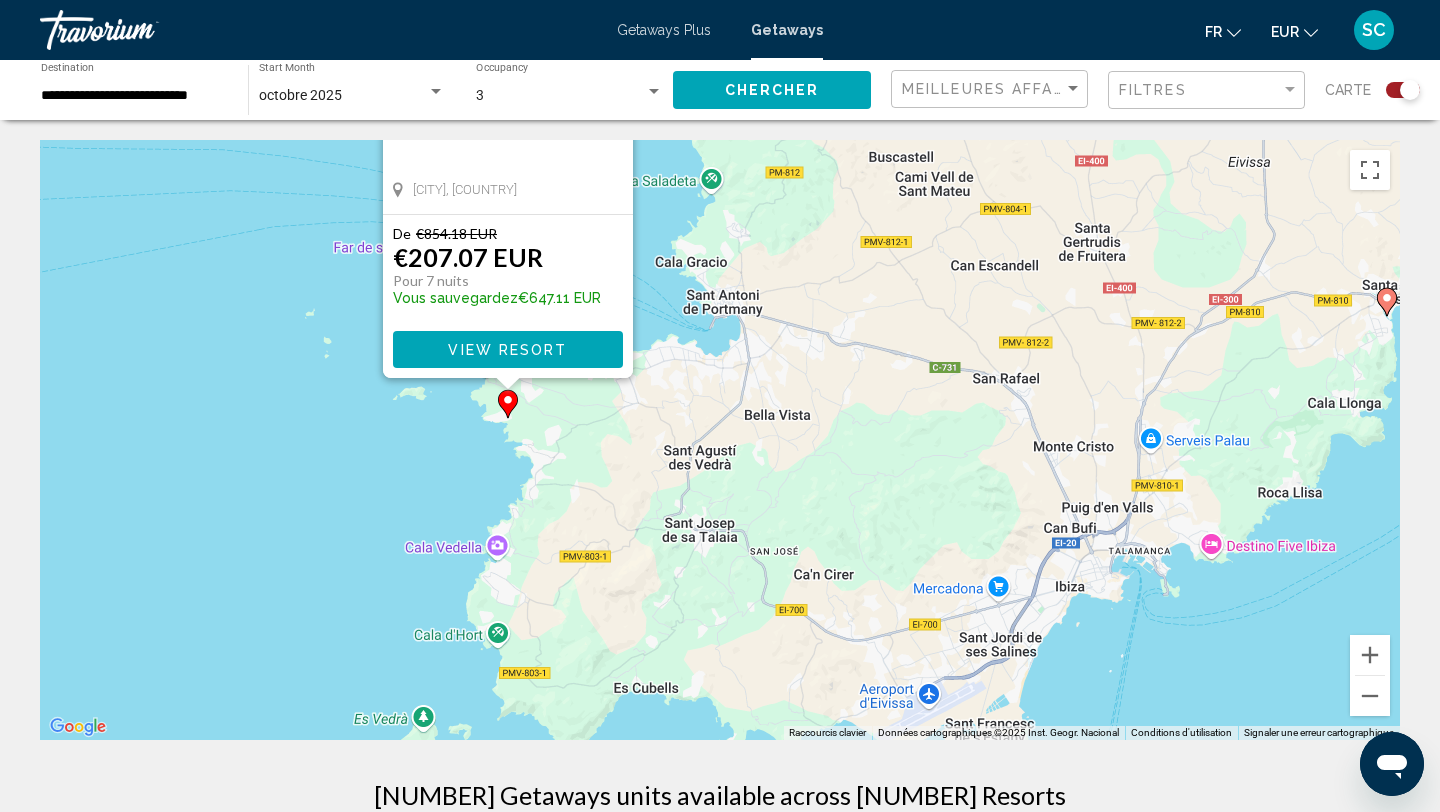 click on "Pour activer le glissement avec le clavier, appuyez sur Alt+Entrée. Une fois ce mode activé, utilisez les touches fléchées pour déplacer le repère. Pour valider le déplacement, appuyez sur Entrée. Pour annuler, appuyez sur Échap. Las Terrazas de Cala Codolar Station balnéaire - Ceci est une station d'adultes seulement [CITY], [COUNTRY] De €[NUMBER] EUR €[NUMBER] EUR Pour [NUMBER] nuits Vous sauvegardez €[NUMBER] EUR View Resort" at bounding box center [720, 440] 